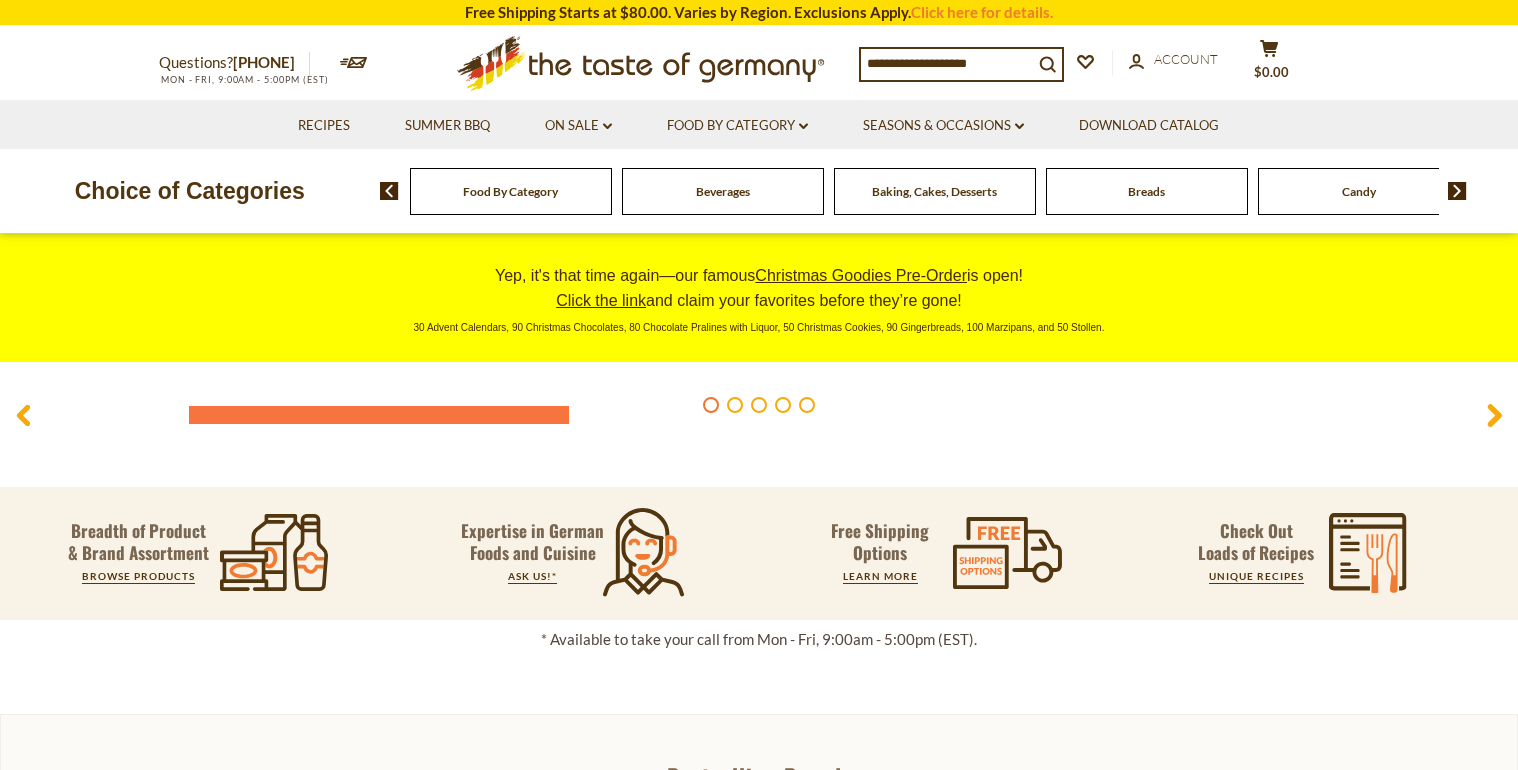 scroll, scrollTop: 0, scrollLeft: 0, axis: both 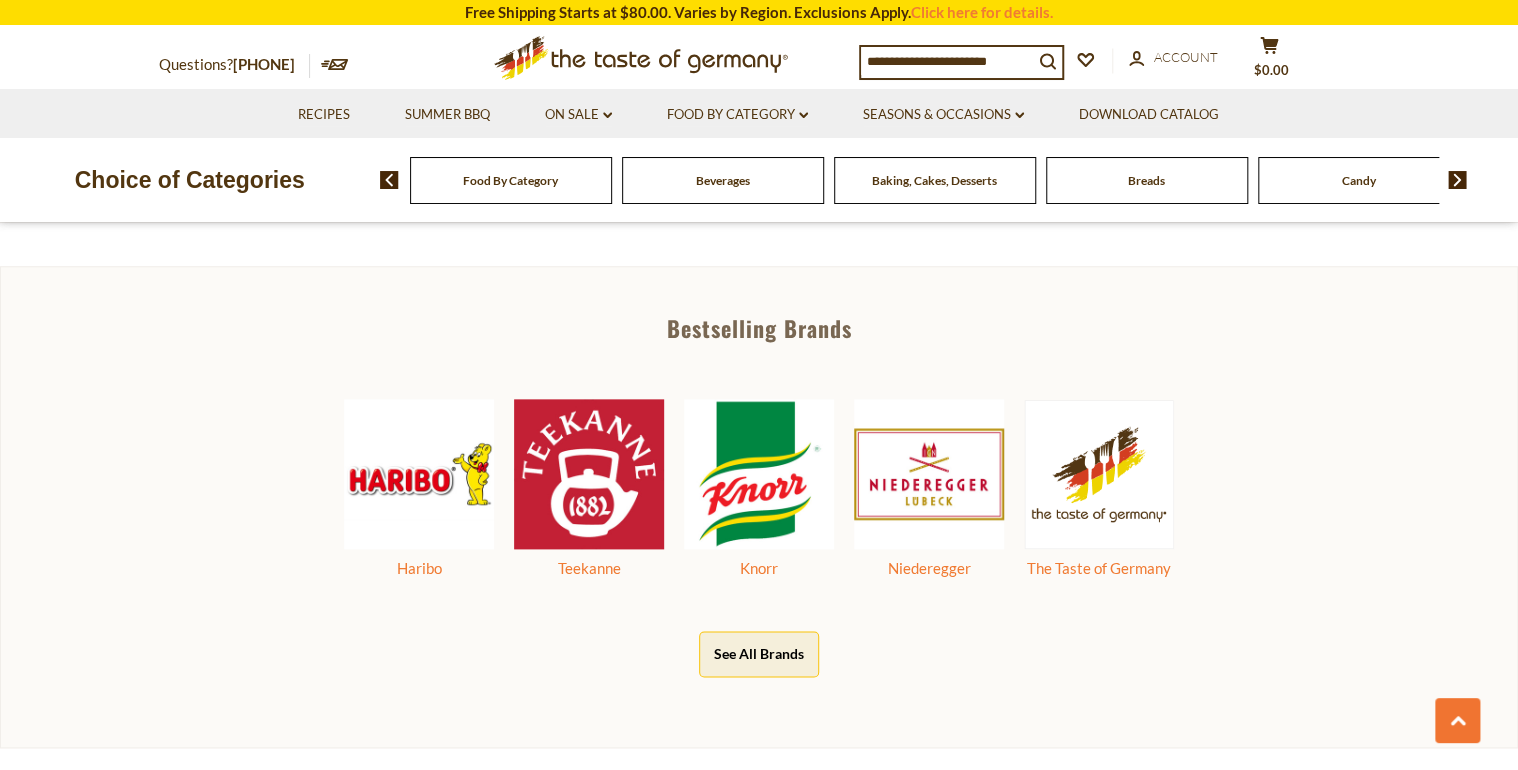 click at bounding box center (1457, 180) 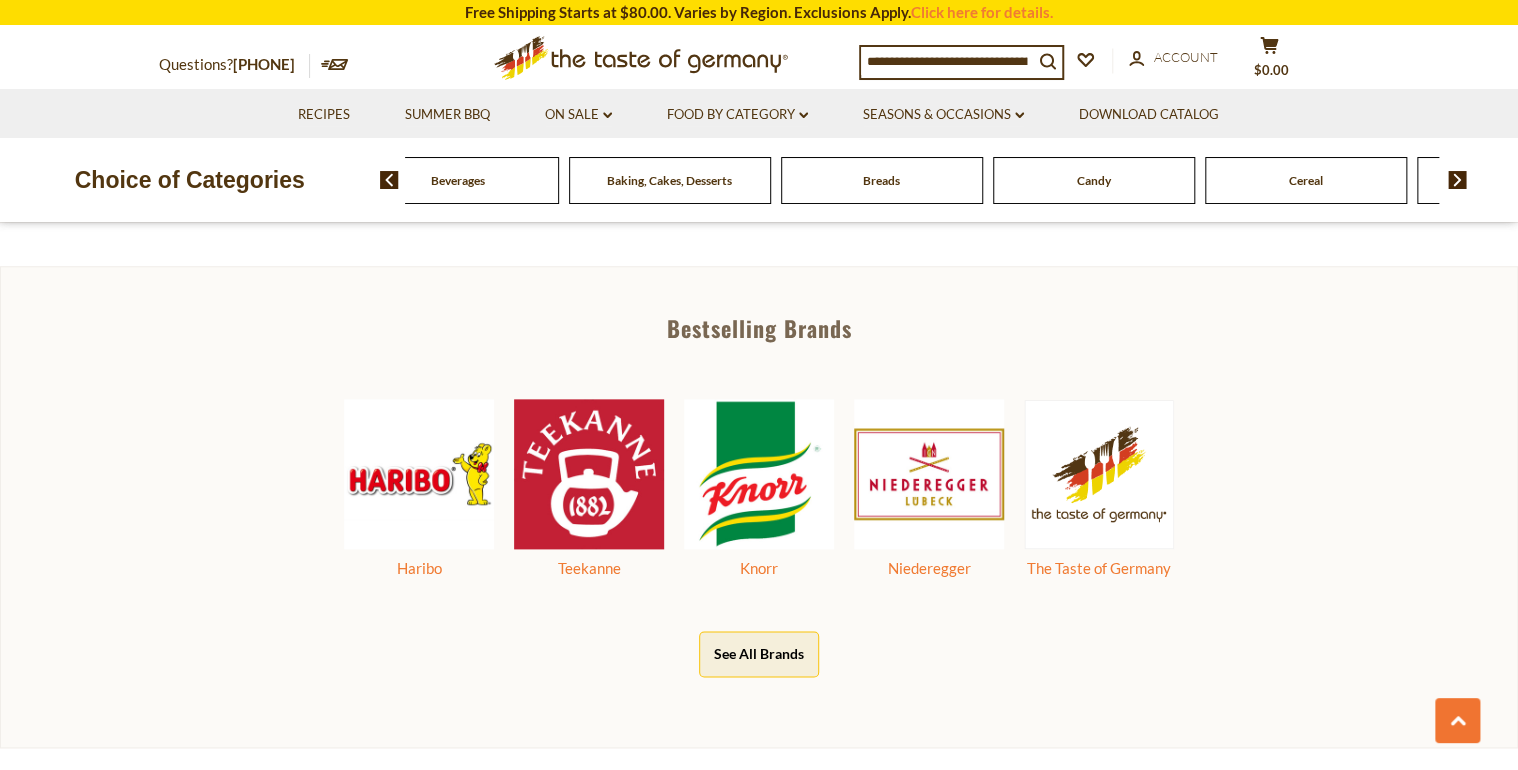 click at bounding box center [1457, 180] 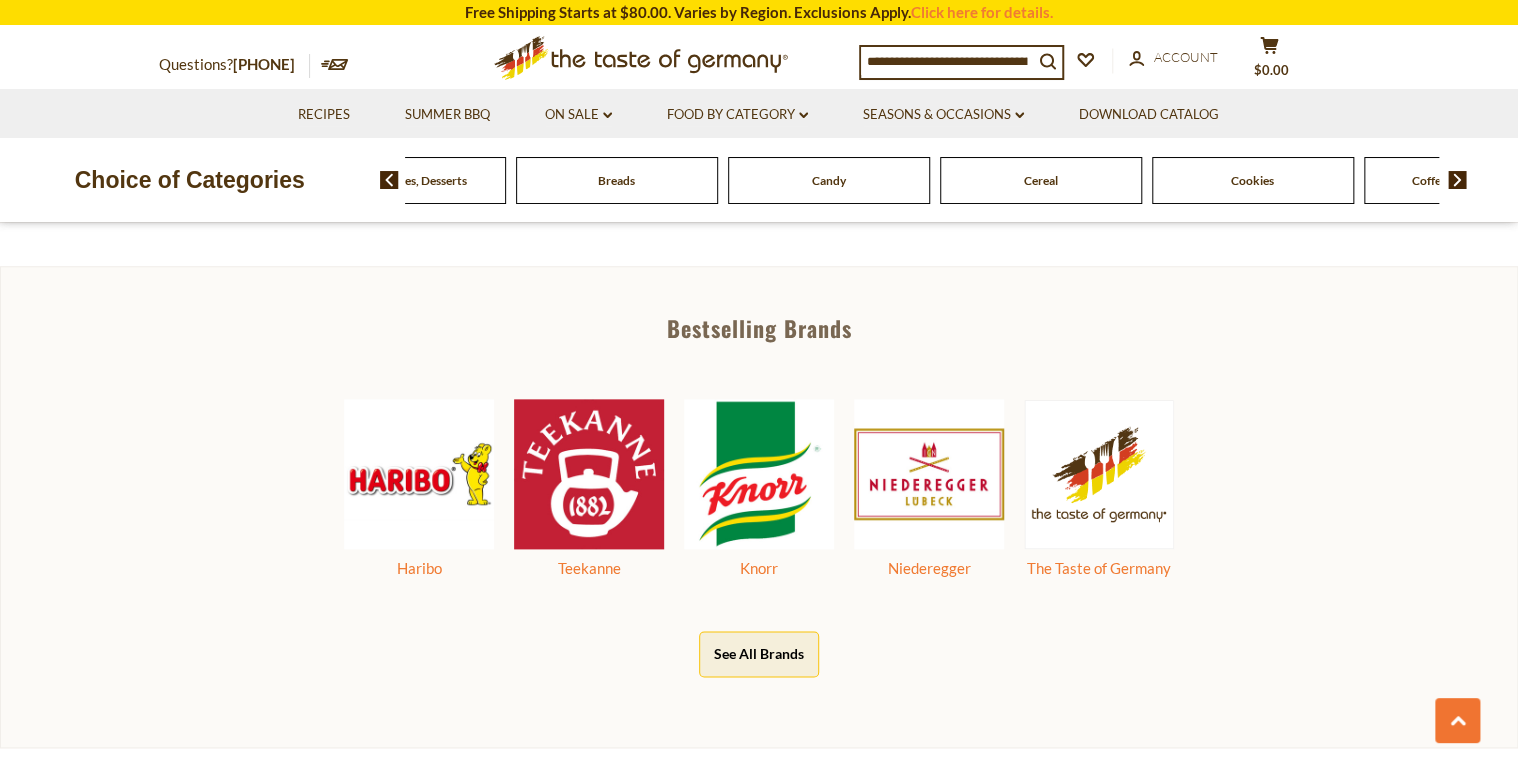 click at bounding box center [1457, 180] 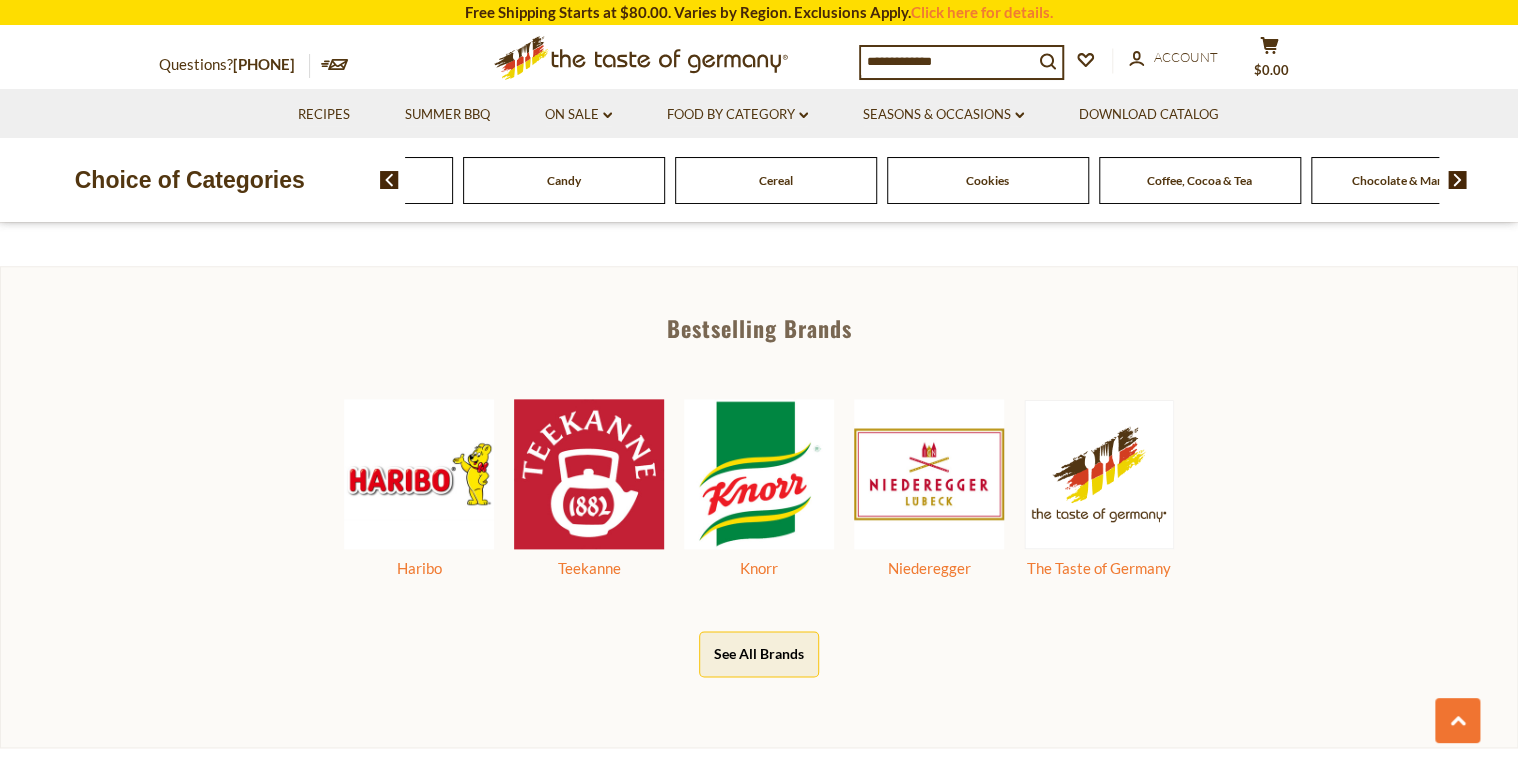 click at bounding box center [1457, 180] 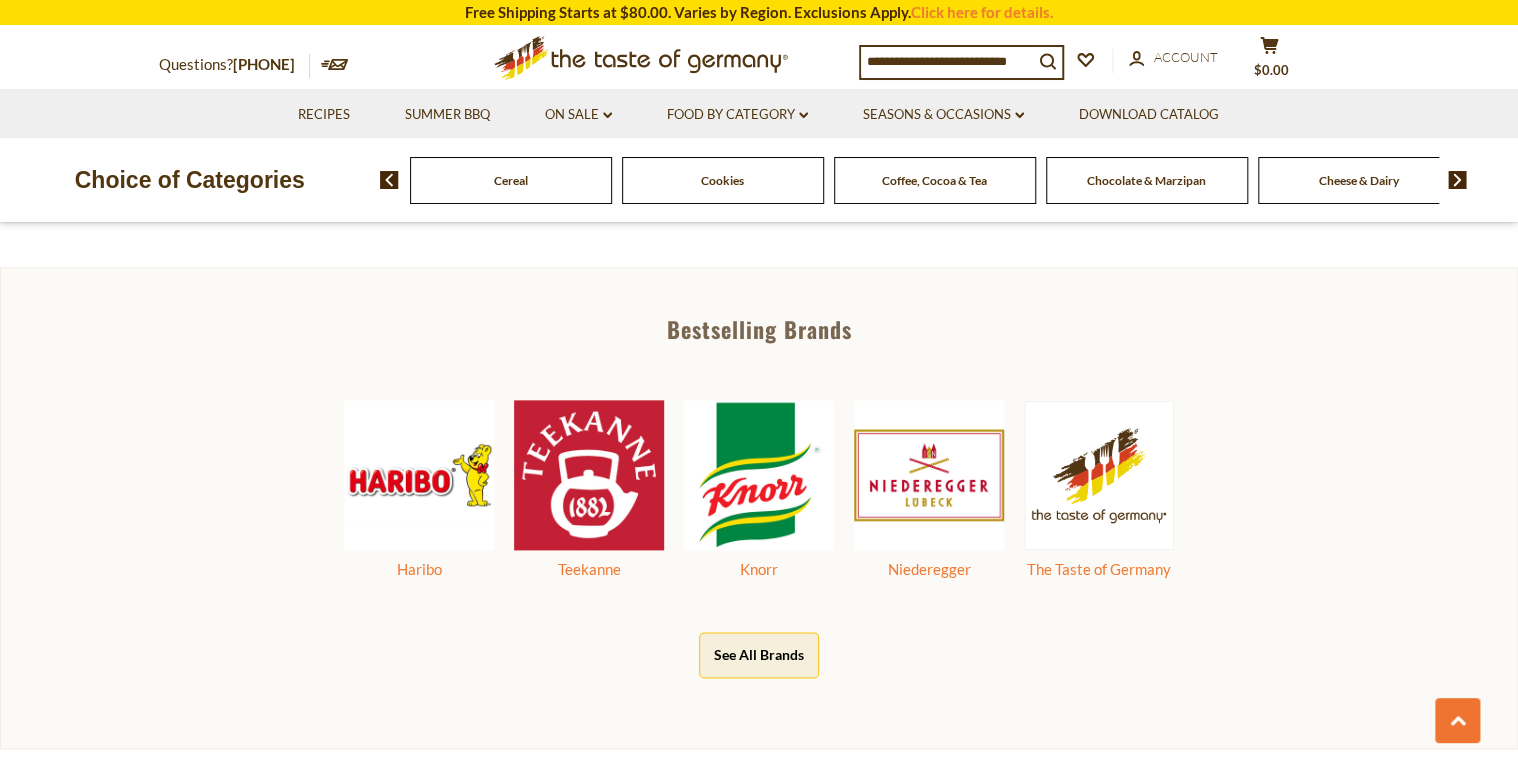 scroll, scrollTop: 998, scrollLeft: 0, axis: vertical 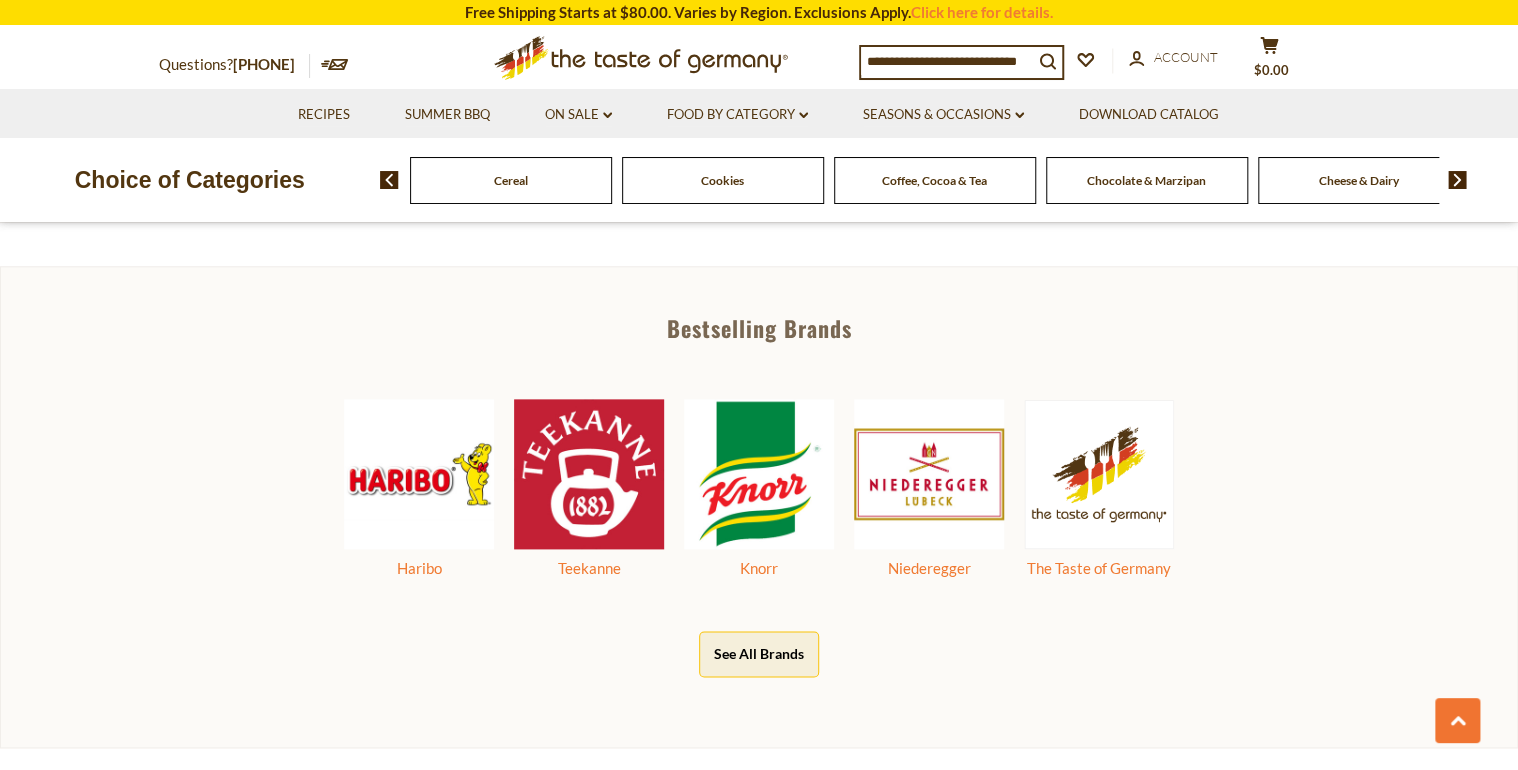 click at bounding box center (1457, 180) 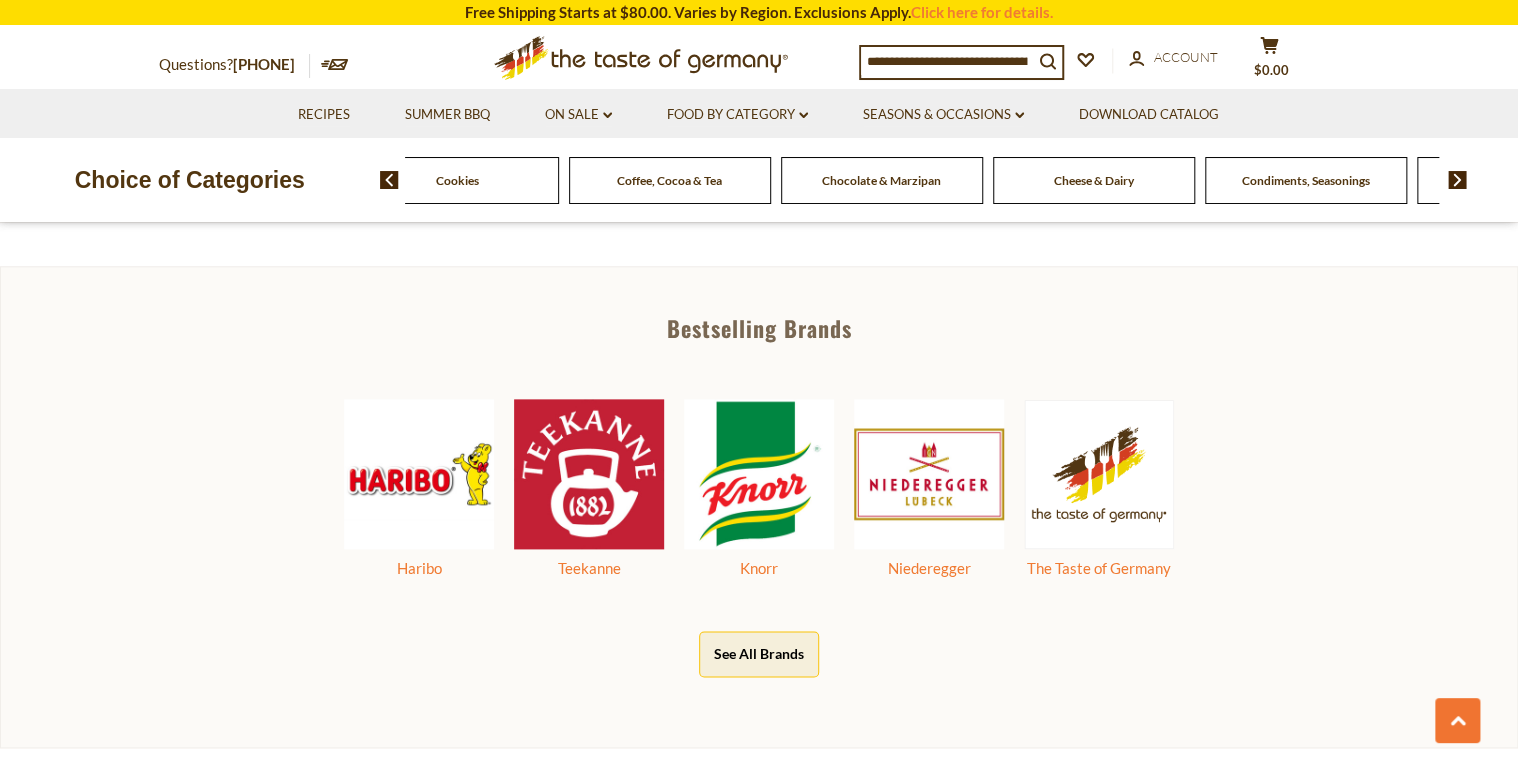 click at bounding box center (1457, 180) 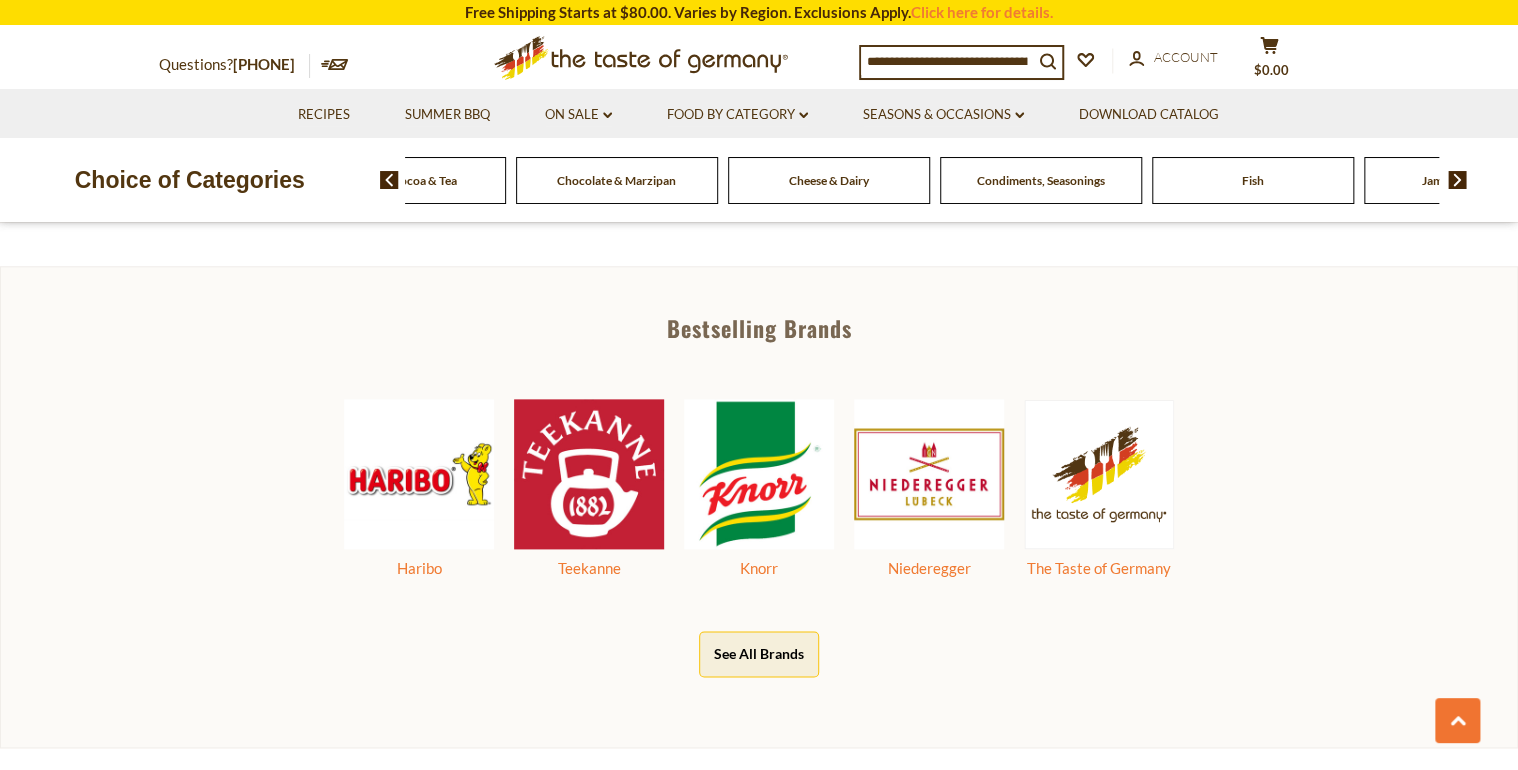 click at bounding box center (1457, 180) 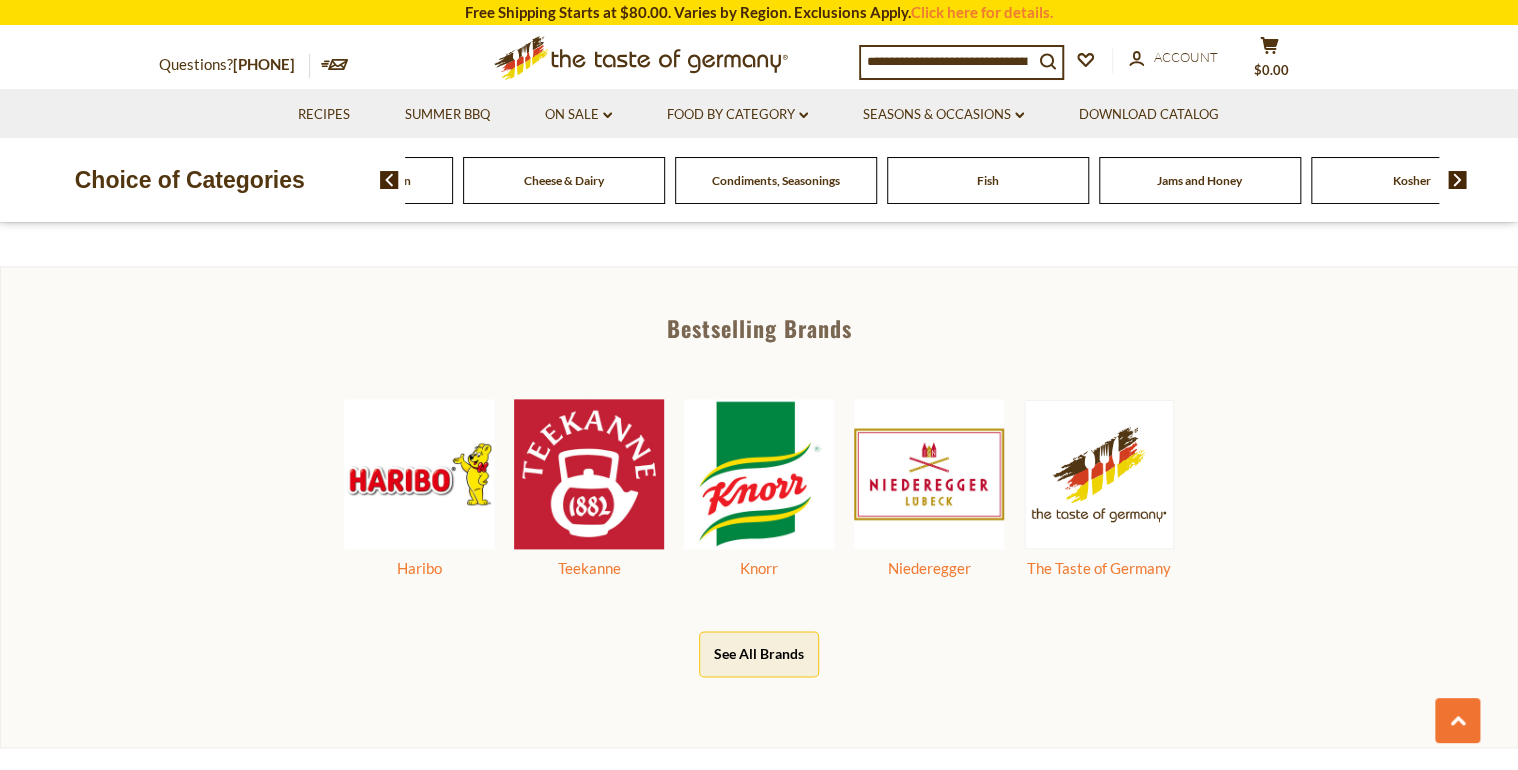 click at bounding box center (1457, 180) 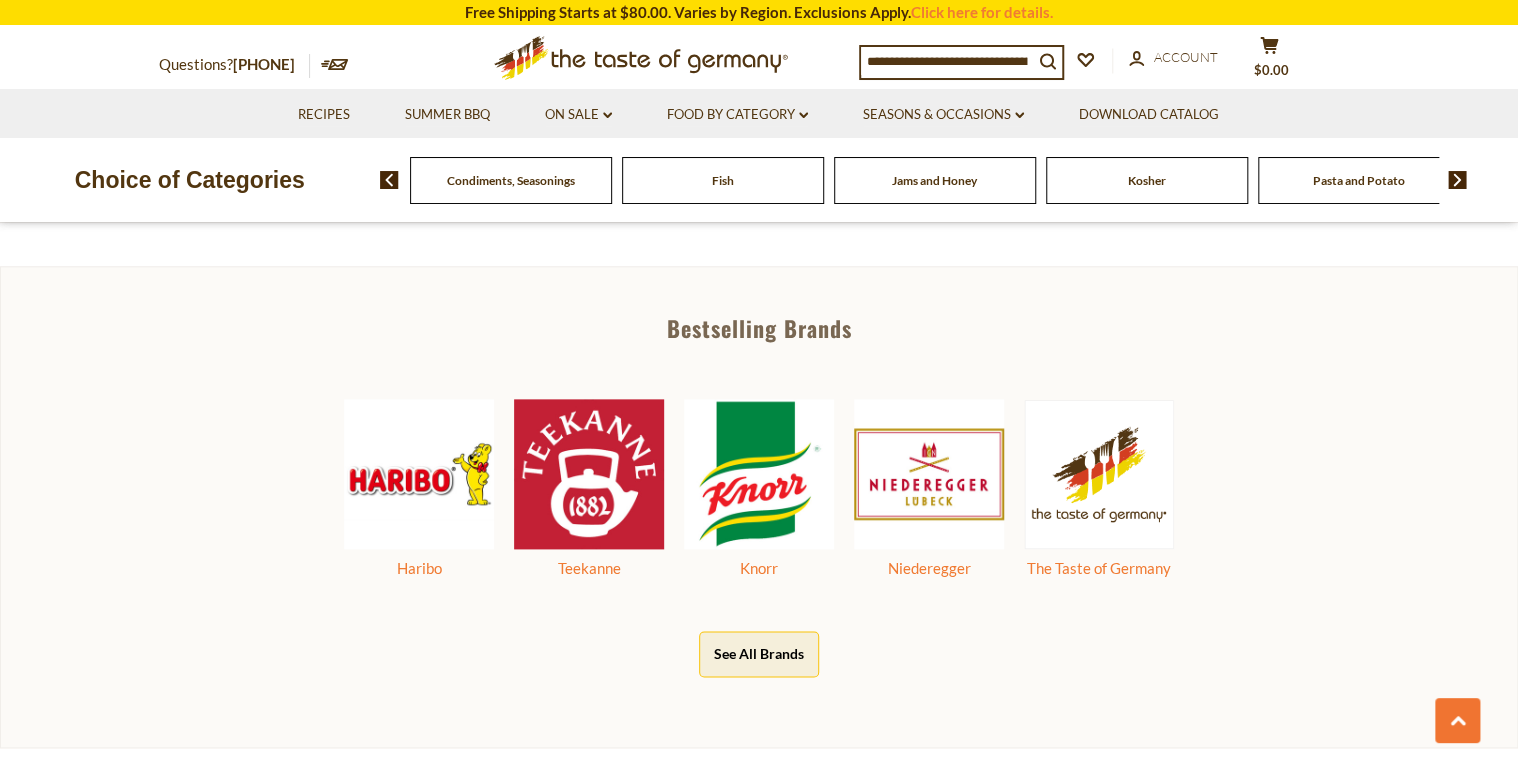 click at bounding box center (1457, 180) 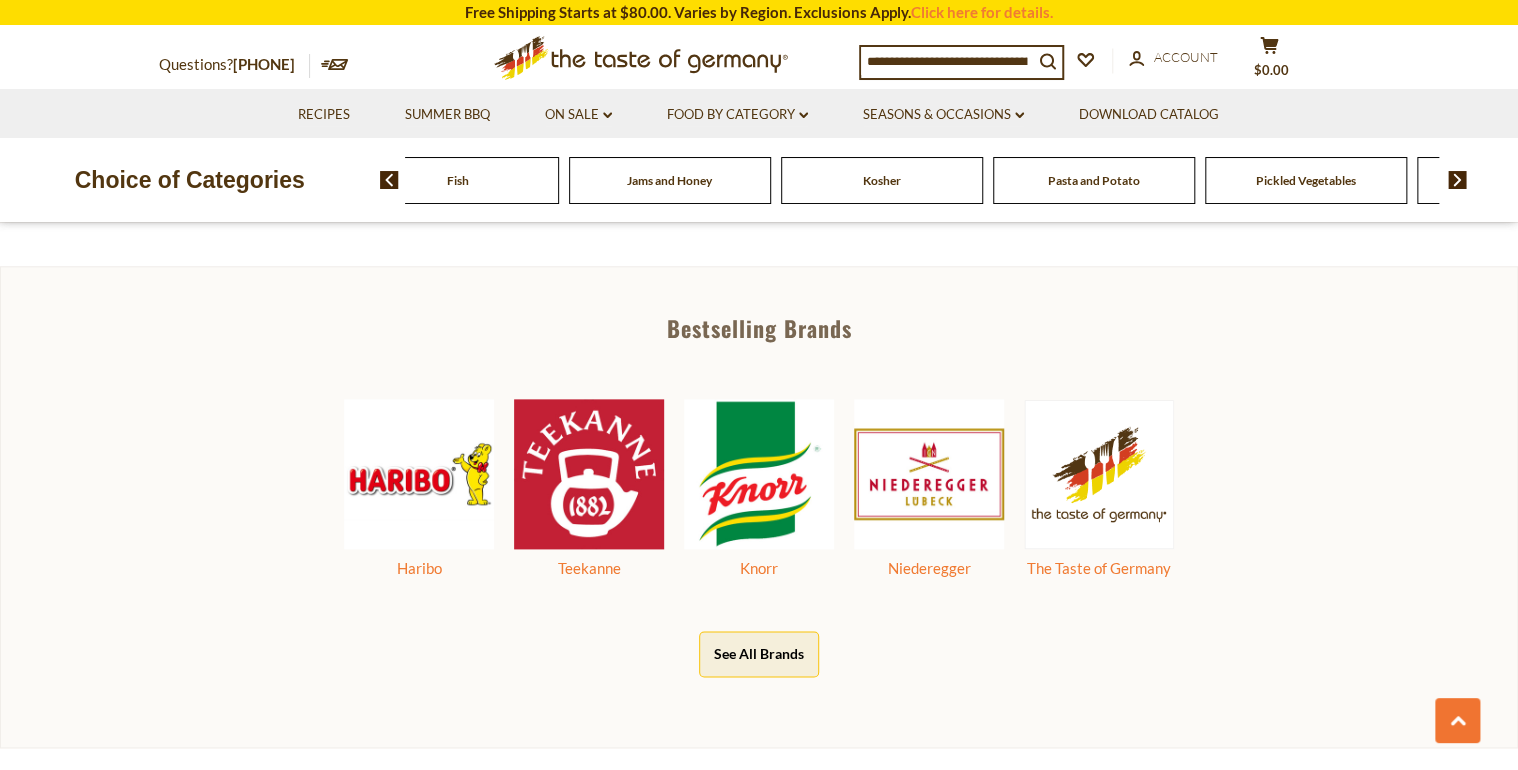 click at bounding box center [1457, 180] 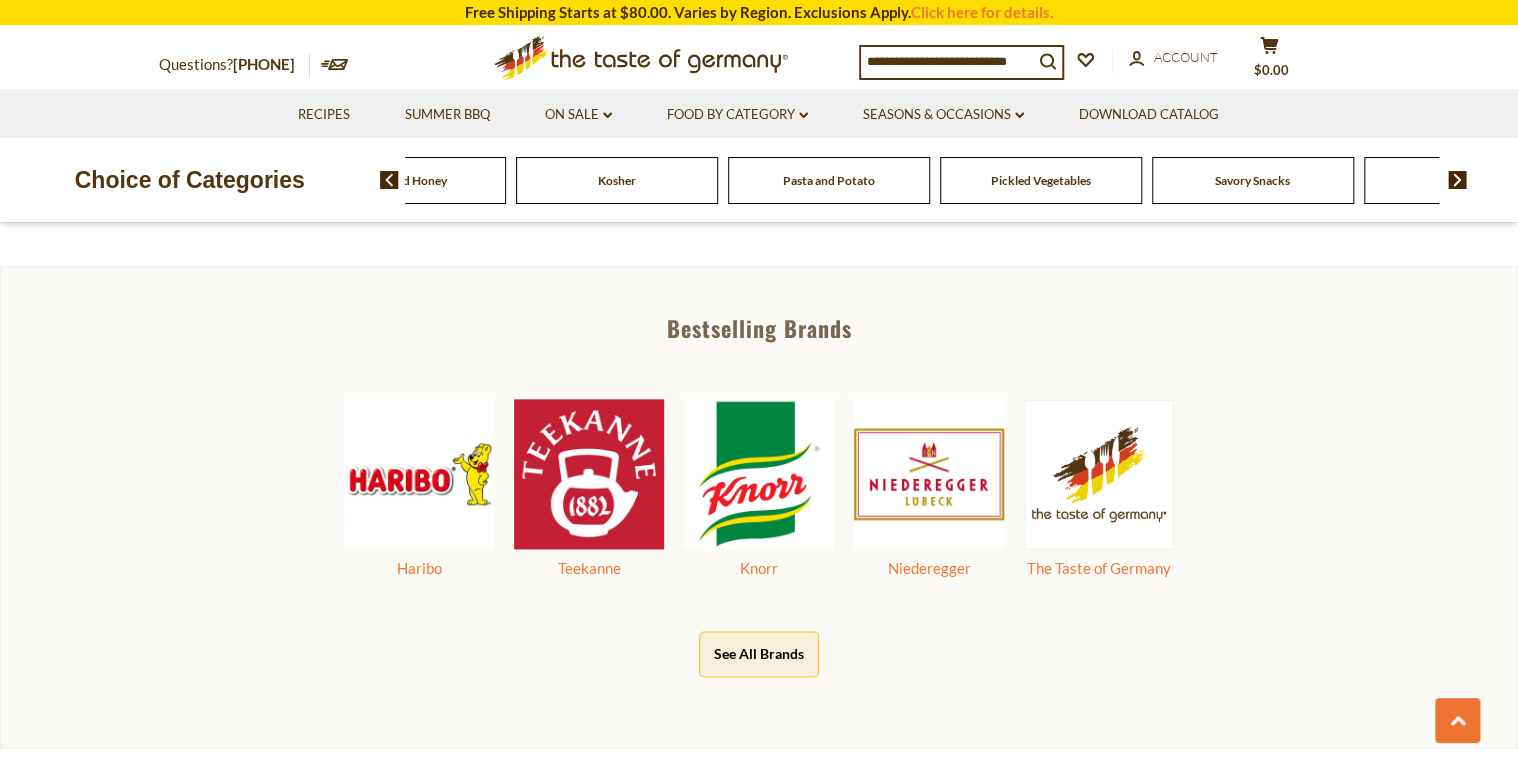 click at bounding box center (1457, 180) 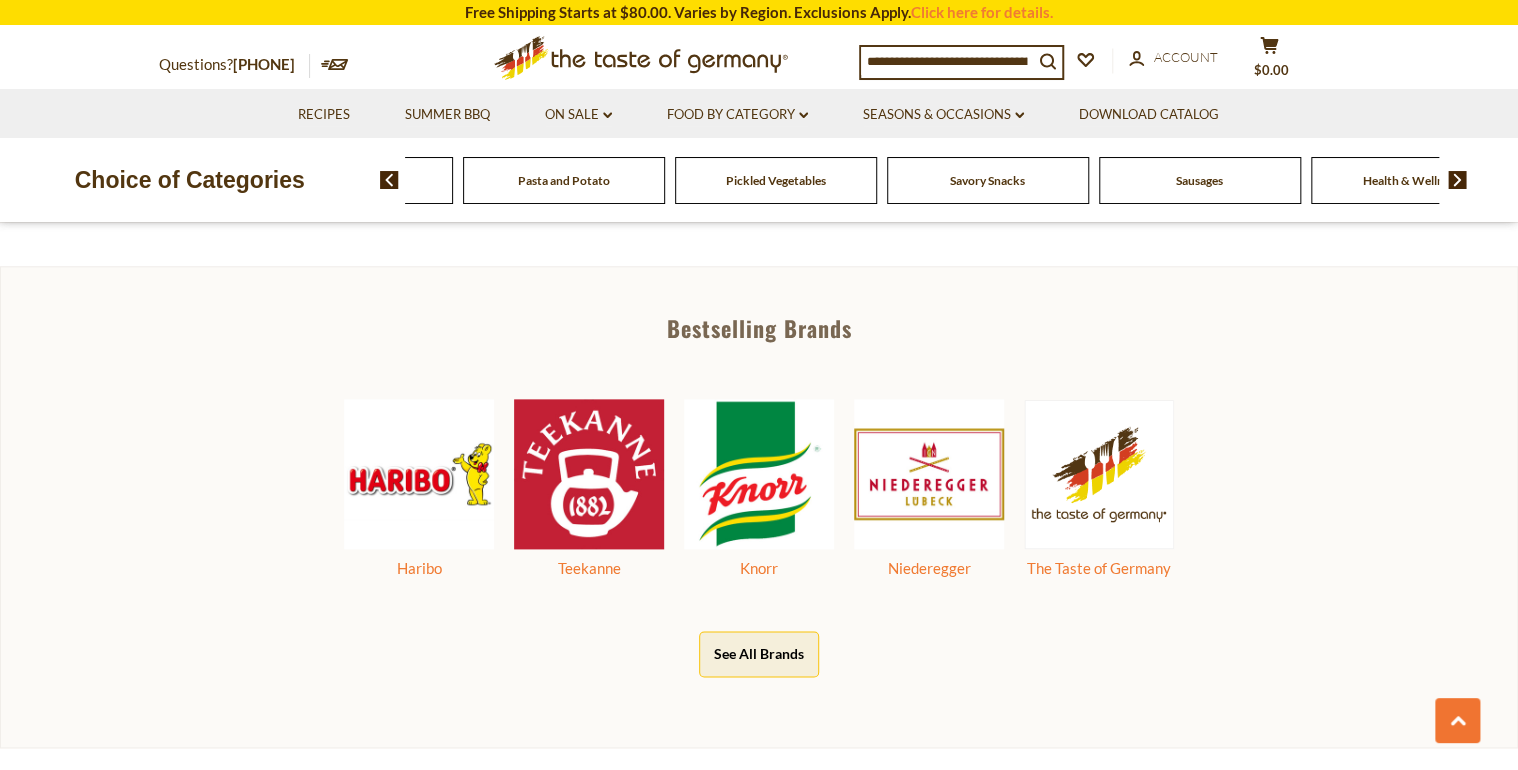 click on "Pickled Vegetables" at bounding box center [-2404, 180] 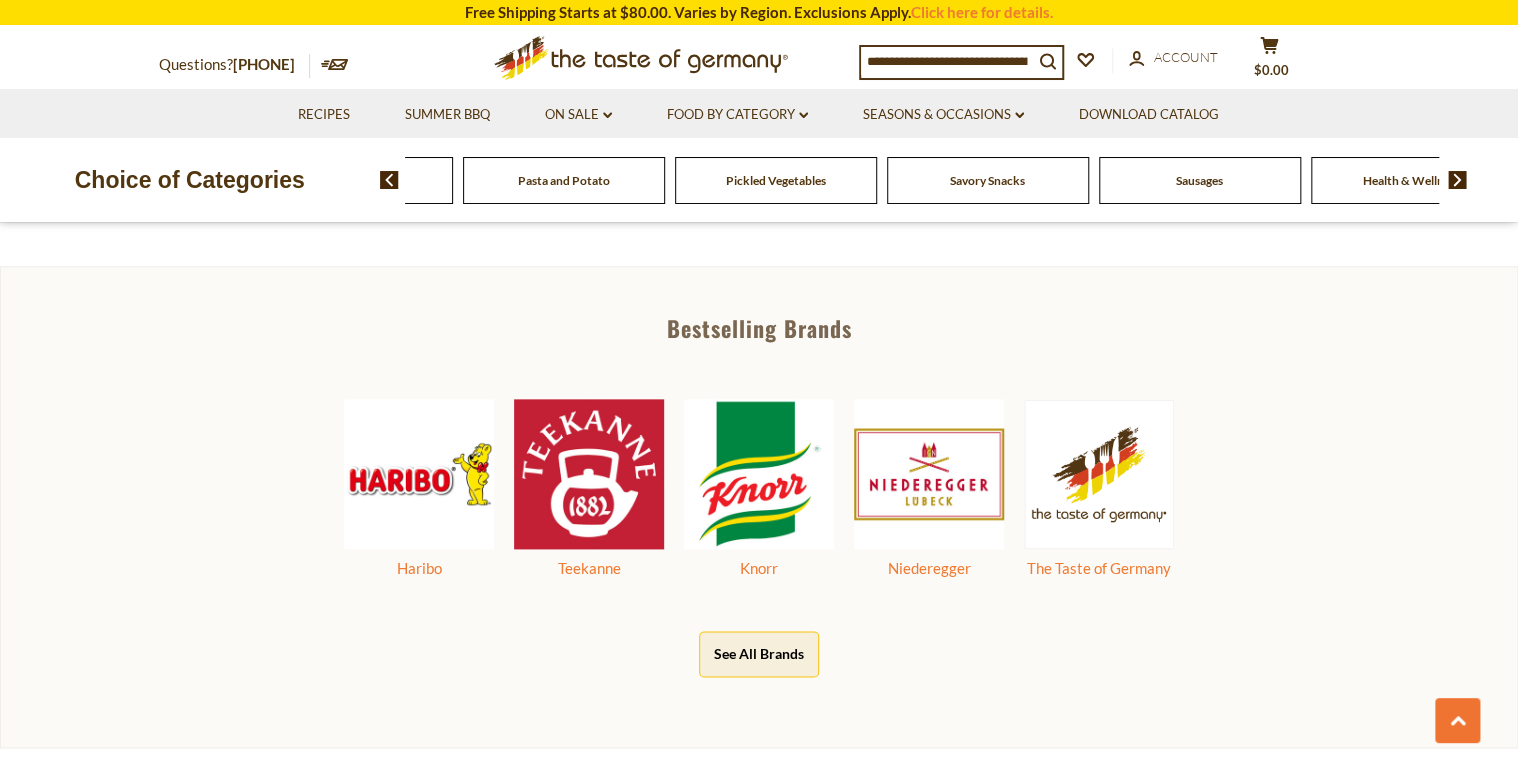 click on "Pickled Vegetables" at bounding box center (776, 180) 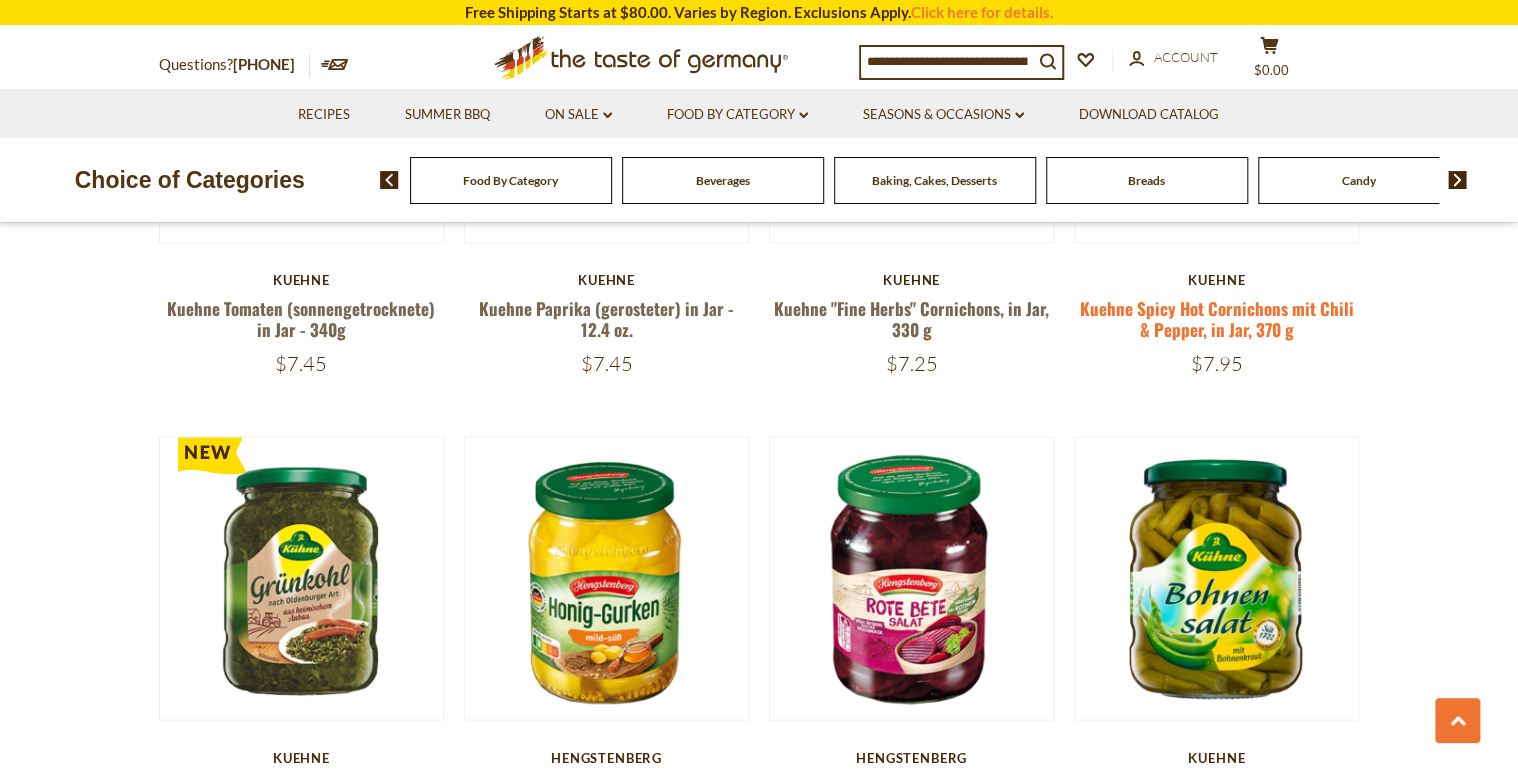 scroll, scrollTop: 1360, scrollLeft: 0, axis: vertical 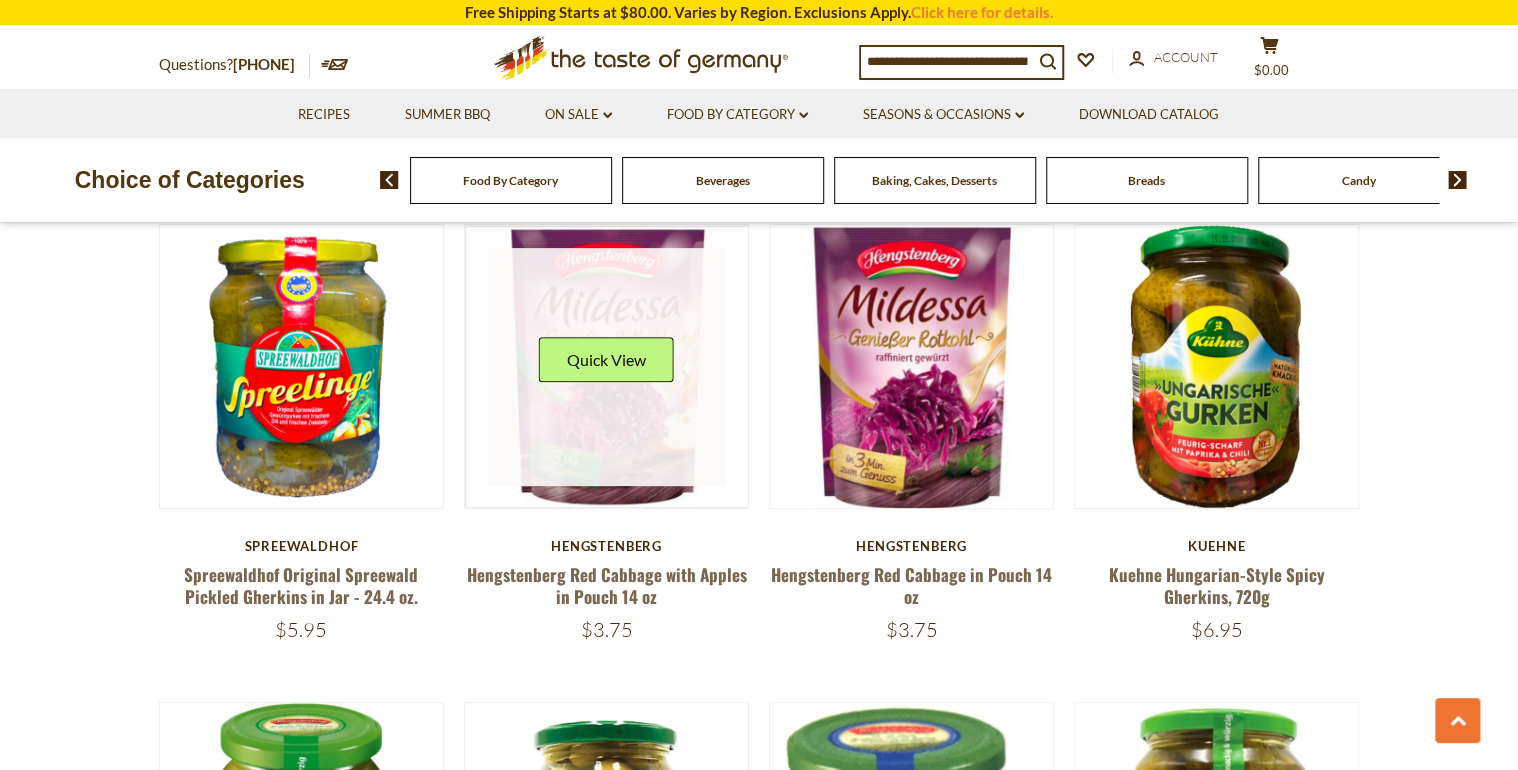 click at bounding box center [607, 367] 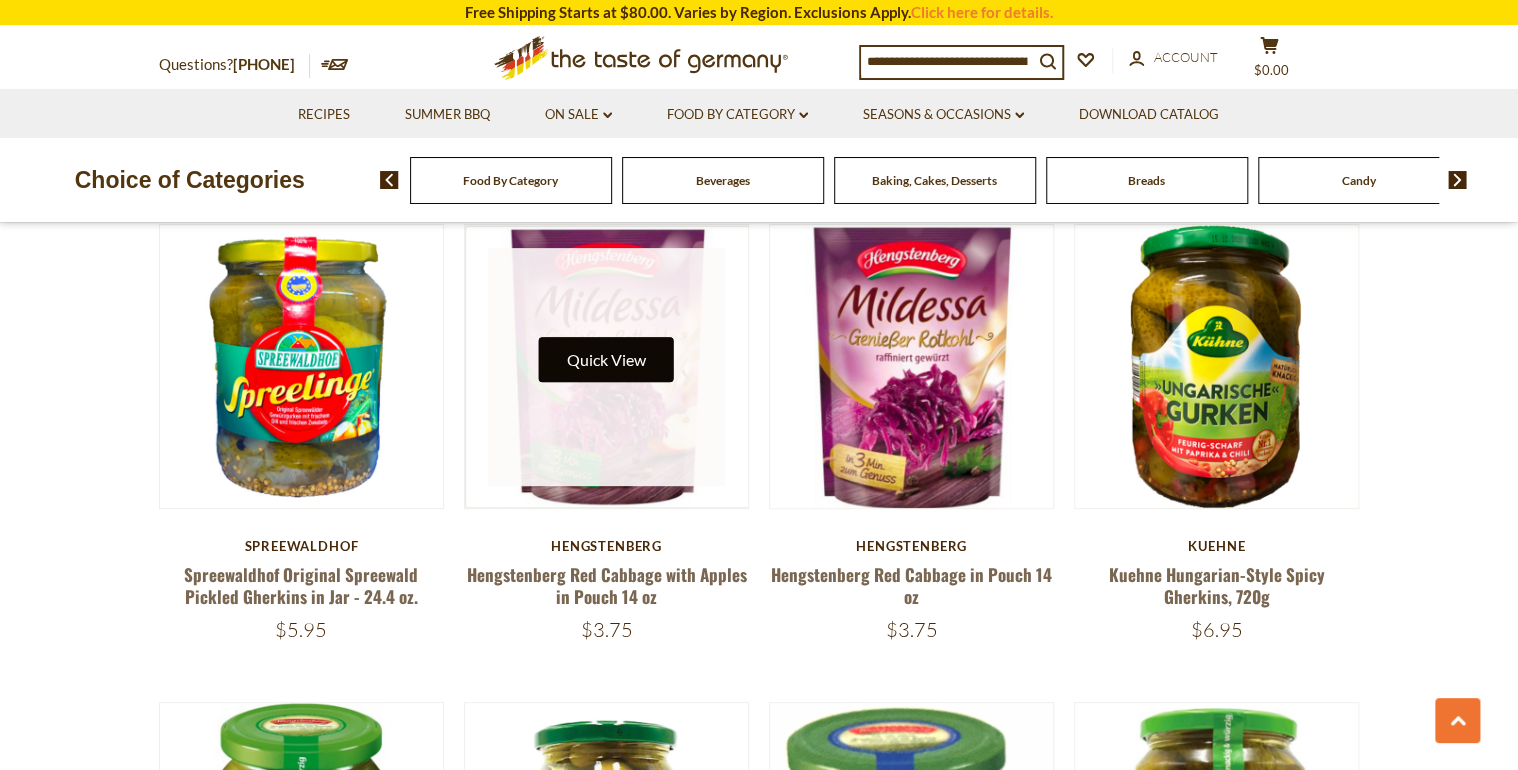 click on "Quick View" at bounding box center (606, 359) 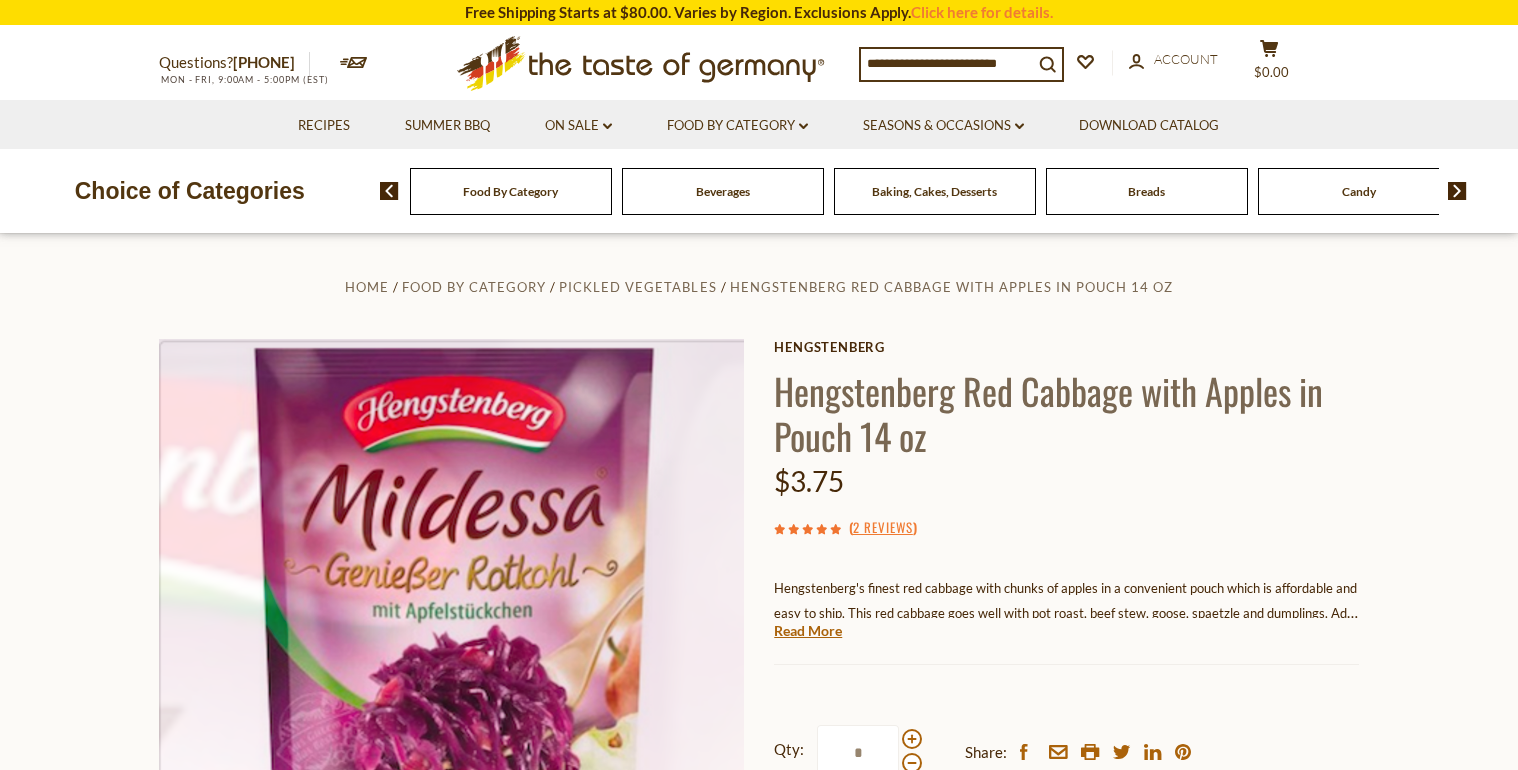 scroll, scrollTop: 0, scrollLeft: 0, axis: both 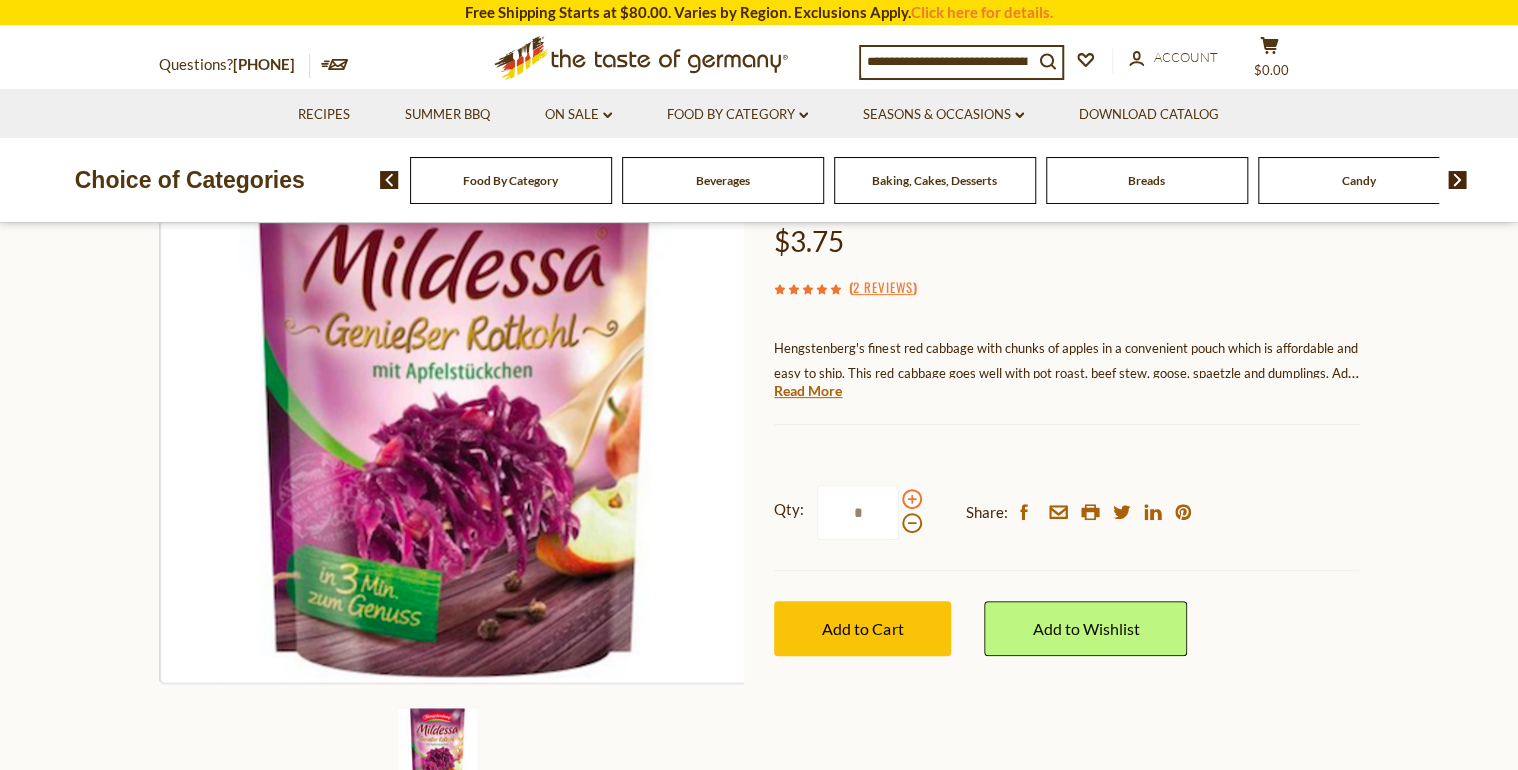 click at bounding box center (912, 499) 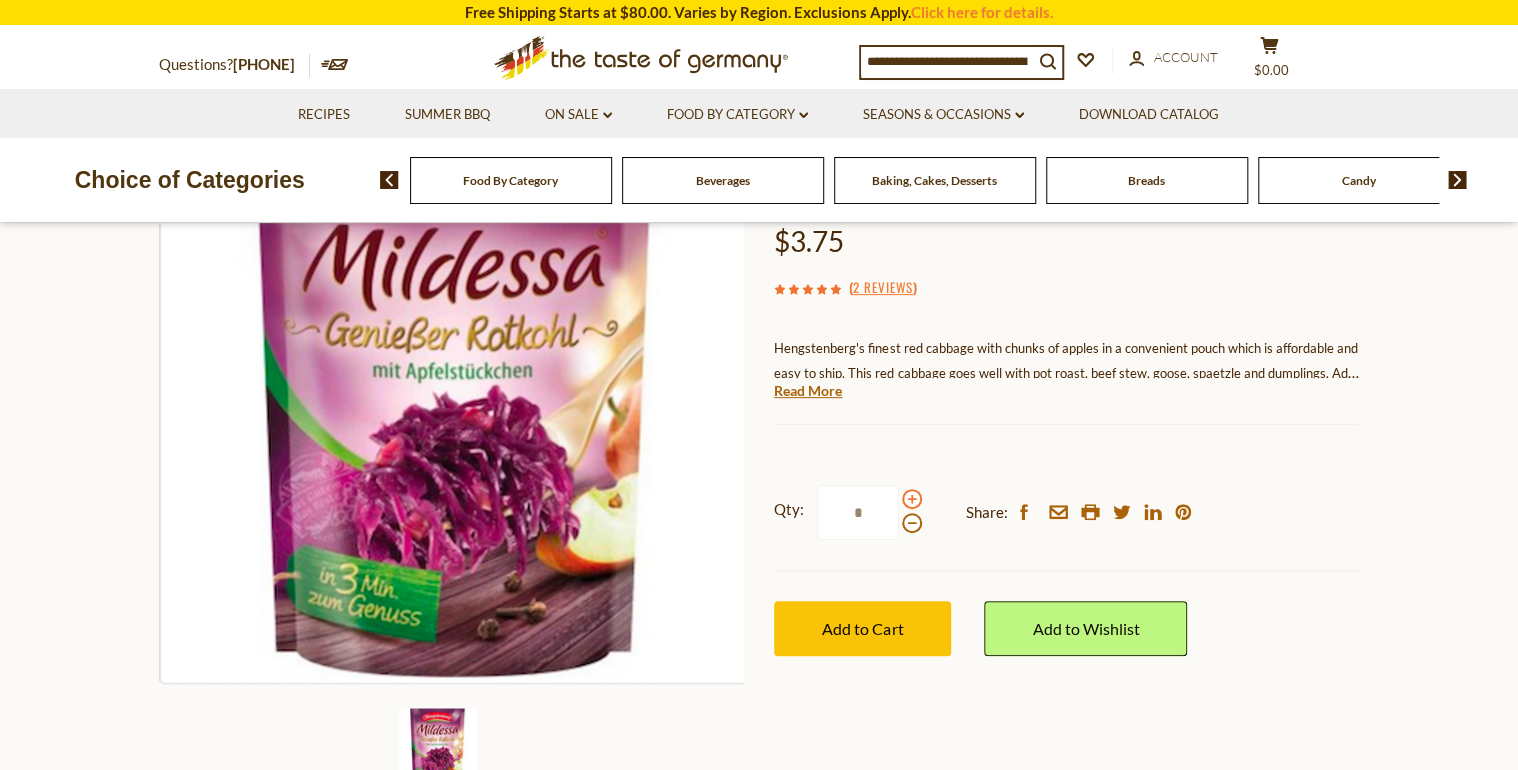 click at bounding box center (912, 499) 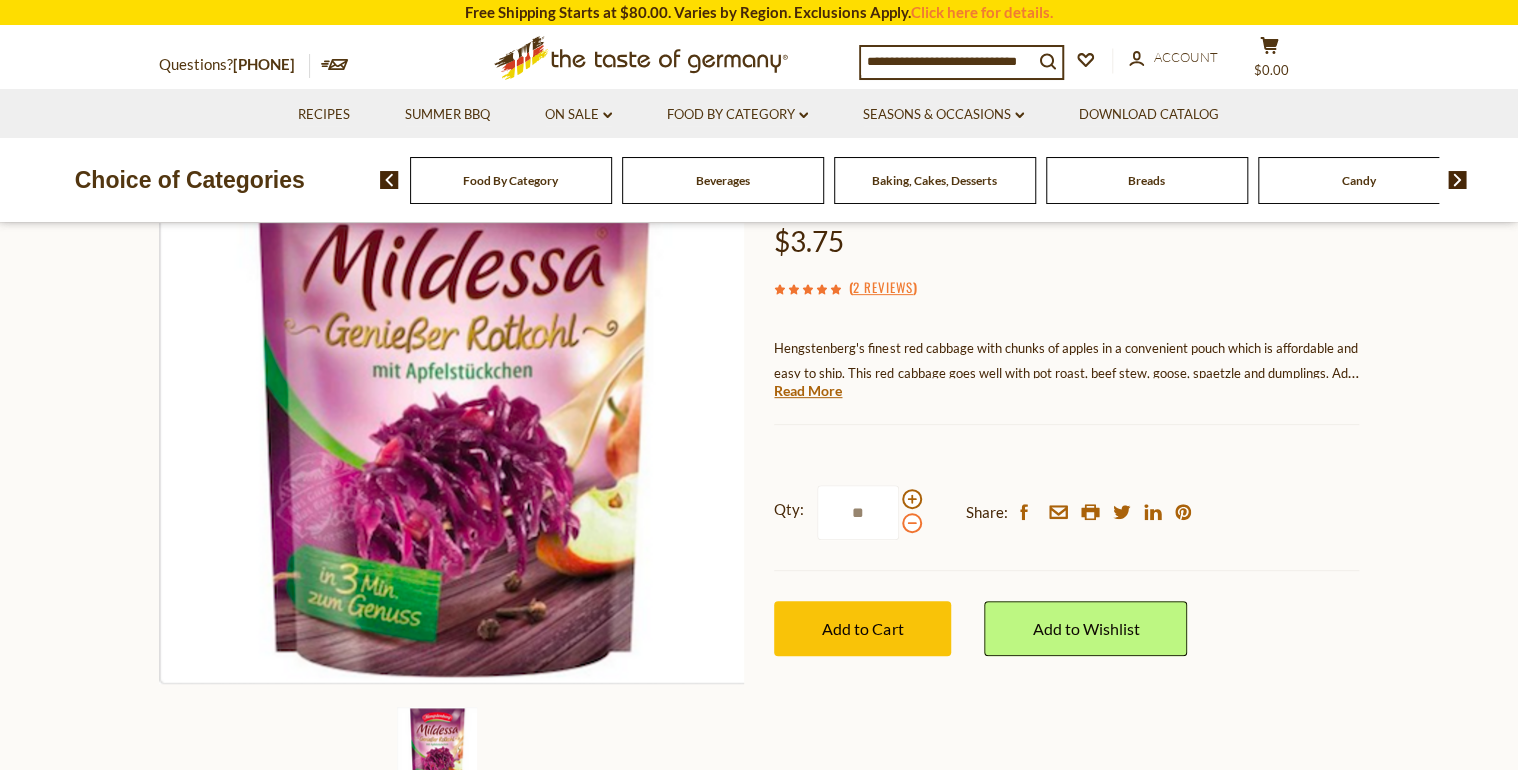 click at bounding box center [912, 523] 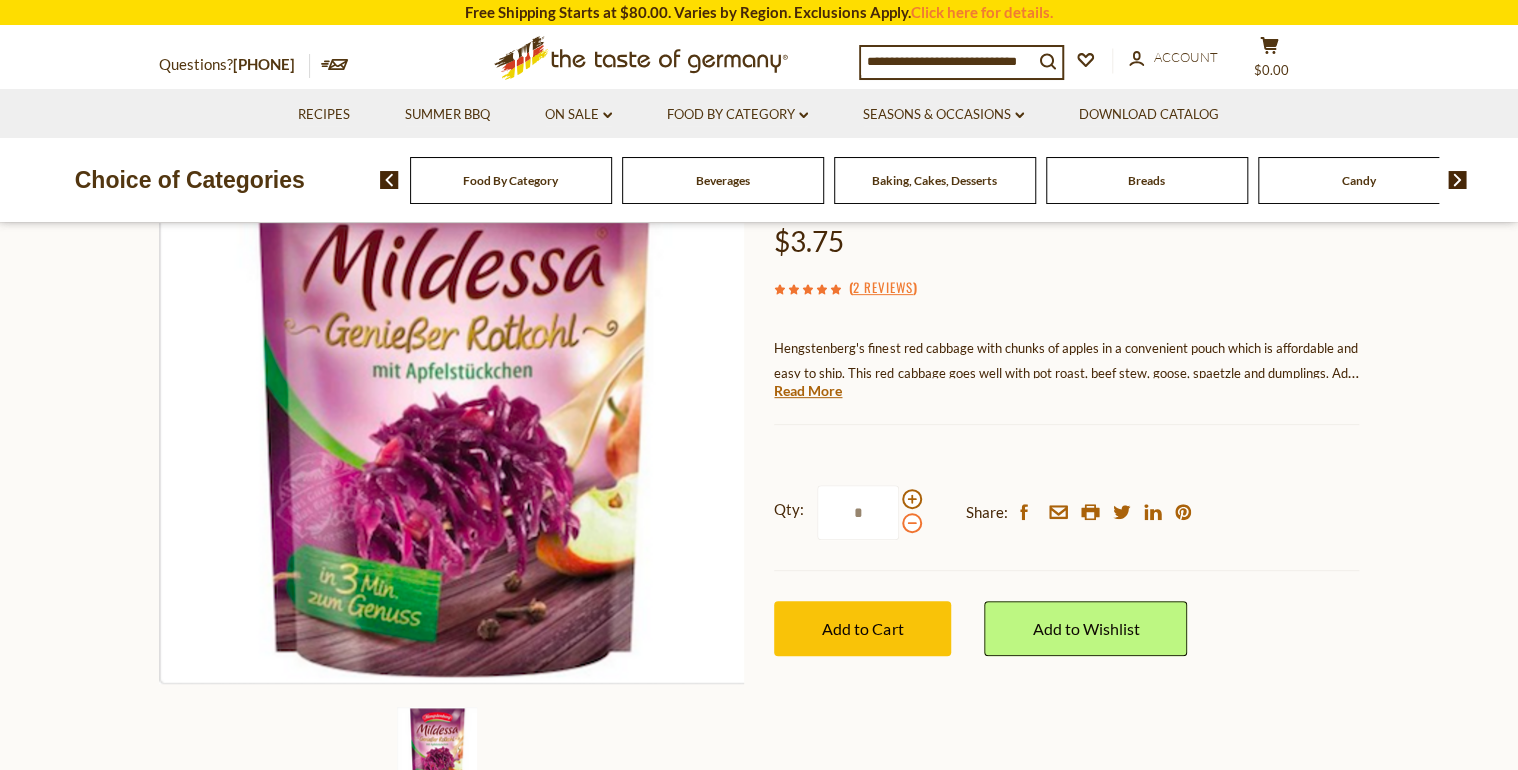 click at bounding box center [912, 523] 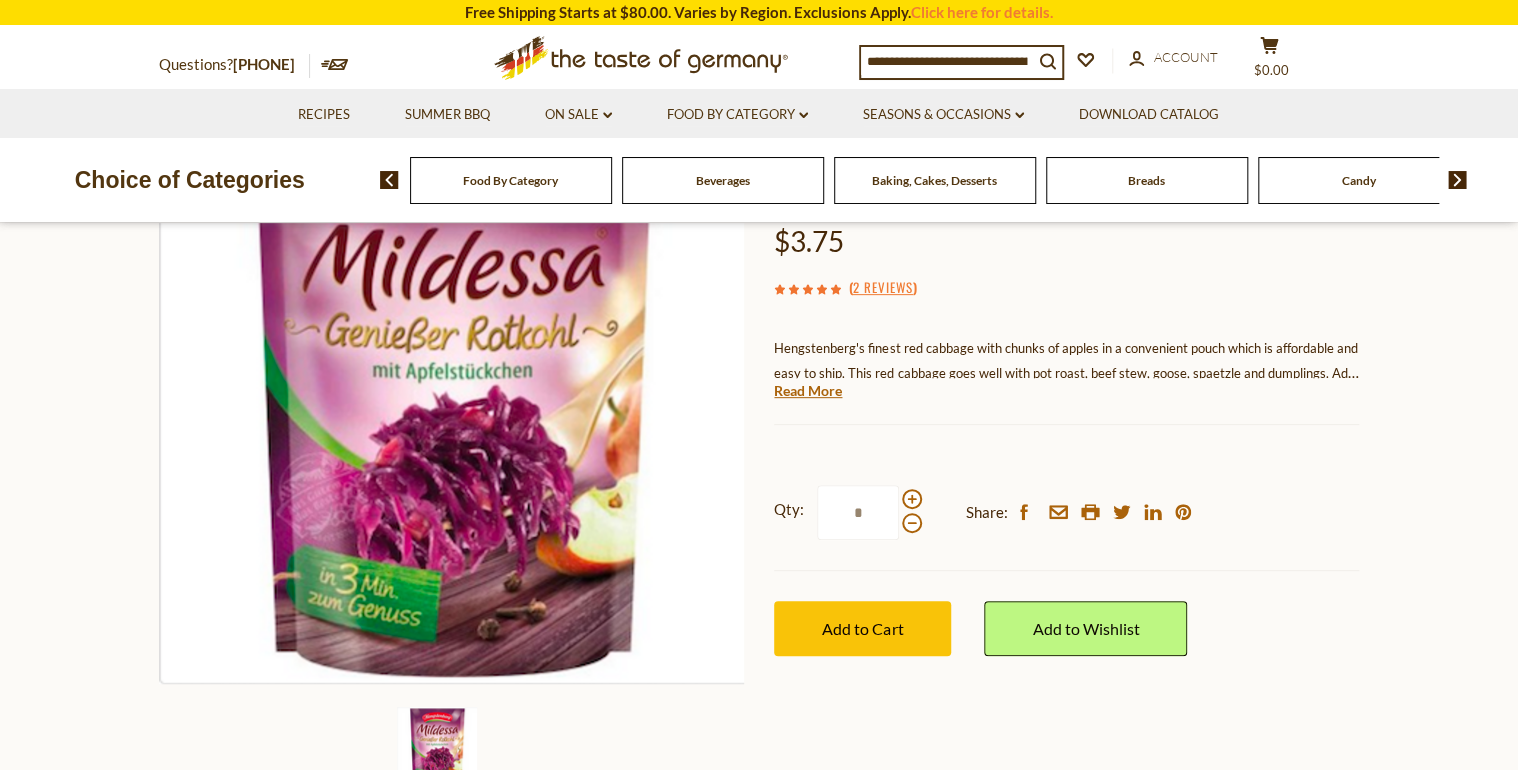 click on "*" at bounding box center [858, 512] 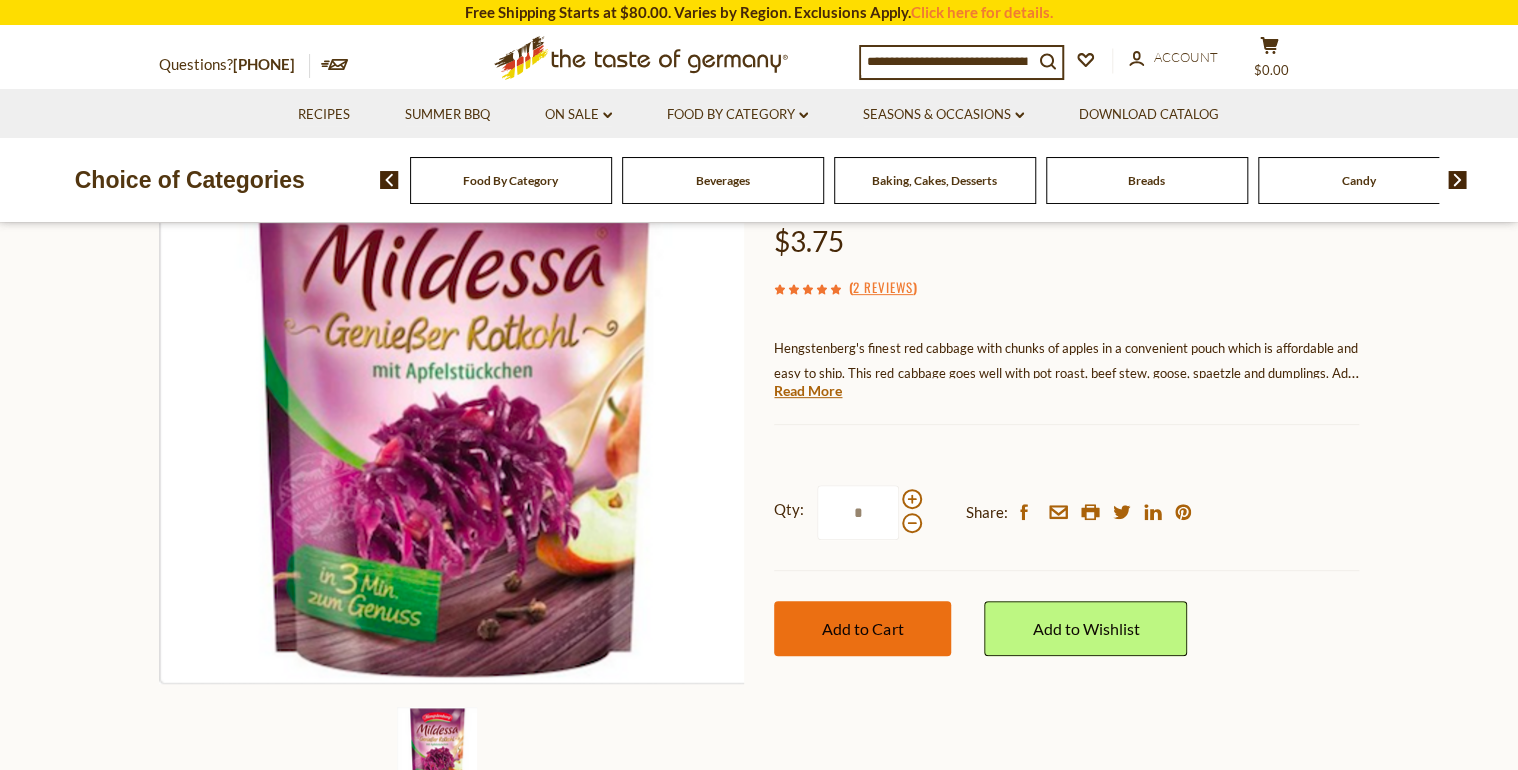 type on "*" 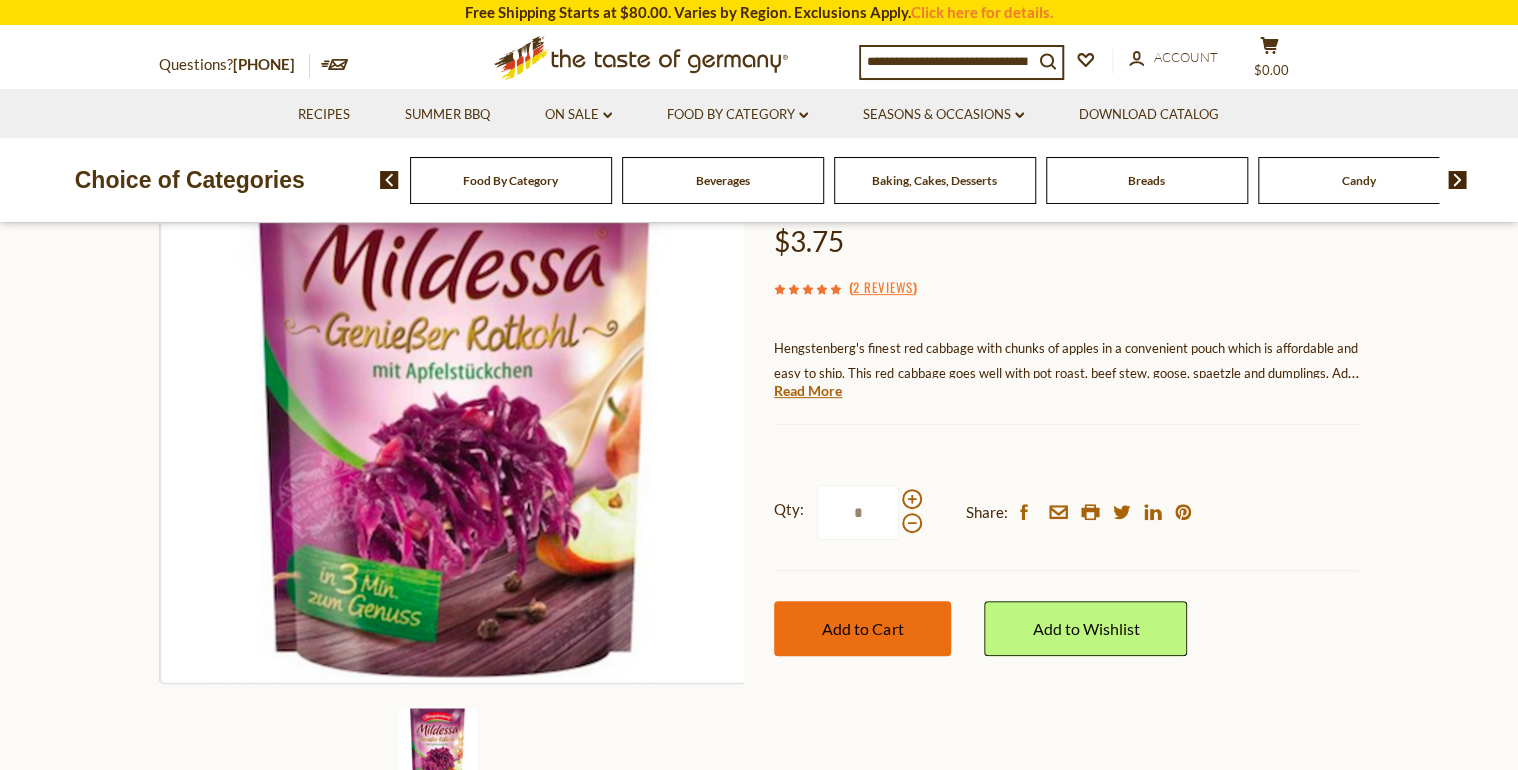 click on "Add to Cart" at bounding box center (862, 628) 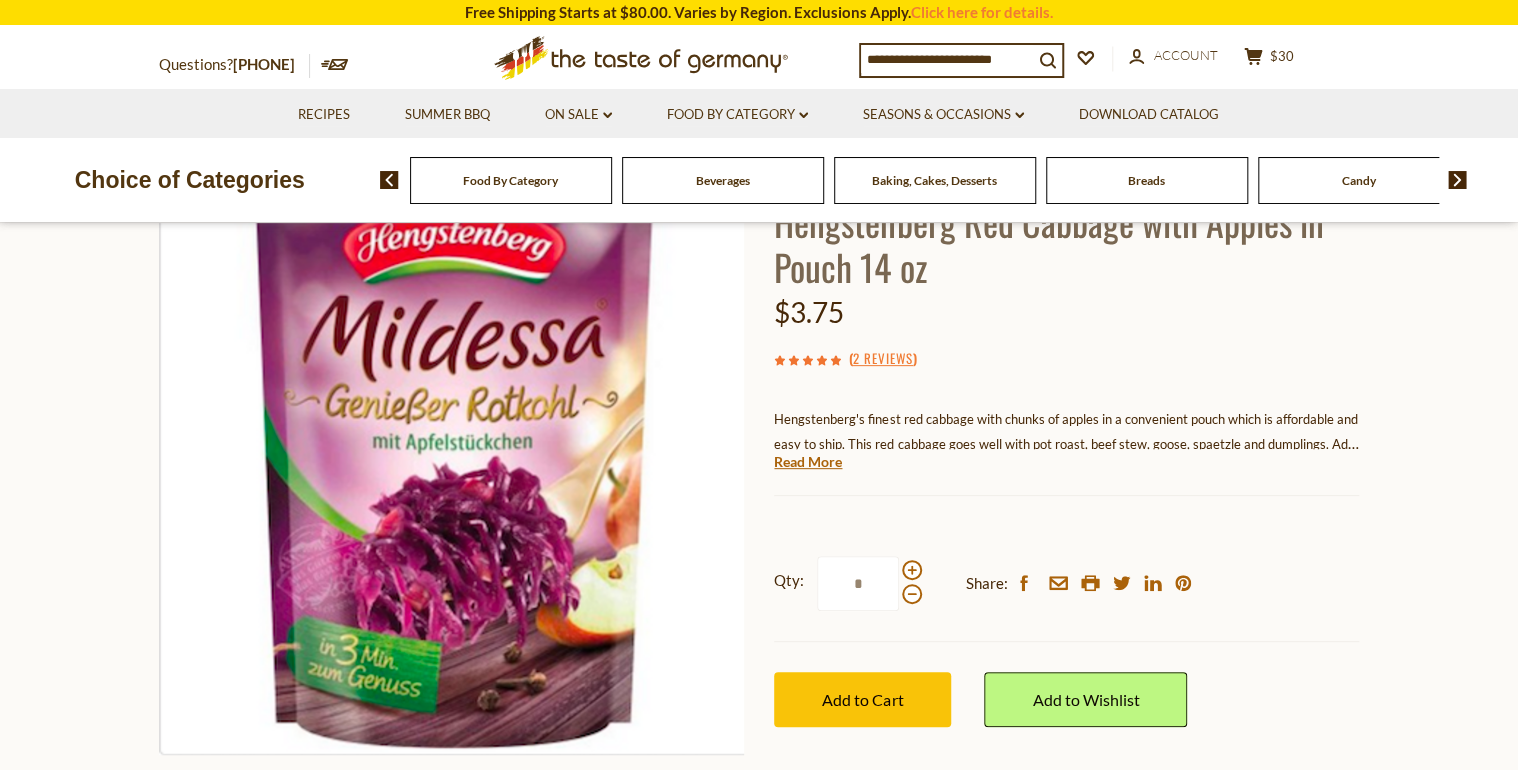 scroll, scrollTop: 80, scrollLeft: 0, axis: vertical 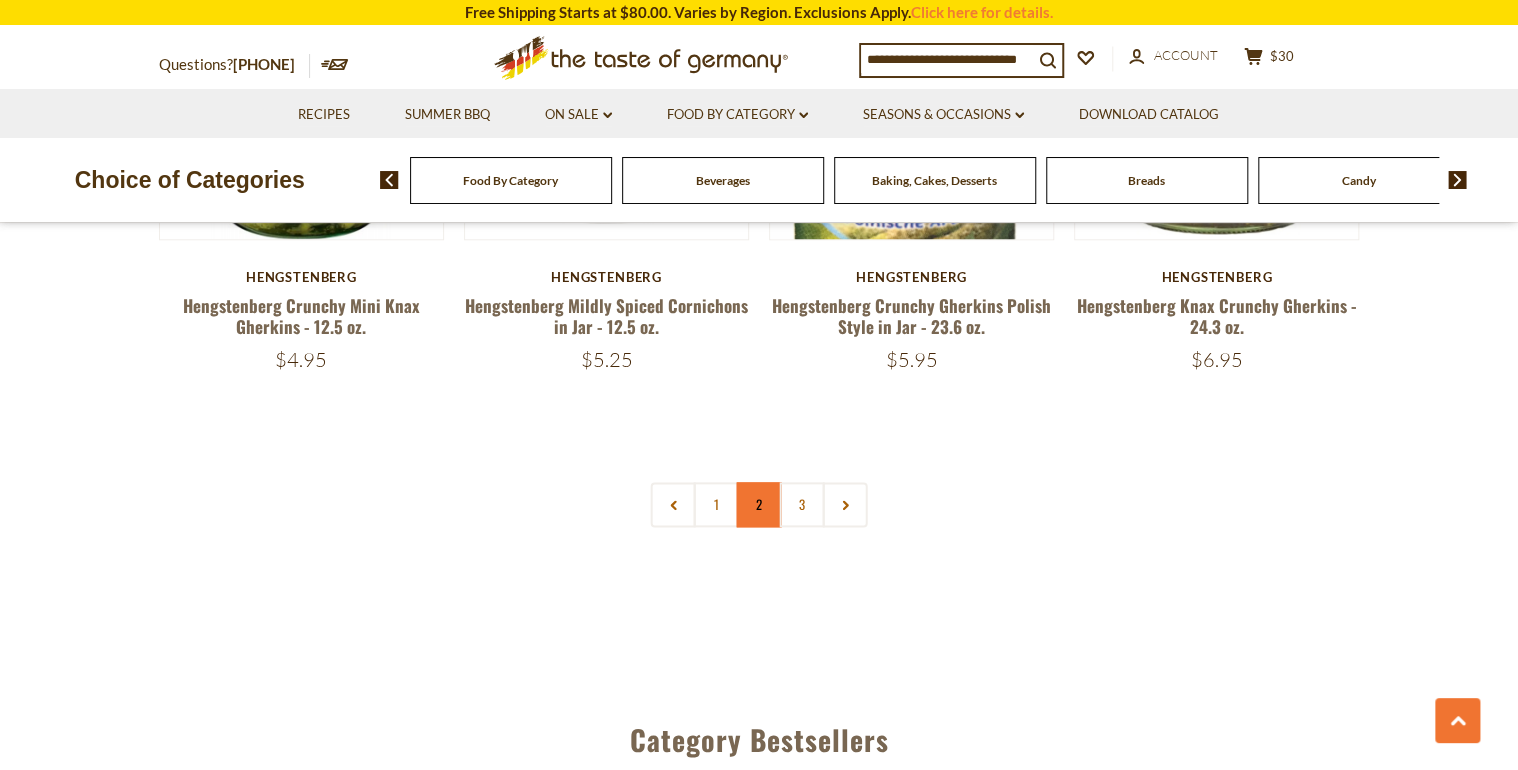 click on "2" at bounding box center [759, 504] 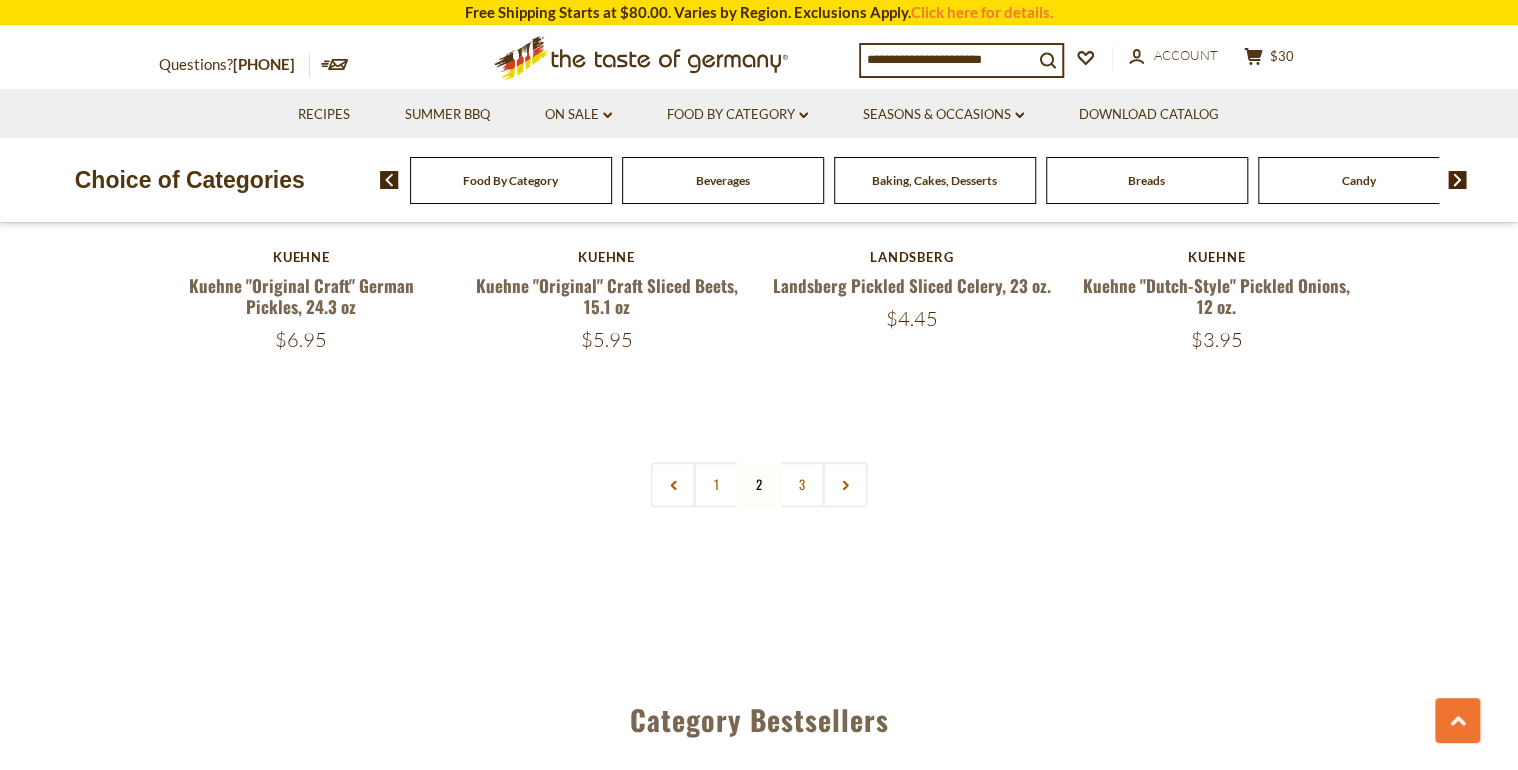 scroll, scrollTop: 4743, scrollLeft: 0, axis: vertical 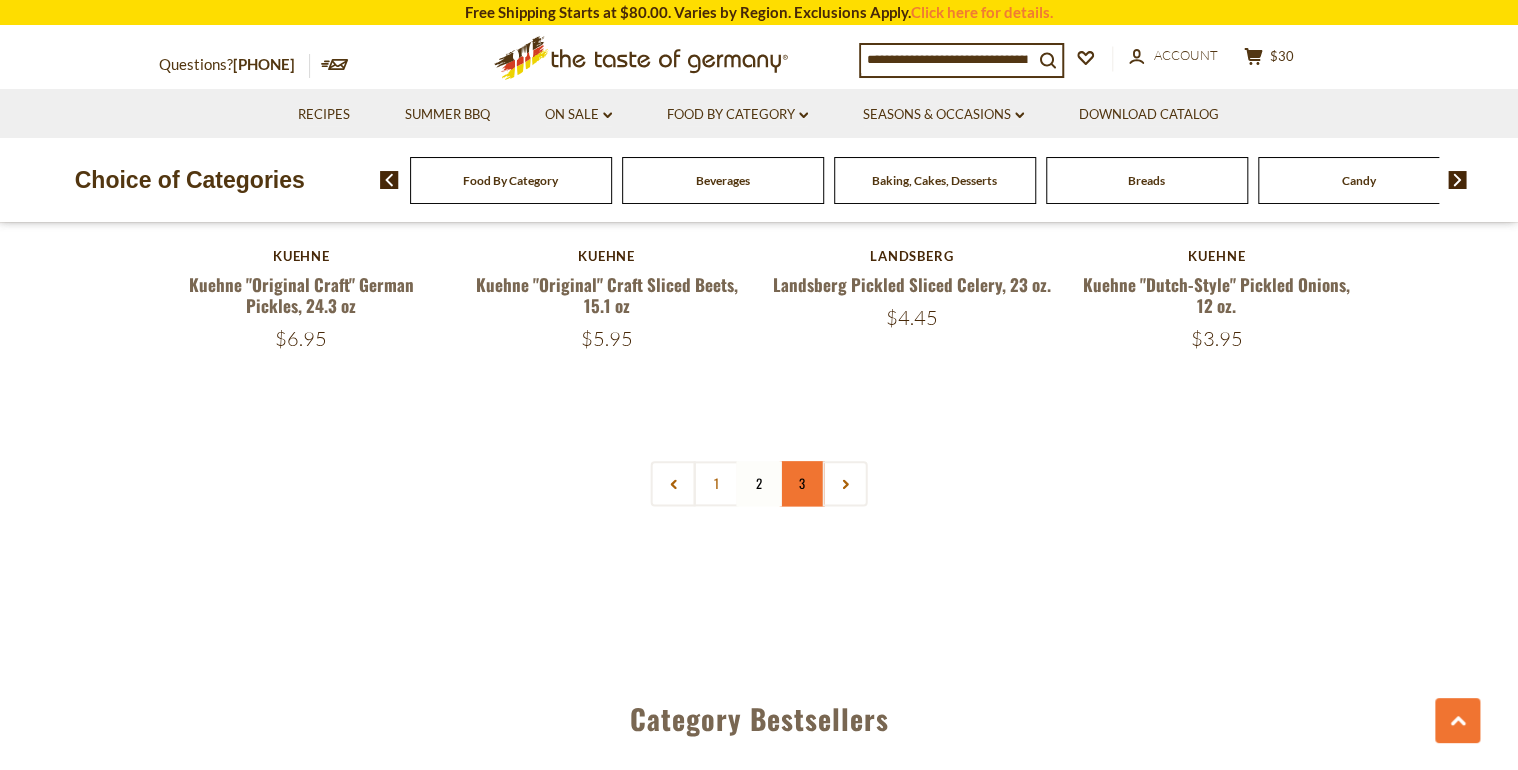 click on "3" at bounding box center (802, 483) 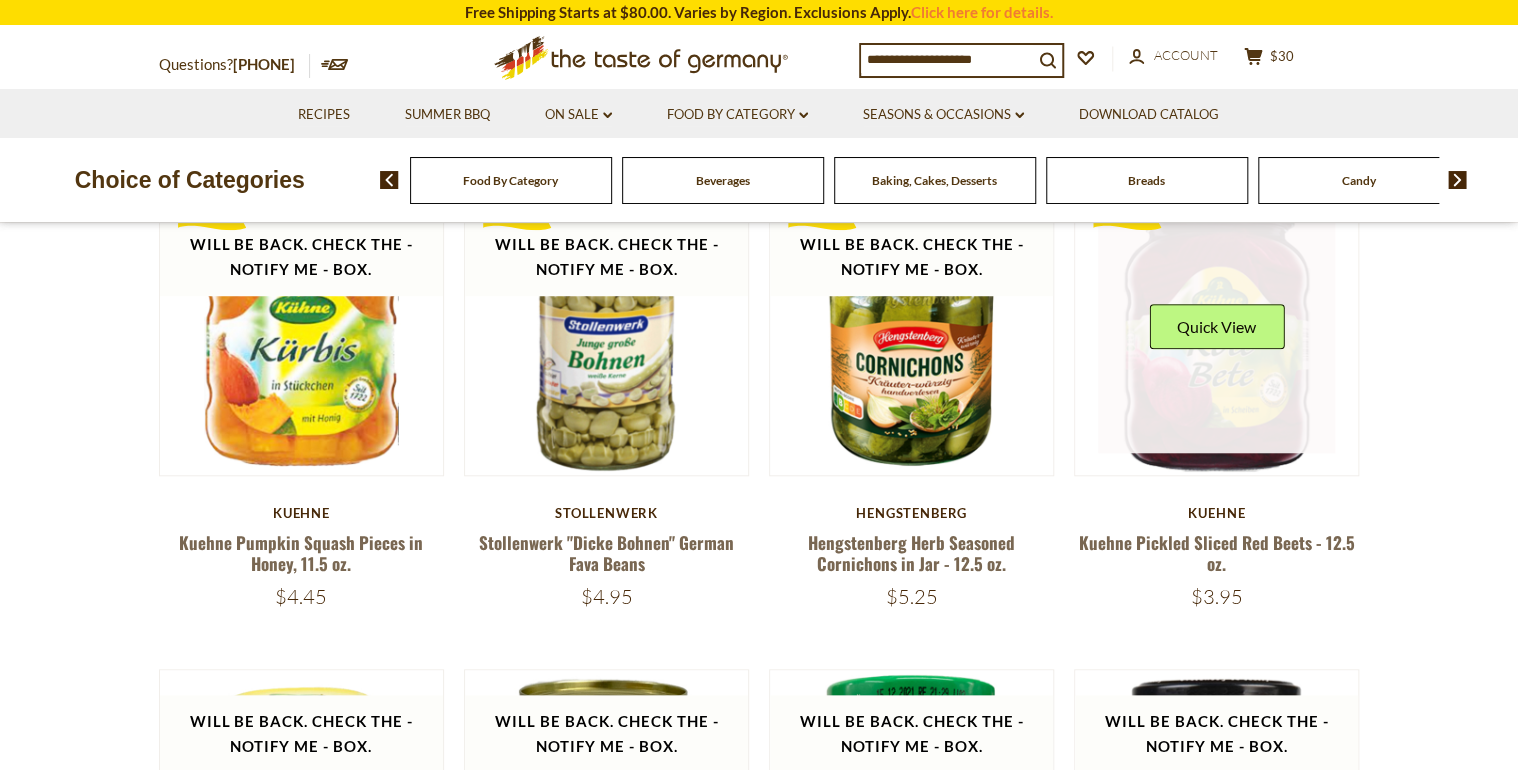 scroll, scrollTop: 663, scrollLeft: 0, axis: vertical 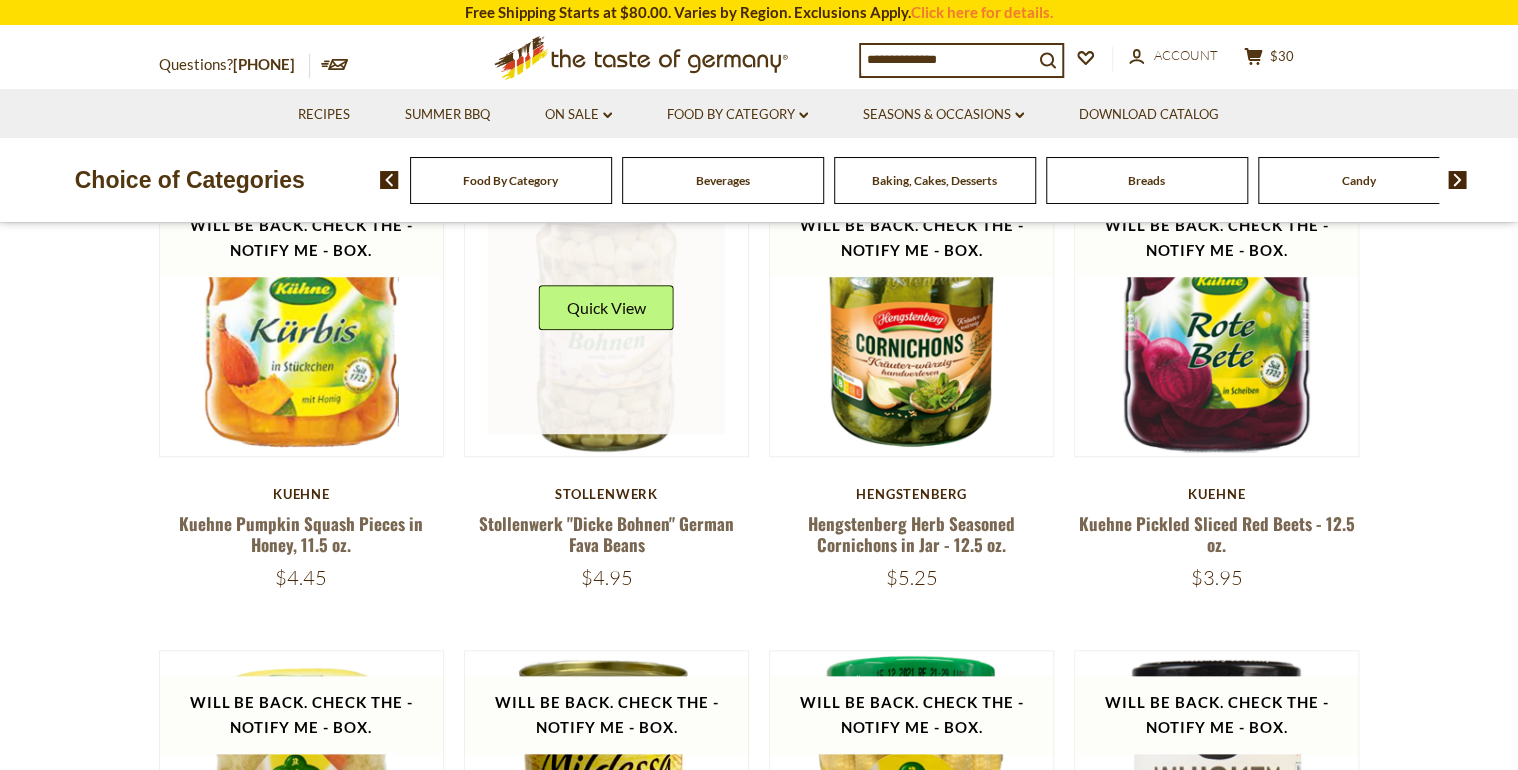 click at bounding box center [607, 315] 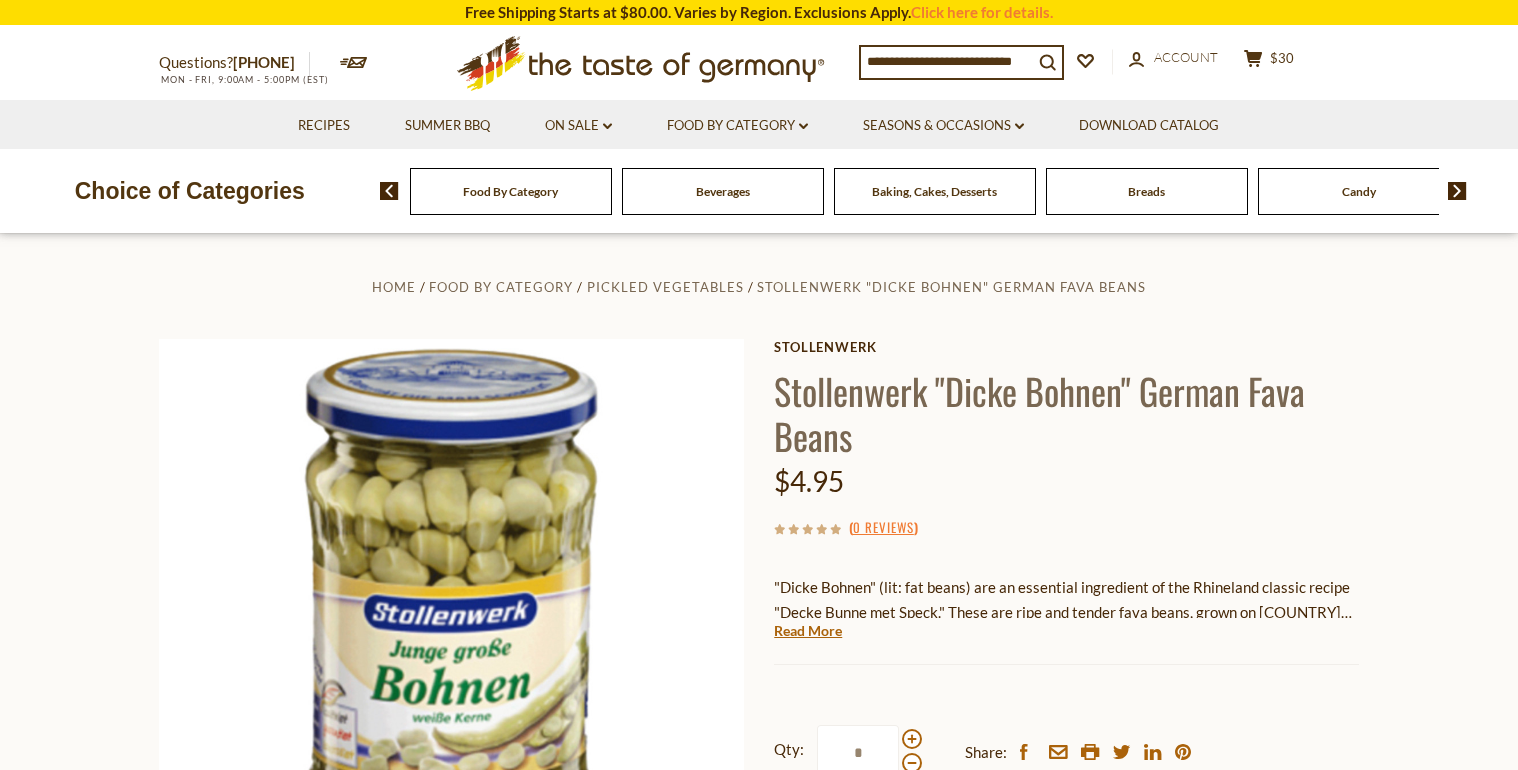 scroll, scrollTop: 0, scrollLeft: 0, axis: both 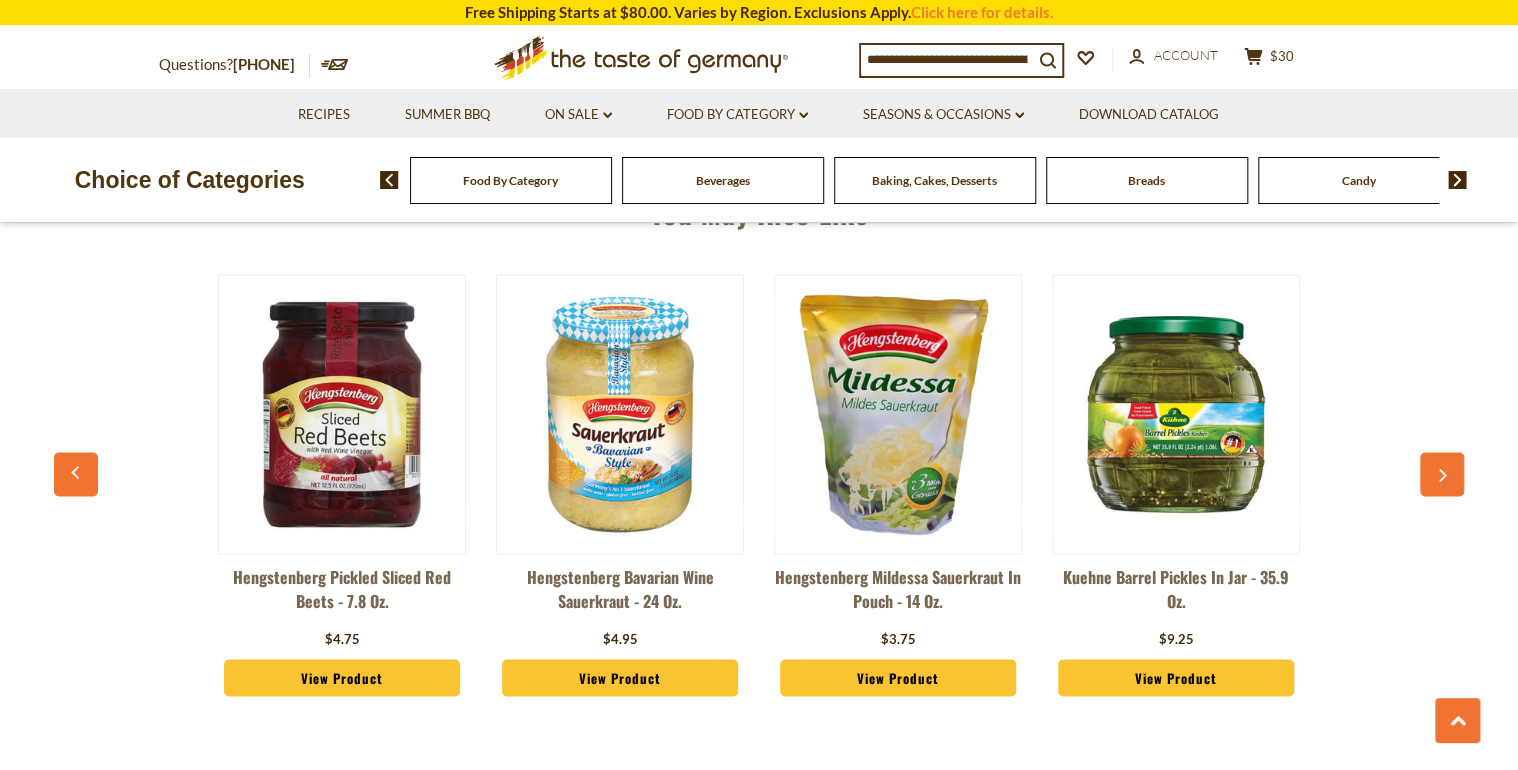 click at bounding box center [898, 414] 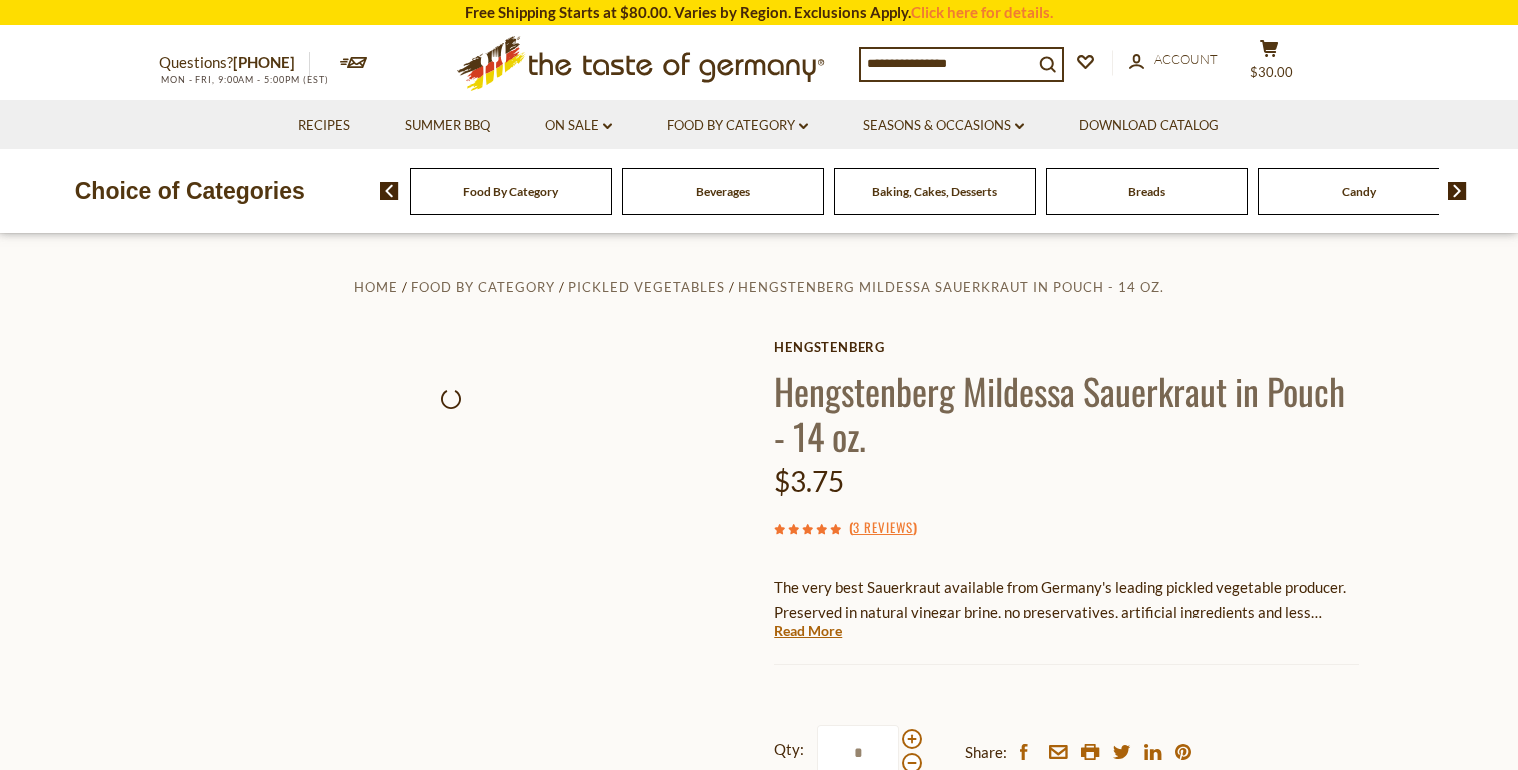 scroll, scrollTop: 0, scrollLeft: 0, axis: both 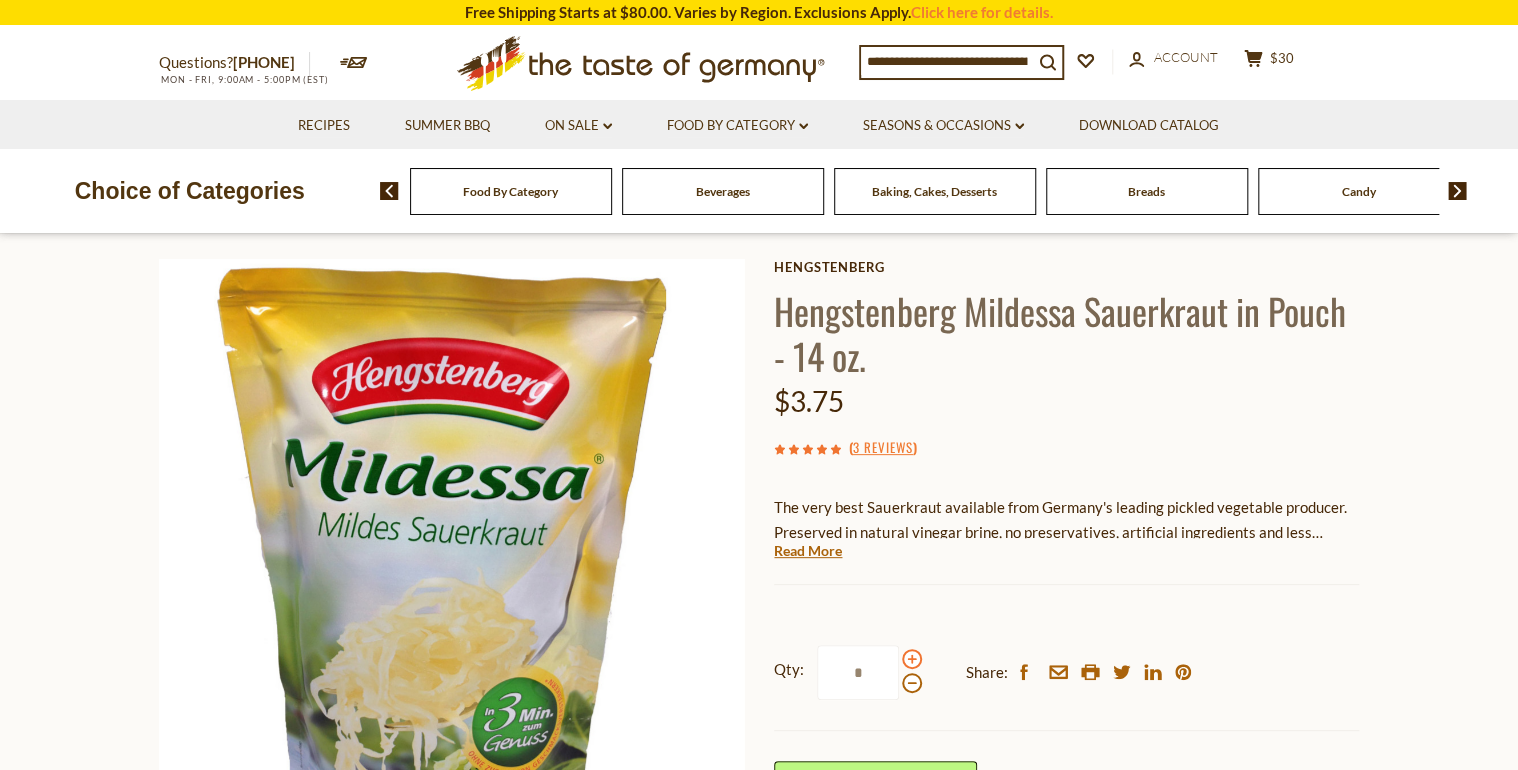 click at bounding box center [912, 659] 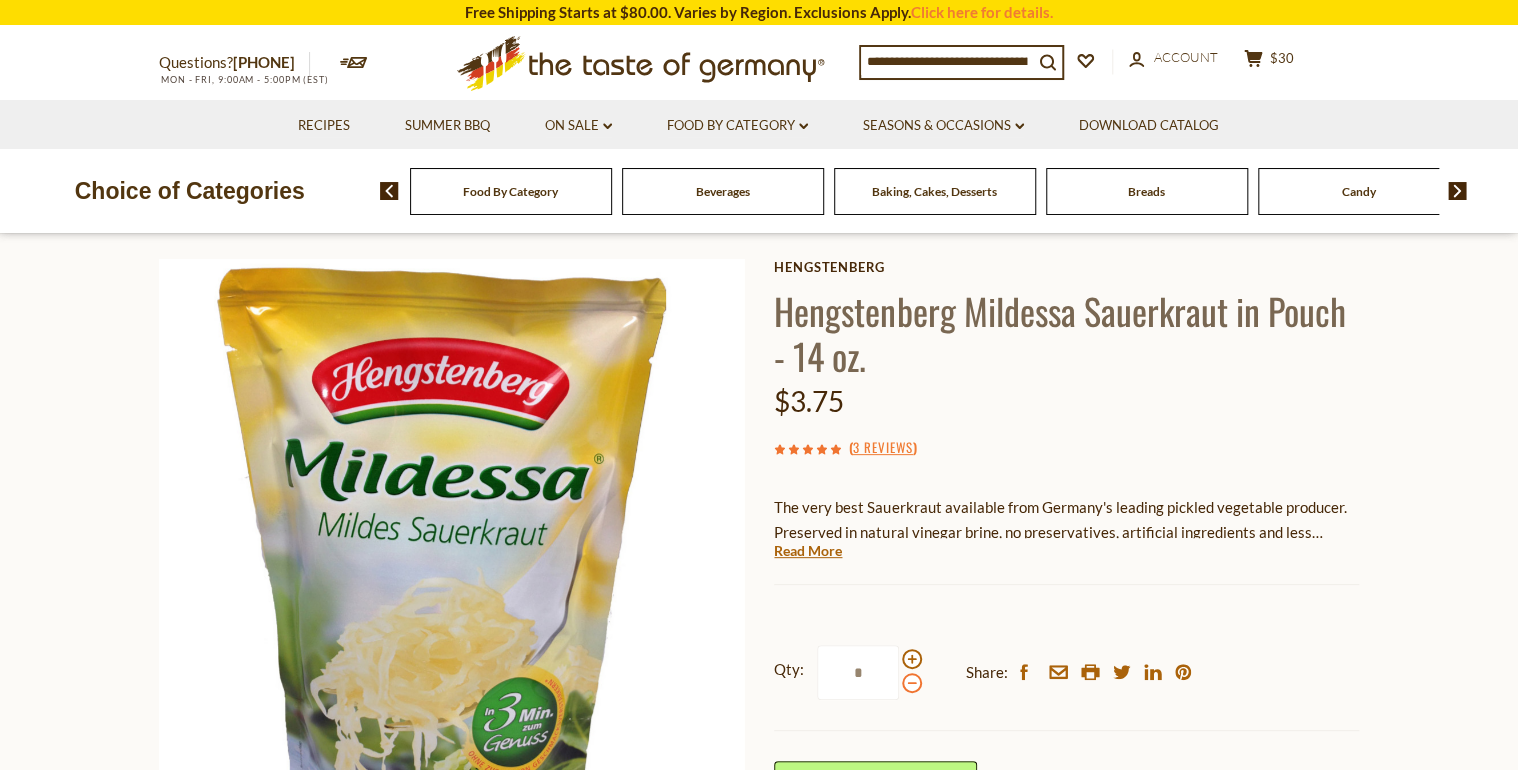 click at bounding box center (912, 683) 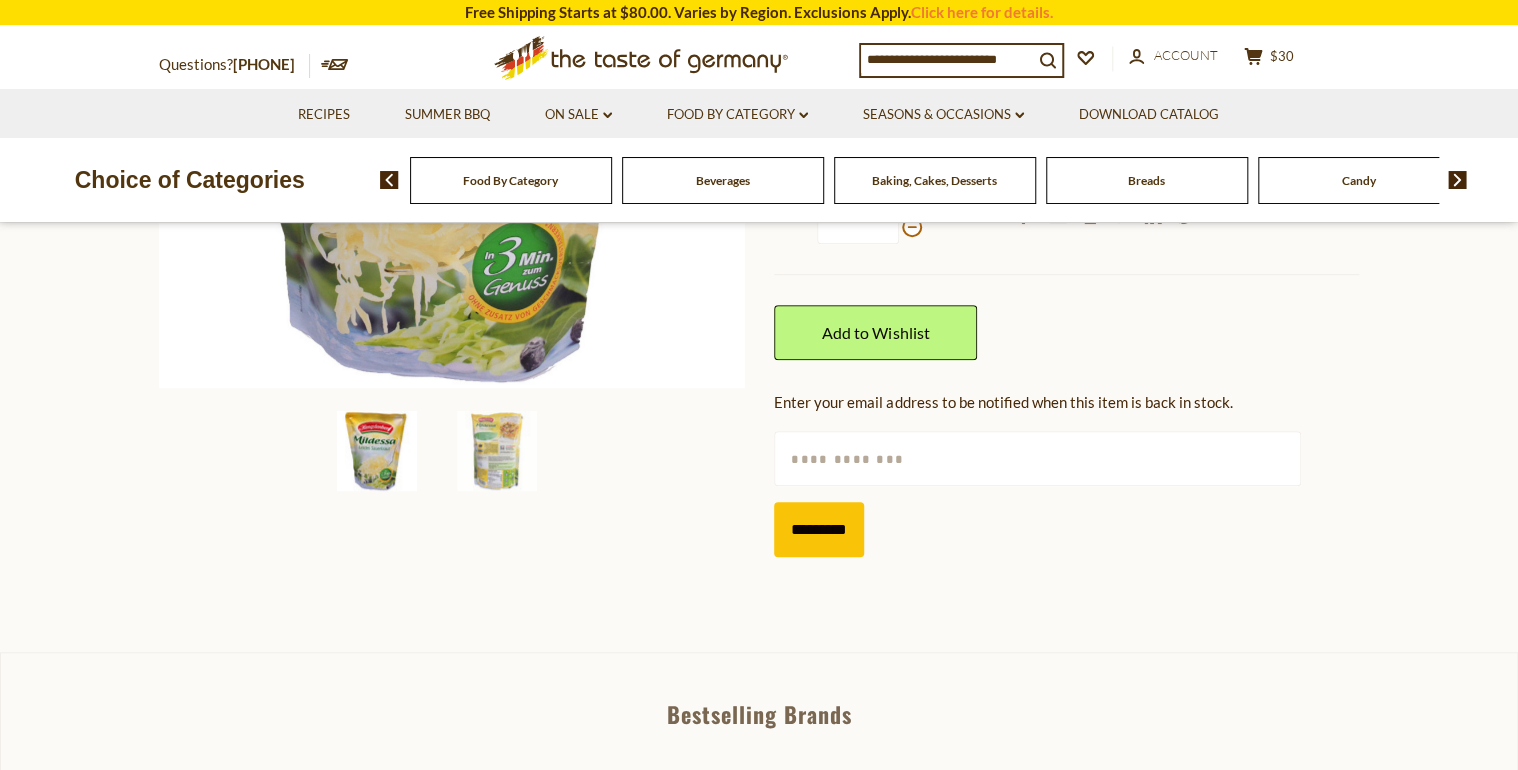 scroll, scrollTop: 560, scrollLeft: 0, axis: vertical 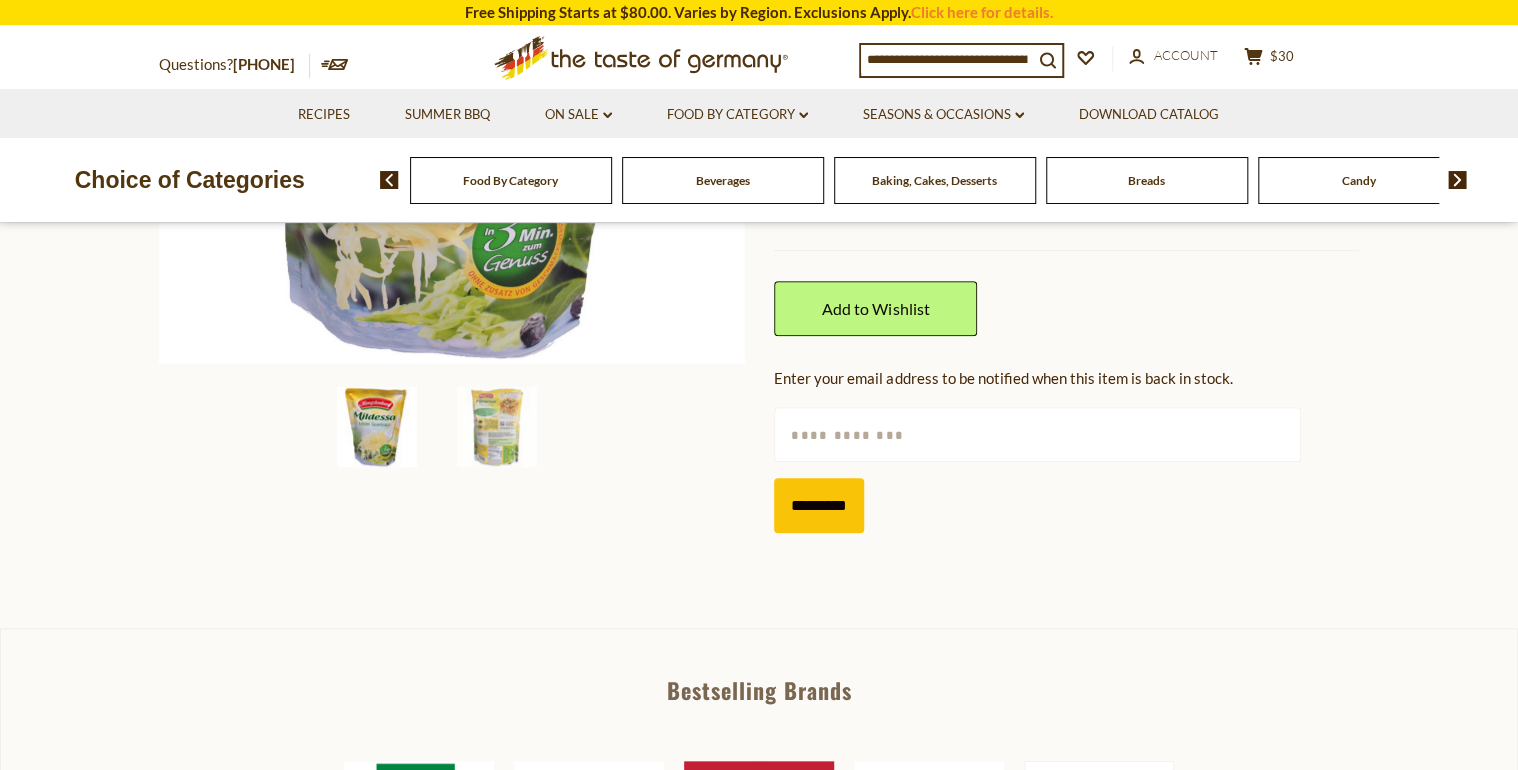 click at bounding box center (377, 427) 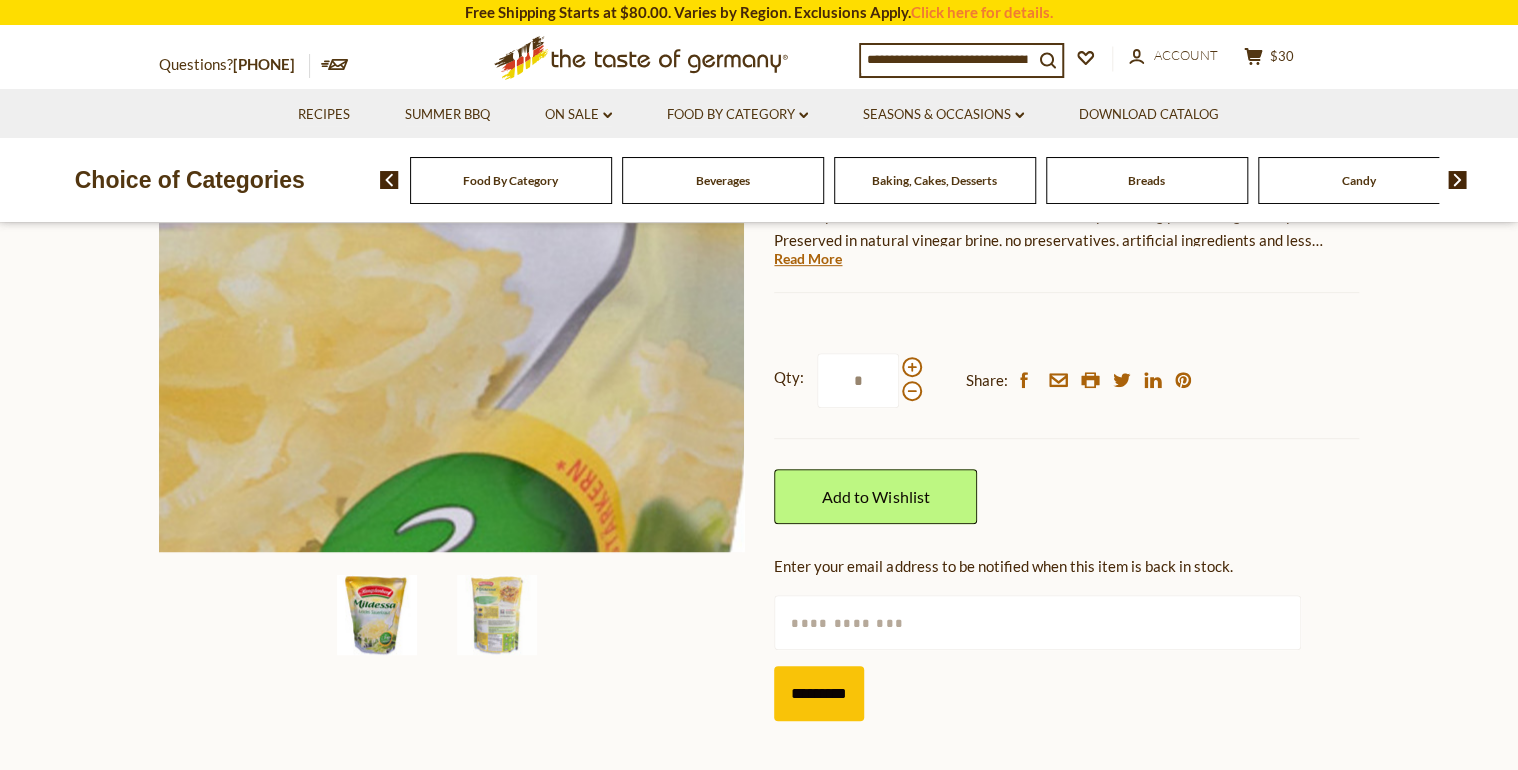scroll, scrollTop: 400, scrollLeft: 0, axis: vertical 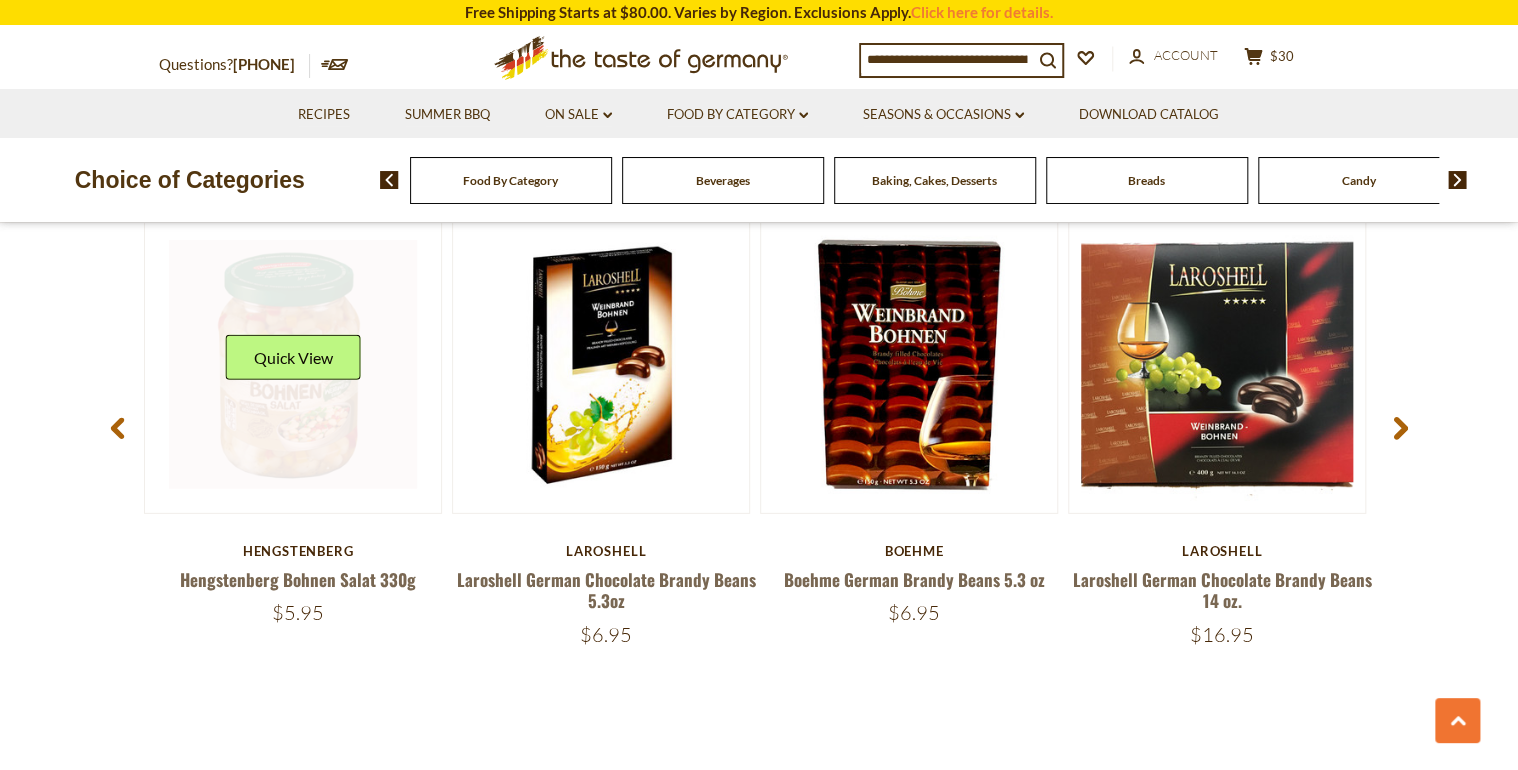 click on "Quick View" at bounding box center [293, 365] 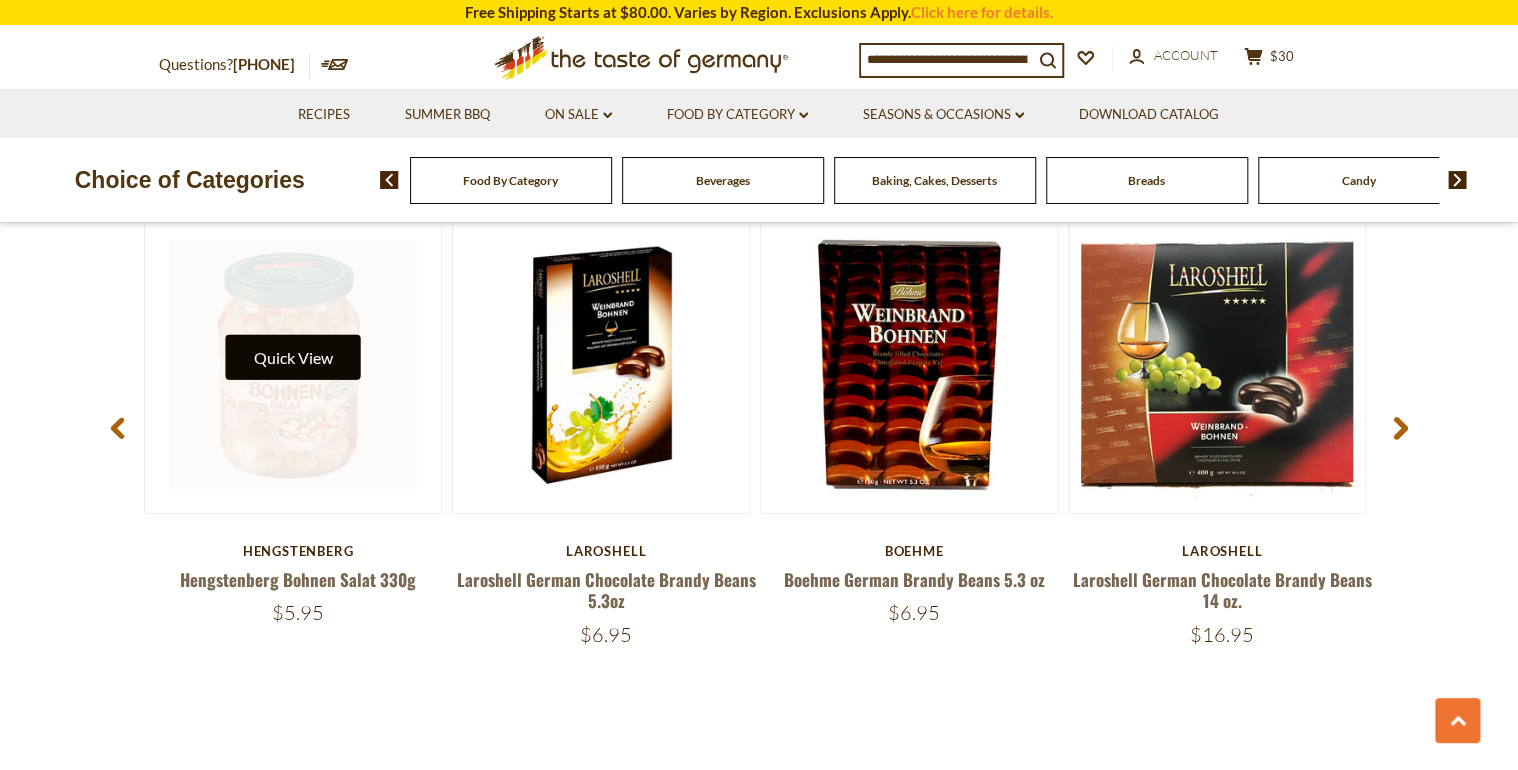 click on "Quick View" at bounding box center (293, 357) 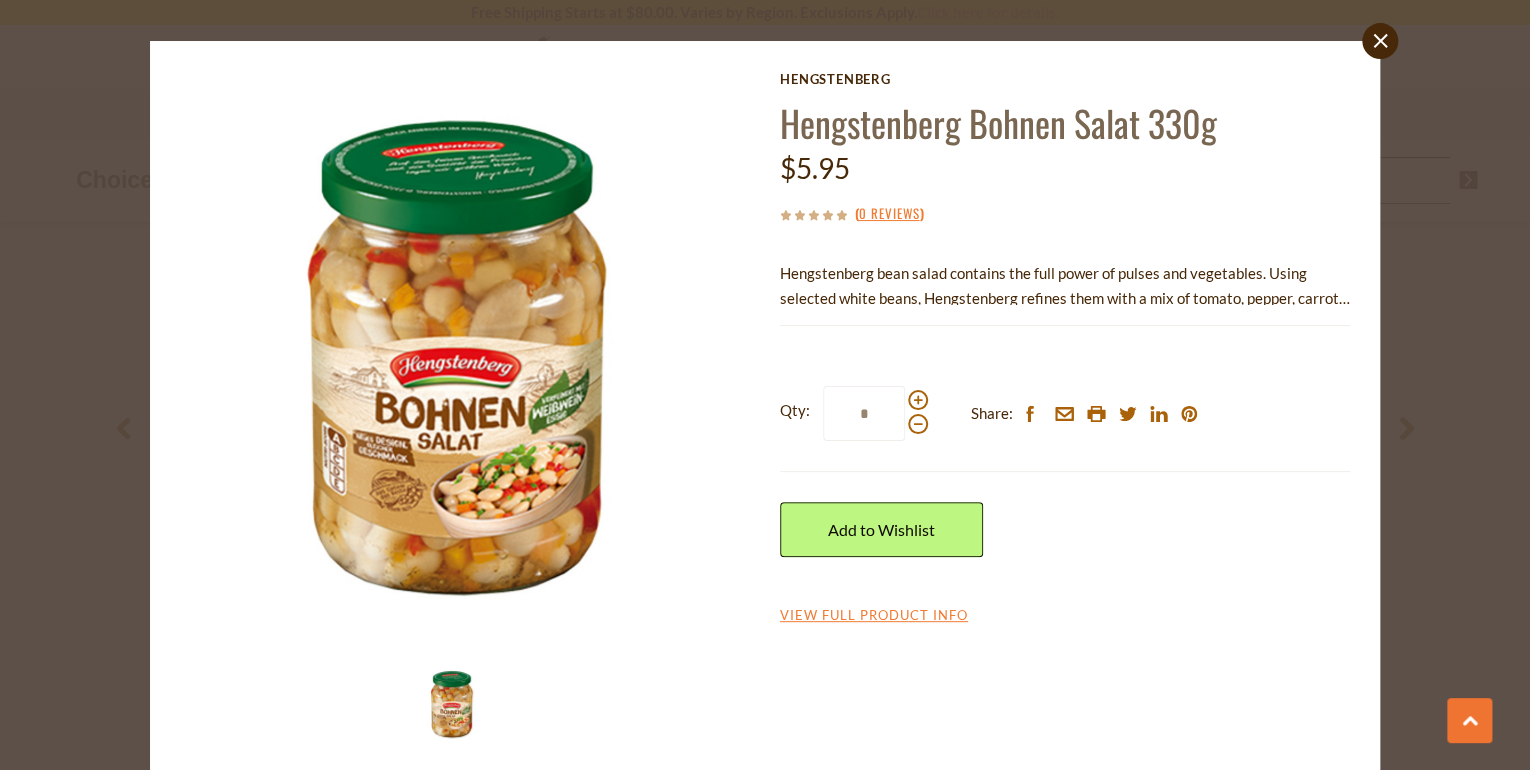 scroll, scrollTop: 56, scrollLeft: 0, axis: vertical 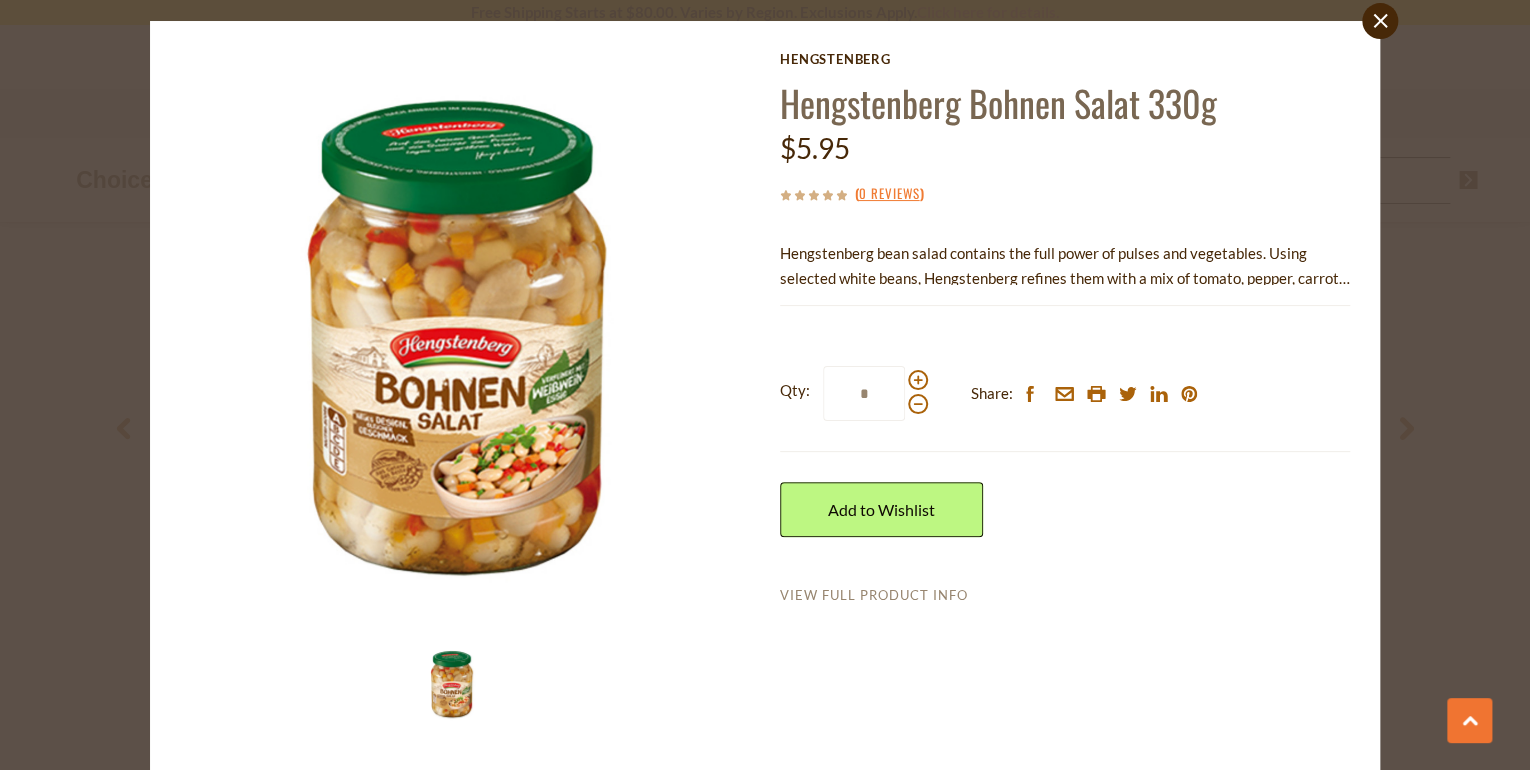 click on "View Full Product Info" at bounding box center (874, 596) 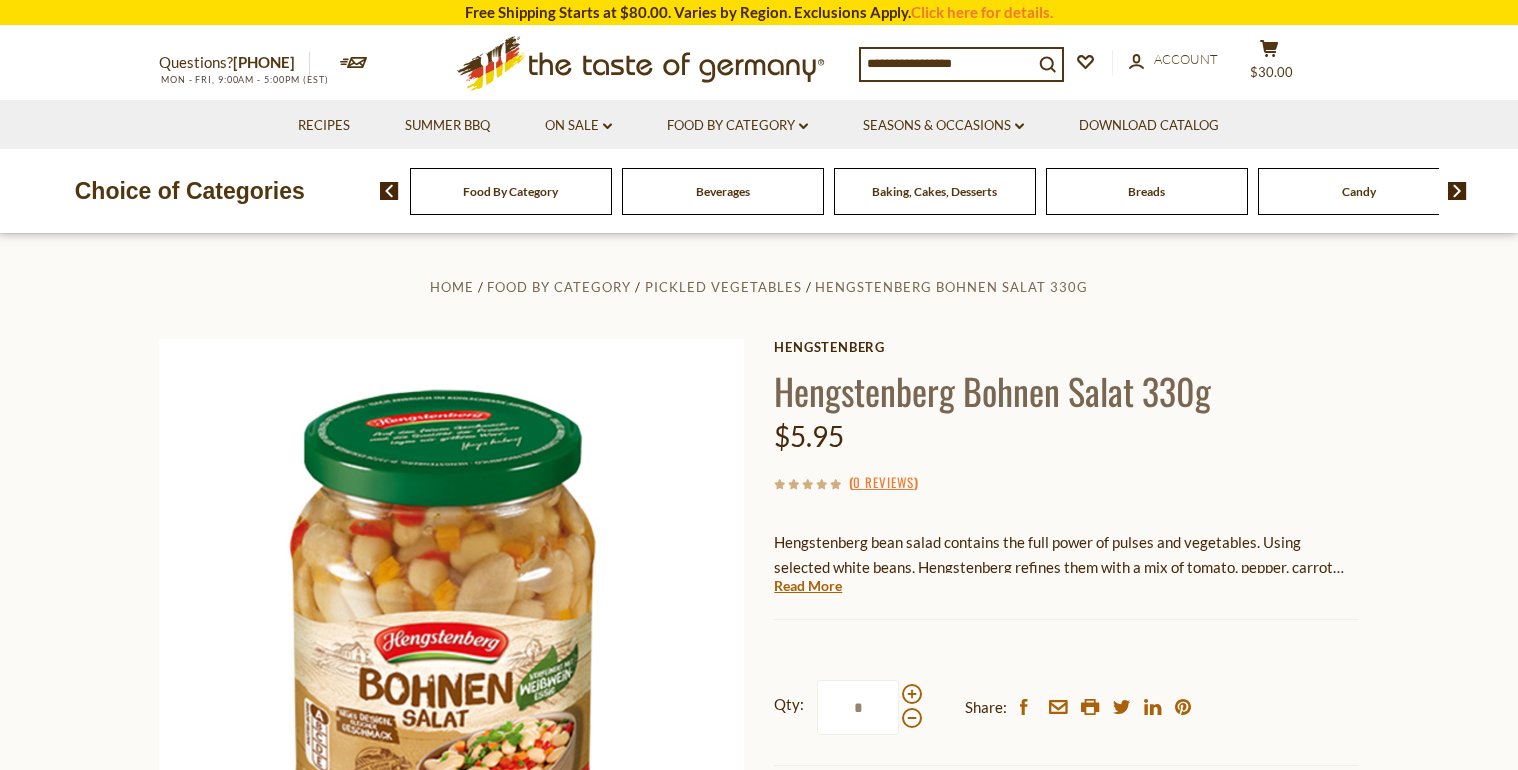 scroll, scrollTop: 0, scrollLeft: 0, axis: both 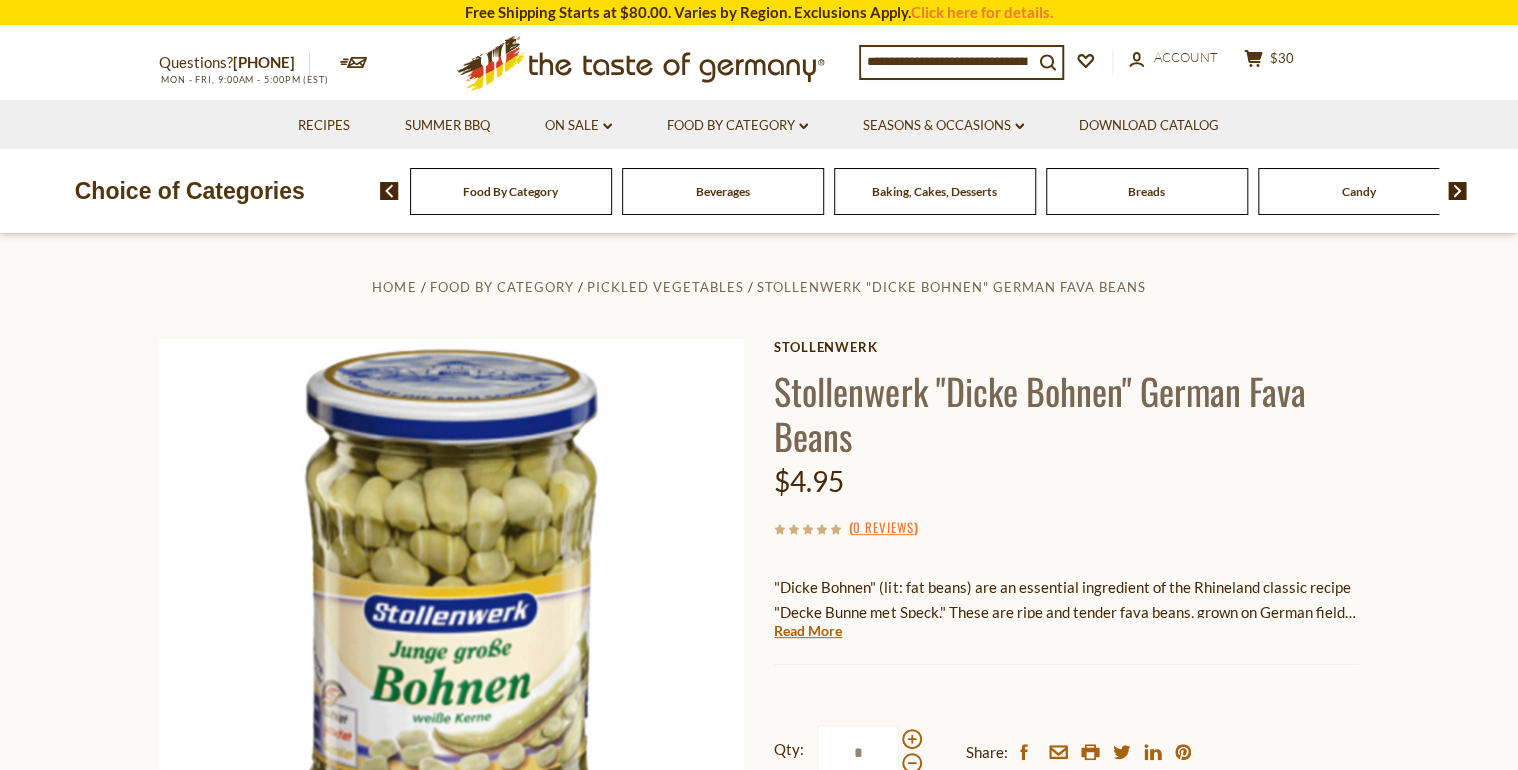 click on "Food By Category" at bounding box center [510, 191] 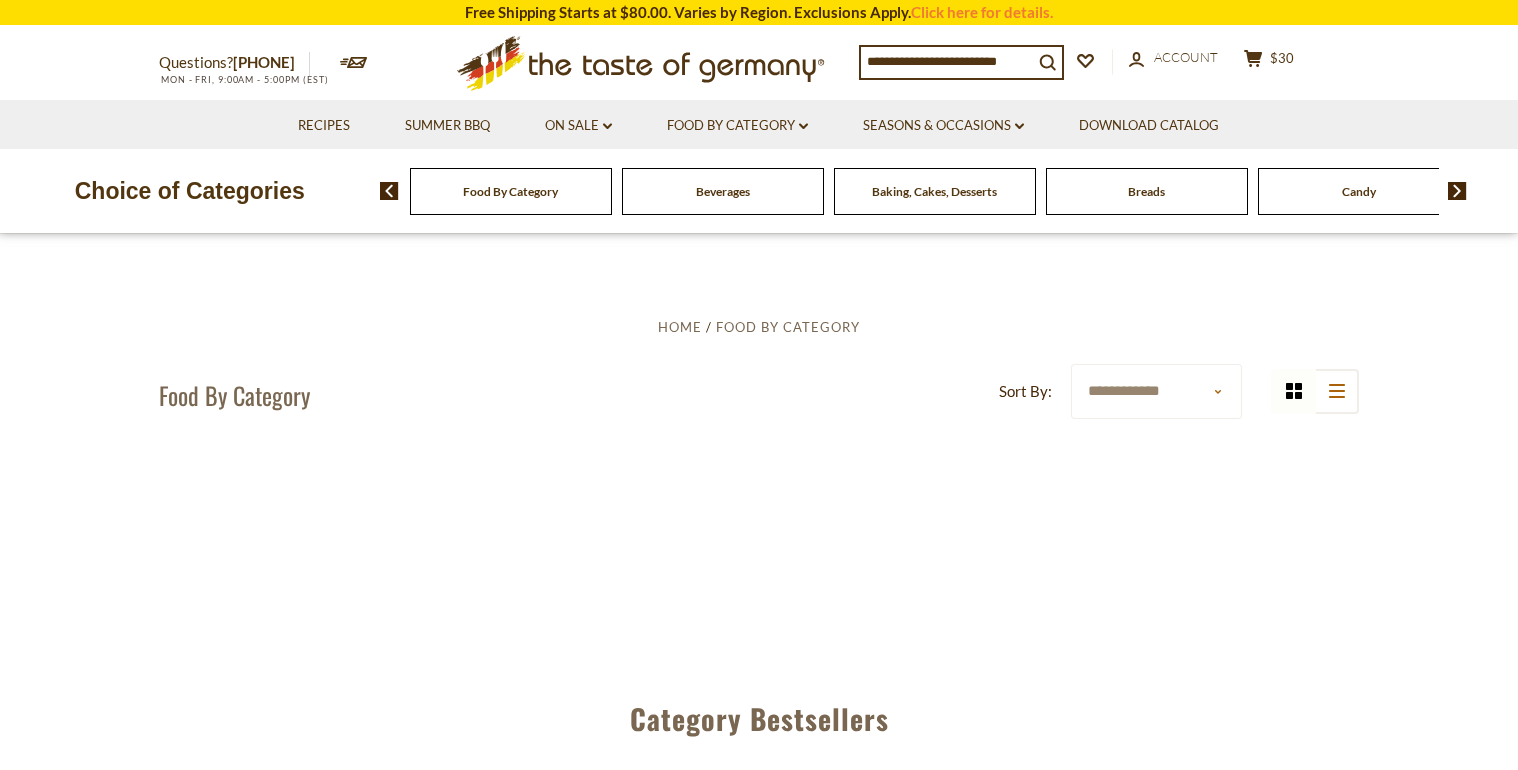 scroll, scrollTop: 0, scrollLeft: 0, axis: both 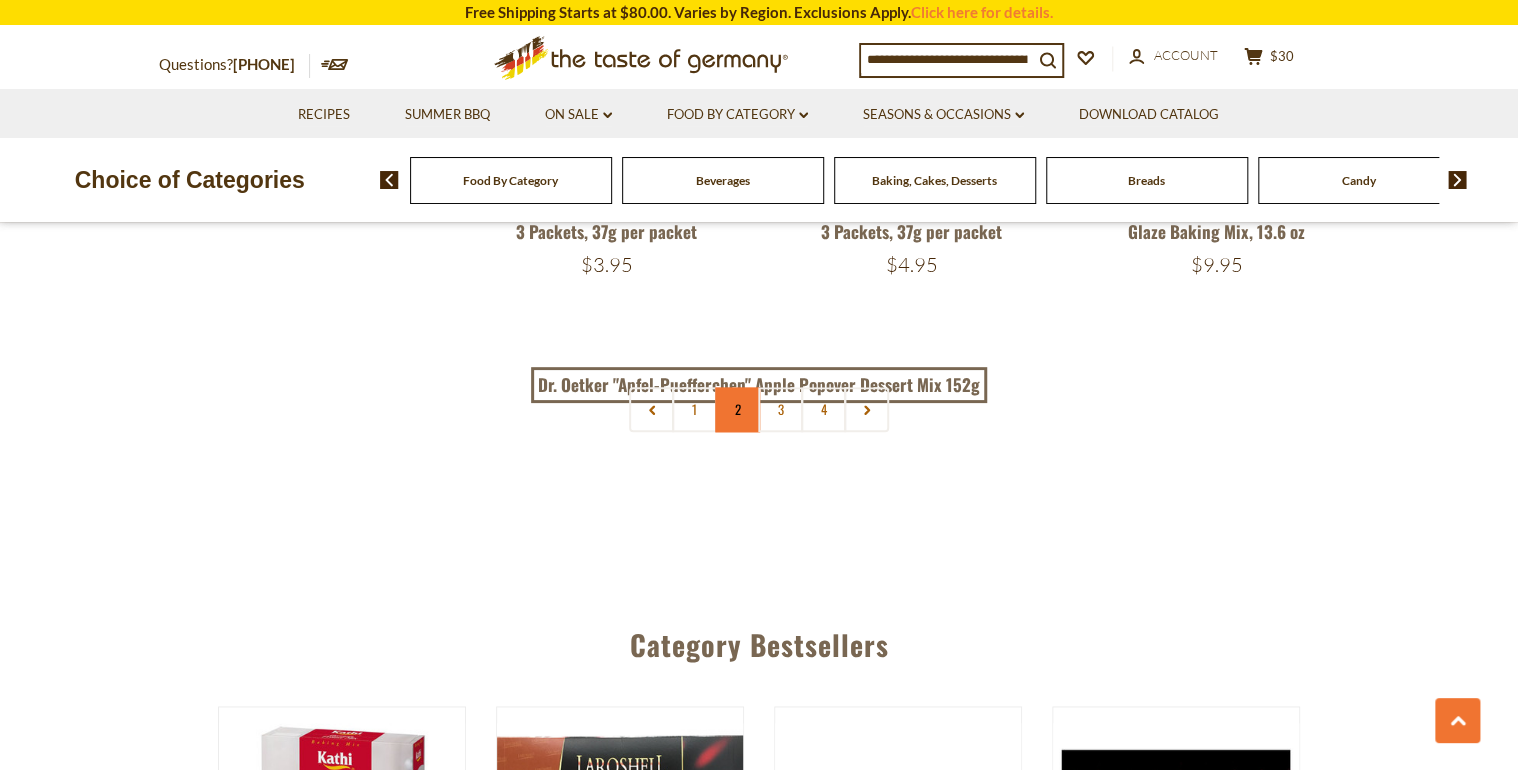 click on "2" at bounding box center (737, 409) 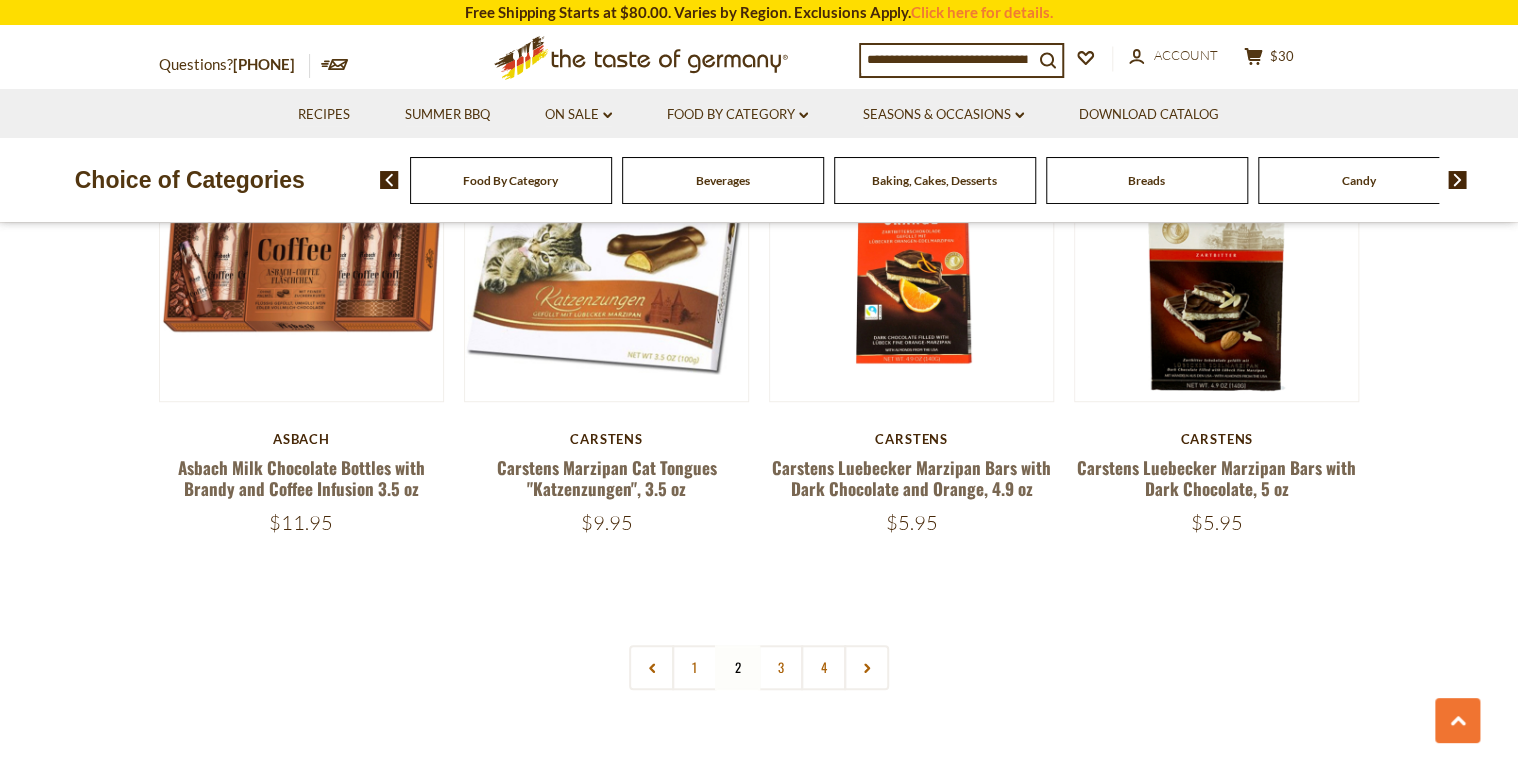scroll, scrollTop: 4444, scrollLeft: 0, axis: vertical 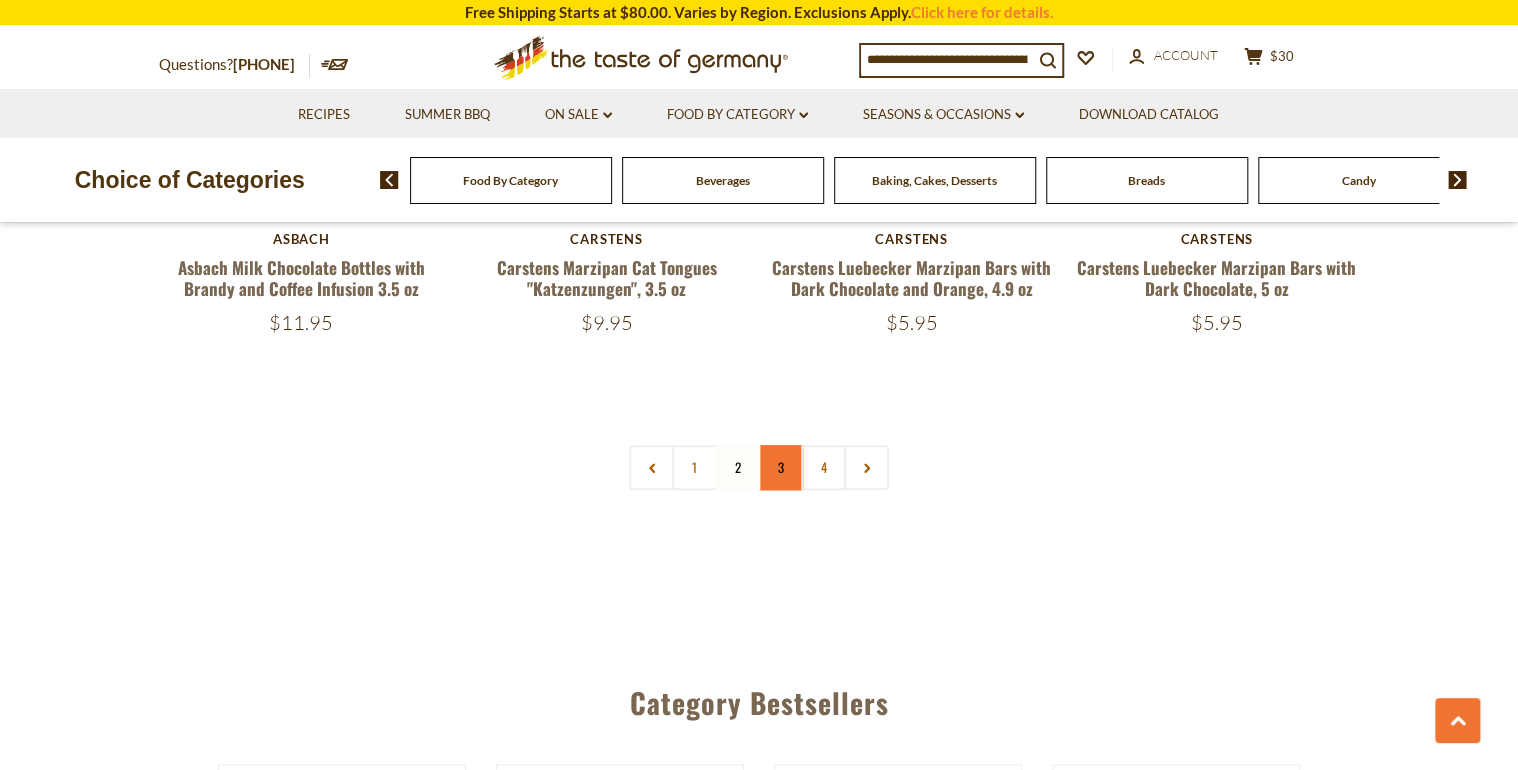 click on "3" at bounding box center [780, 467] 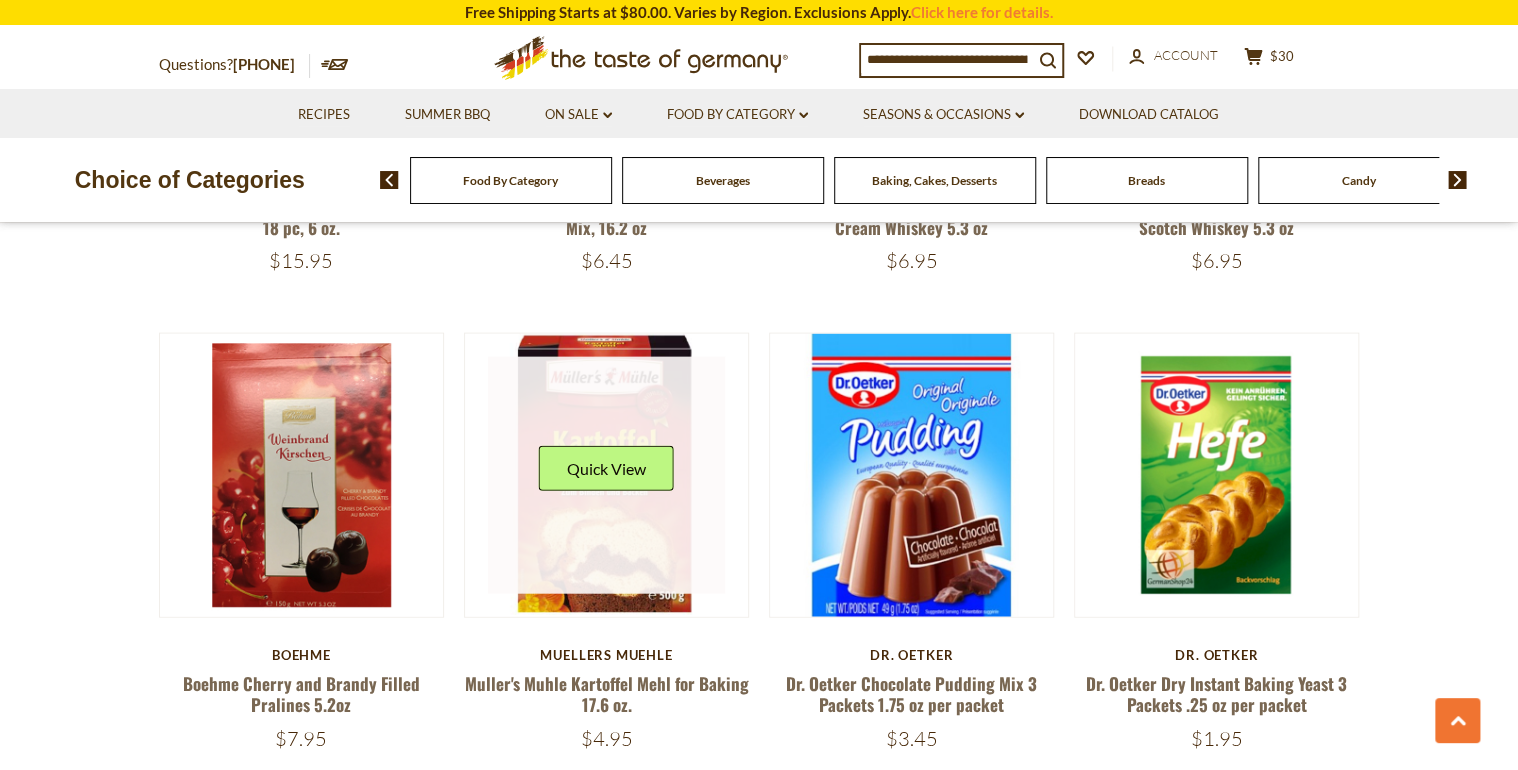 scroll, scrollTop: 2044, scrollLeft: 0, axis: vertical 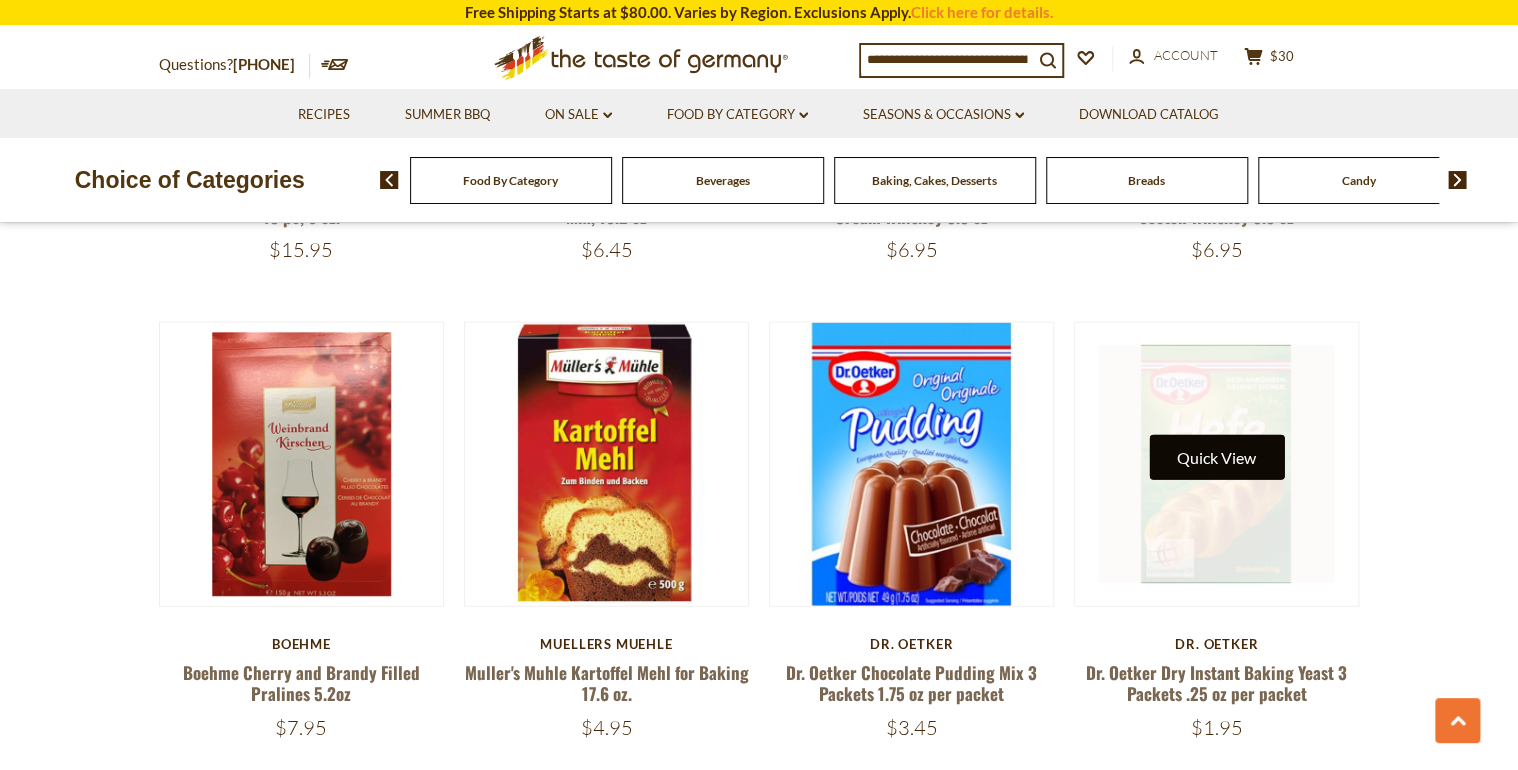 click on "Quick View" at bounding box center (1216, 457) 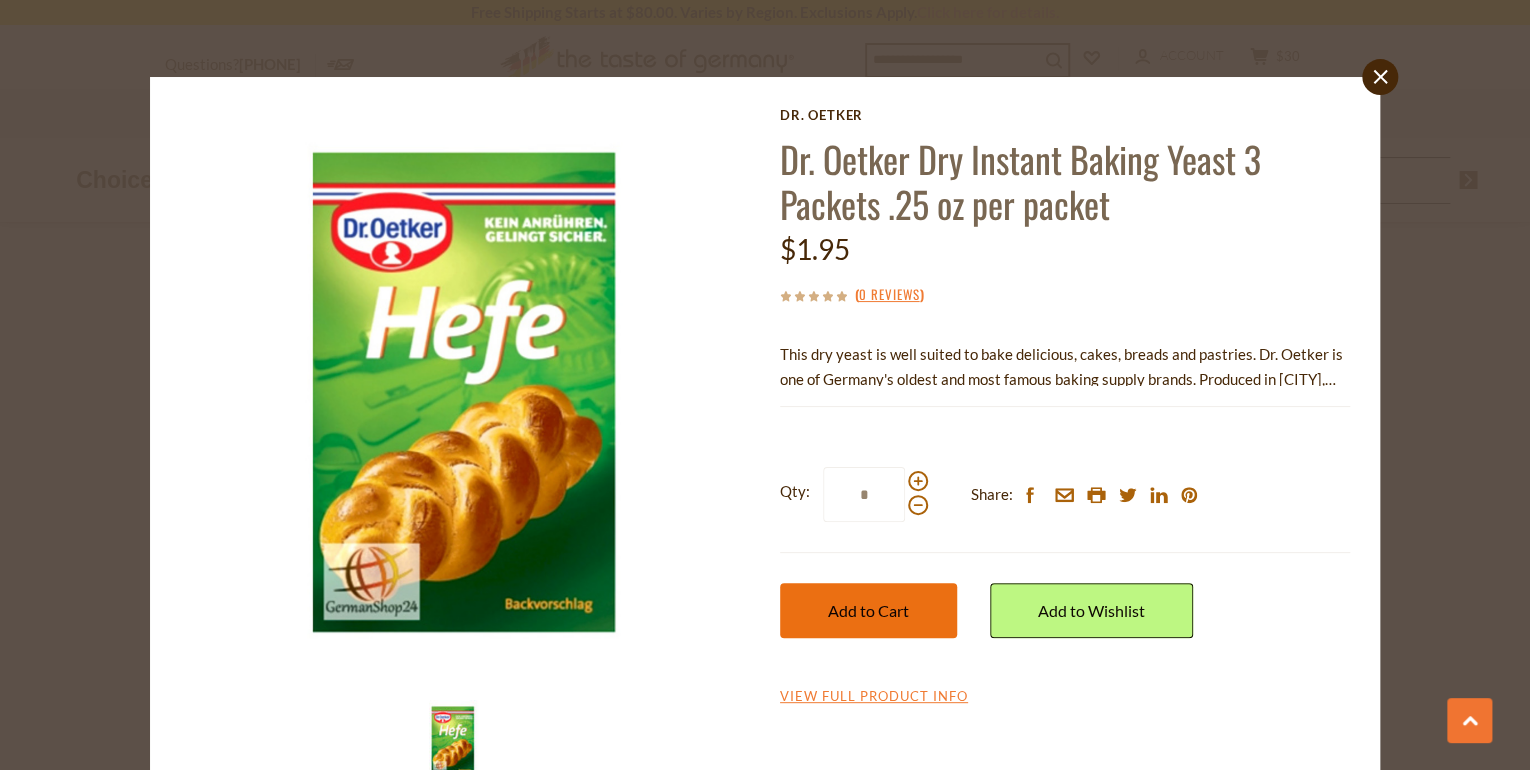 click on "Add to Cart" at bounding box center [868, 610] 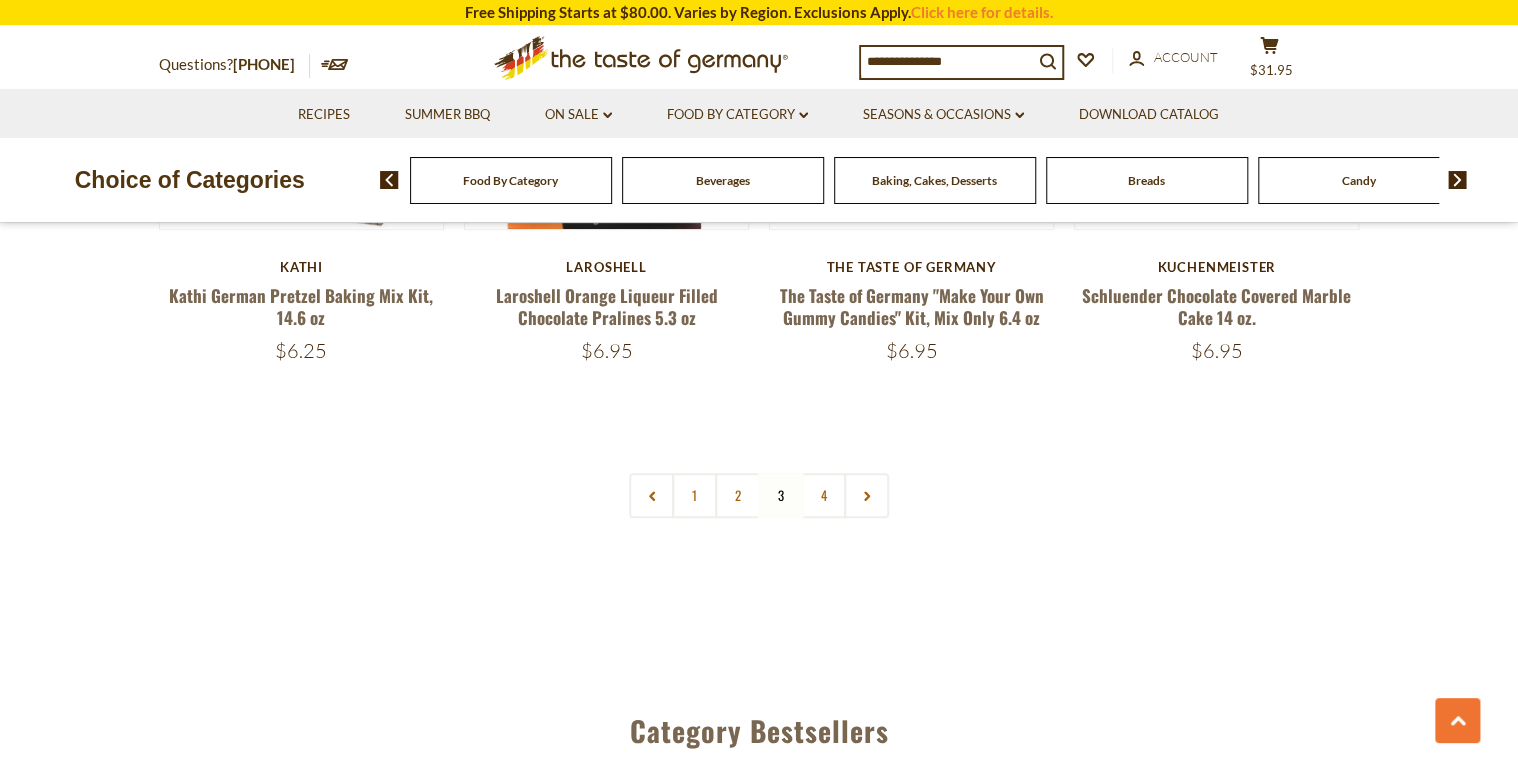 scroll, scrollTop: 4444, scrollLeft: 0, axis: vertical 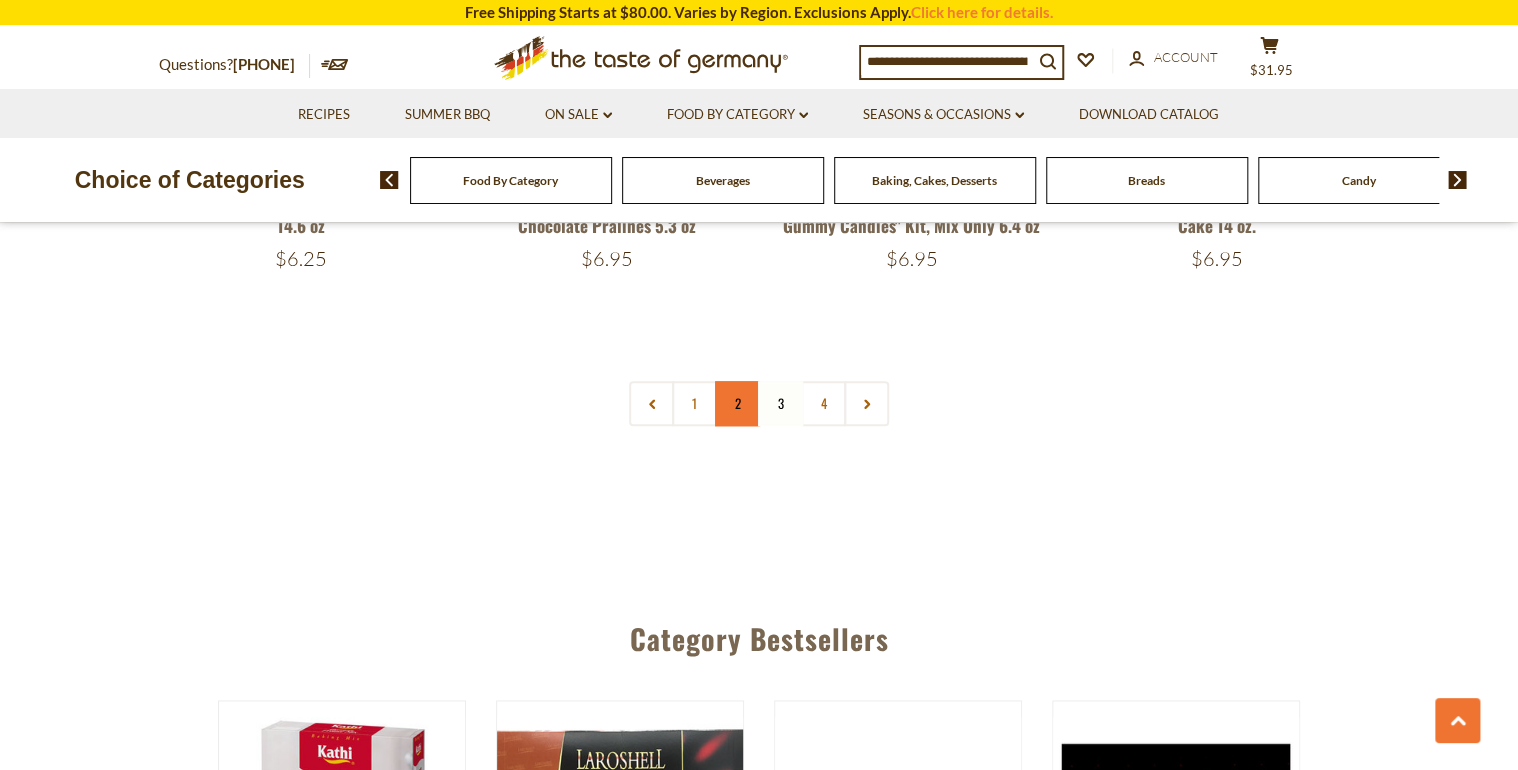 click on "2" at bounding box center (737, 403) 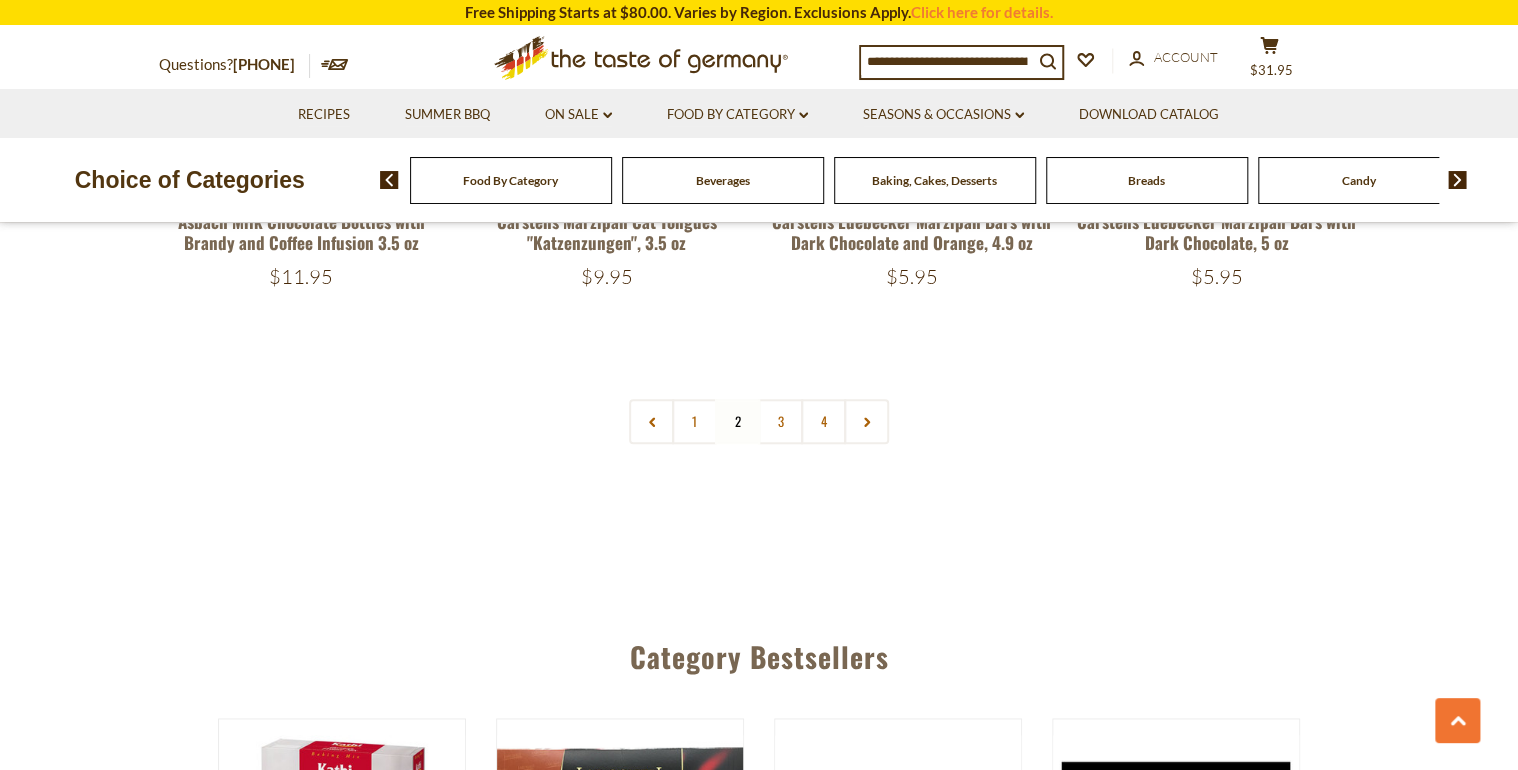 scroll, scrollTop: 4444, scrollLeft: 0, axis: vertical 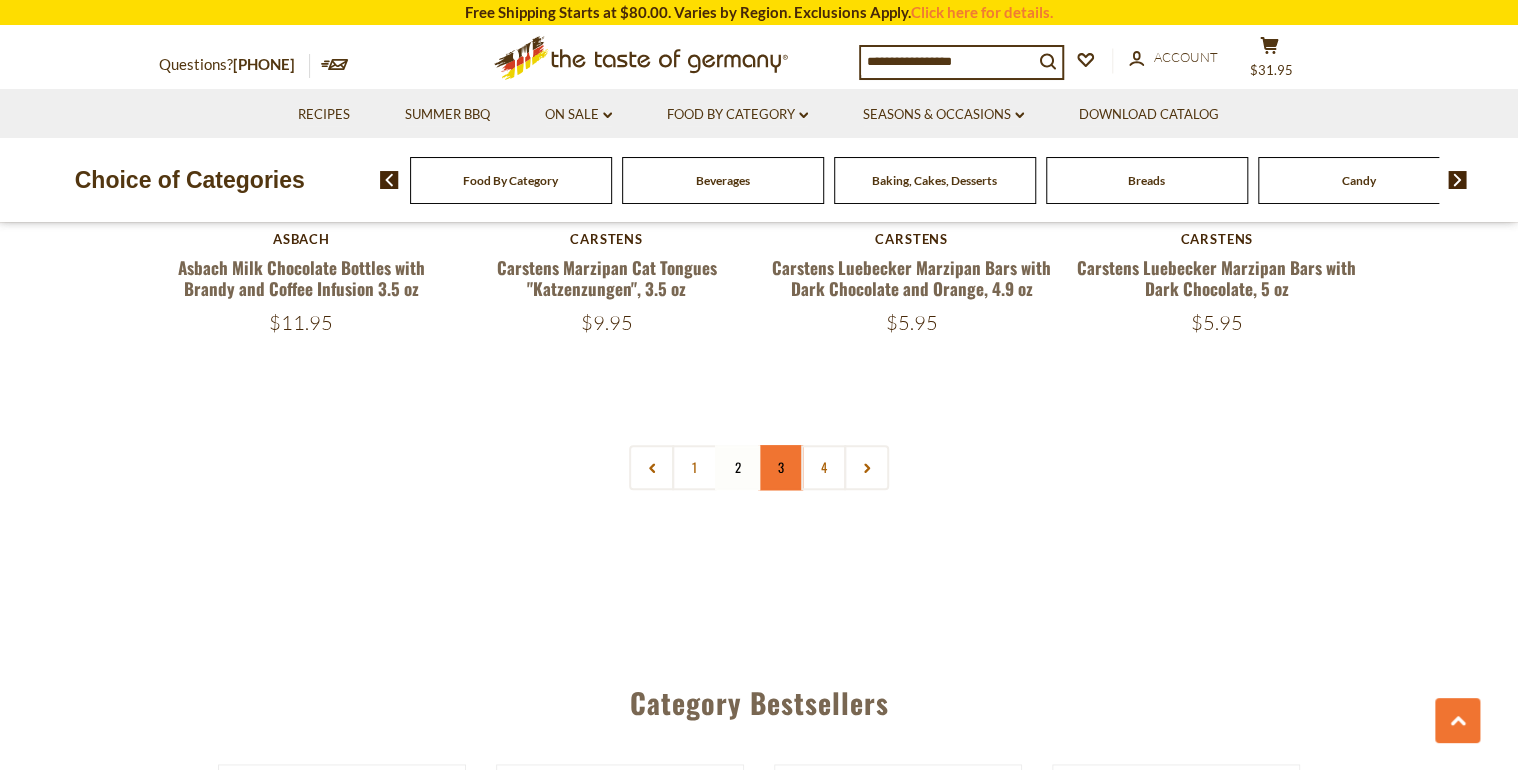 click on "3" at bounding box center [780, 467] 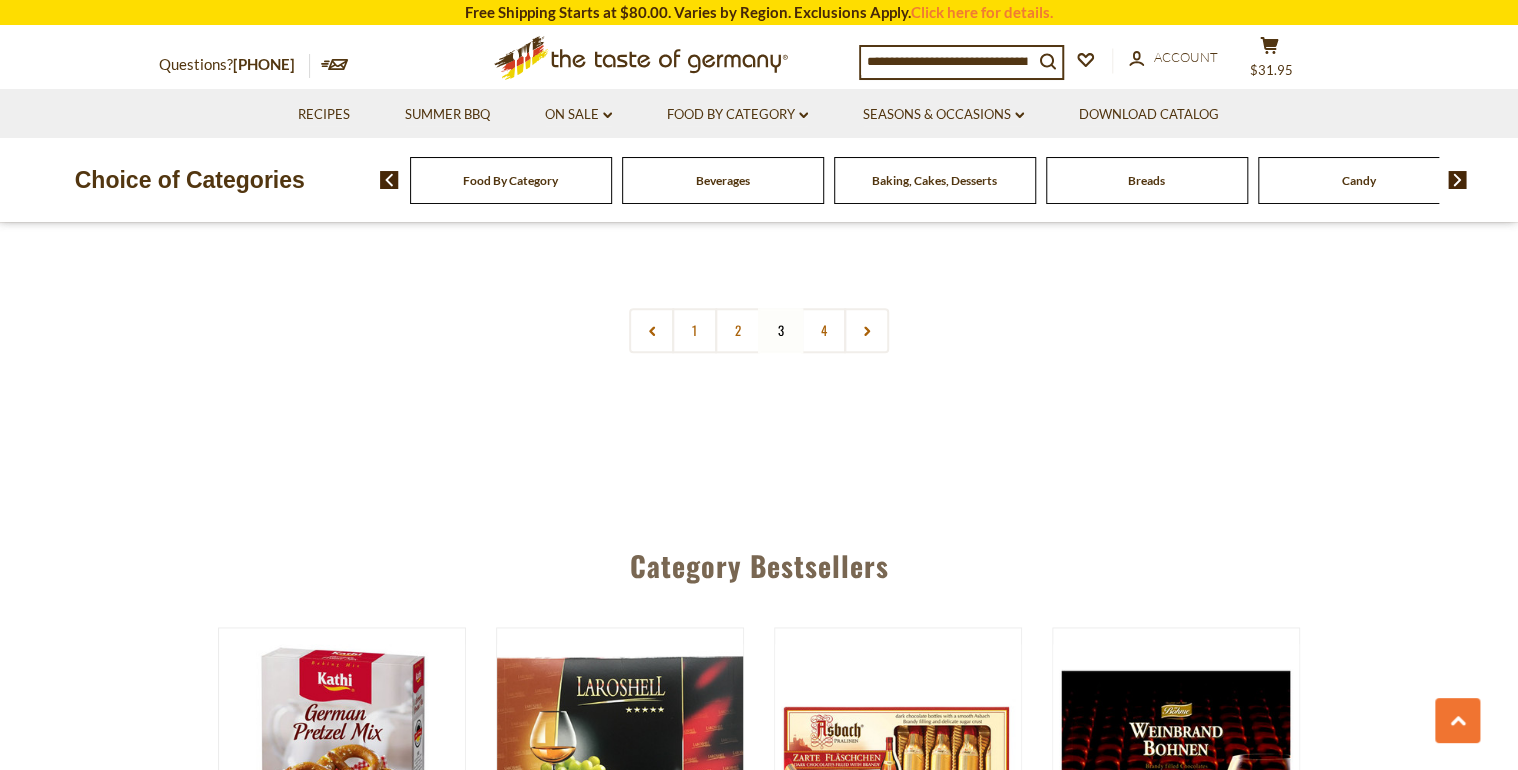 scroll, scrollTop: 4560, scrollLeft: 0, axis: vertical 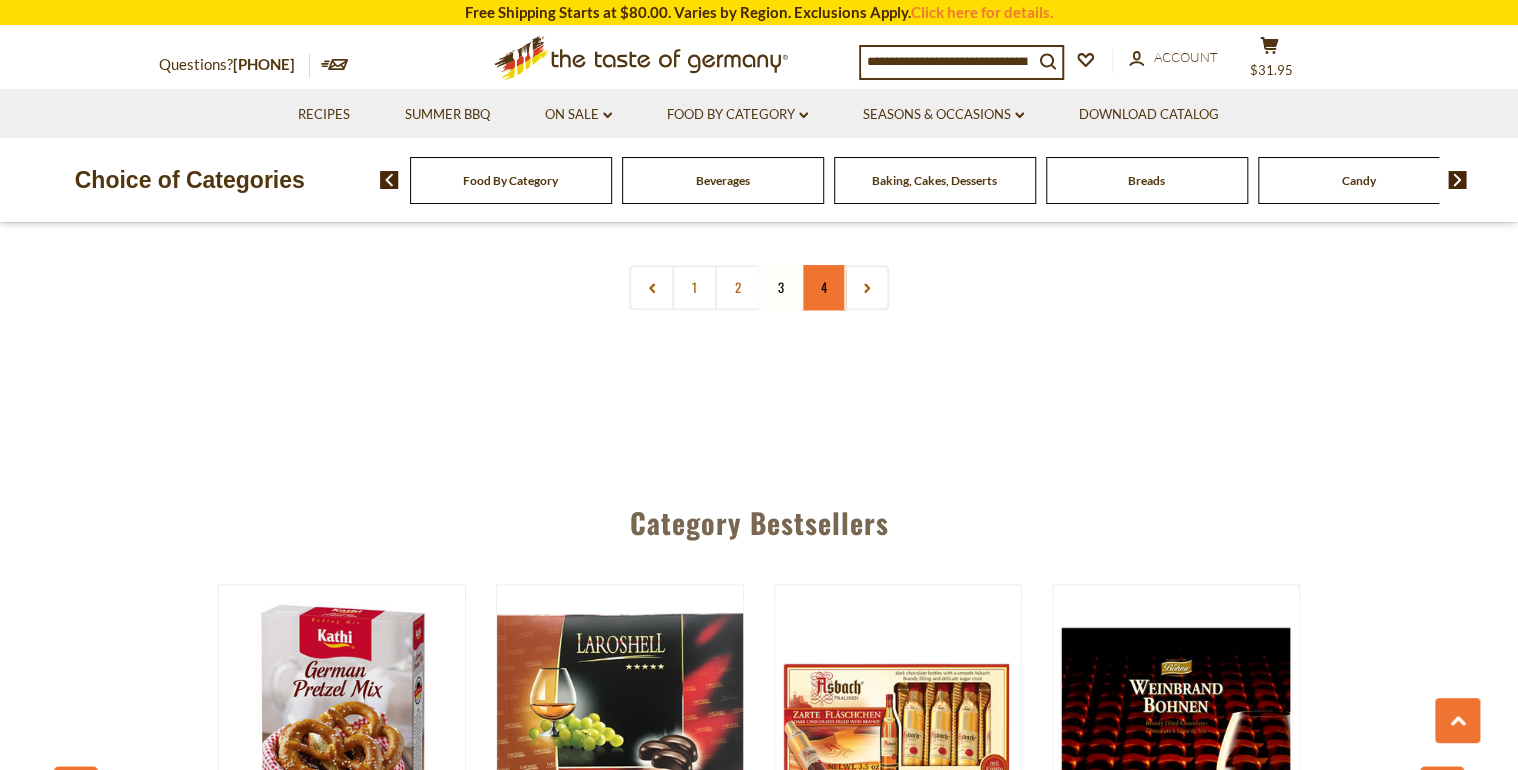click on "4" at bounding box center (823, 287) 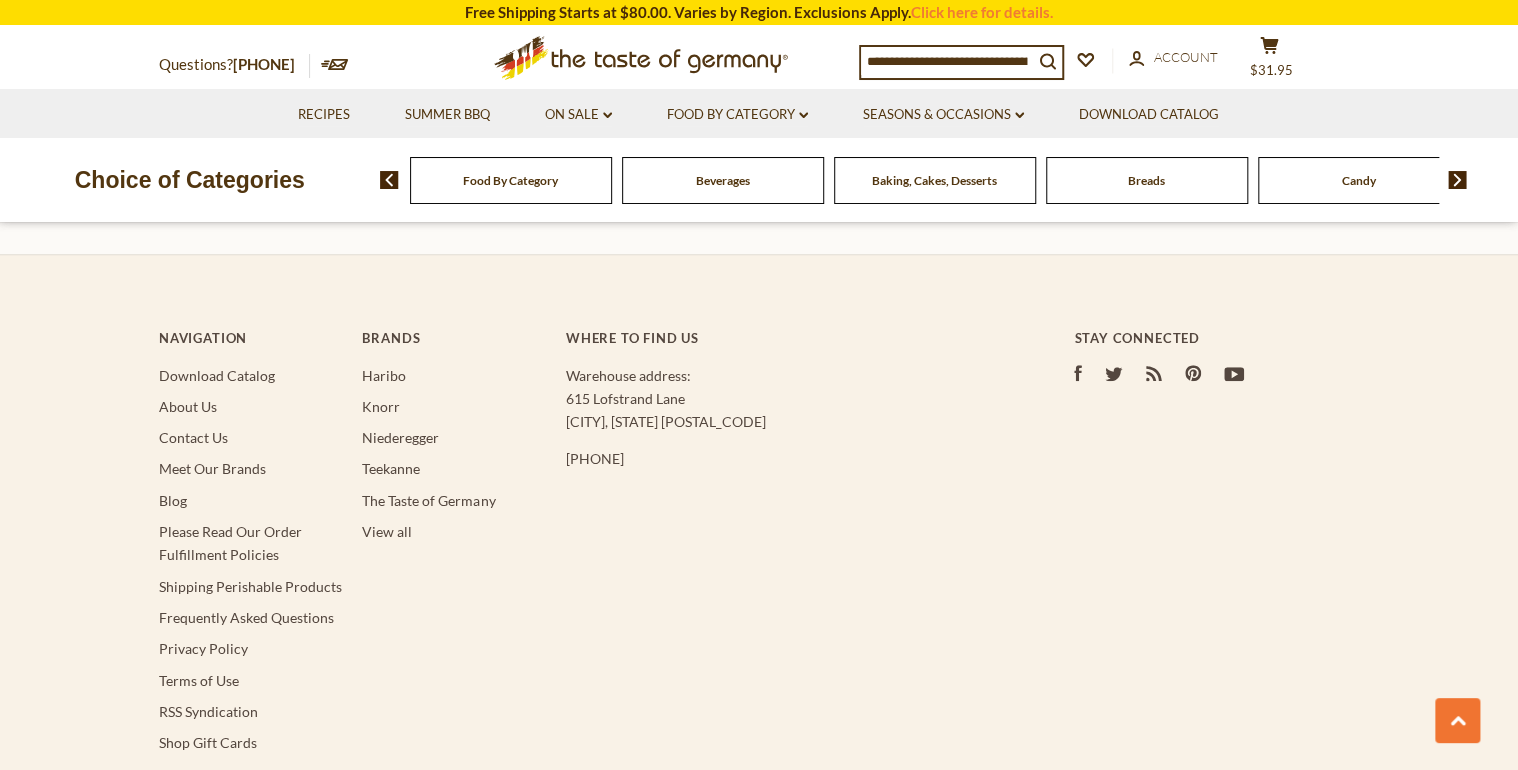 scroll, scrollTop: 4720, scrollLeft: 0, axis: vertical 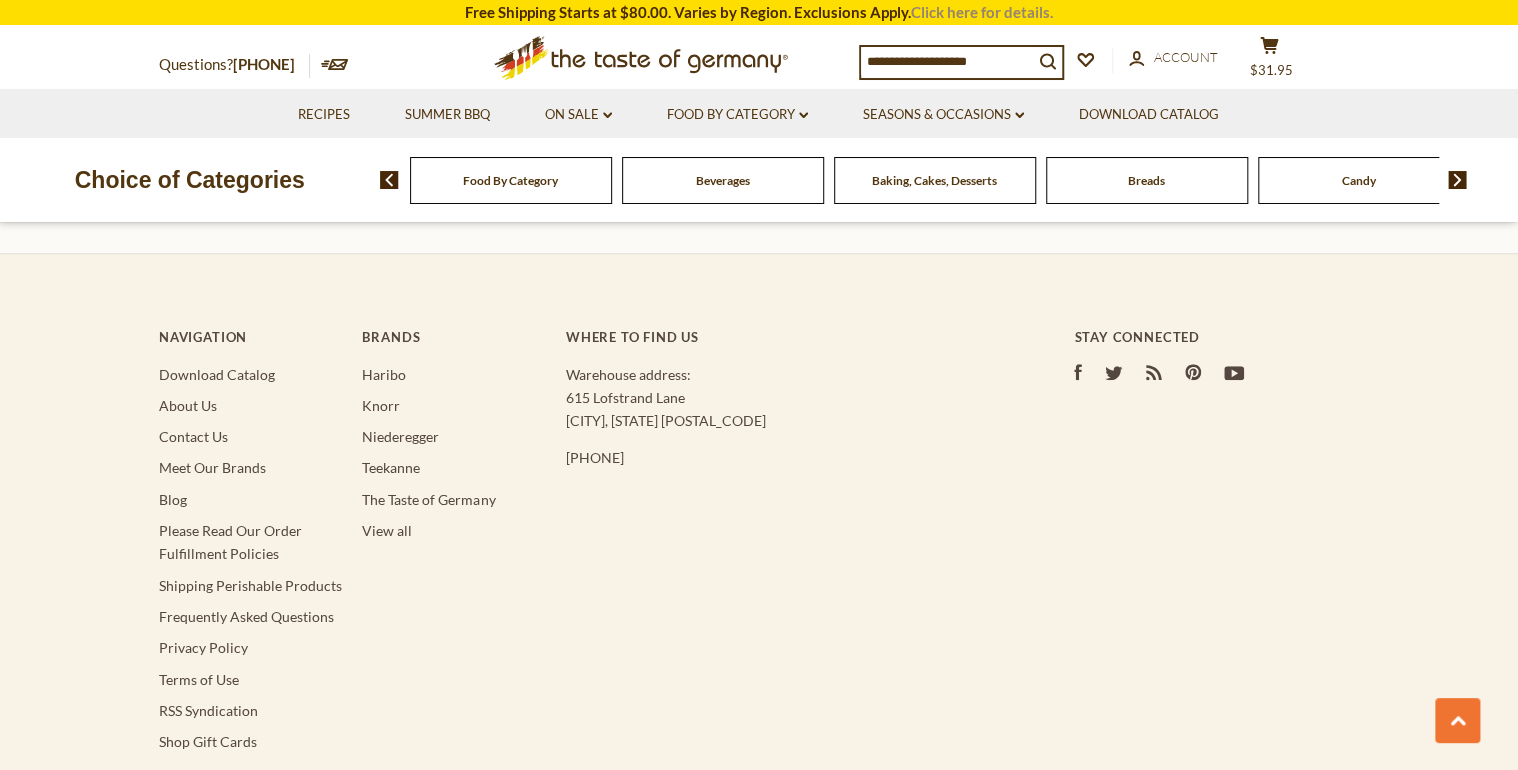 click on "Click here for details." at bounding box center [982, 12] 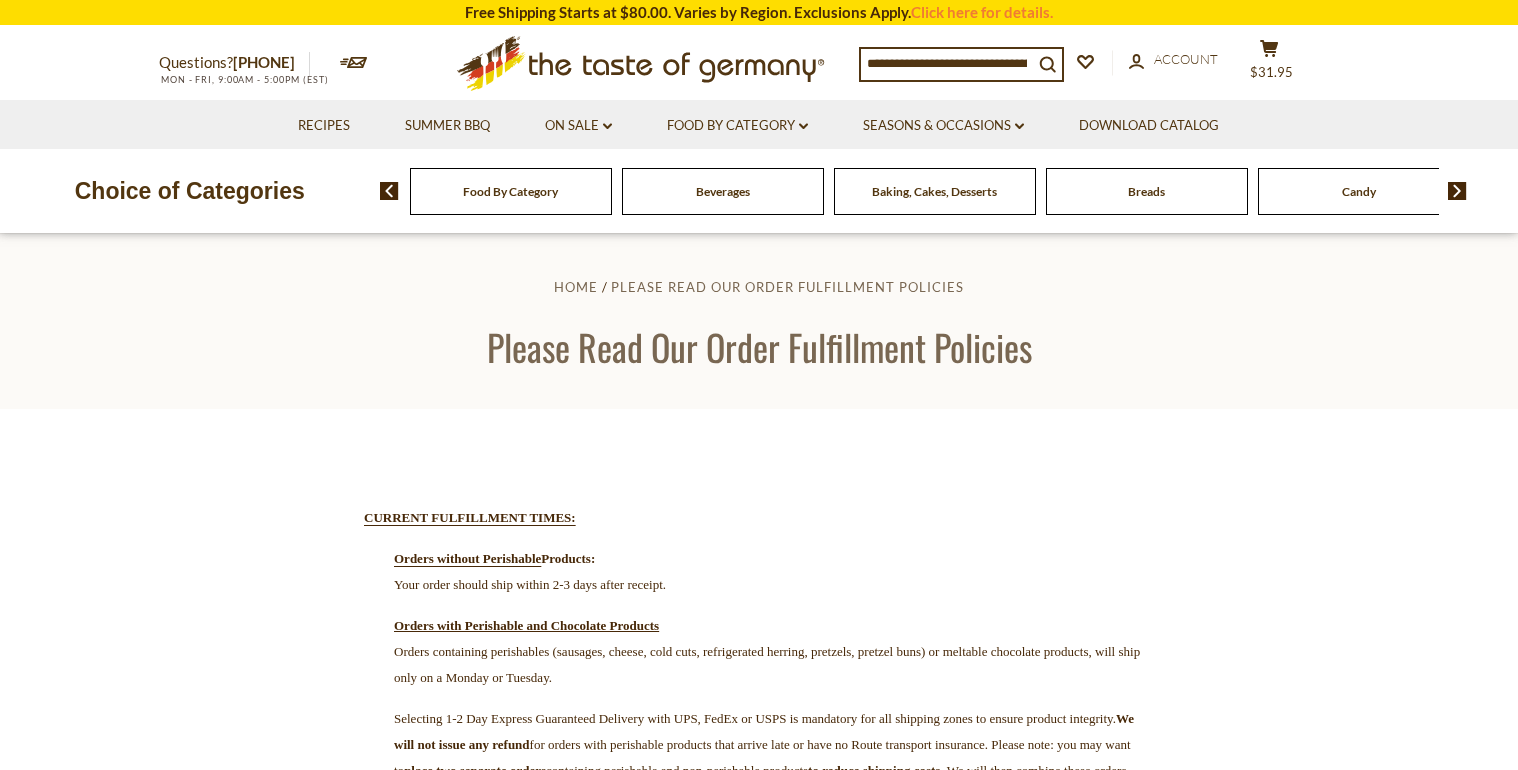 scroll, scrollTop: 0, scrollLeft: 0, axis: both 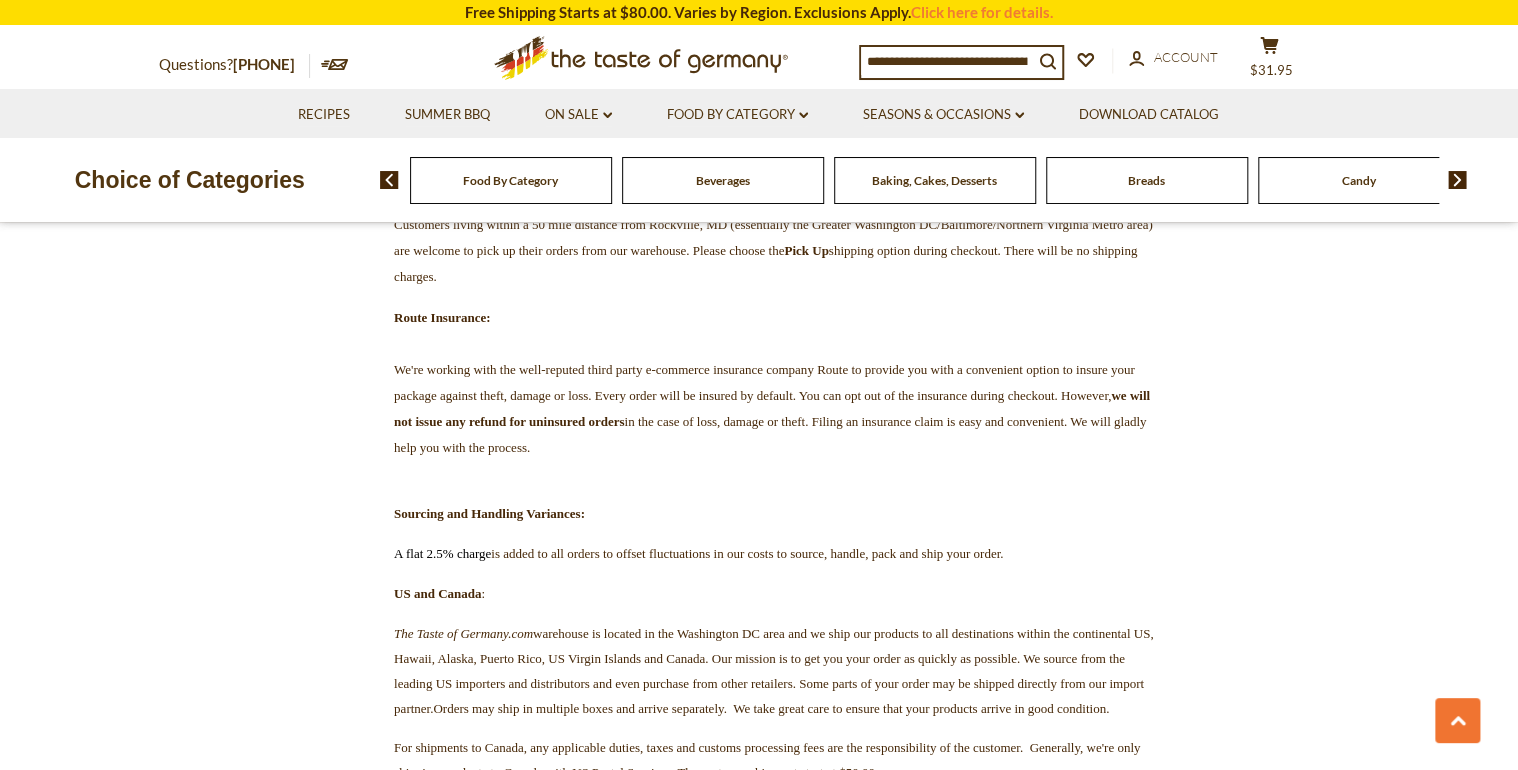 click at bounding box center [1457, 180] 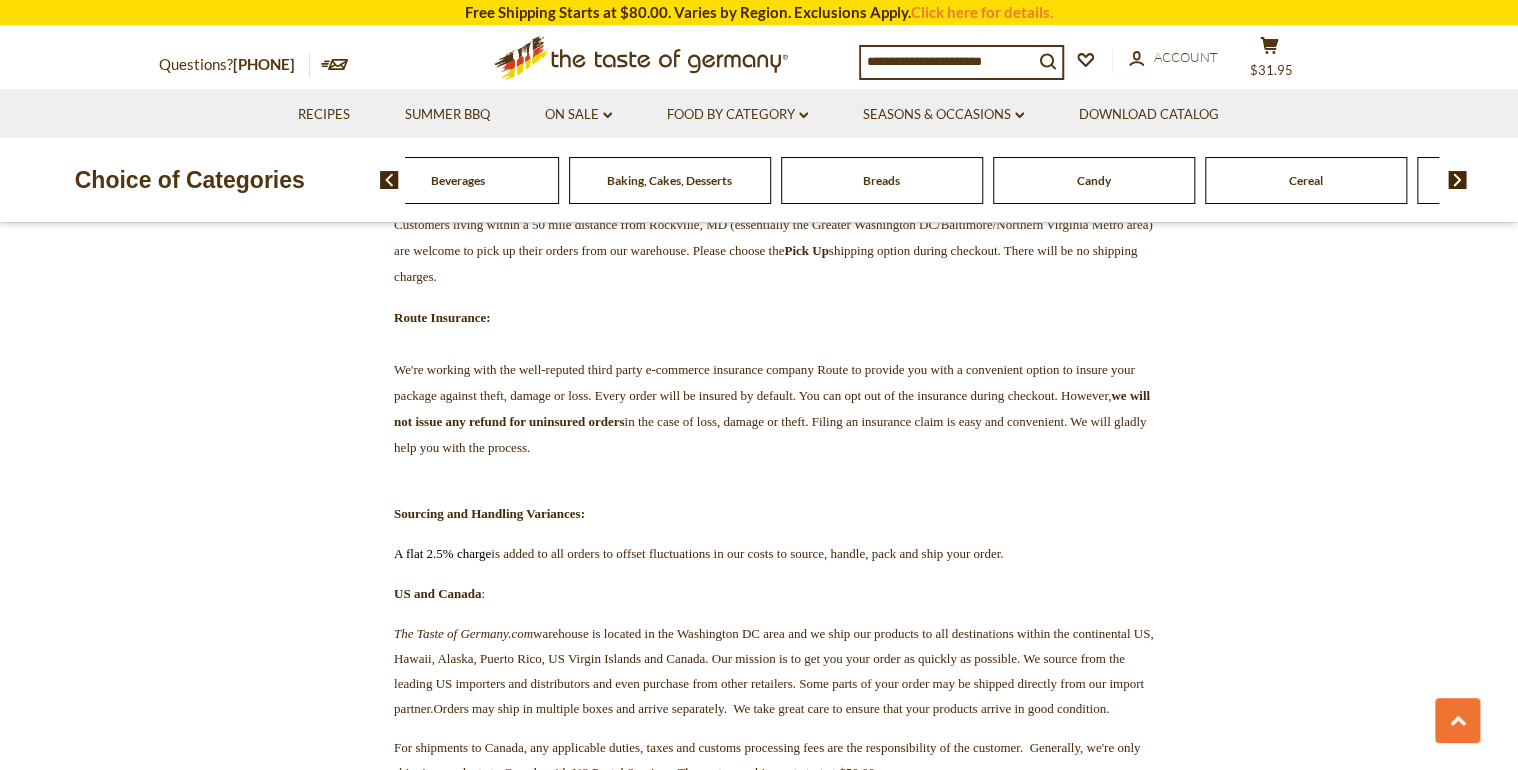 click at bounding box center (1457, 180) 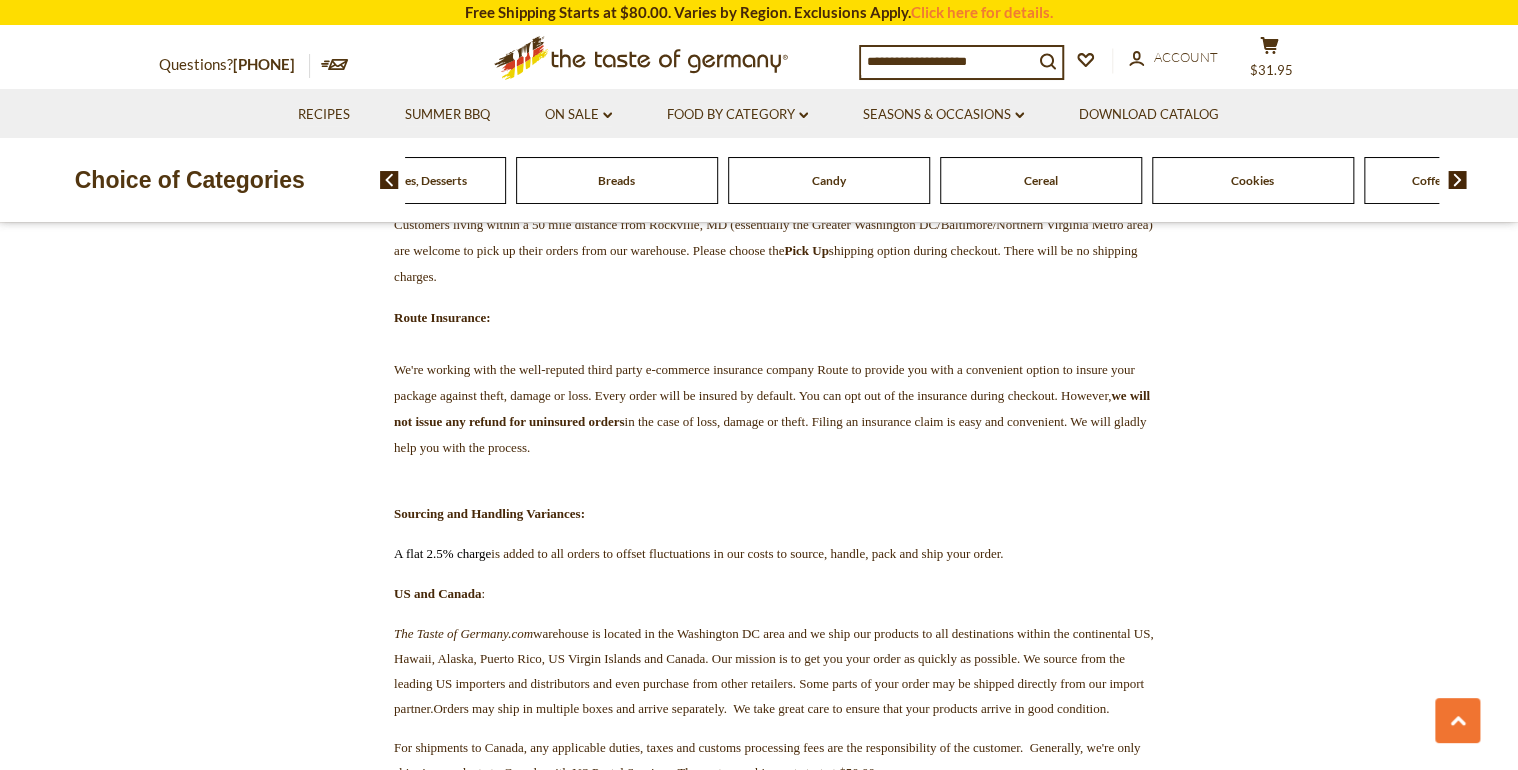 click at bounding box center [1457, 180] 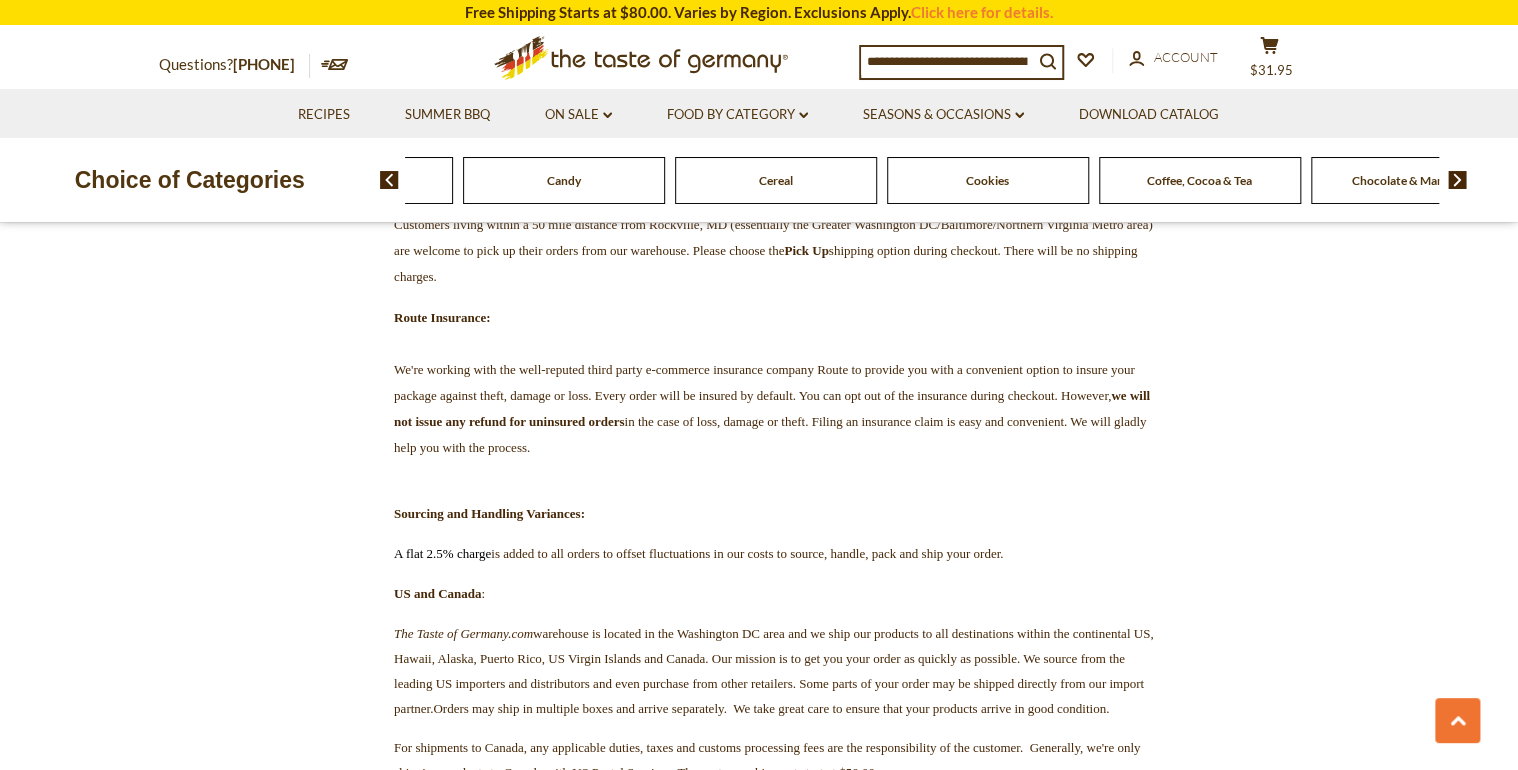 click at bounding box center (1457, 180) 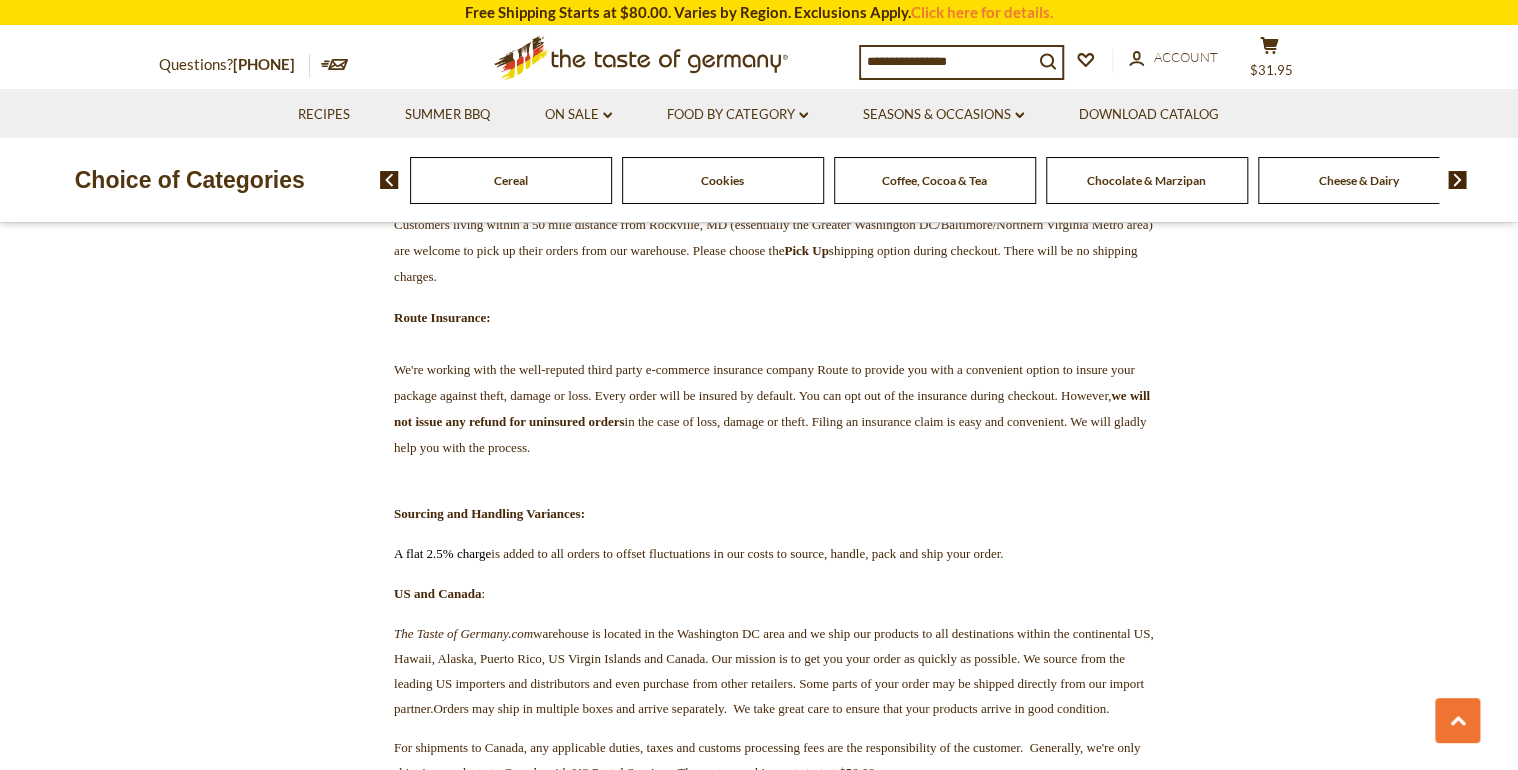 click at bounding box center (1457, 180) 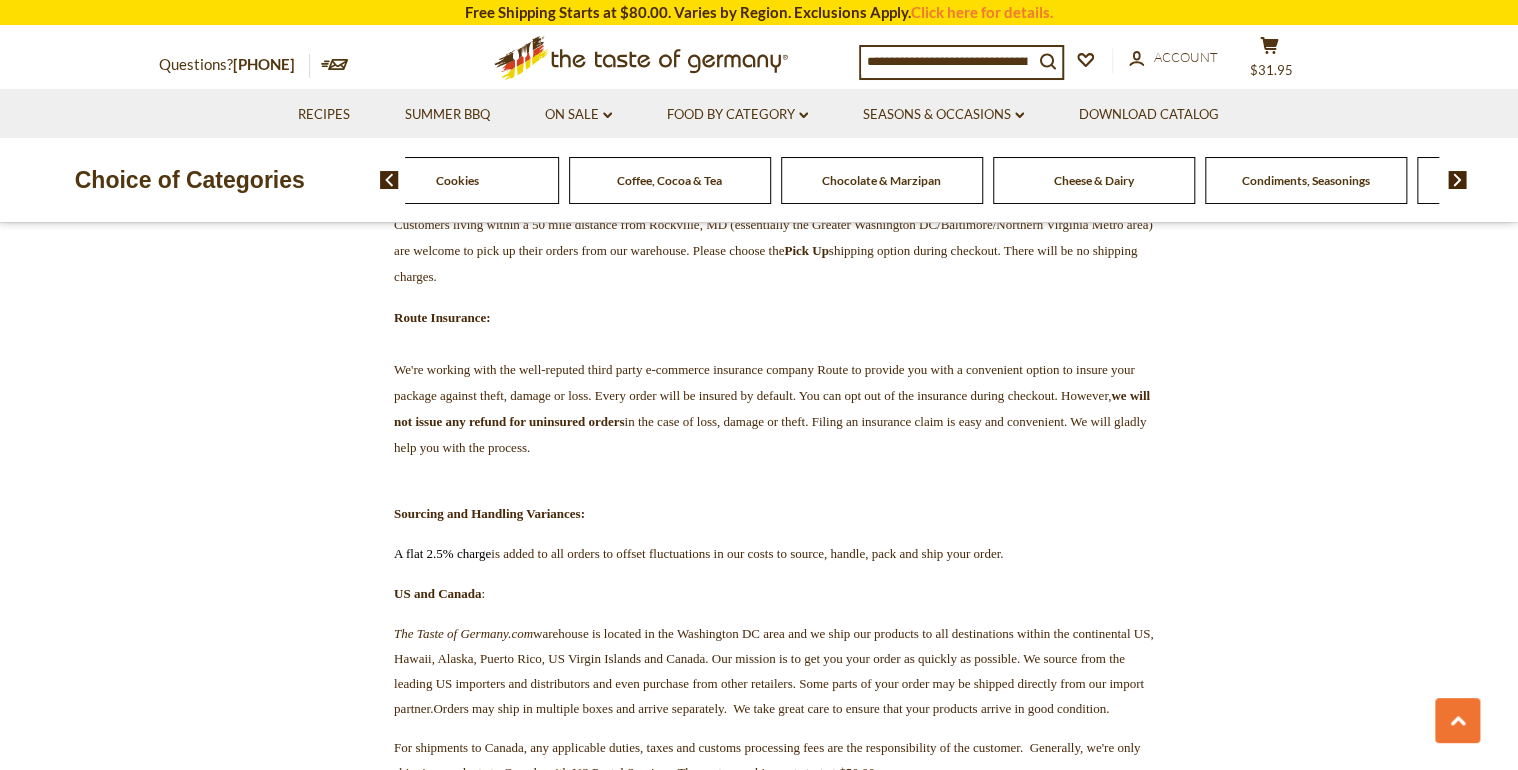 click at bounding box center (1457, 180) 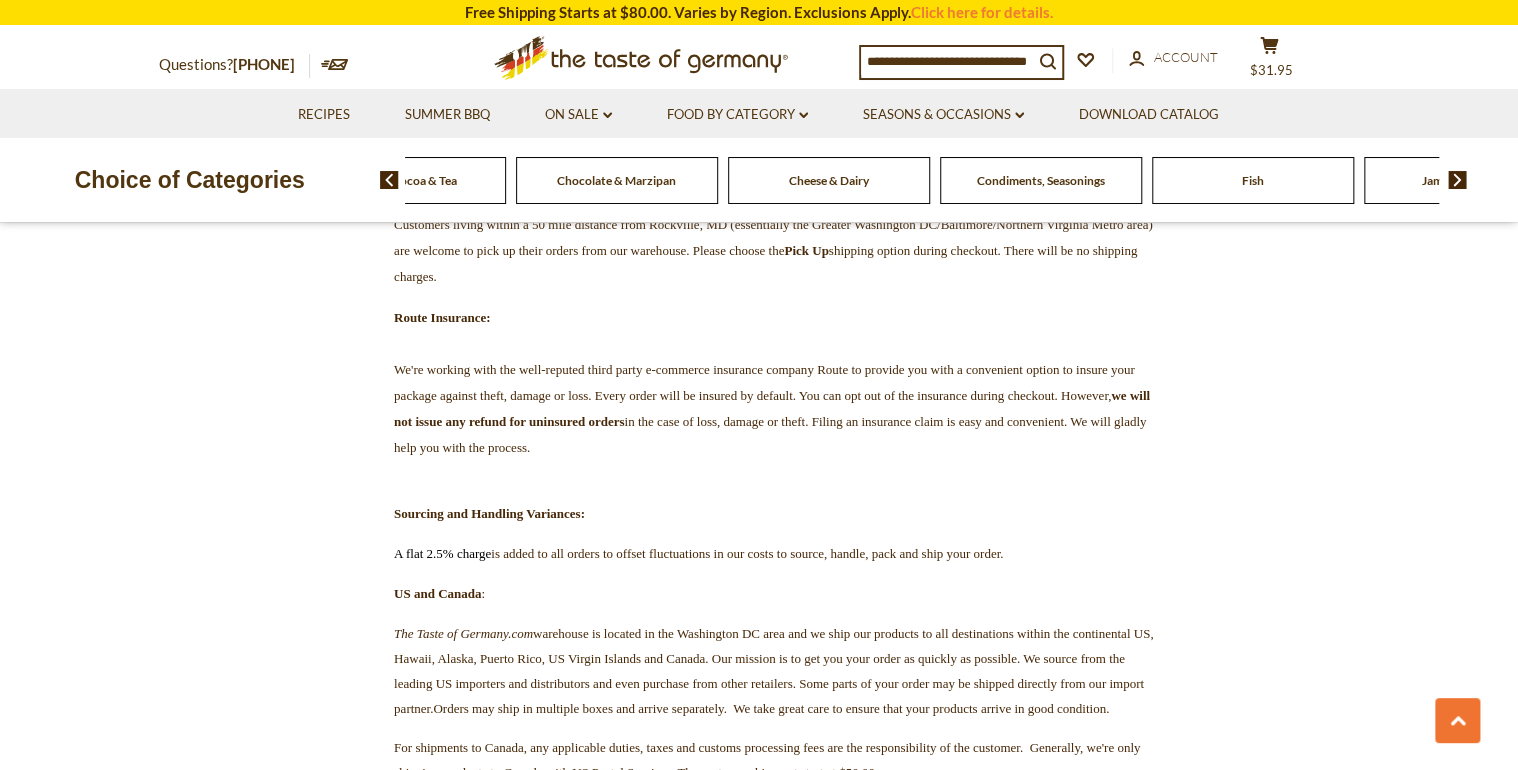 click on "Condiments, Seasonings" at bounding box center (1041, 180) 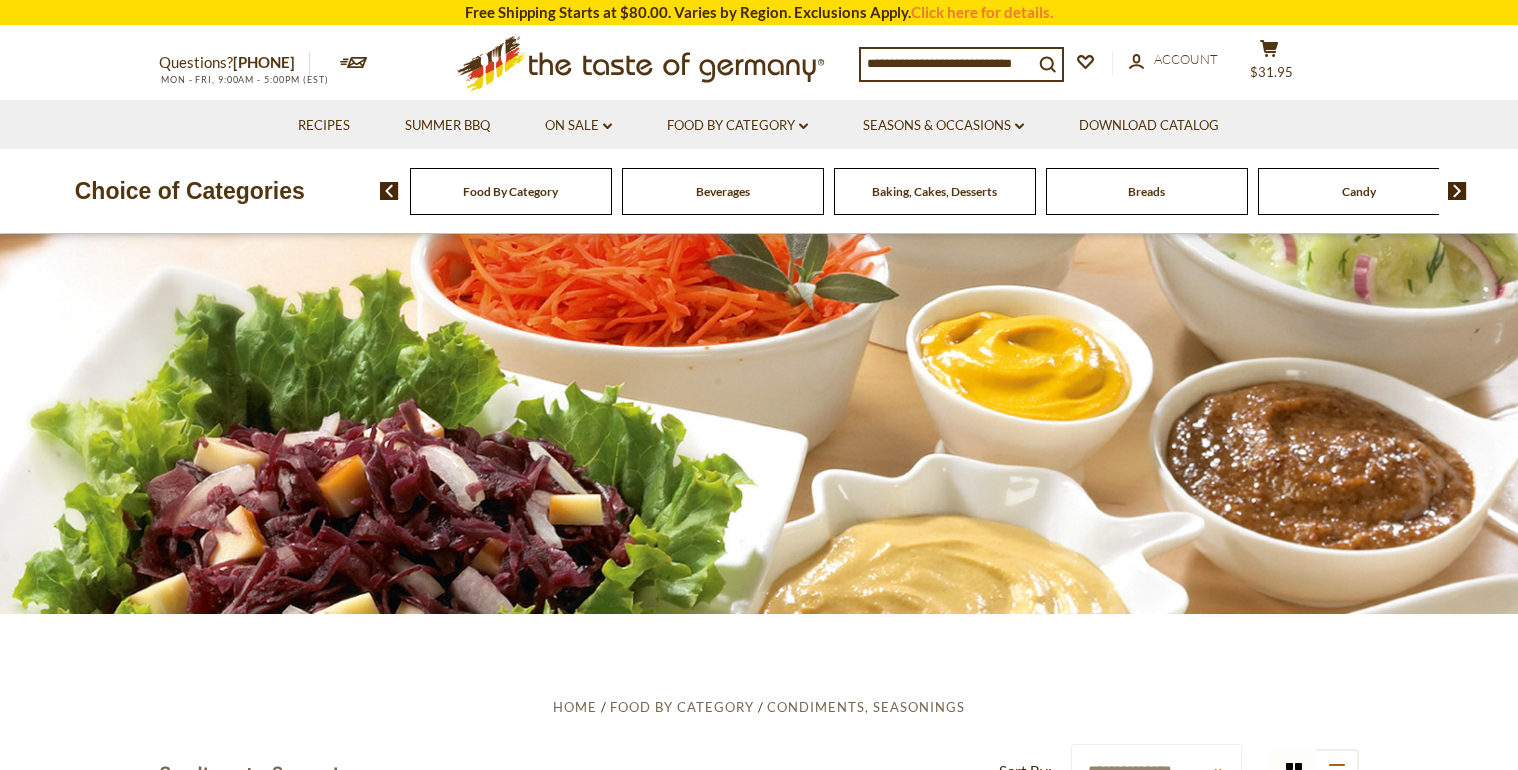 scroll, scrollTop: 0, scrollLeft: 0, axis: both 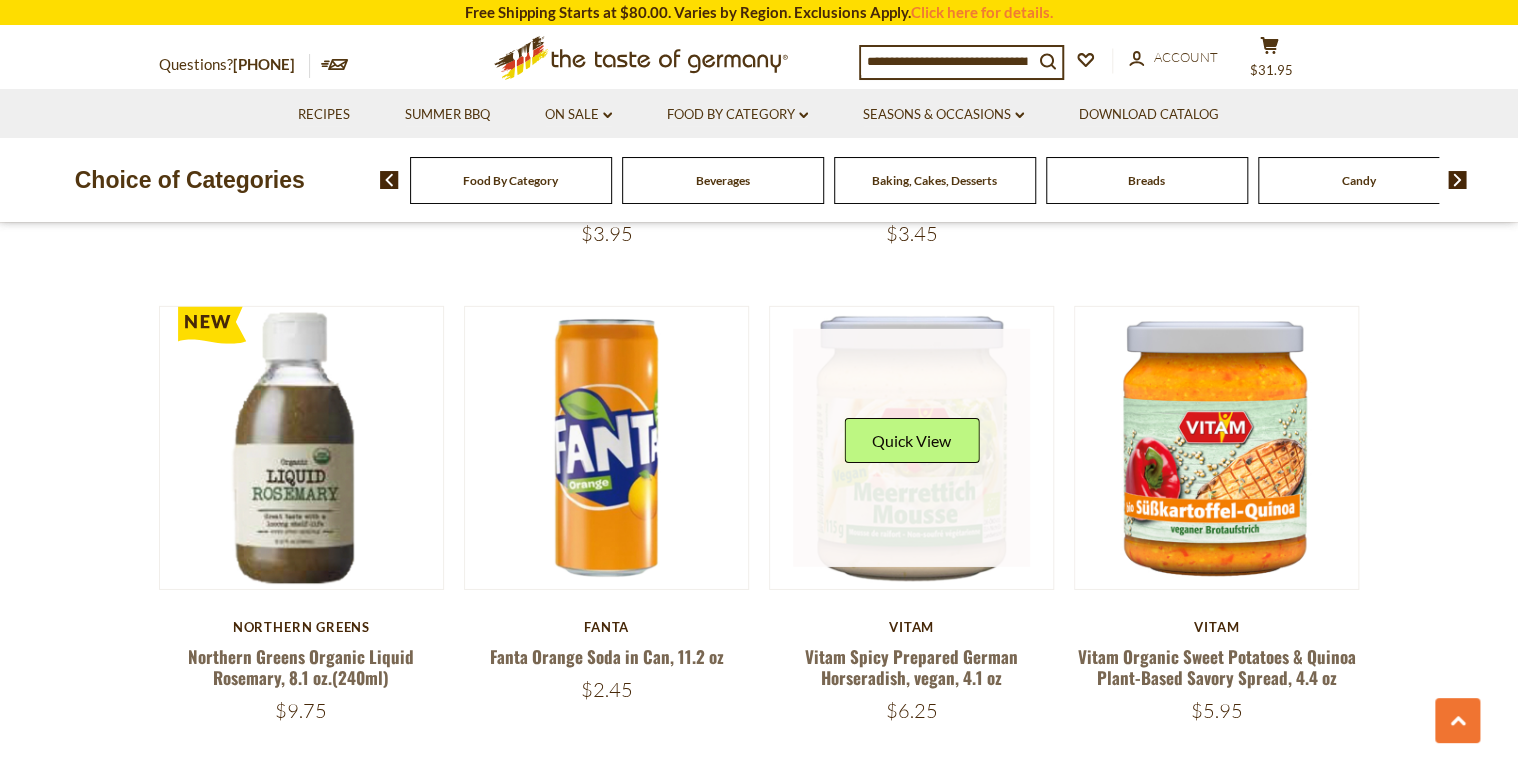 click at bounding box center [912, 448] 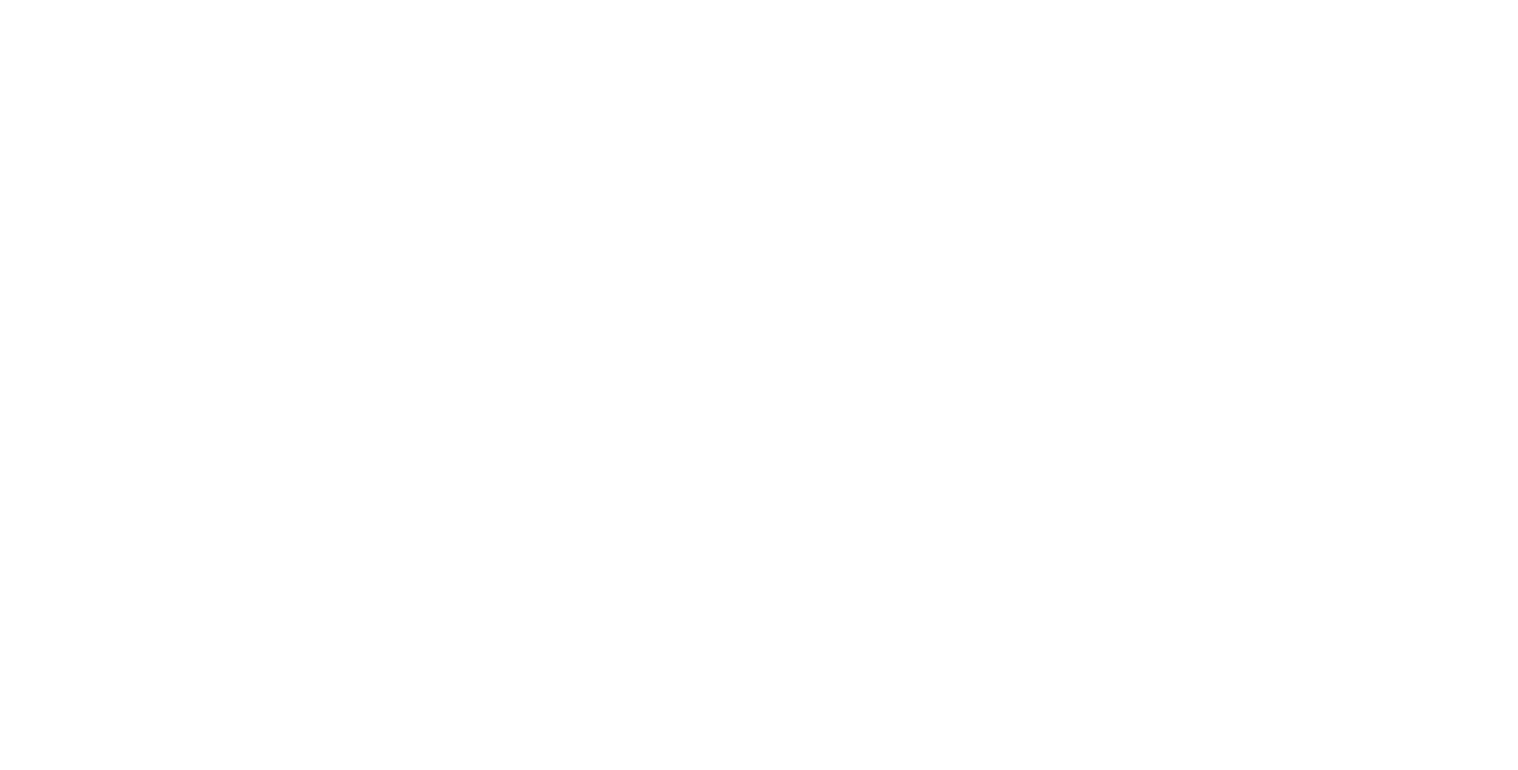 scroll, scrollTop: 0, scrollLeft: 0, axis: both 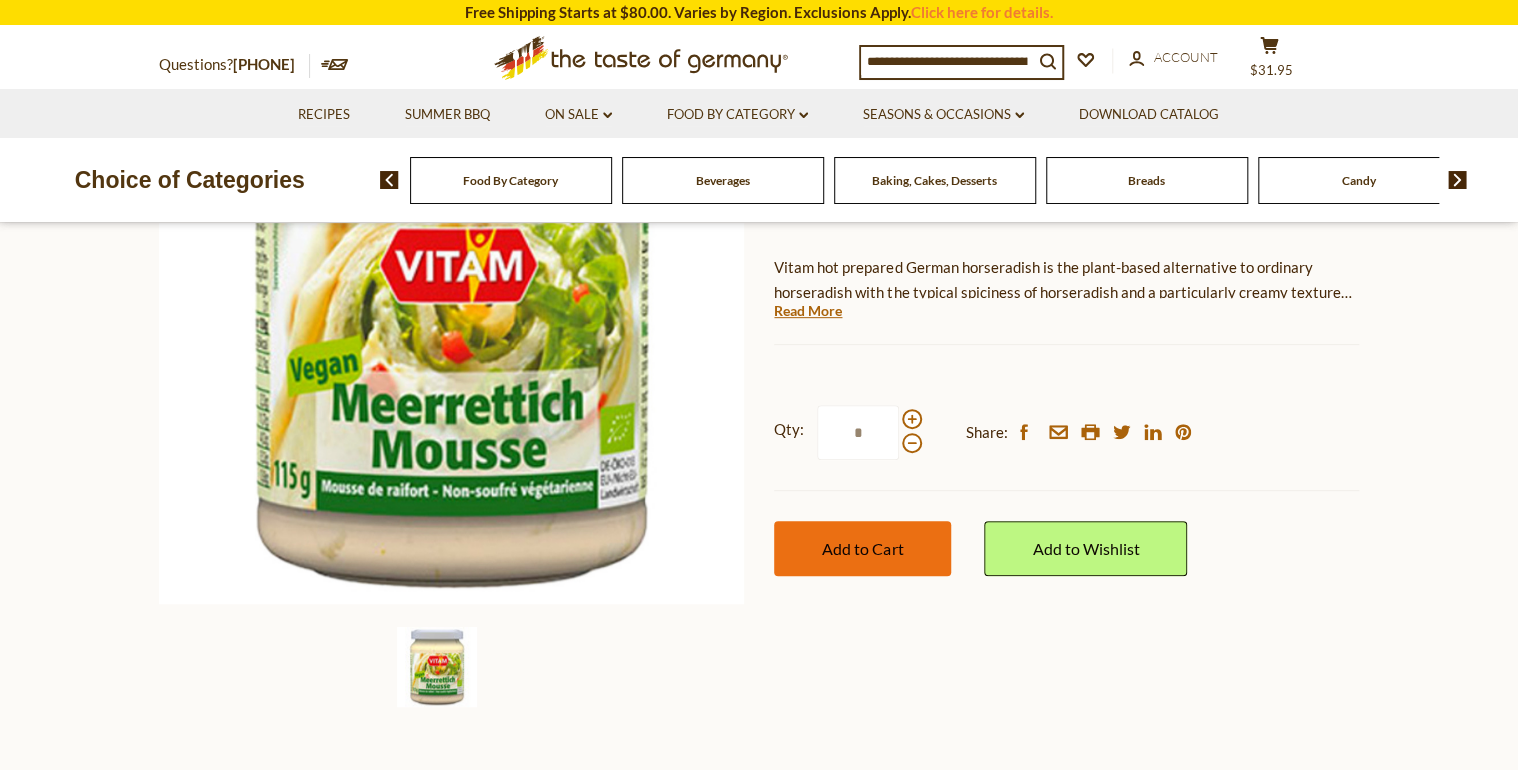 click on "Add to Cart" at bounding box center [862, 548] 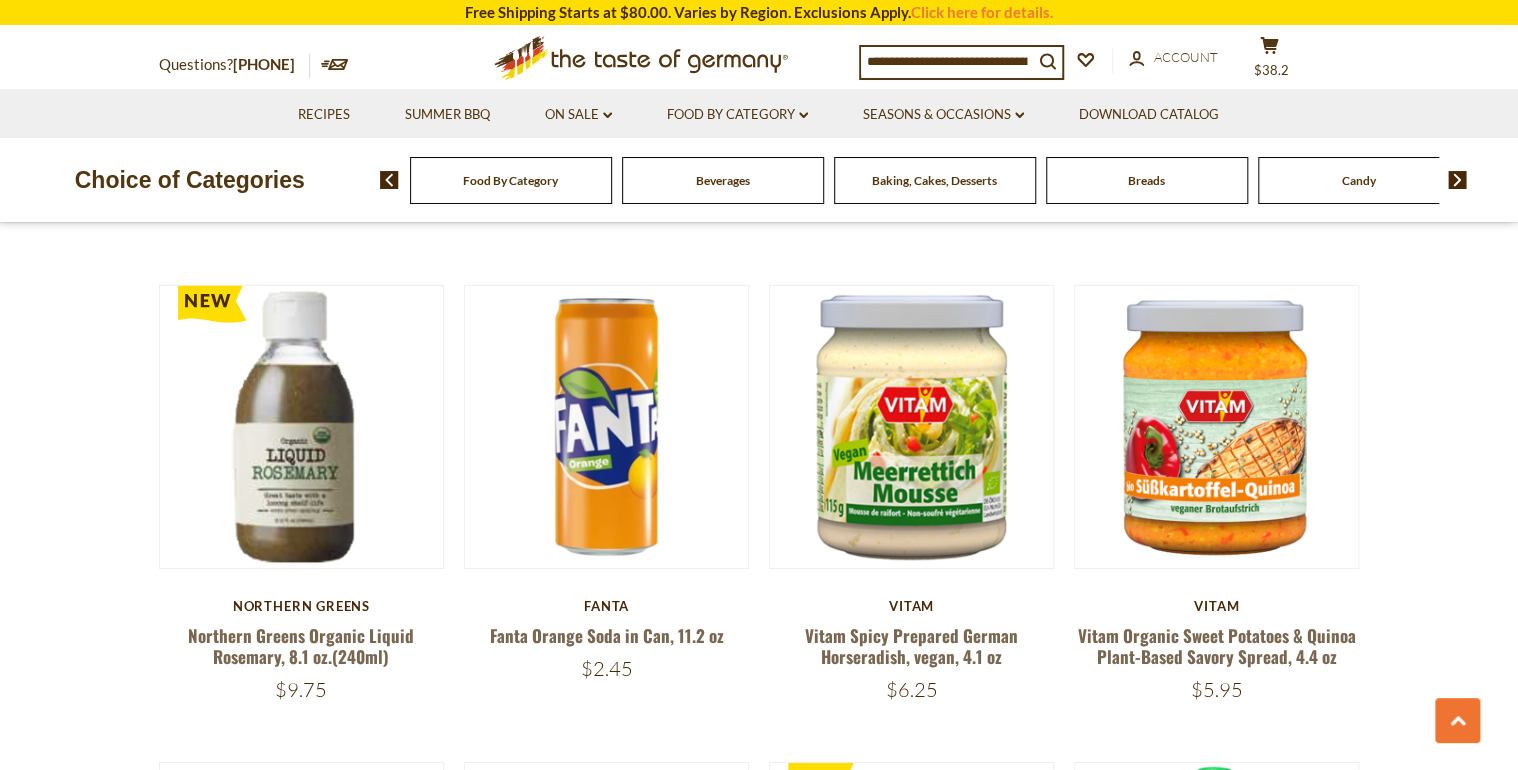 scroll, scrollTop: 2932, scrollLeft: 0, axis: vertical 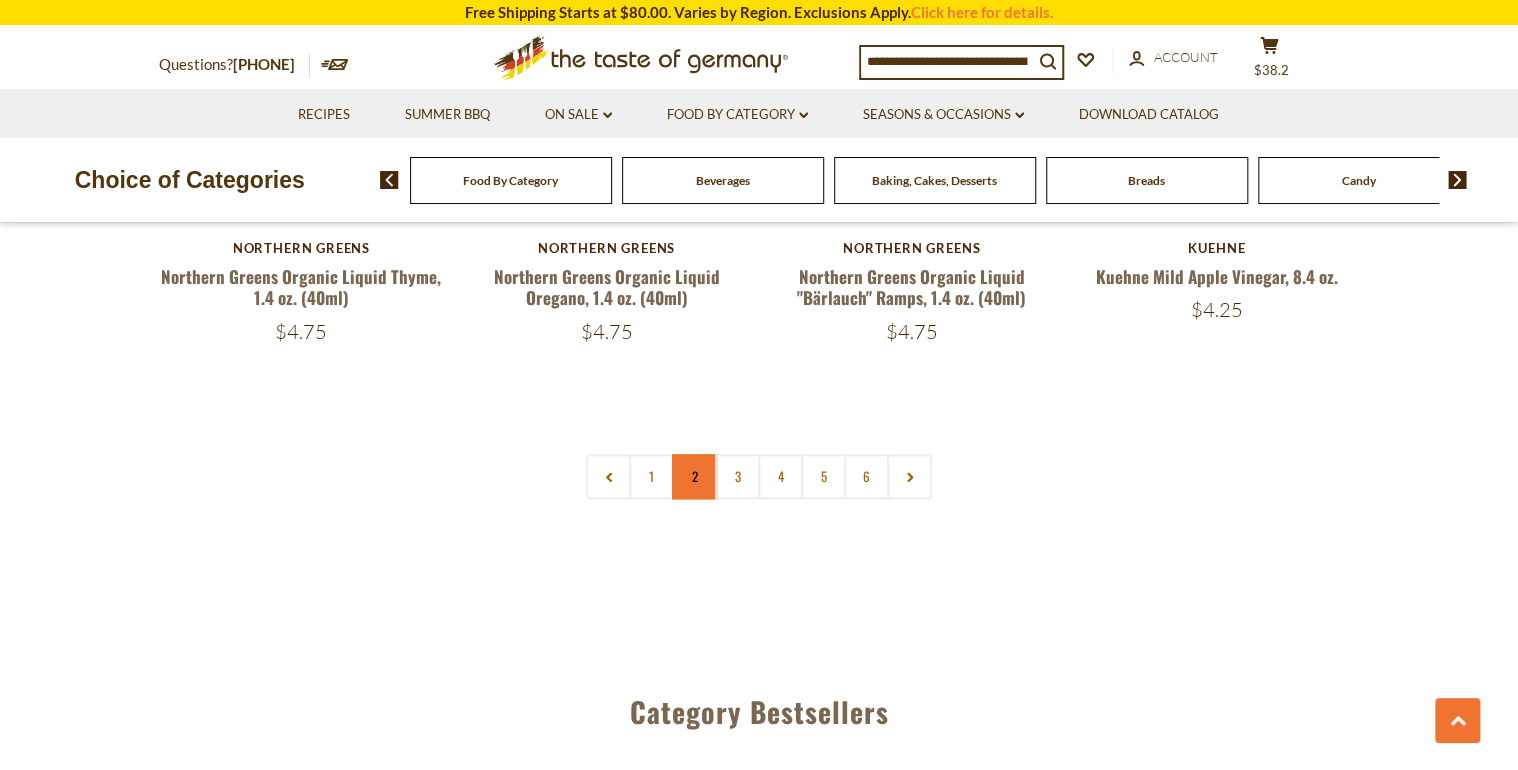 click on "2" at bounding box center [694, 476] 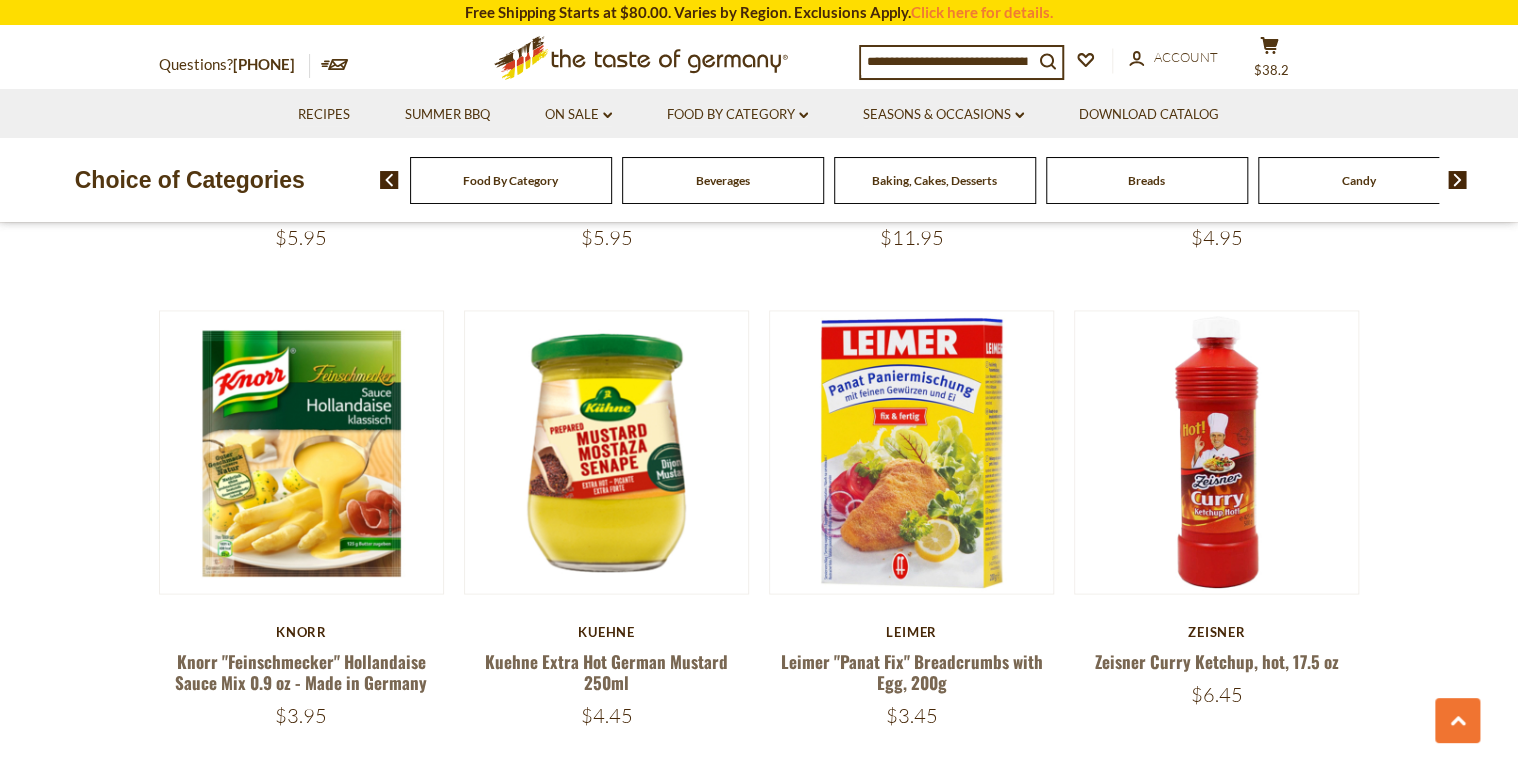 scroll, scrollTop: 1543, scrollLeft: 0, axis: vertical 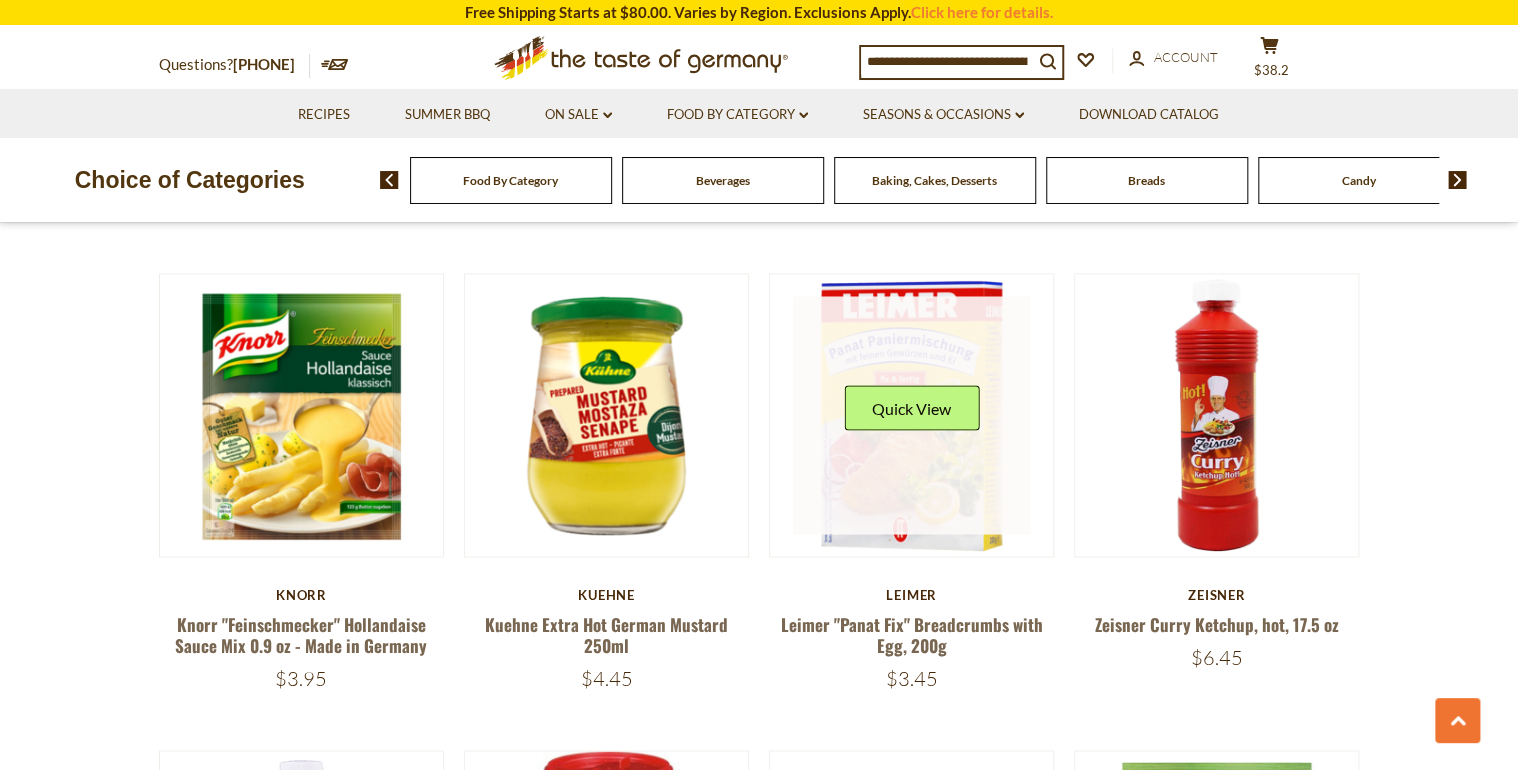 click at bounding box center (912, 415) 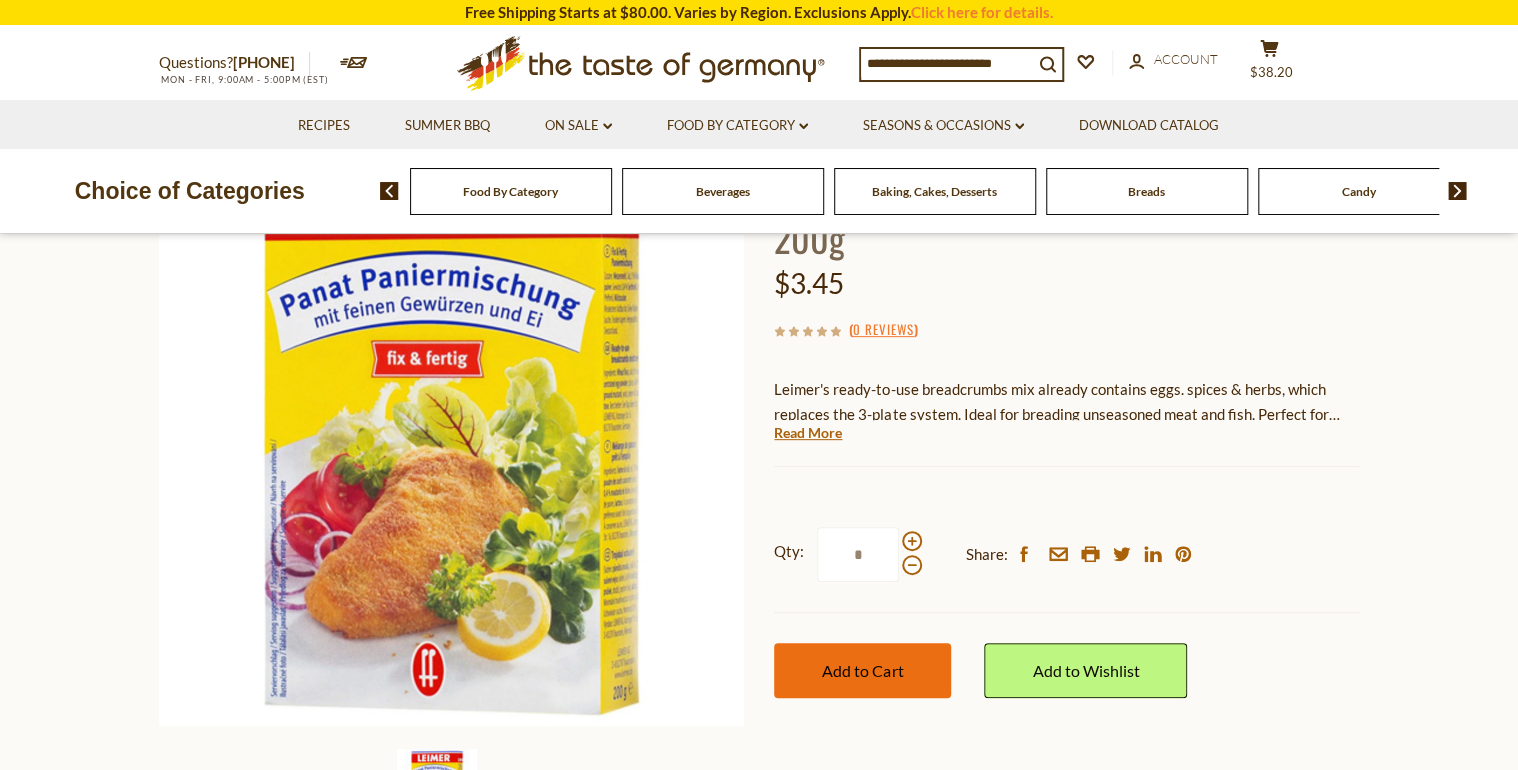 scroll, scrollTop: 240, scrollLeft: 0, axis: vertical 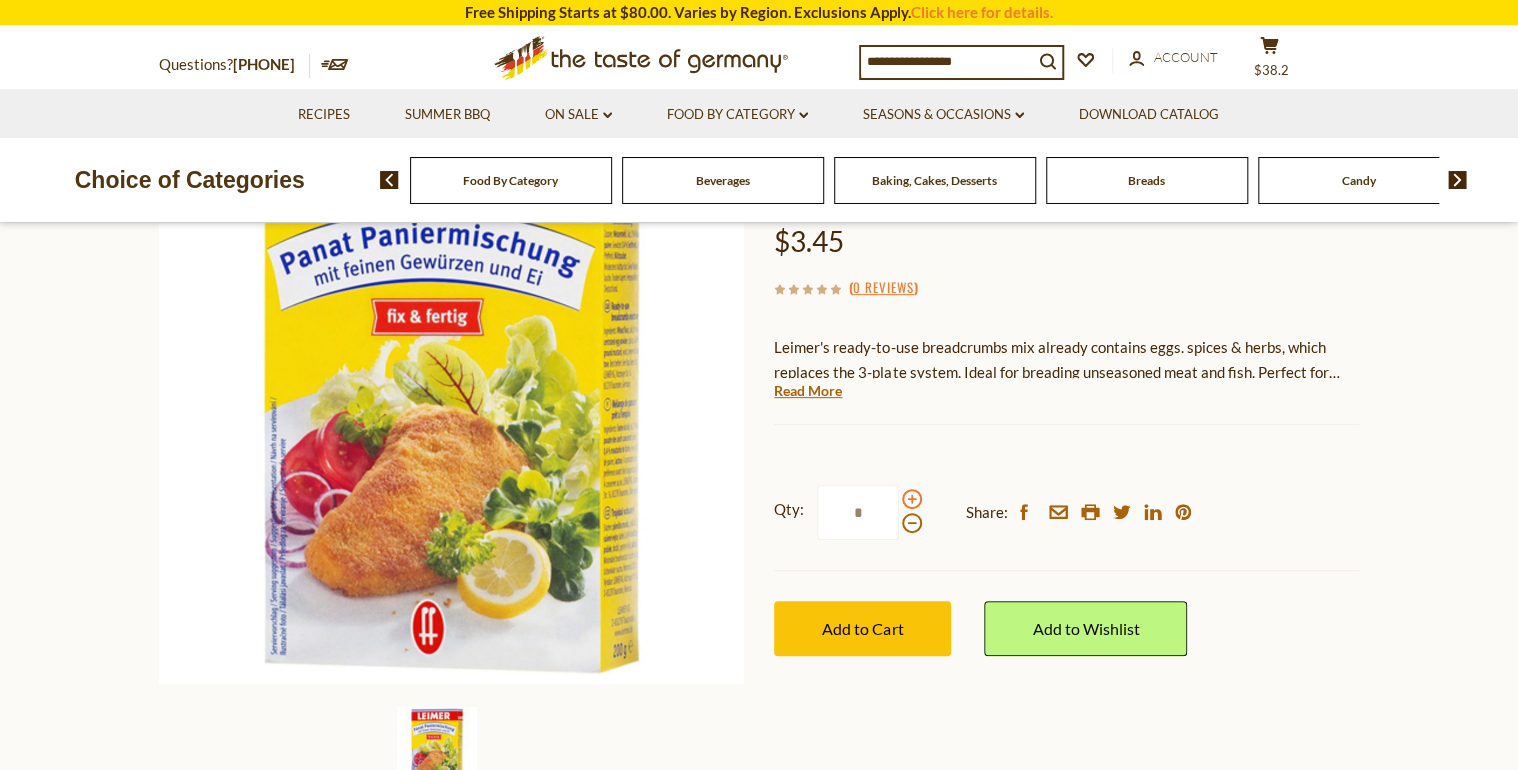 click at bounding box center (912, 499) 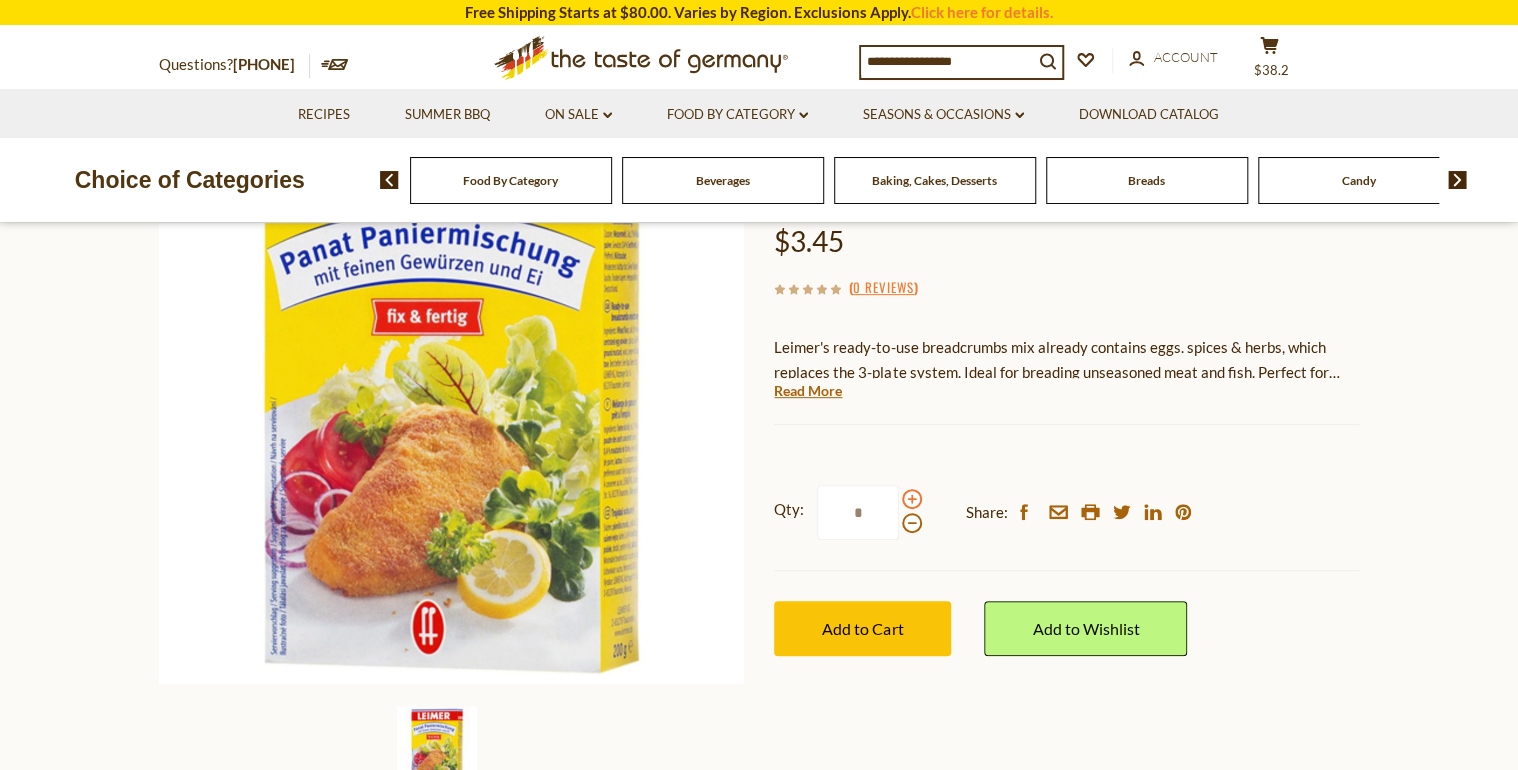 click on "*" at bounding box center [858, 512] 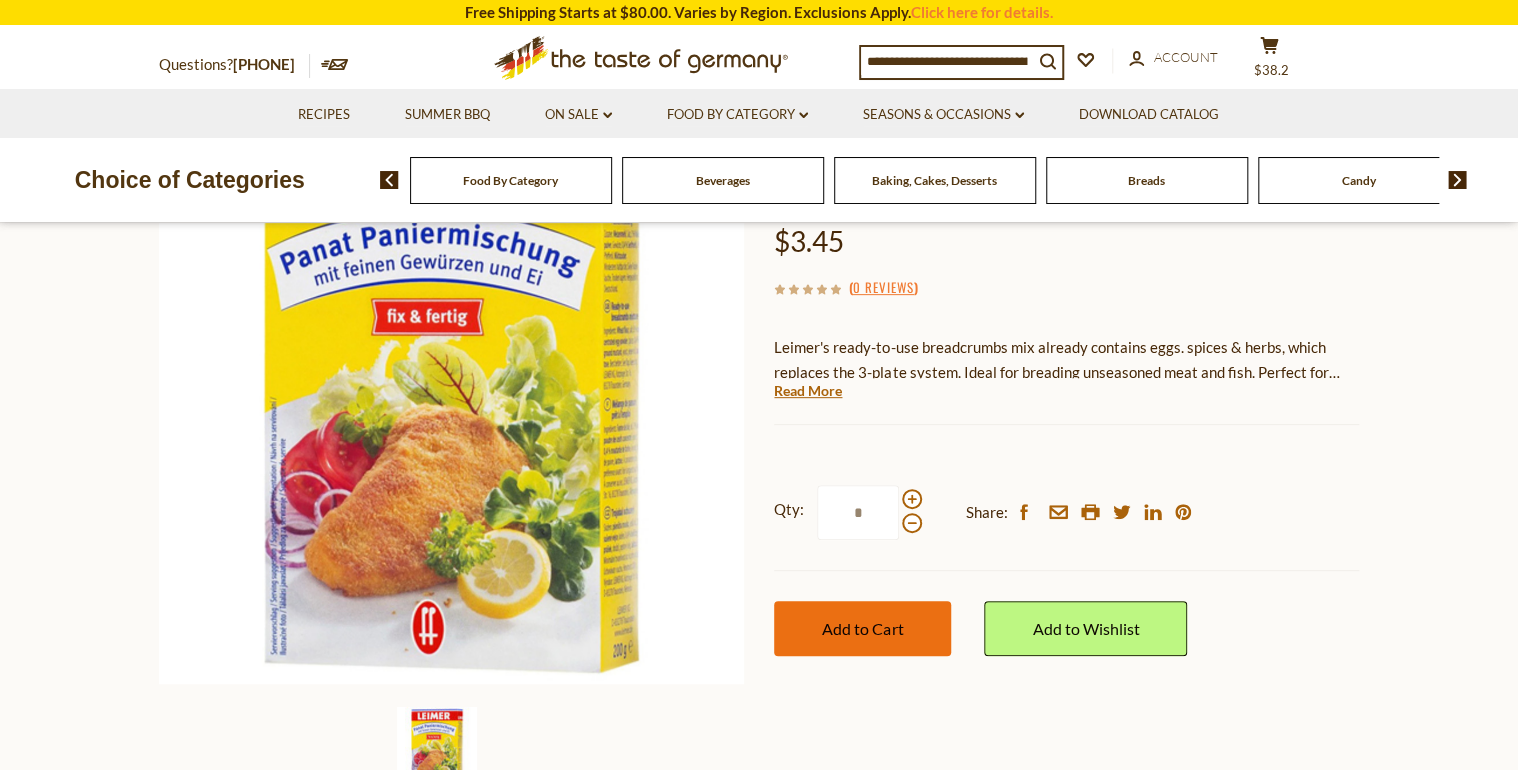 click on "Add to Cart" at bounding box center [862, 628] 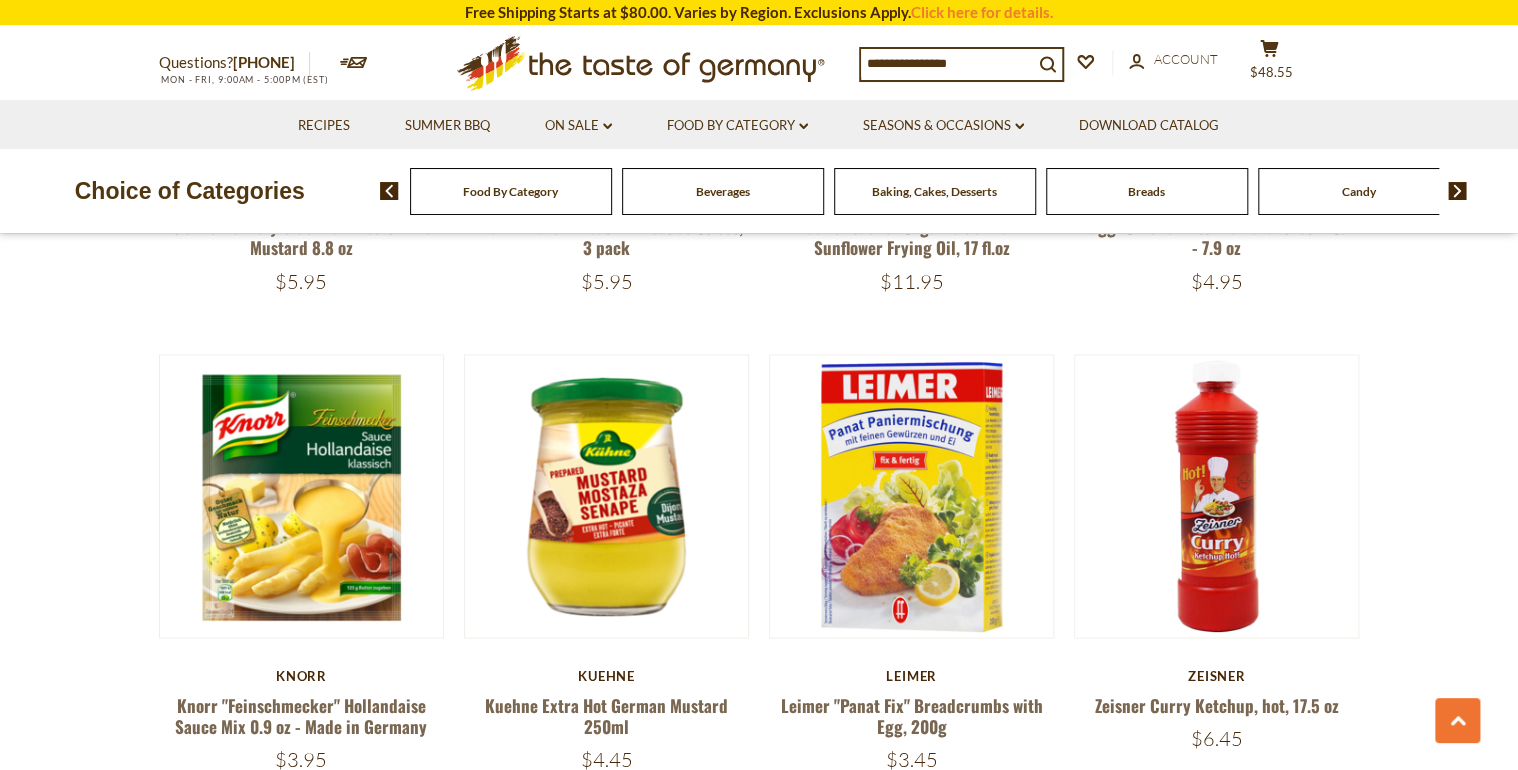 scroll, scrollTop: 0, scrollLeft: 0, axis: both 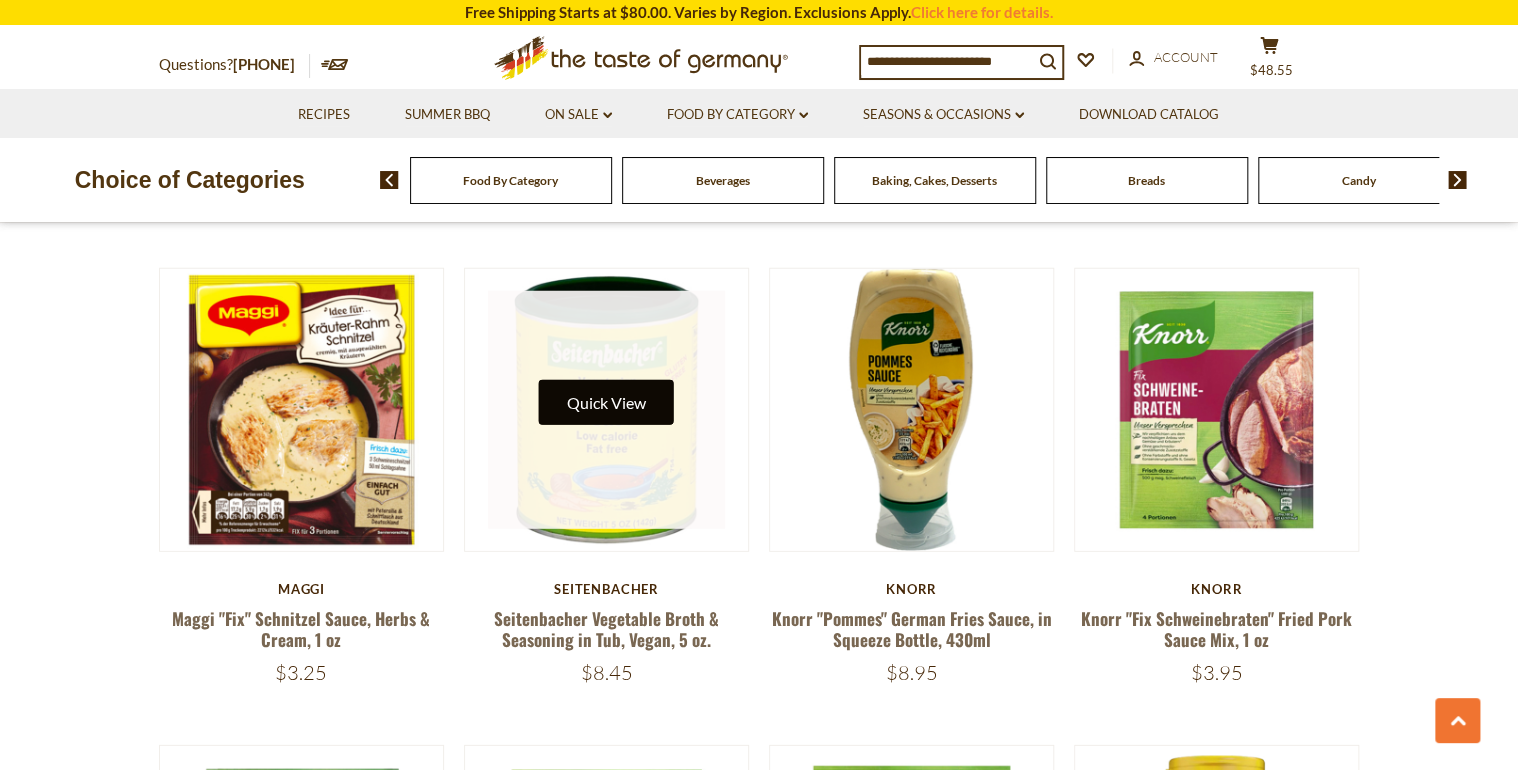 click on "Quick View" at bounding box center [606, 402] 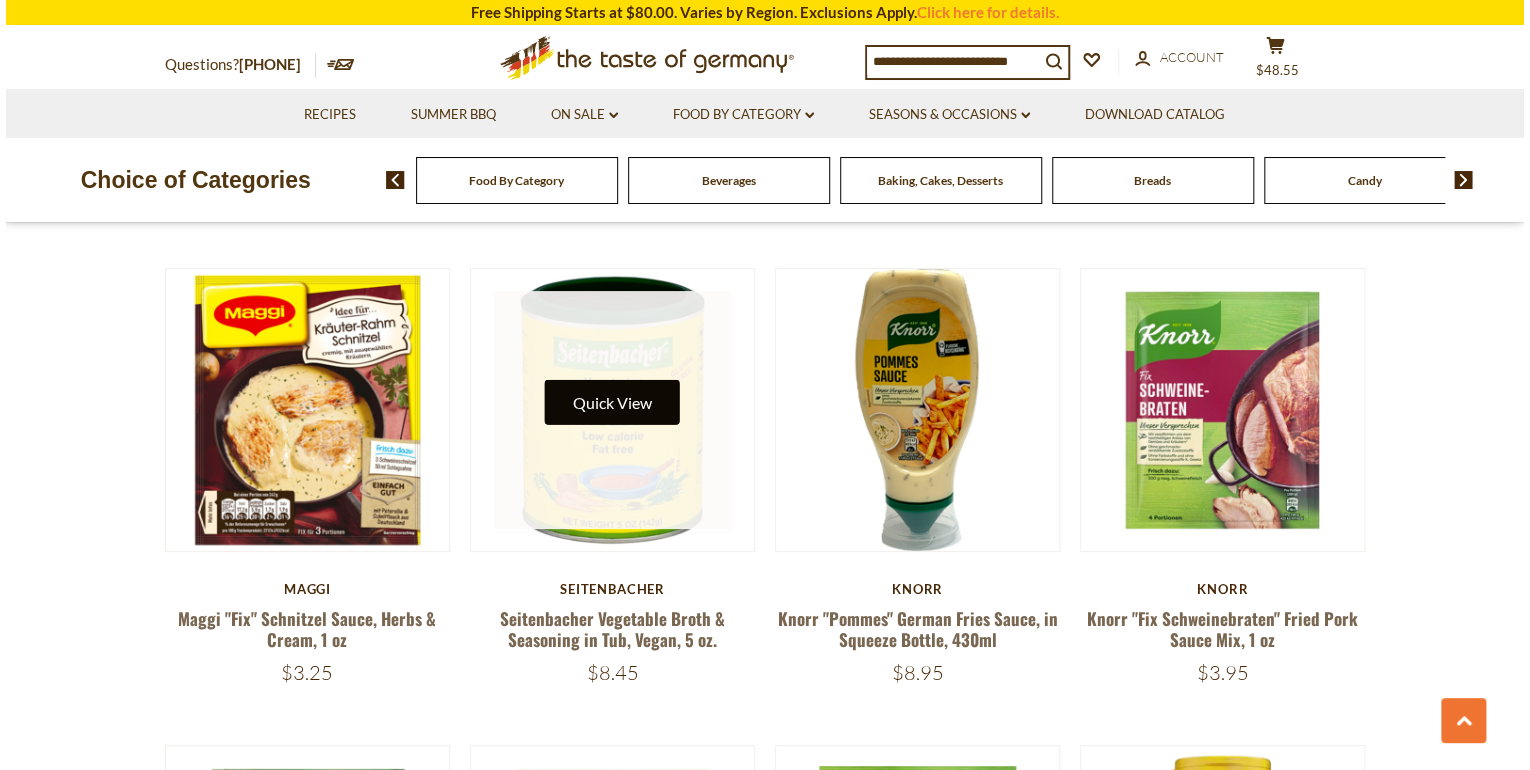 scroll, scrollTop: 2506, scrollLeft: 0, axis: vertical 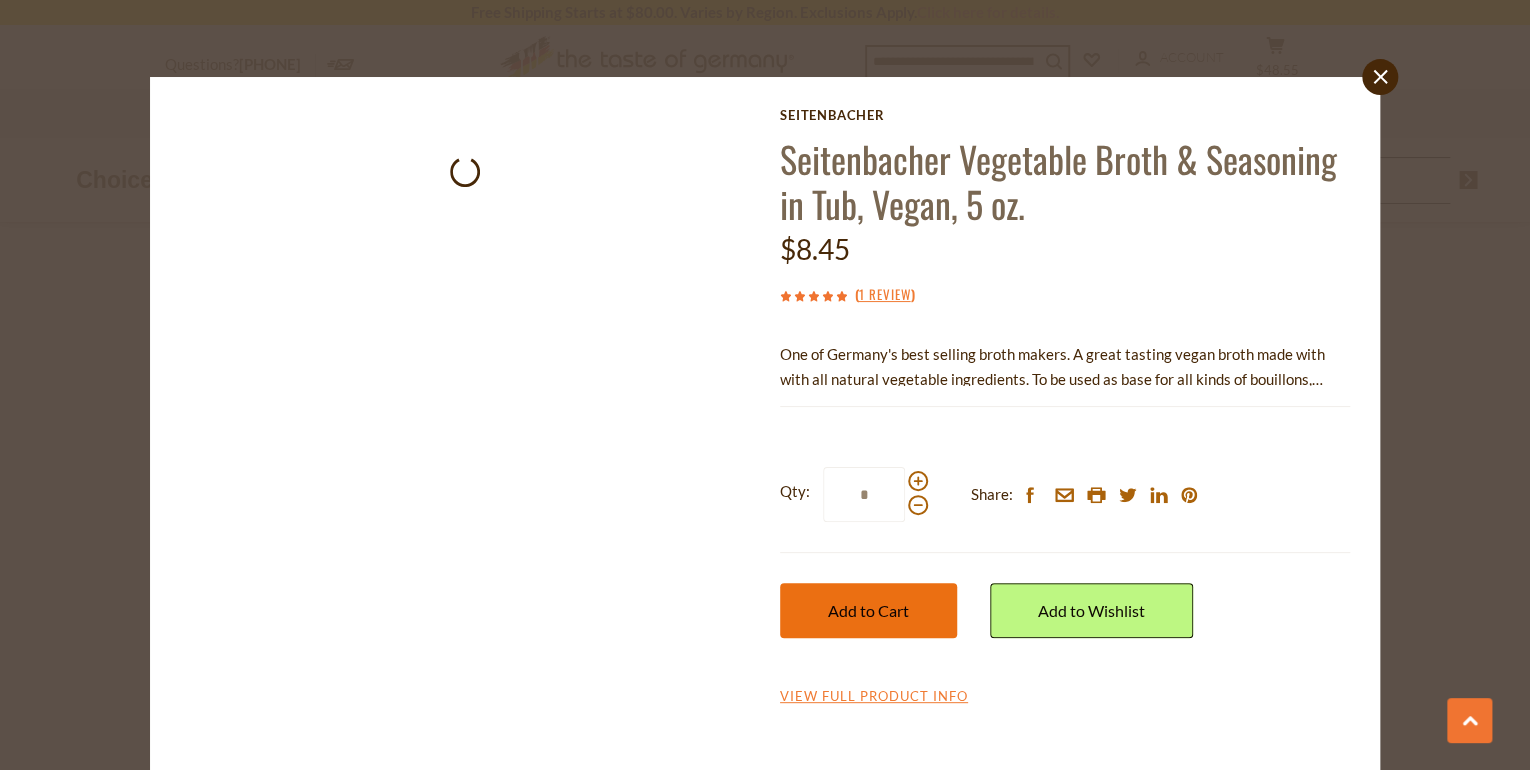 click on "Add to Cart" at bounding box center [868, 610] 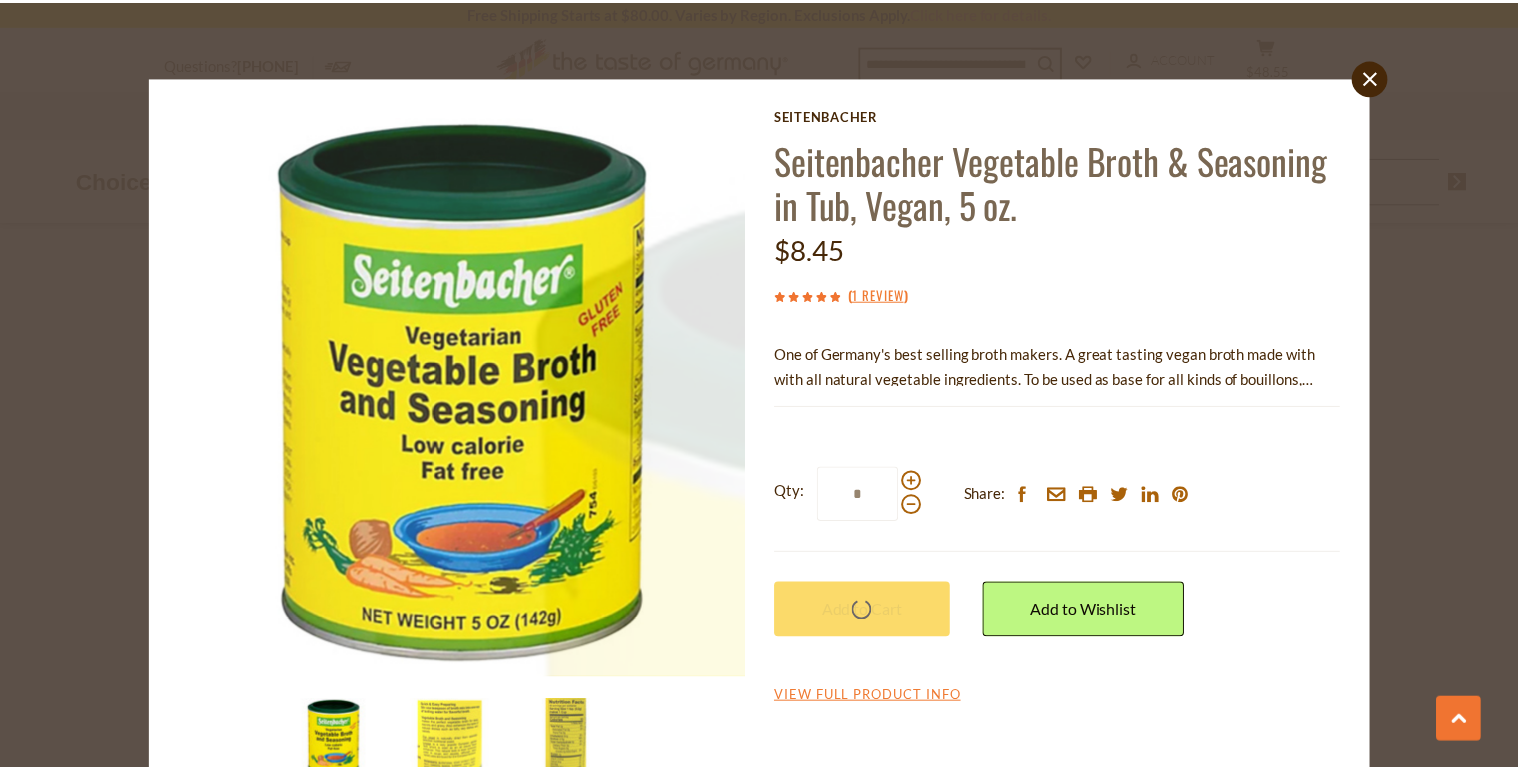 scroll, scrollTop: 2503, scrollLeft: 0, axis: vertical 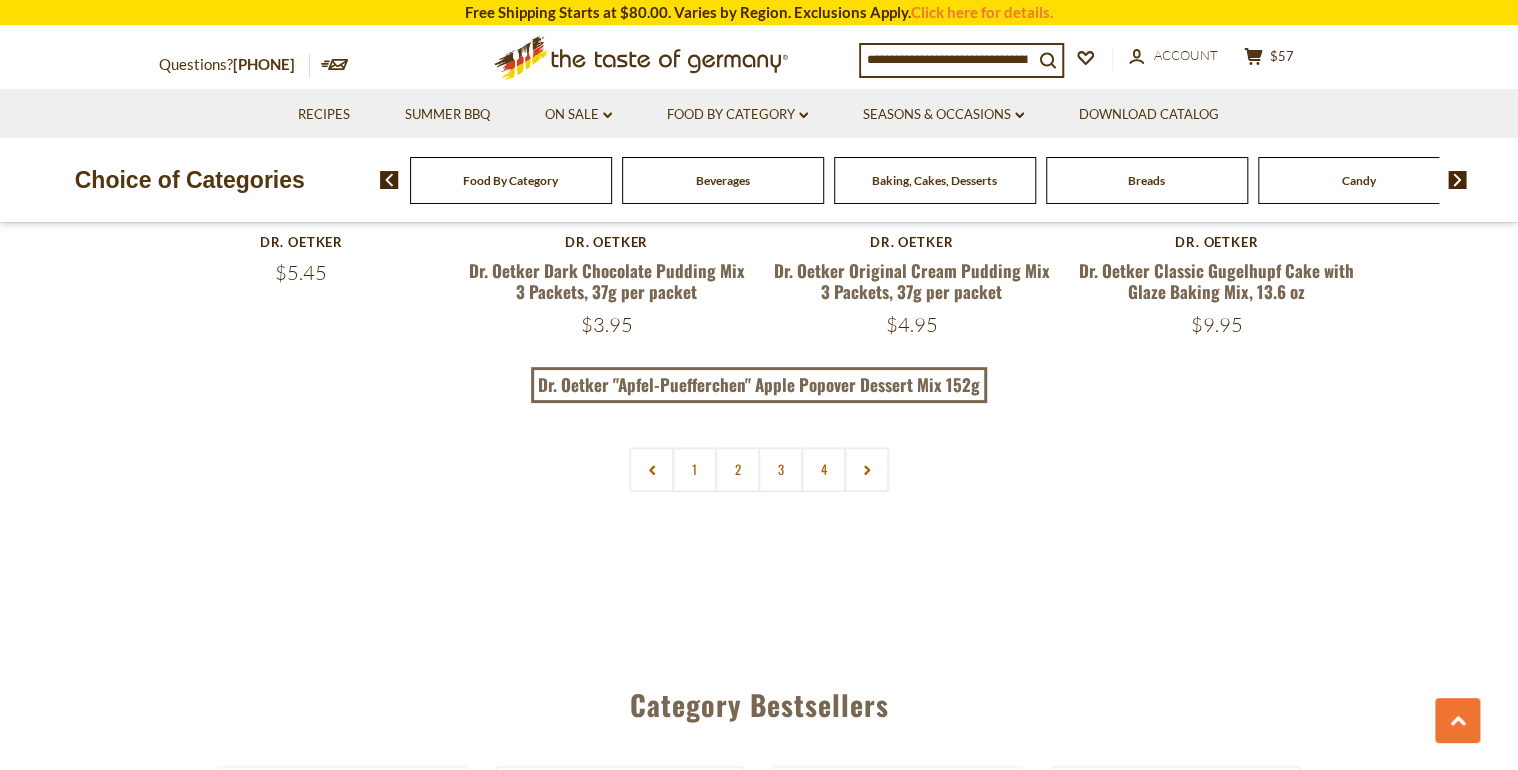 click at bounding box center (1457, 180) 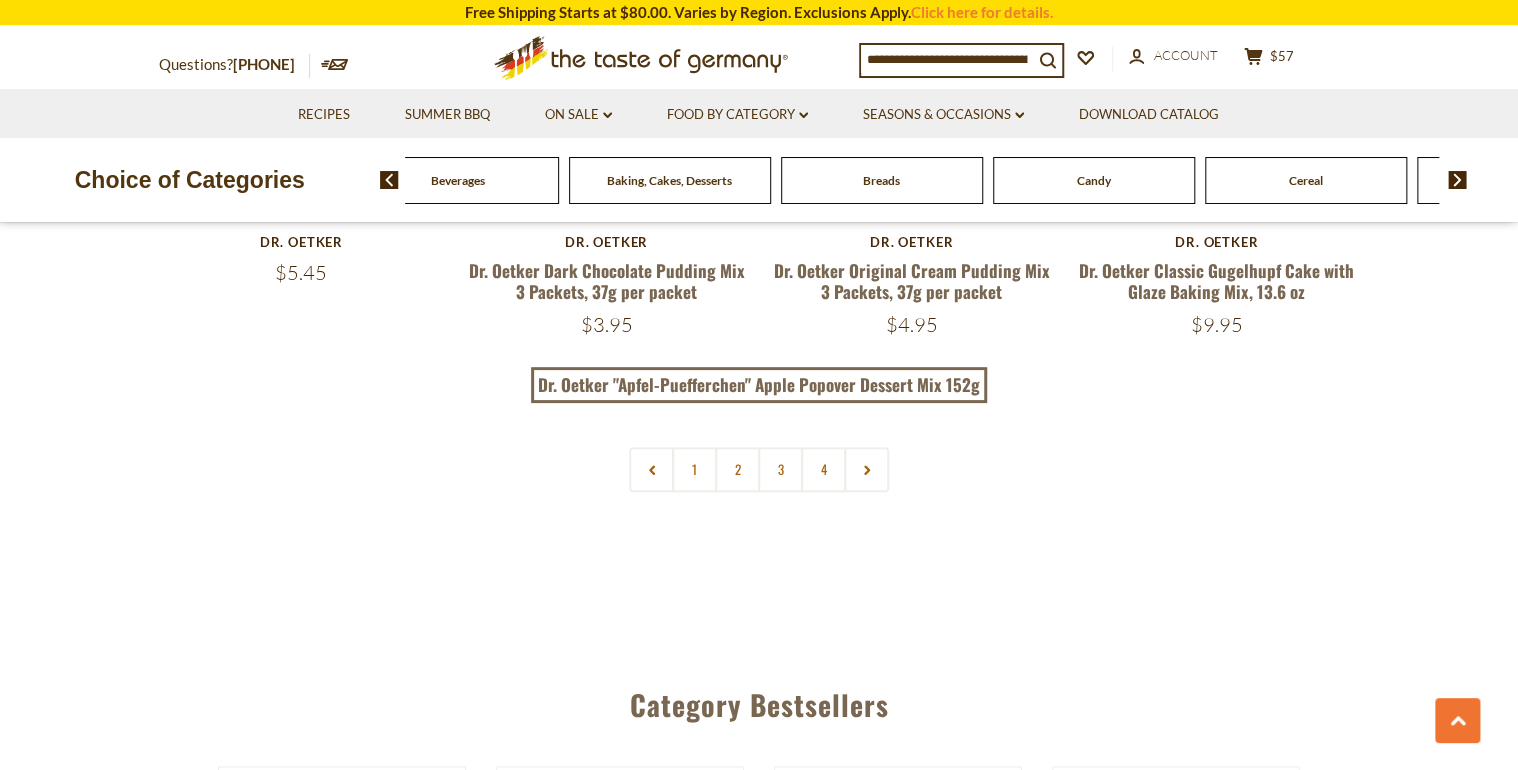 click at bounding box center [1457, 180] 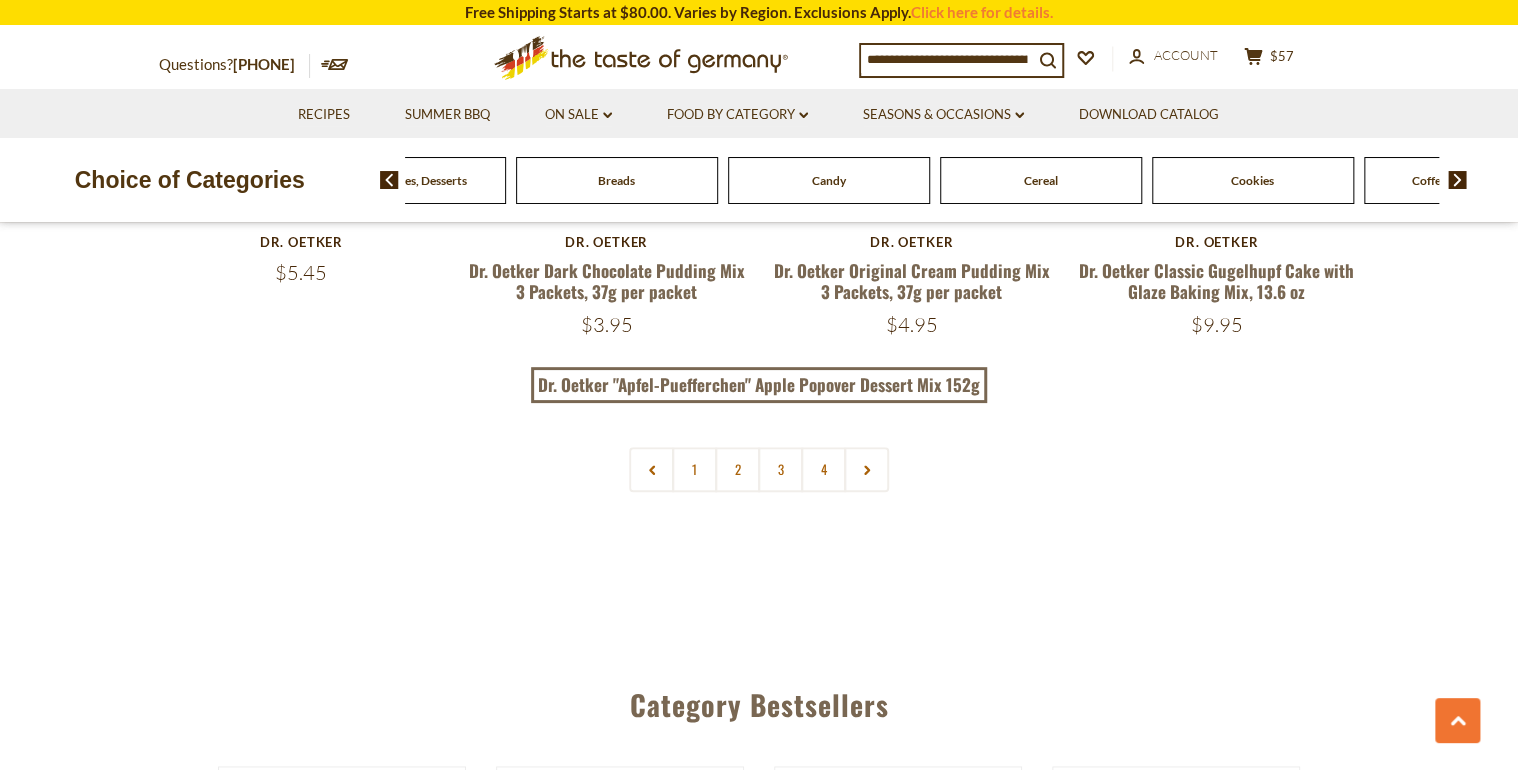 click at bounding box center [1450, 180] 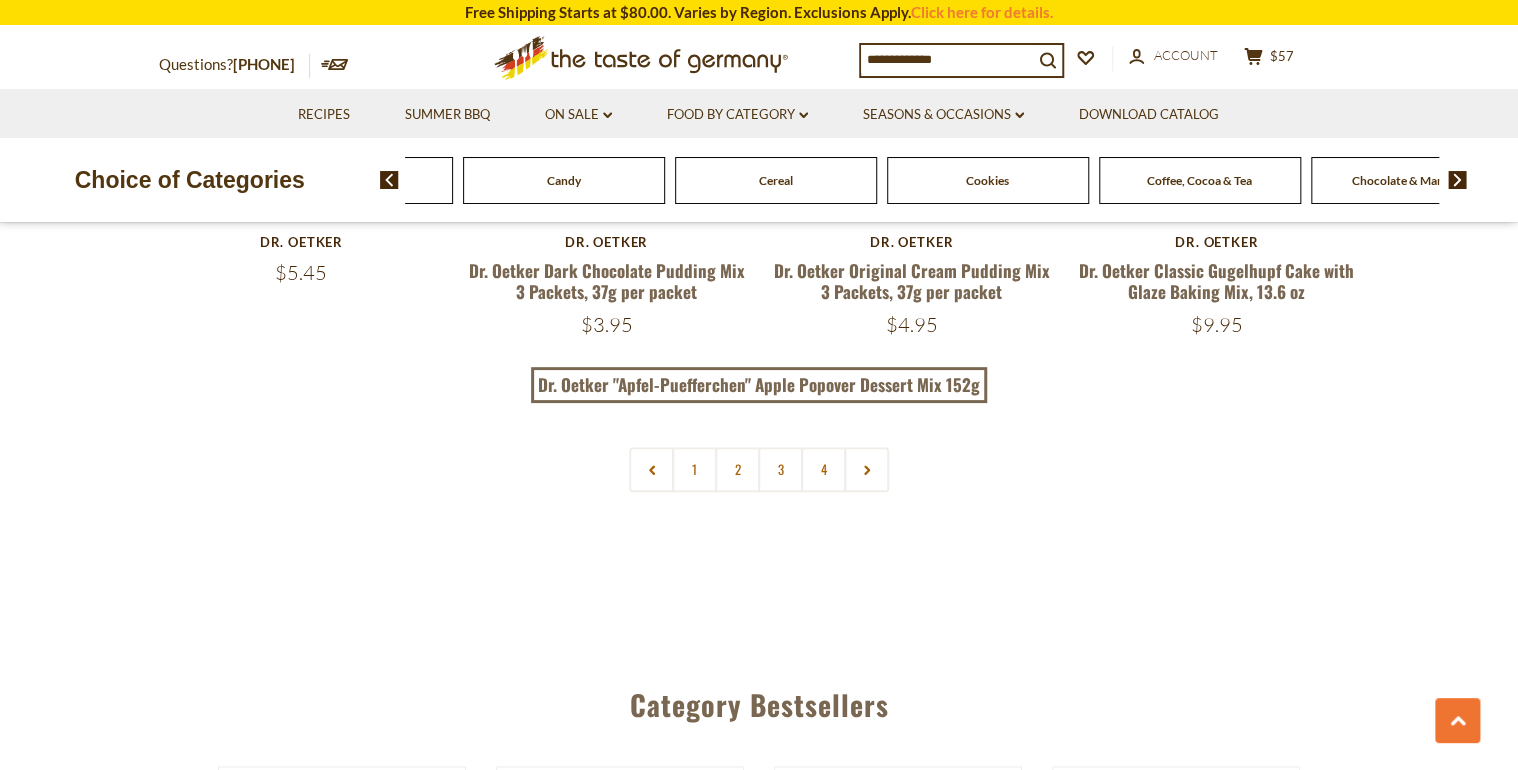 drag, startPoint x: 1423, startPoint y: 175, endPoint x: 1412, endPoint y: 176, distance: 11.045361 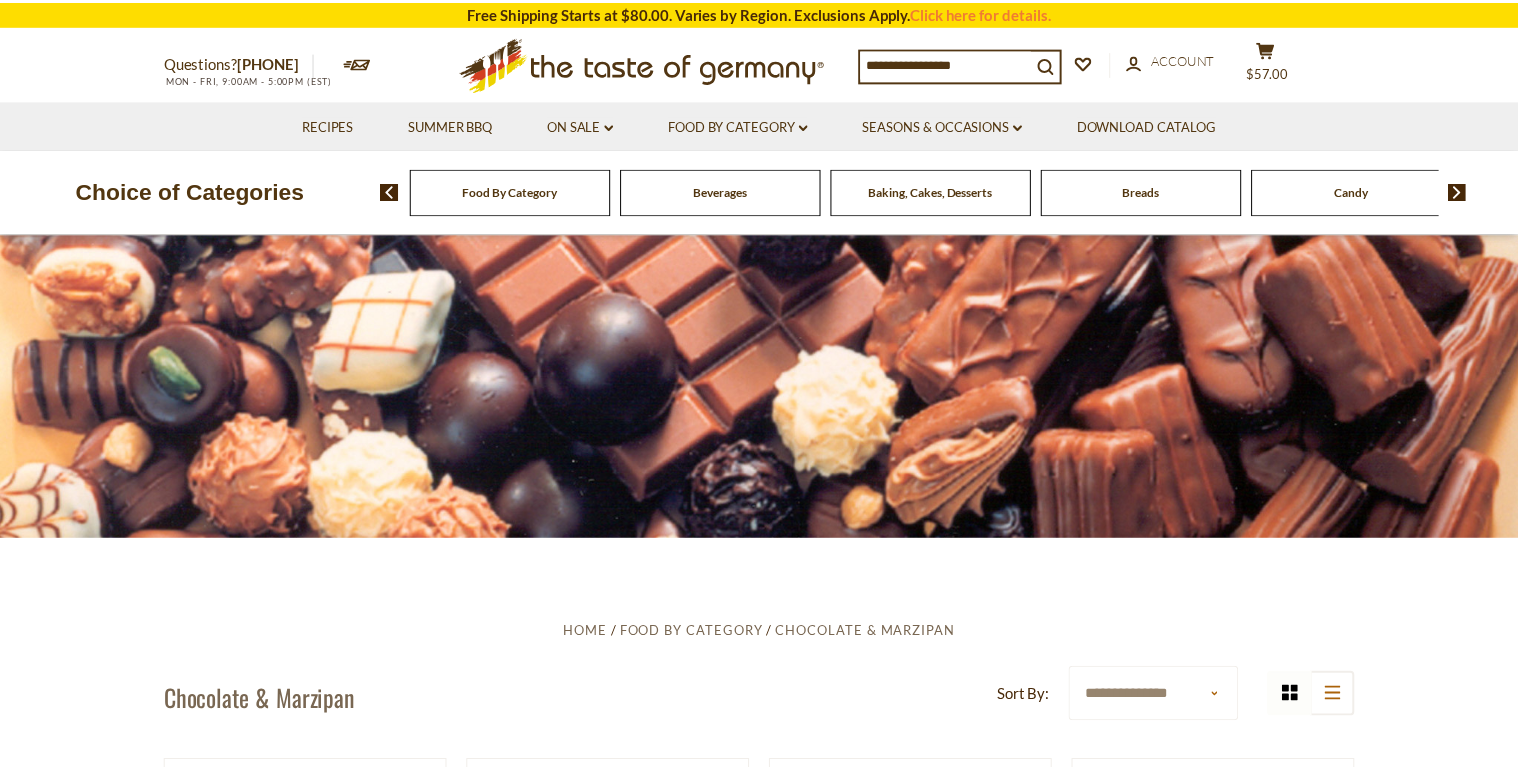 scroll, scrollTop: 0, scrollLeft: 0, axis: both 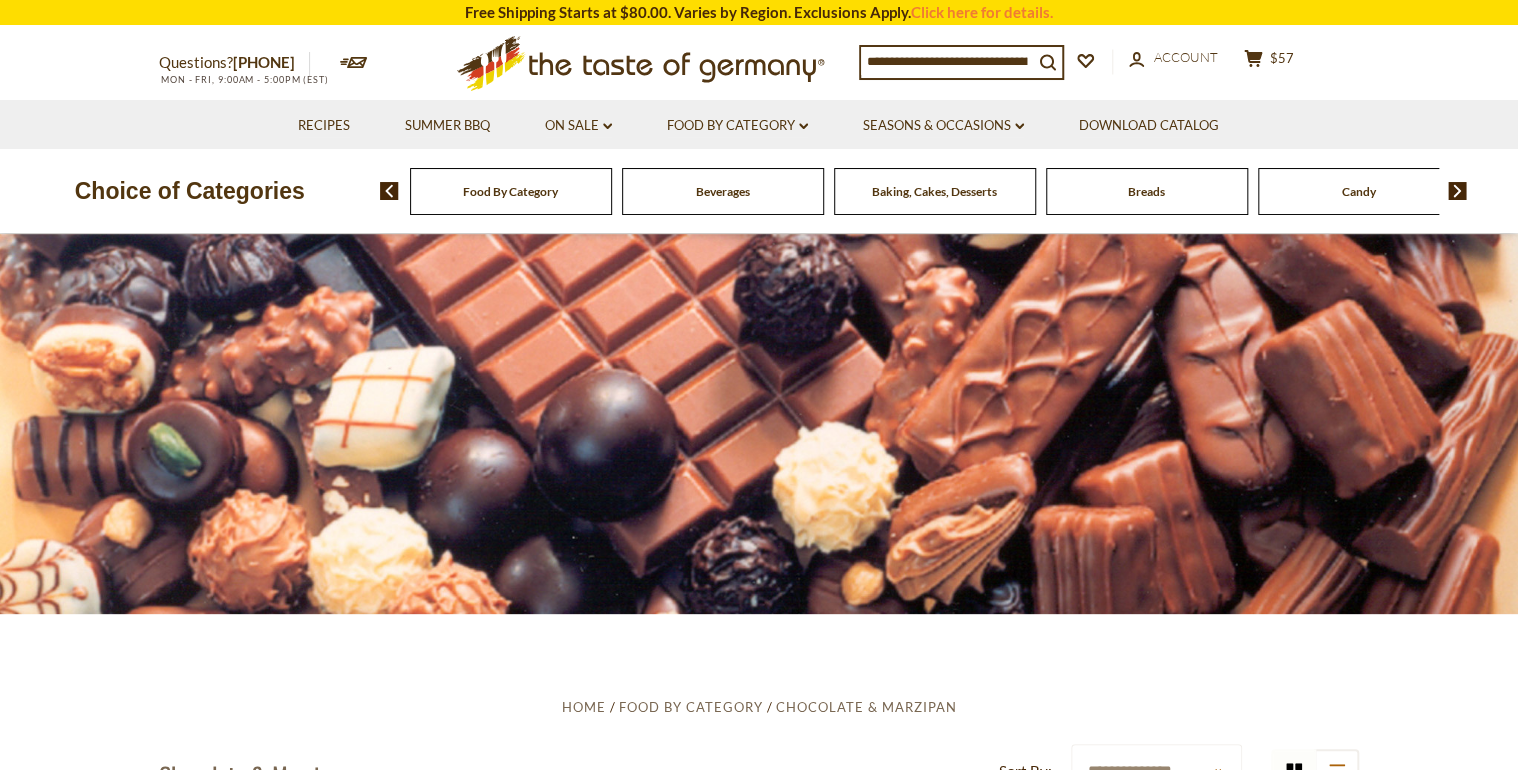 click at bounding box center (389, 191) 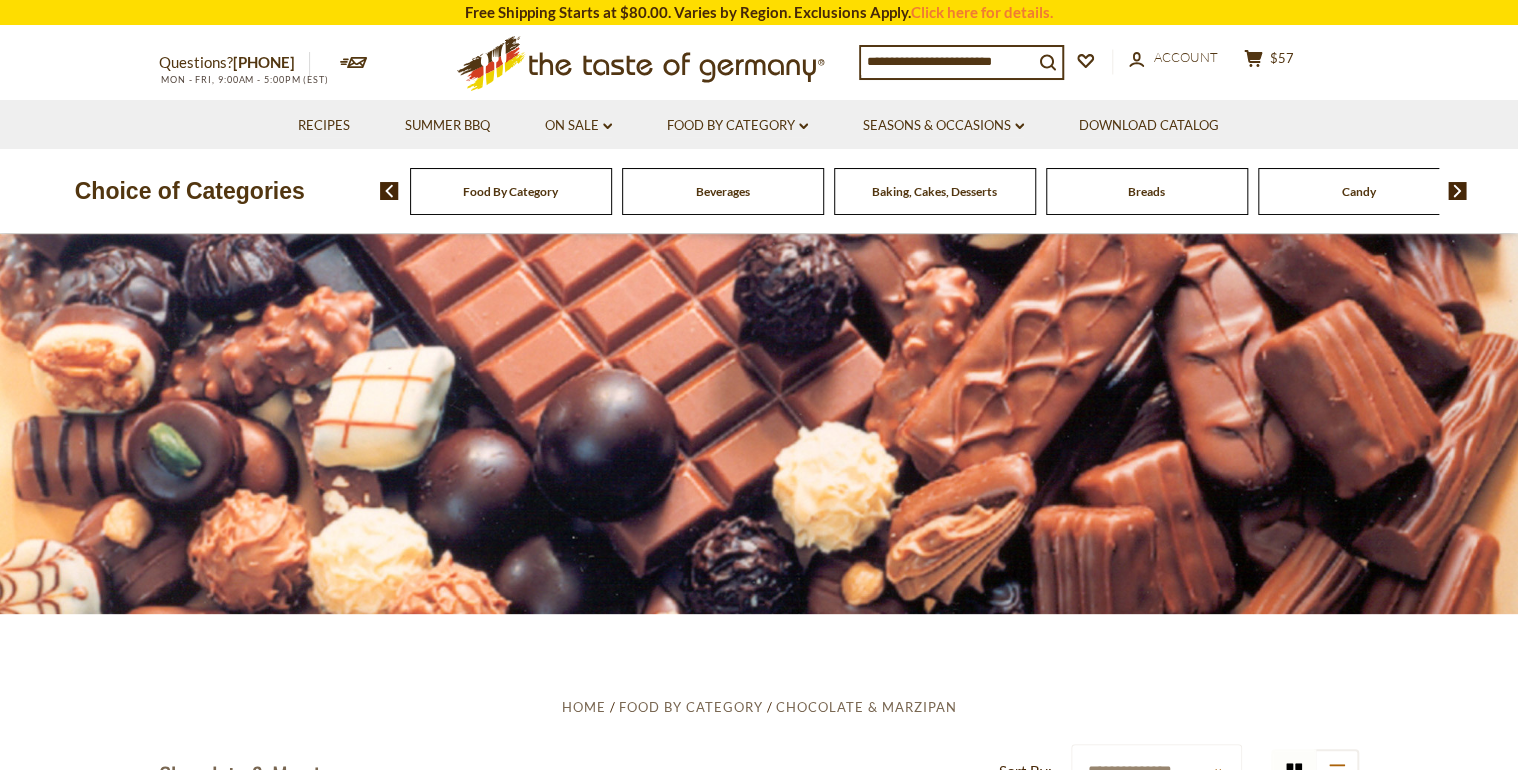 click at bounding box center [389, 191] 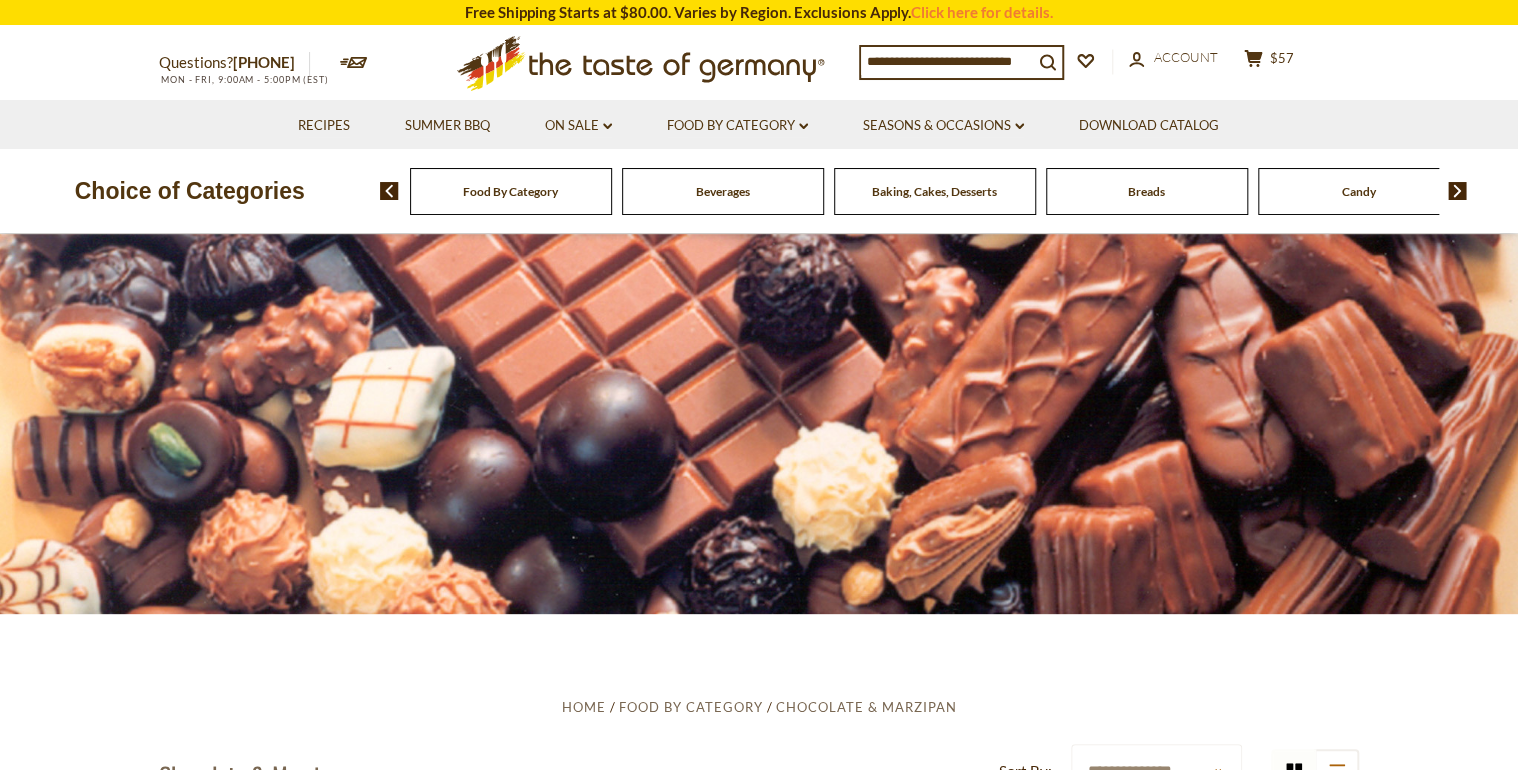 click at bounding box center (1457, 191) 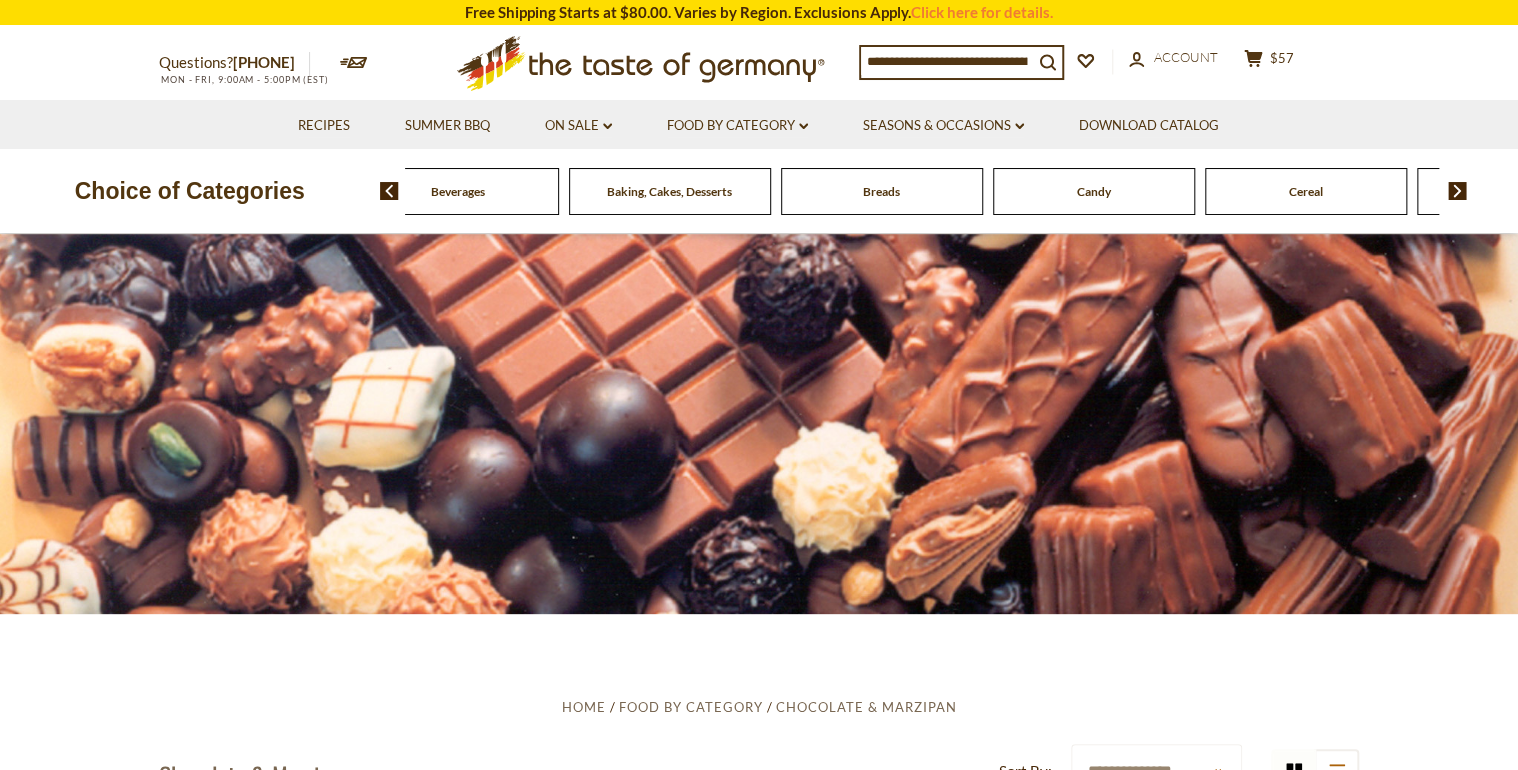 click at bounding box center (1457, 191) 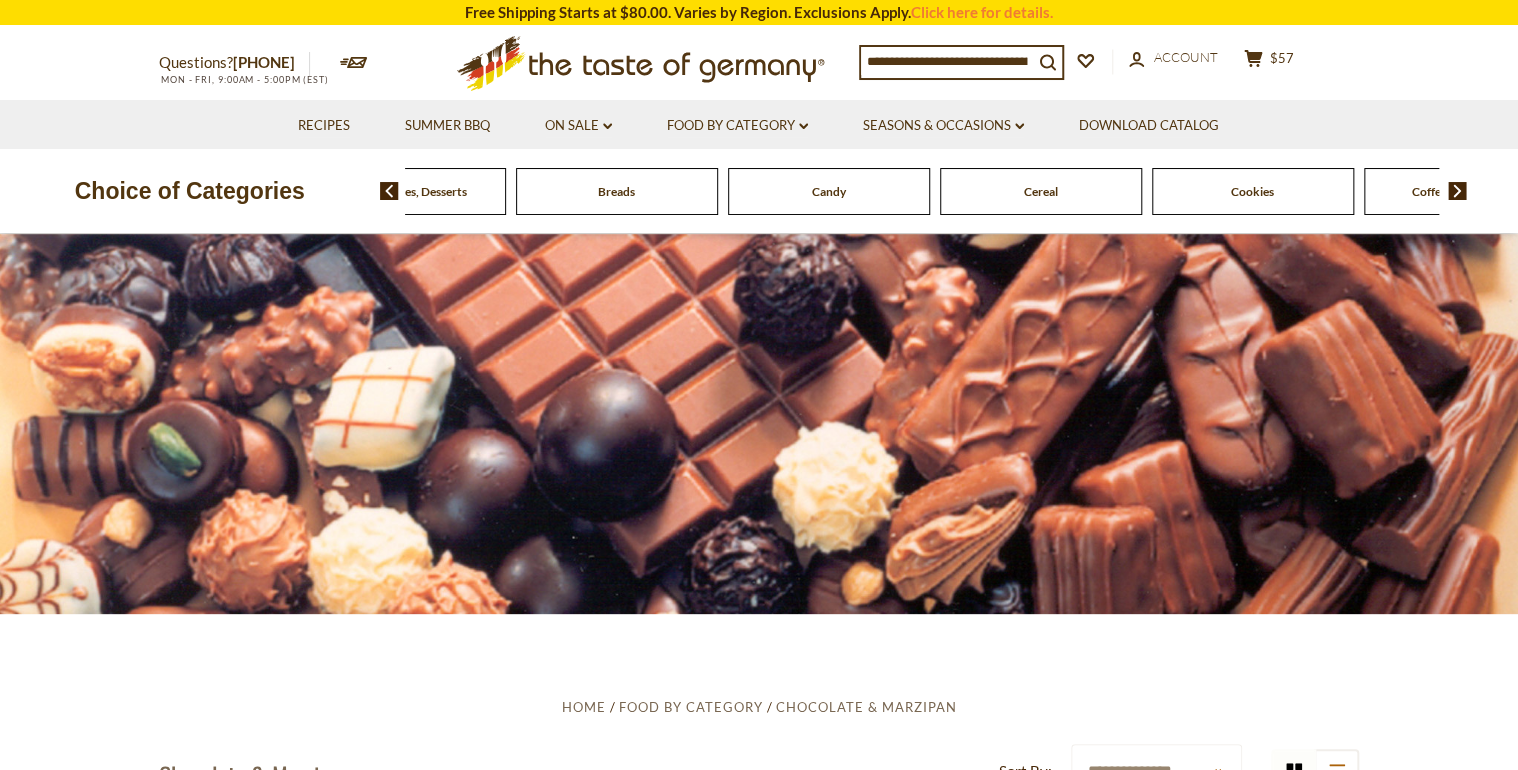 click at bounding box center [1450, 191] 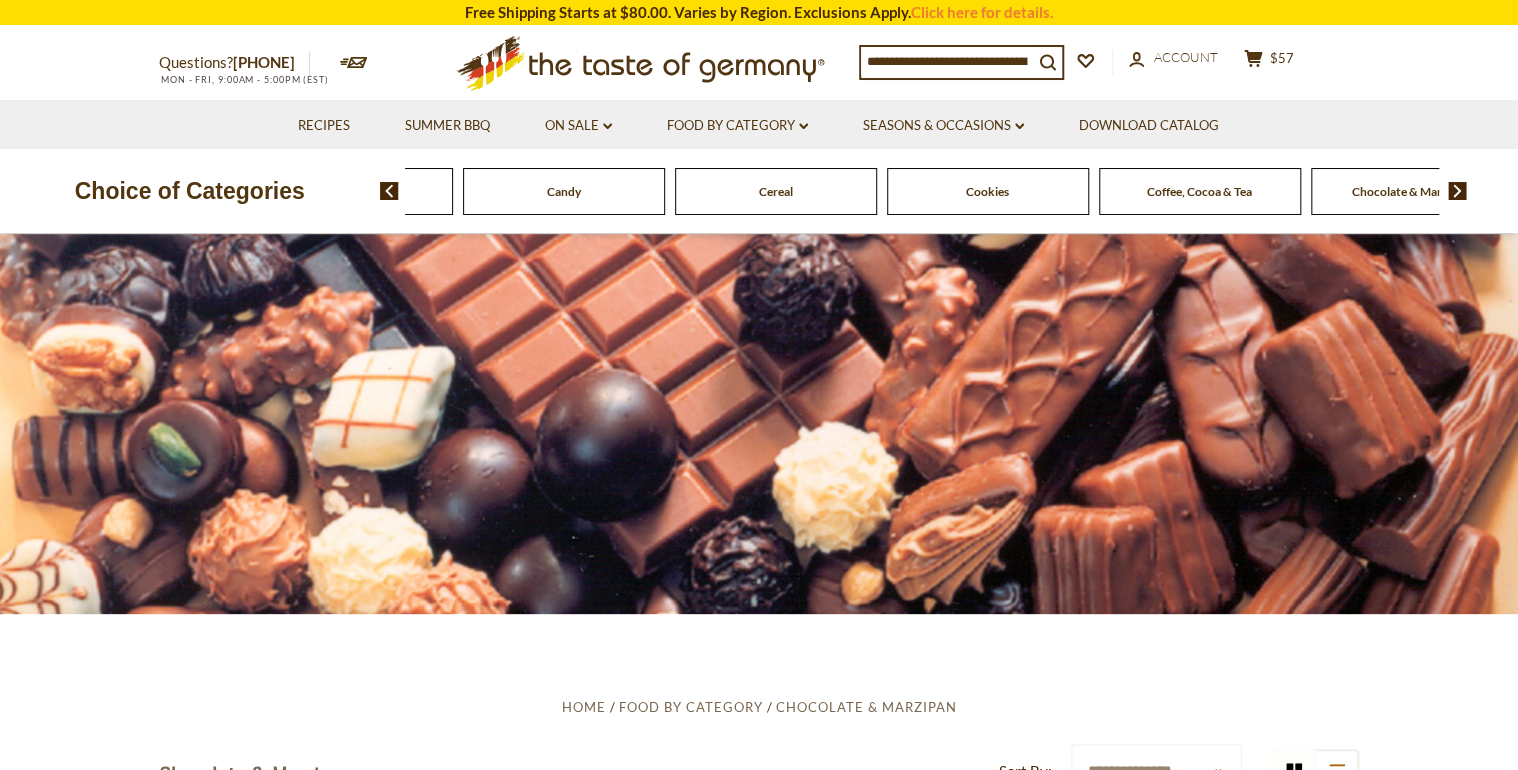 click at bounding box center (1450, 191) 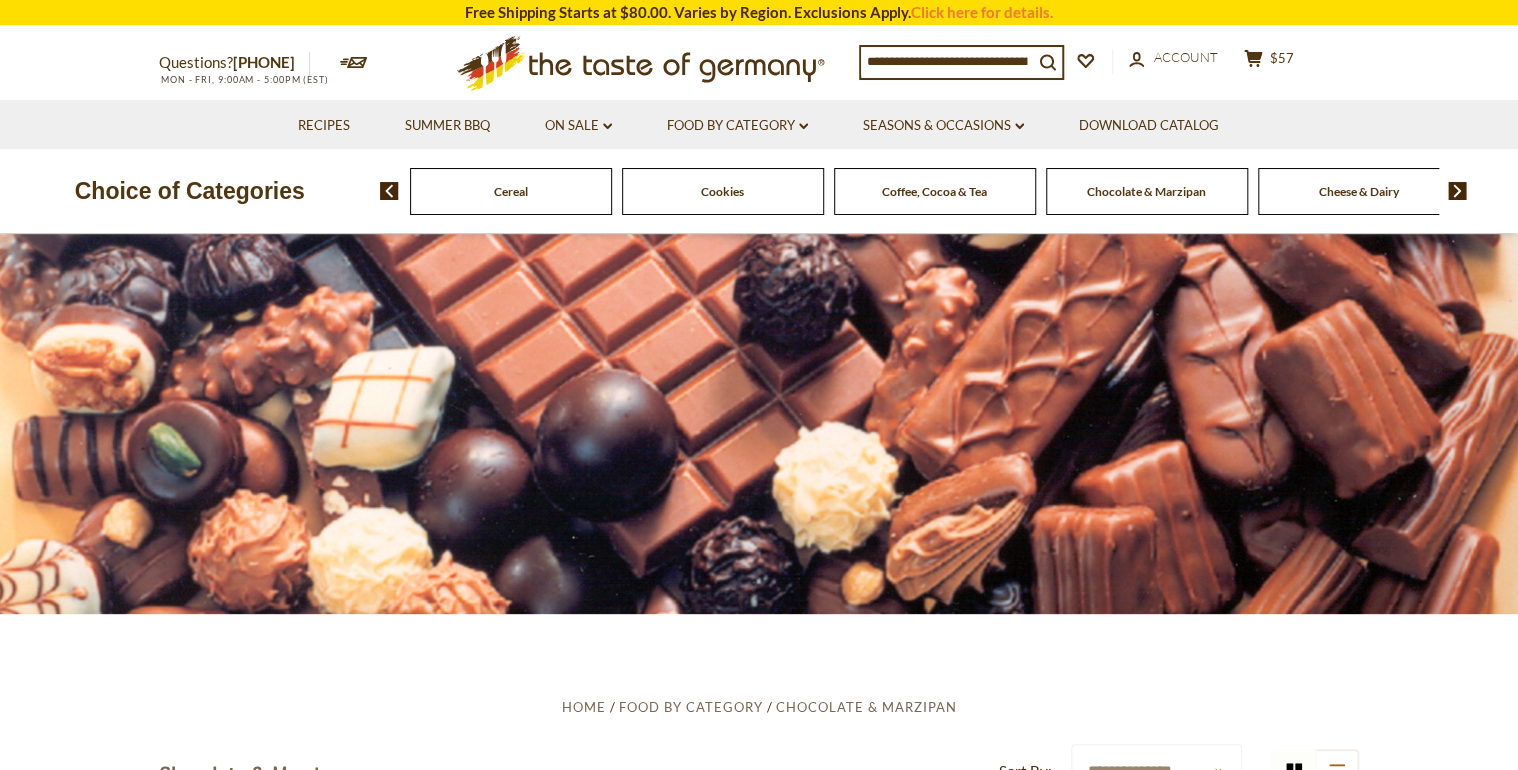 click at bounding box center [1450, 191] 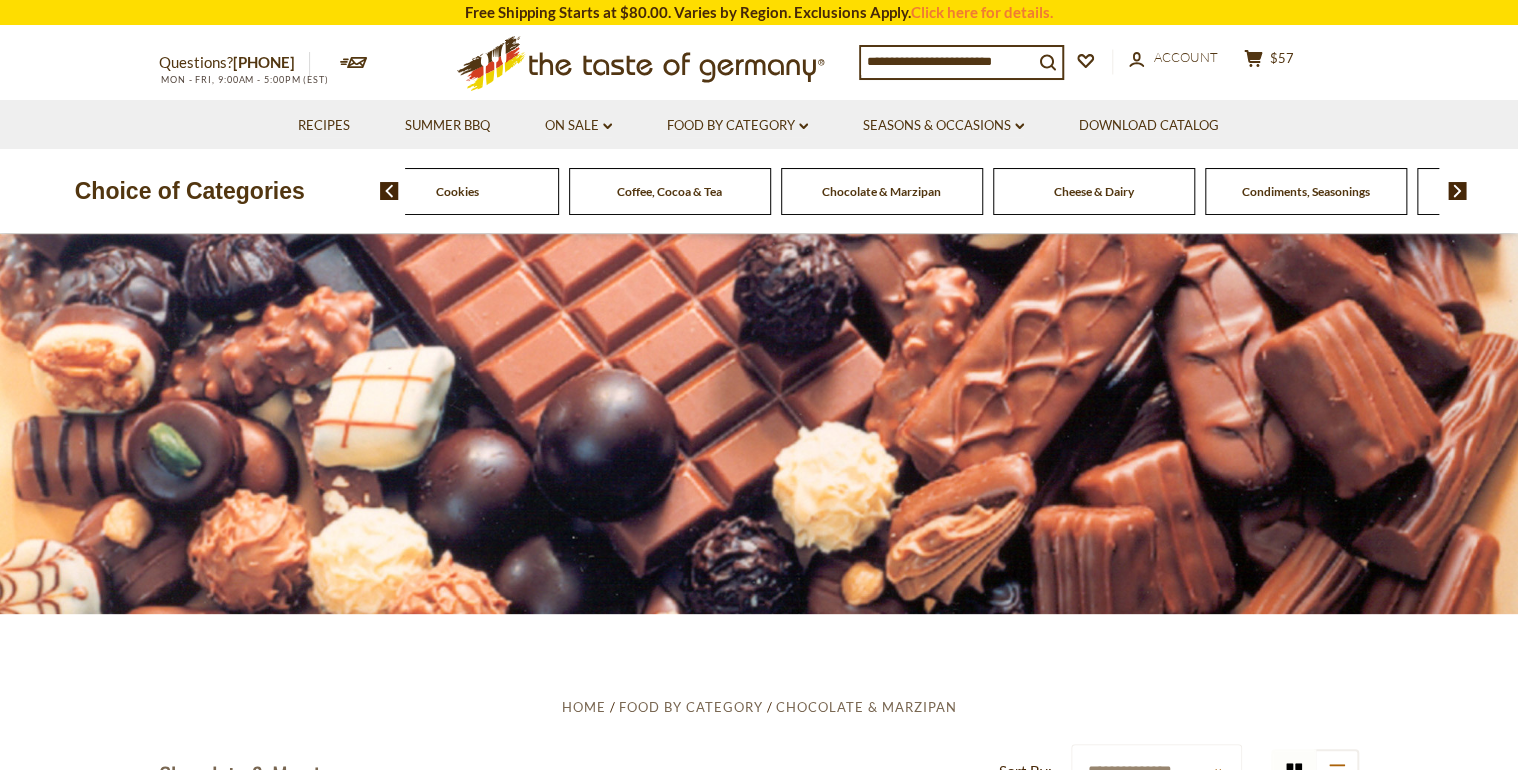 click on "Condiments, Seasonings" at bounding box center [-814, 191] 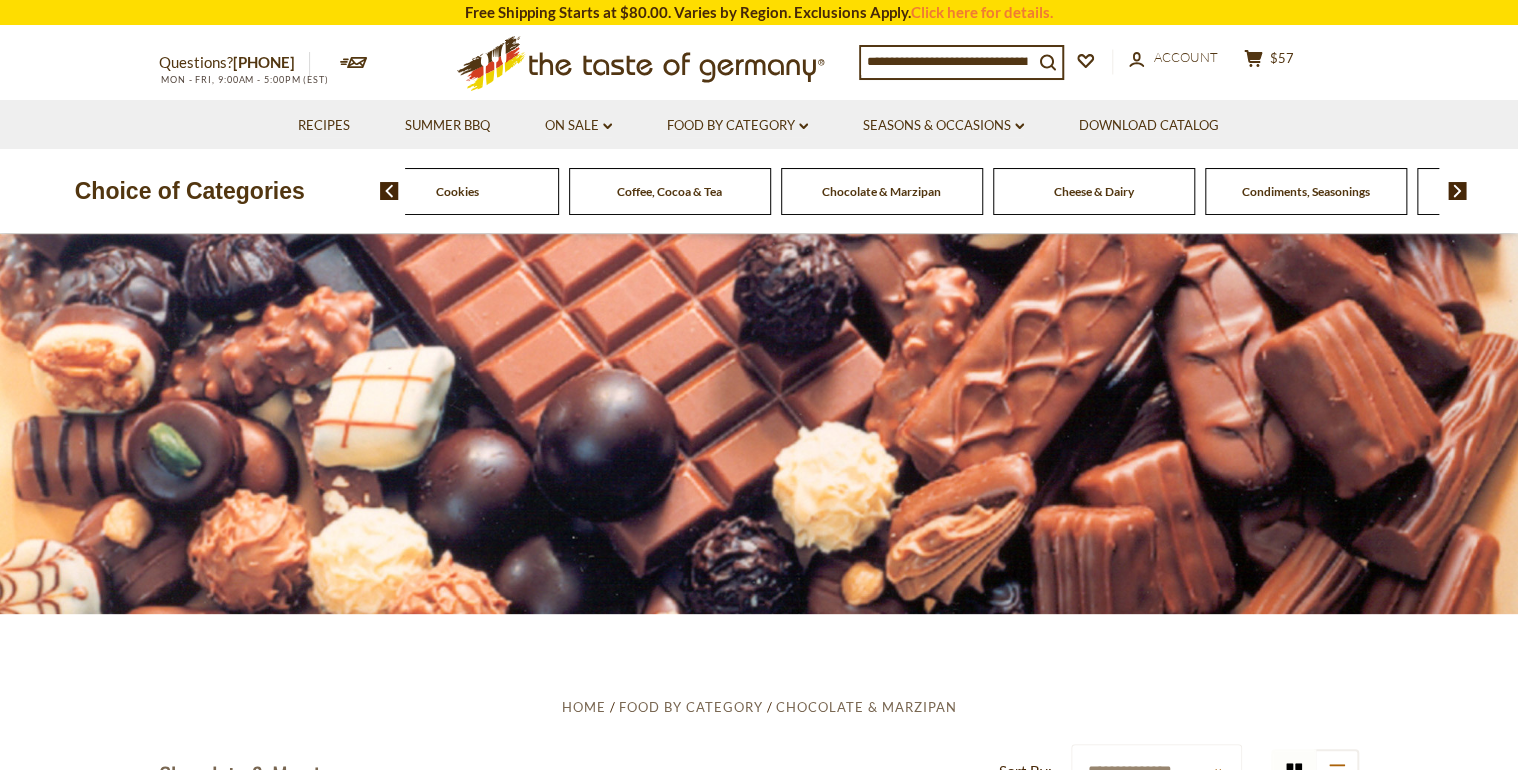 click on "Condiments, Seasonings" at bounding box center [1306, 191] 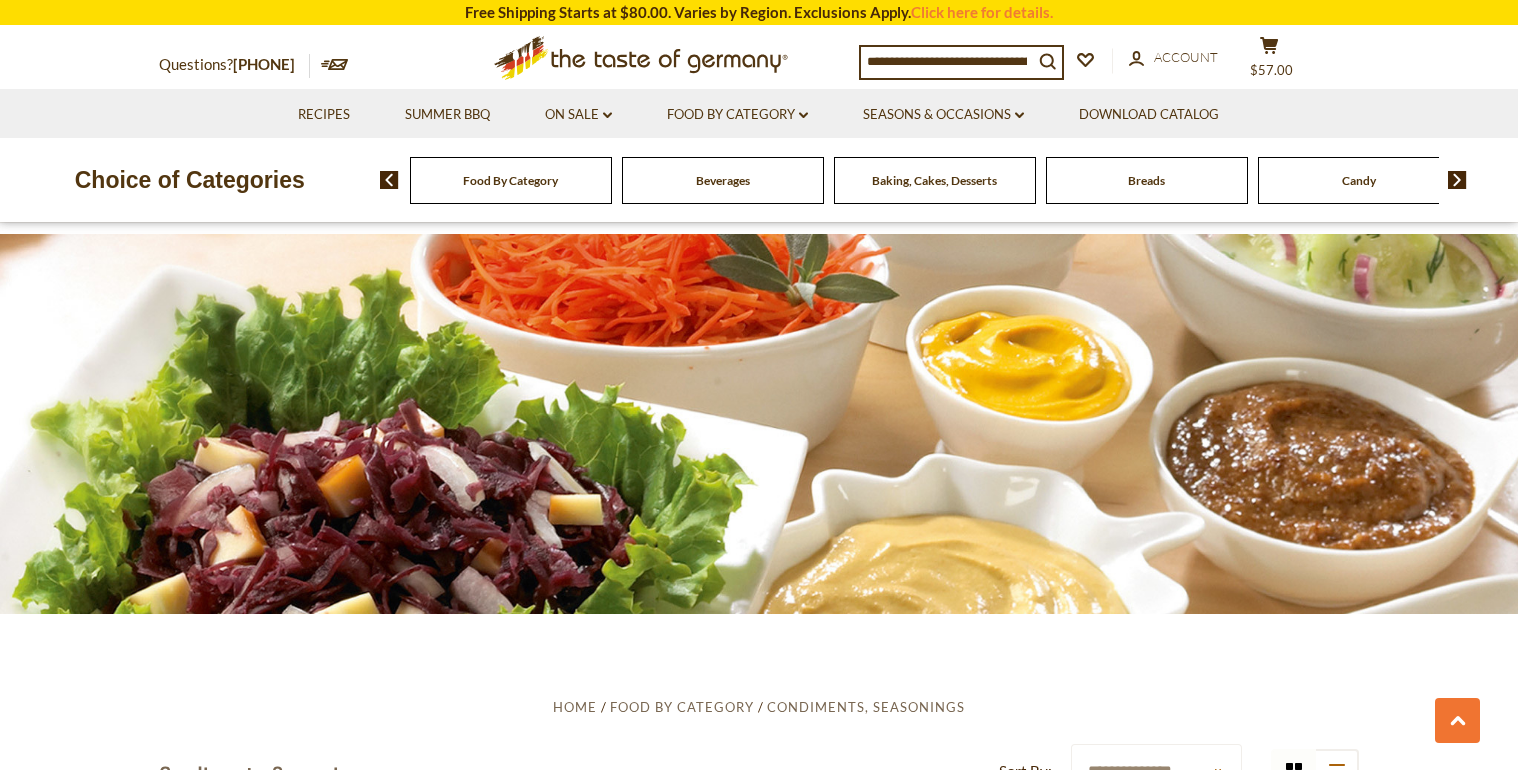 scroll, scrollTop: 1040, scrollLeft: 0, axis: vertical 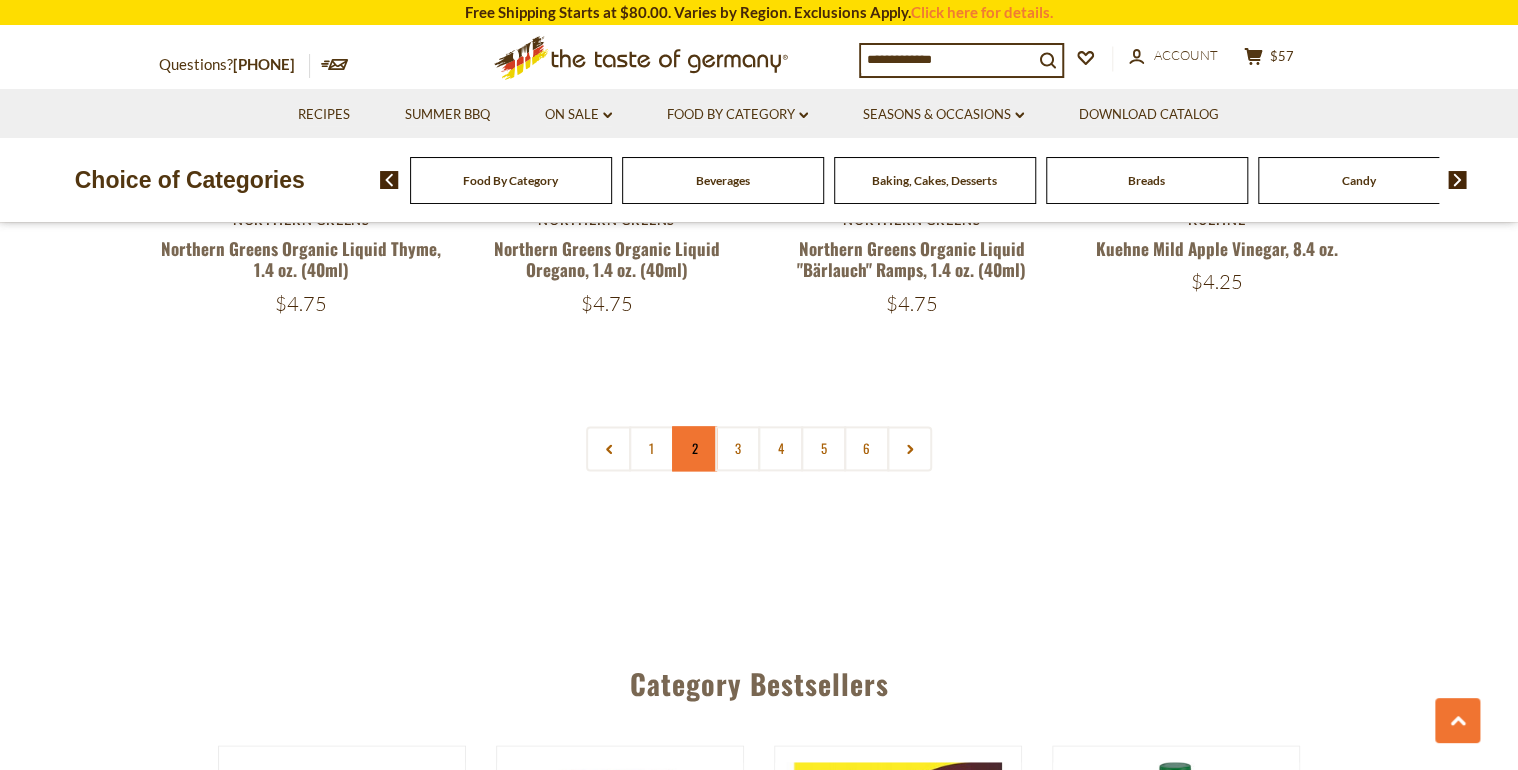 click on "2" at bounding box center (694, 448) 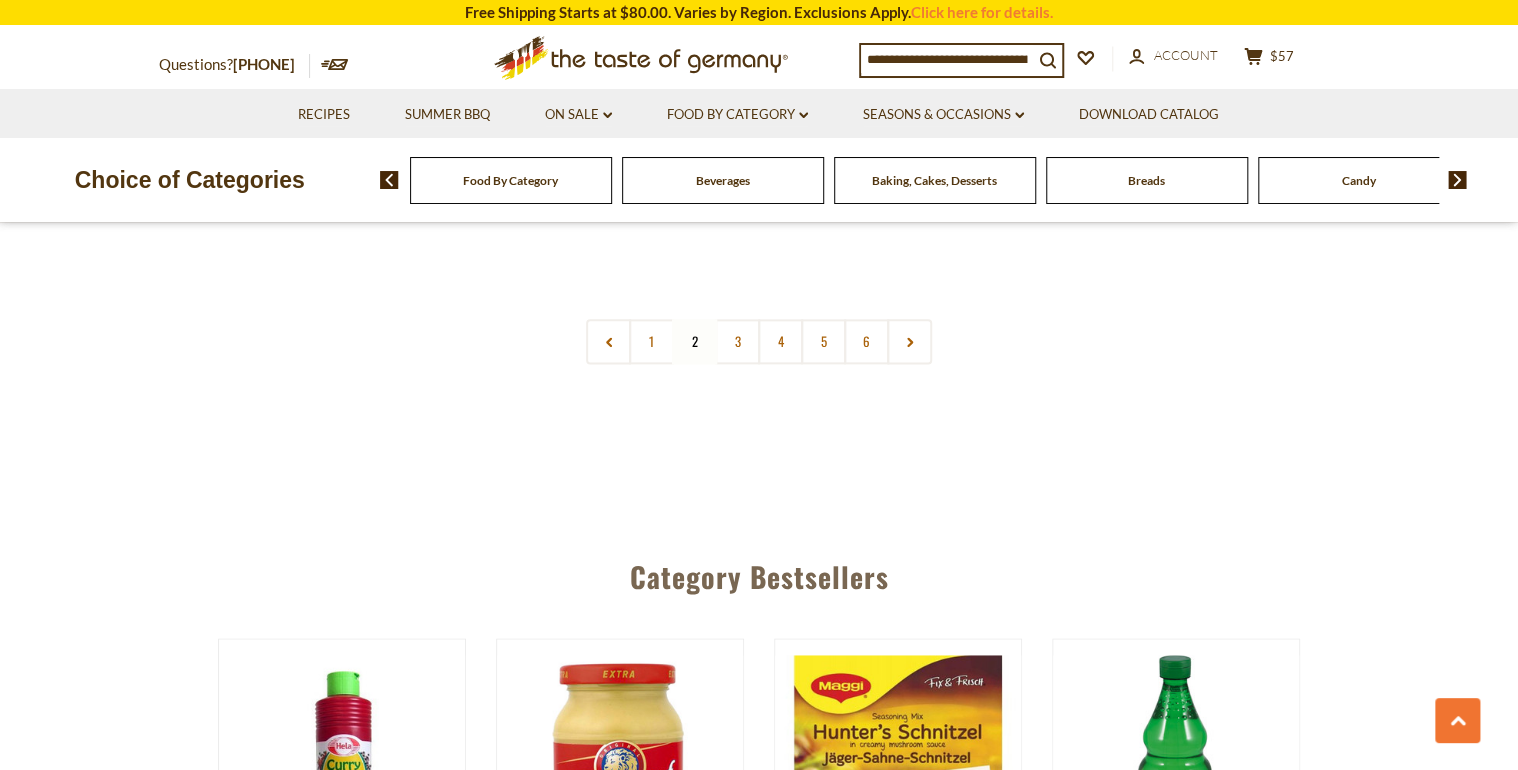 scroll, scrollTop: 4903, scrollLeft: 0, axis: vertical 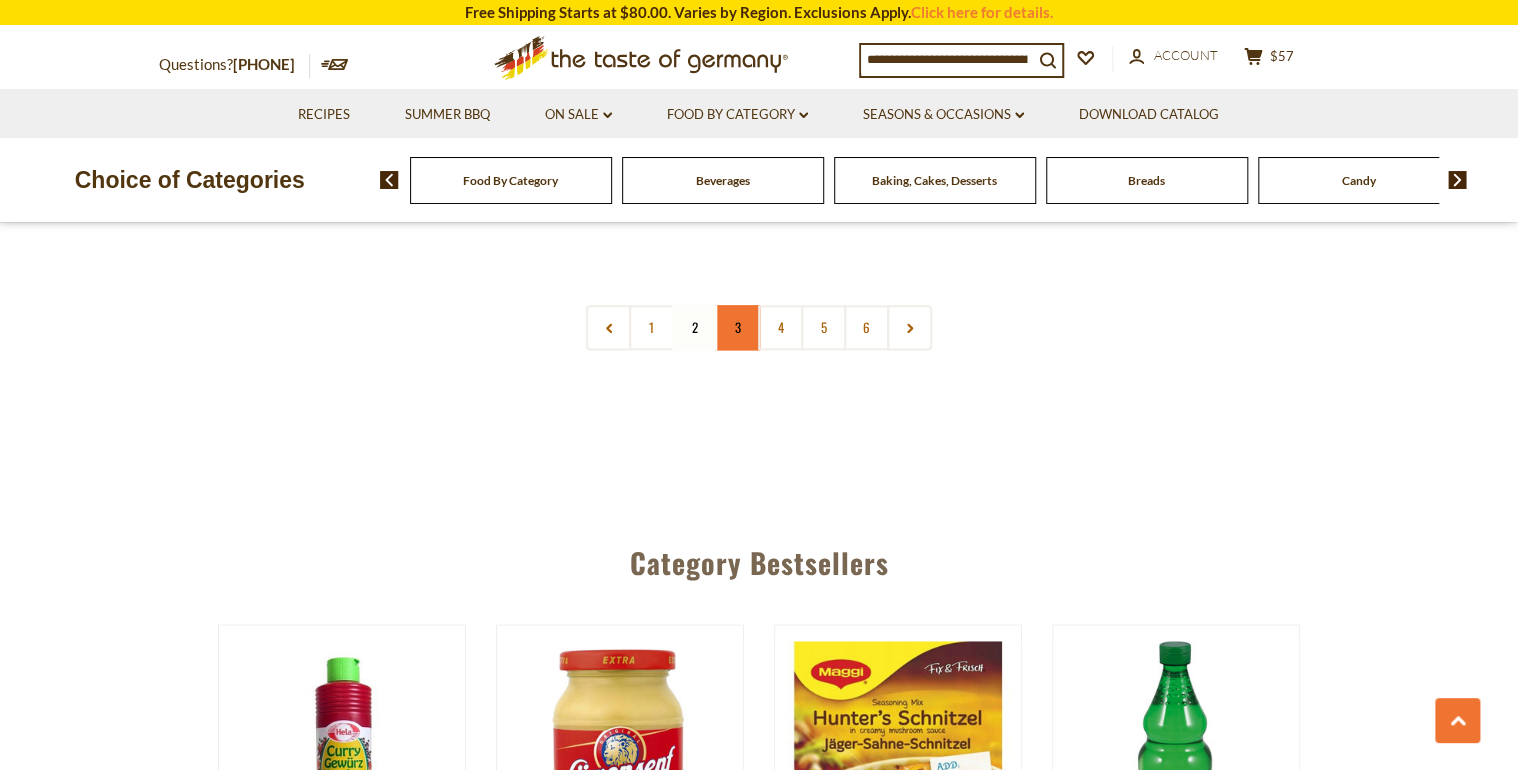 click on "3" at bounding box center (737, 327) 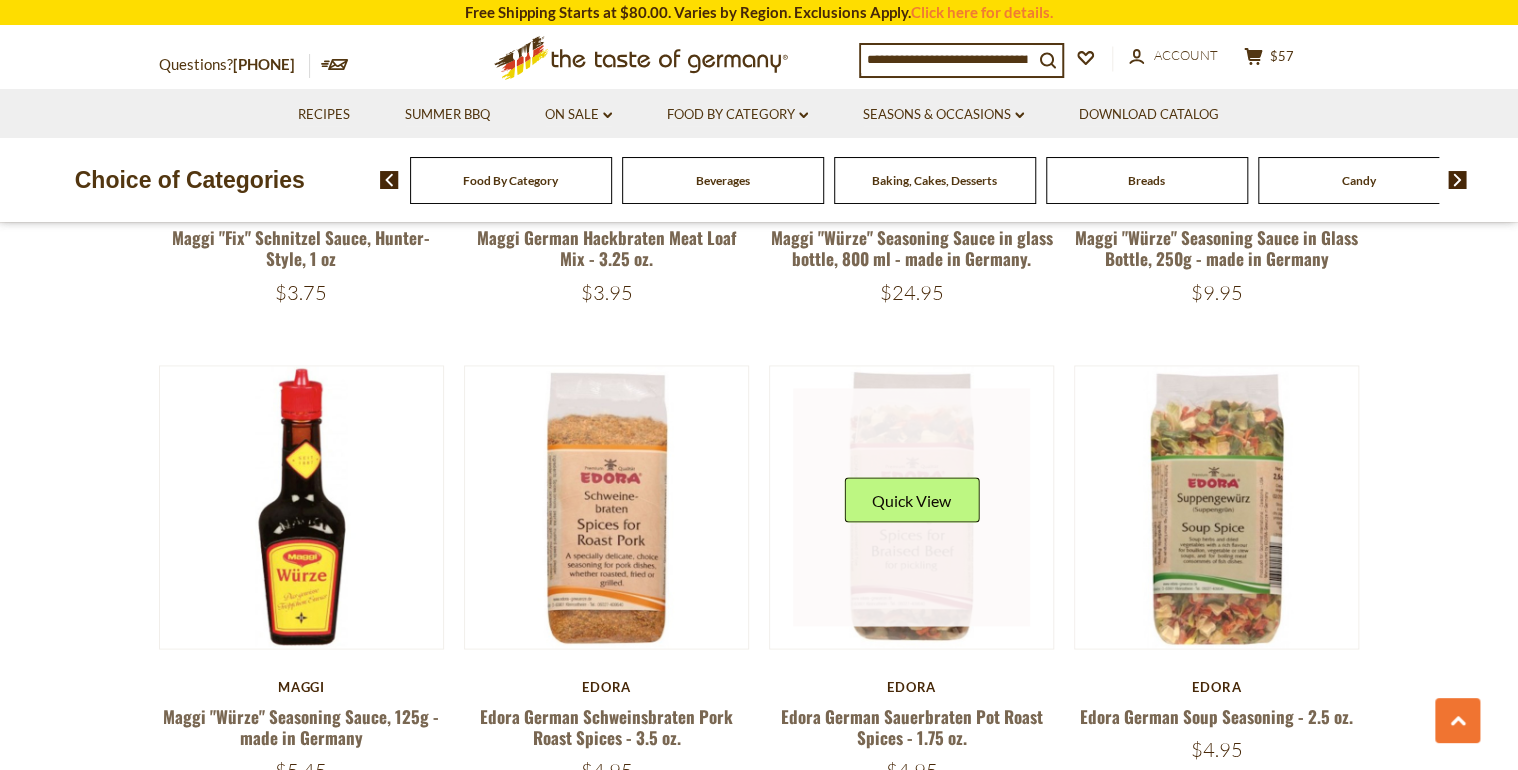 scroll, scrollTop: 1383, scrollLeft: 0, axis: vertical 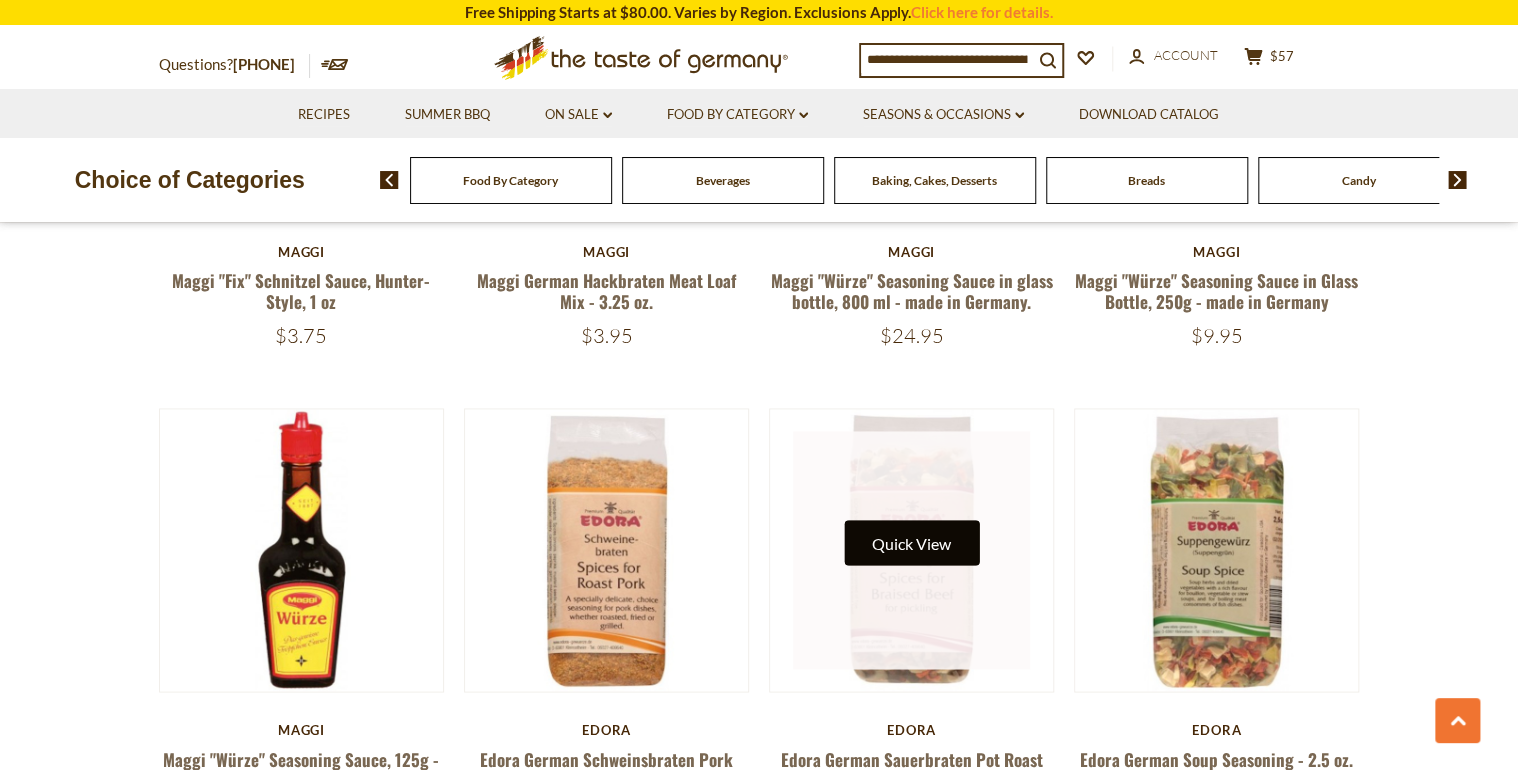 click on "Quick View" at bounding box center [911, 542] 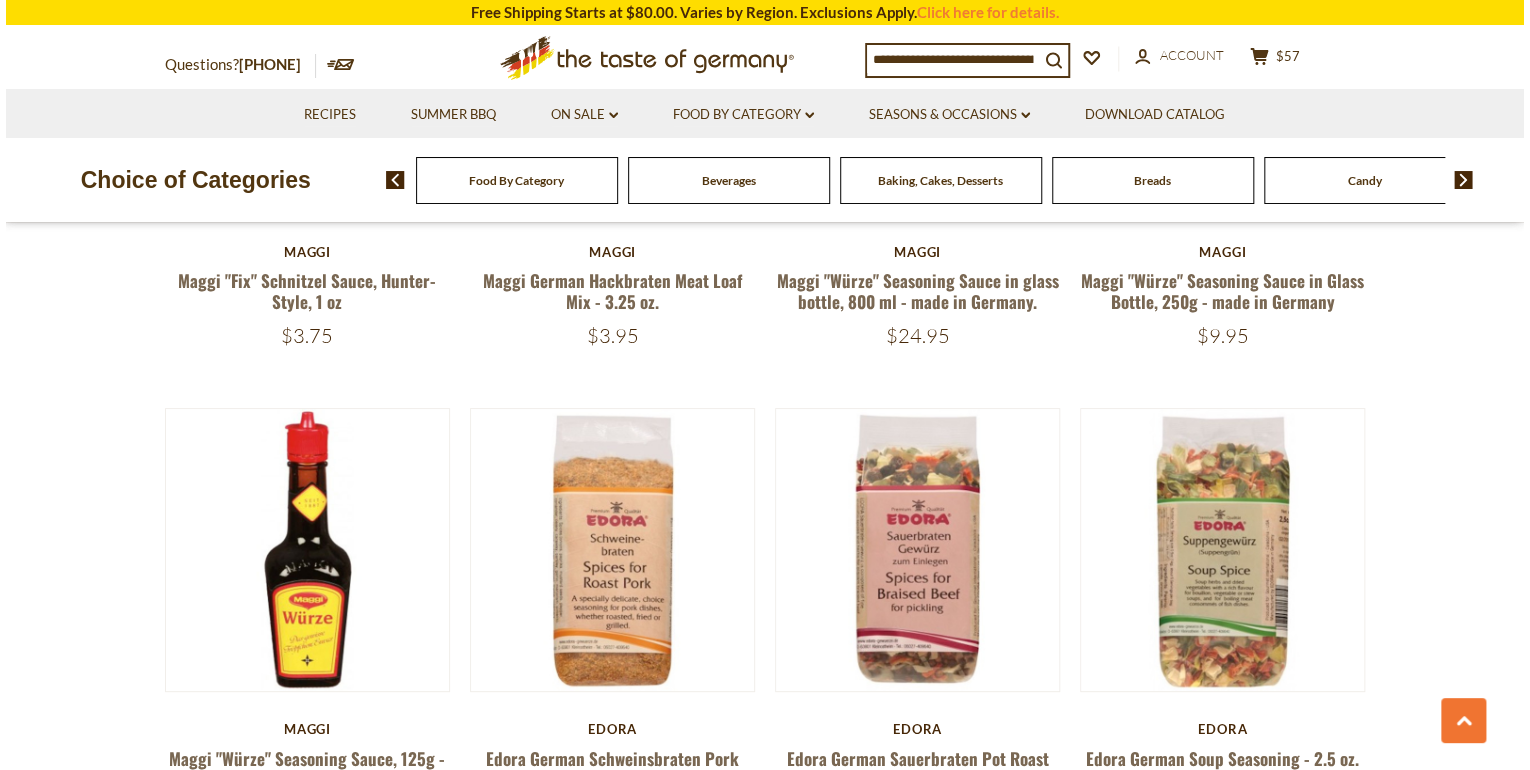 scroll, scrollTop: 1386, scrollLeft: 0, axis: vertical 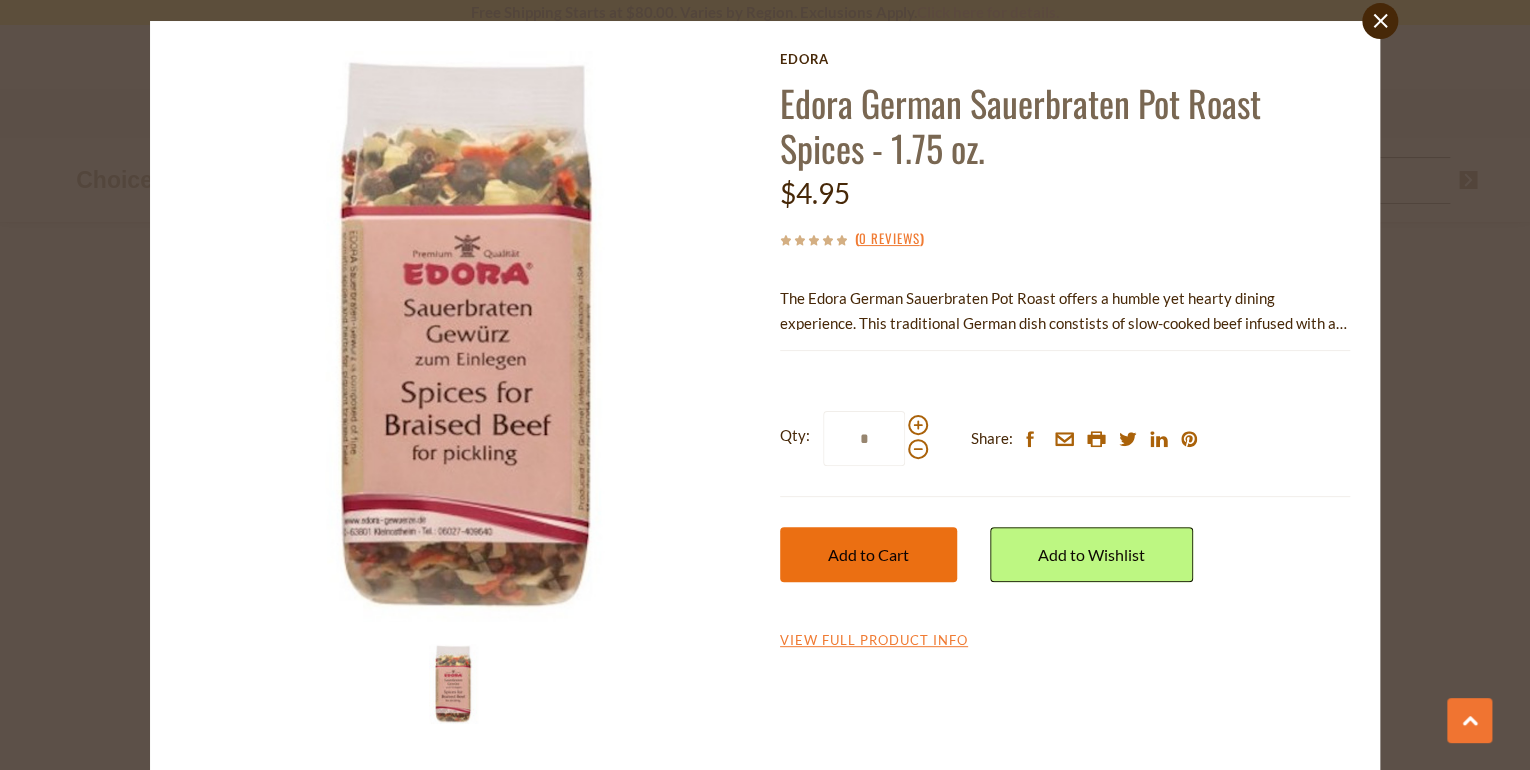 click on "Add to Cart" at bounding box center [868, 554] 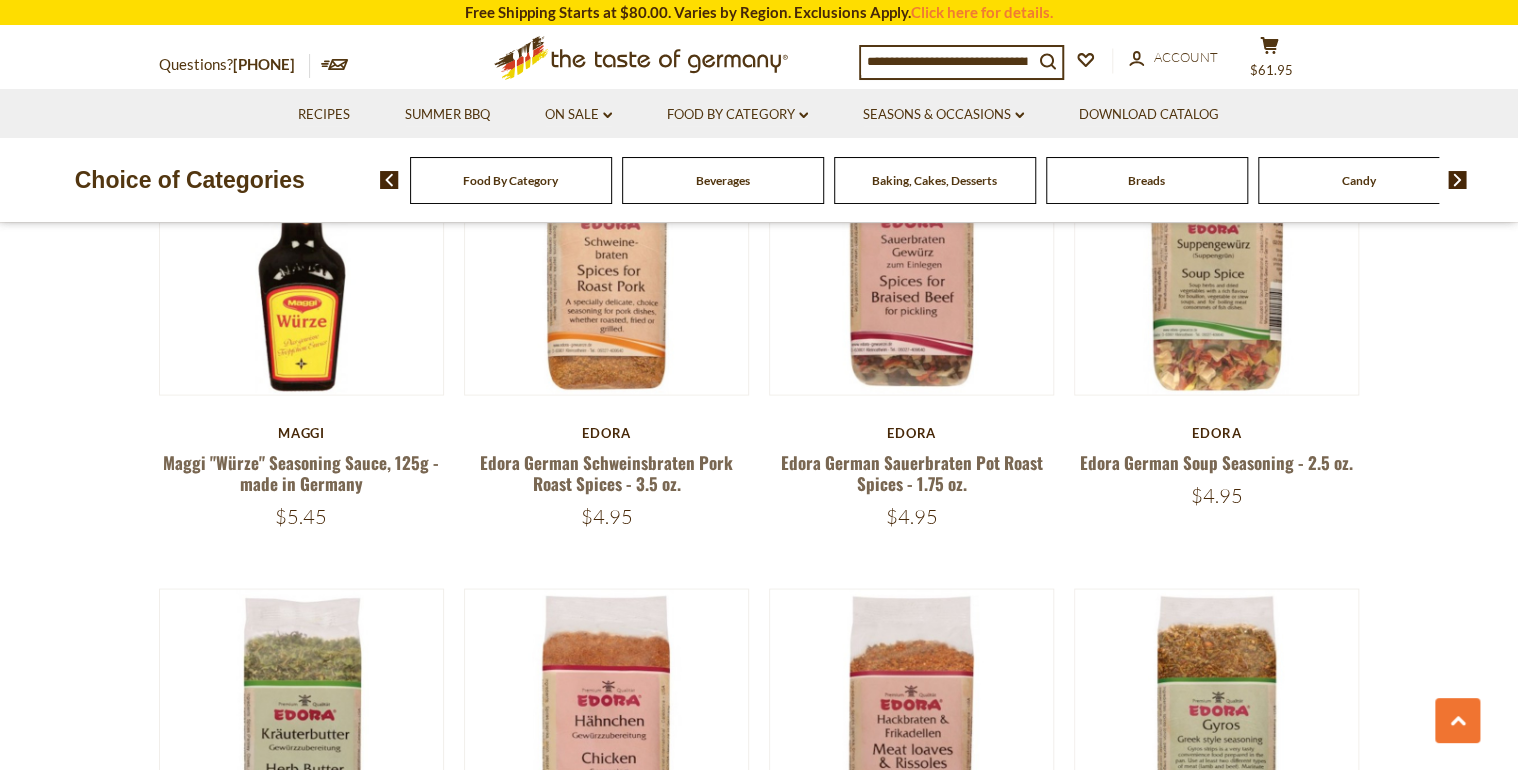 scroll, scrollTop: 1943, scrollLeft: 0, axis: vertical 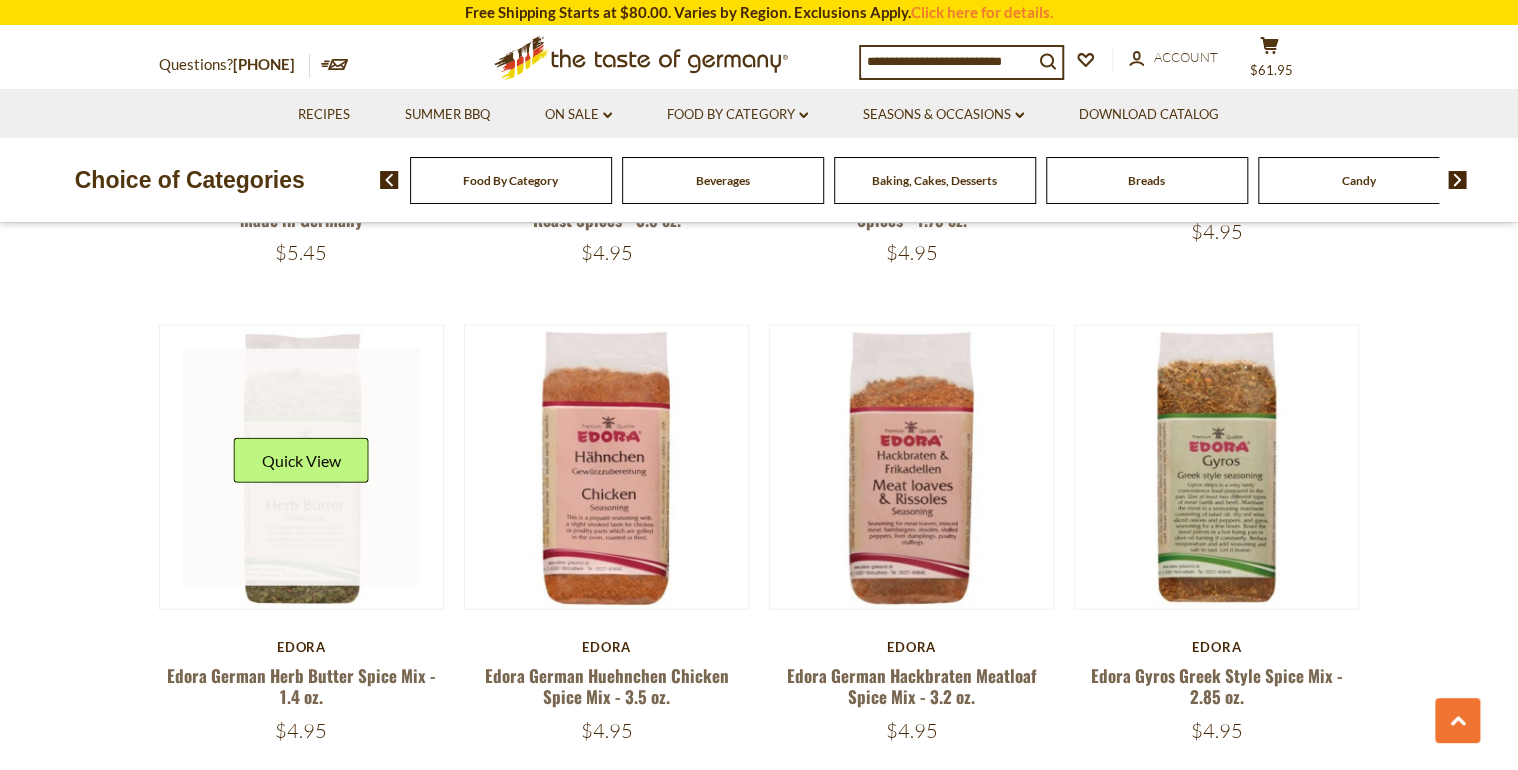 click at bounding box center [302, 468] 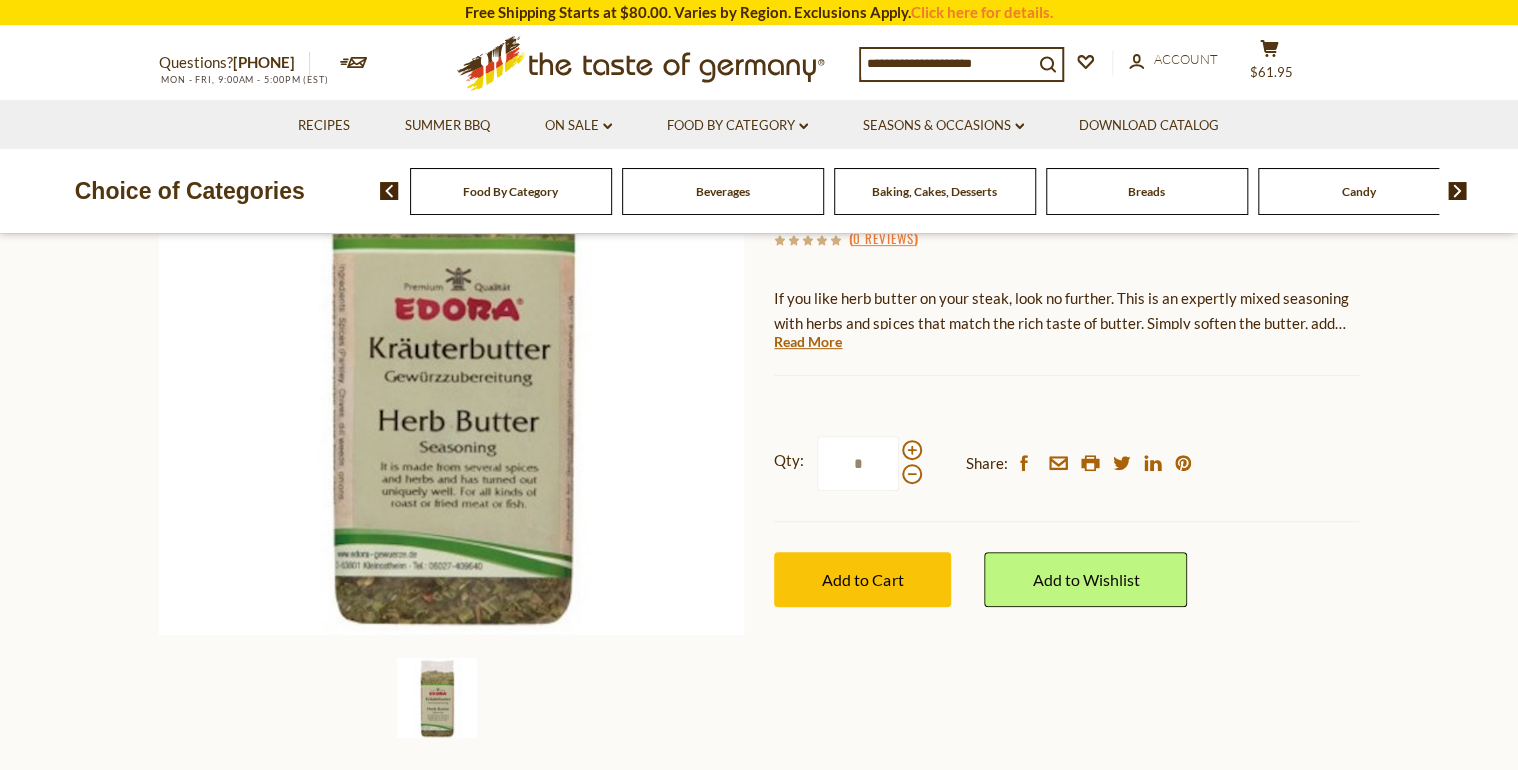 scroll, scrollTop: 320, scrollLeft: 0, axis: vertical 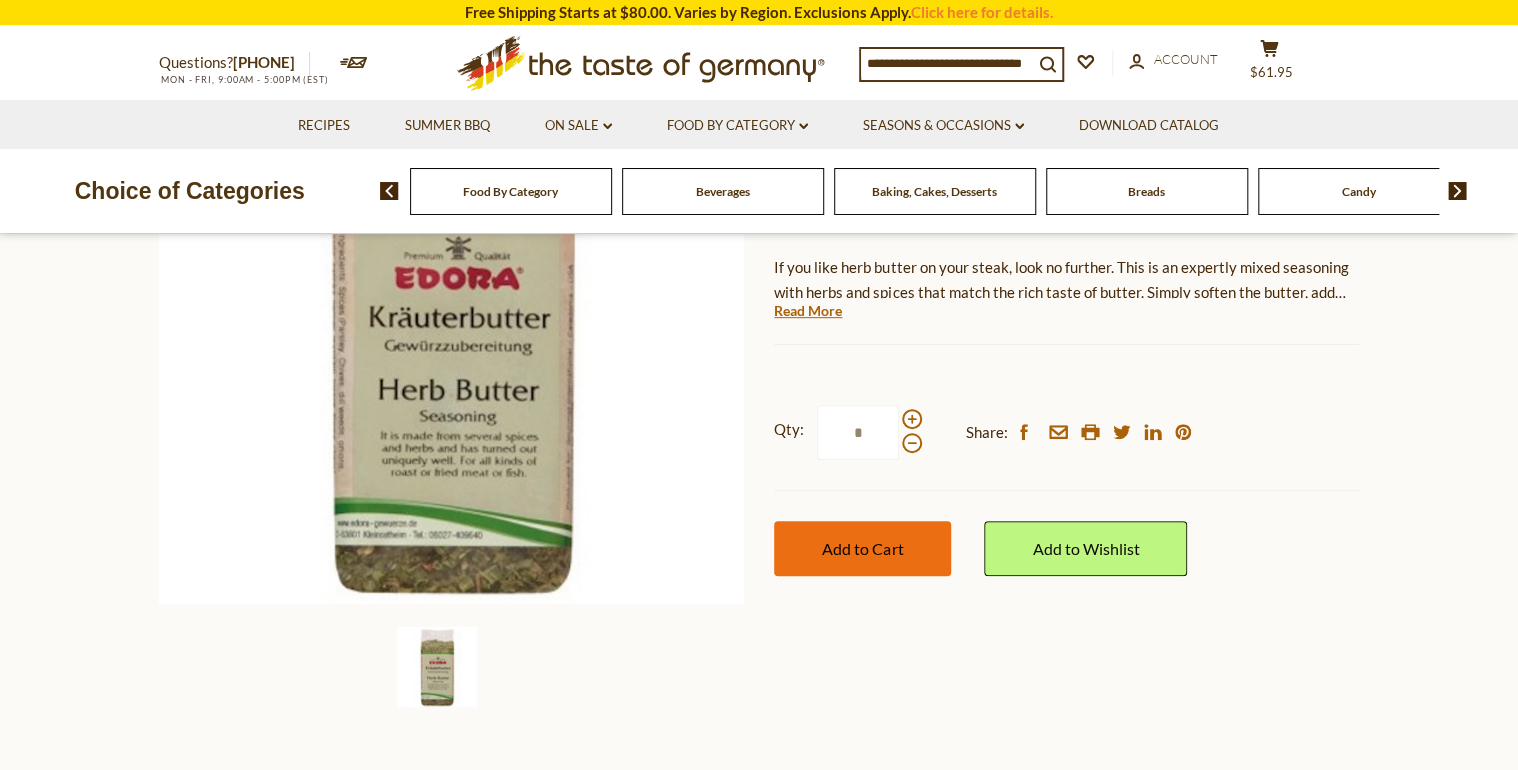 click on "Add to Cart" at bounding box center [862, 548] 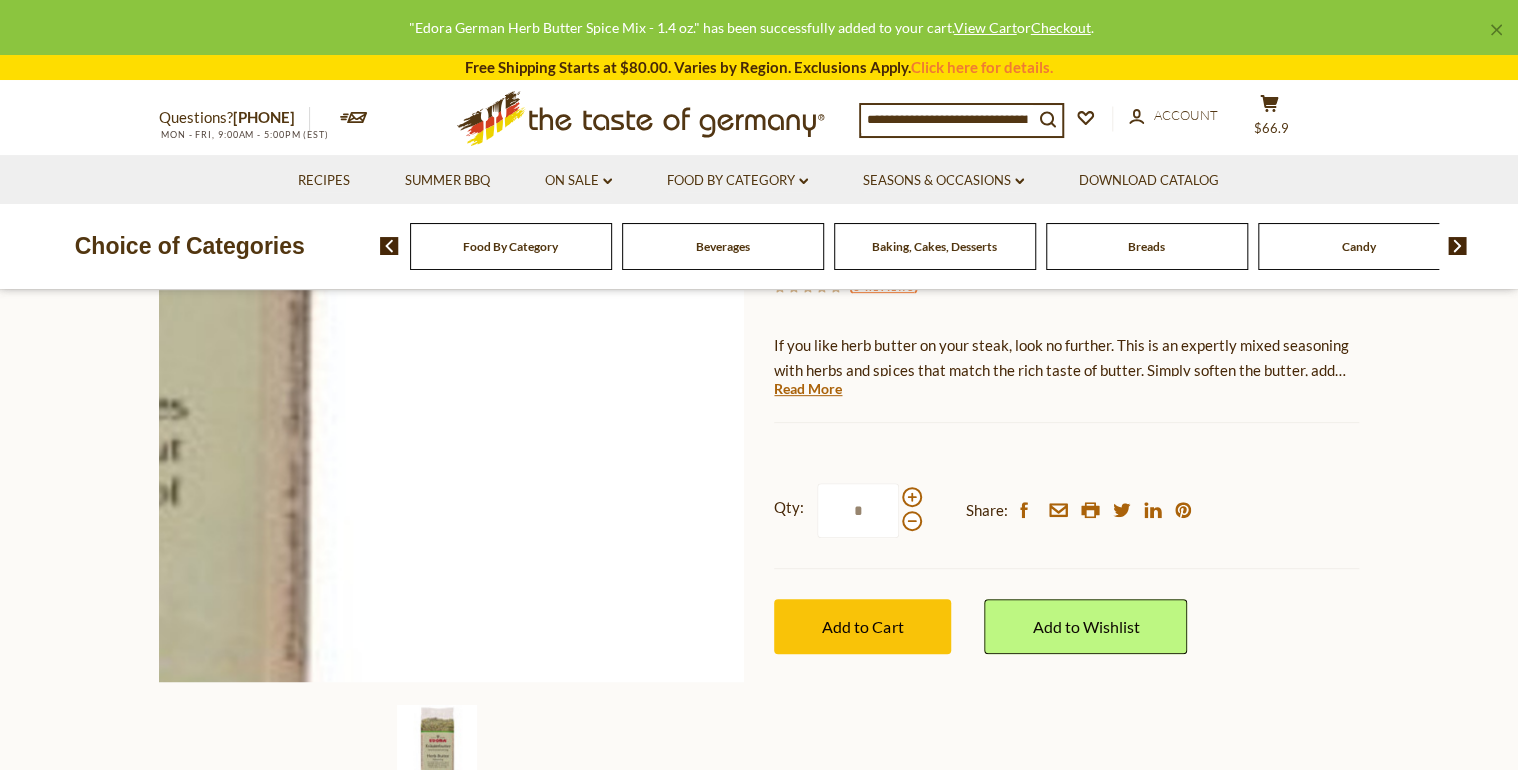 scroll, scrollTop: 0, scrollLeft: 0, axis: both 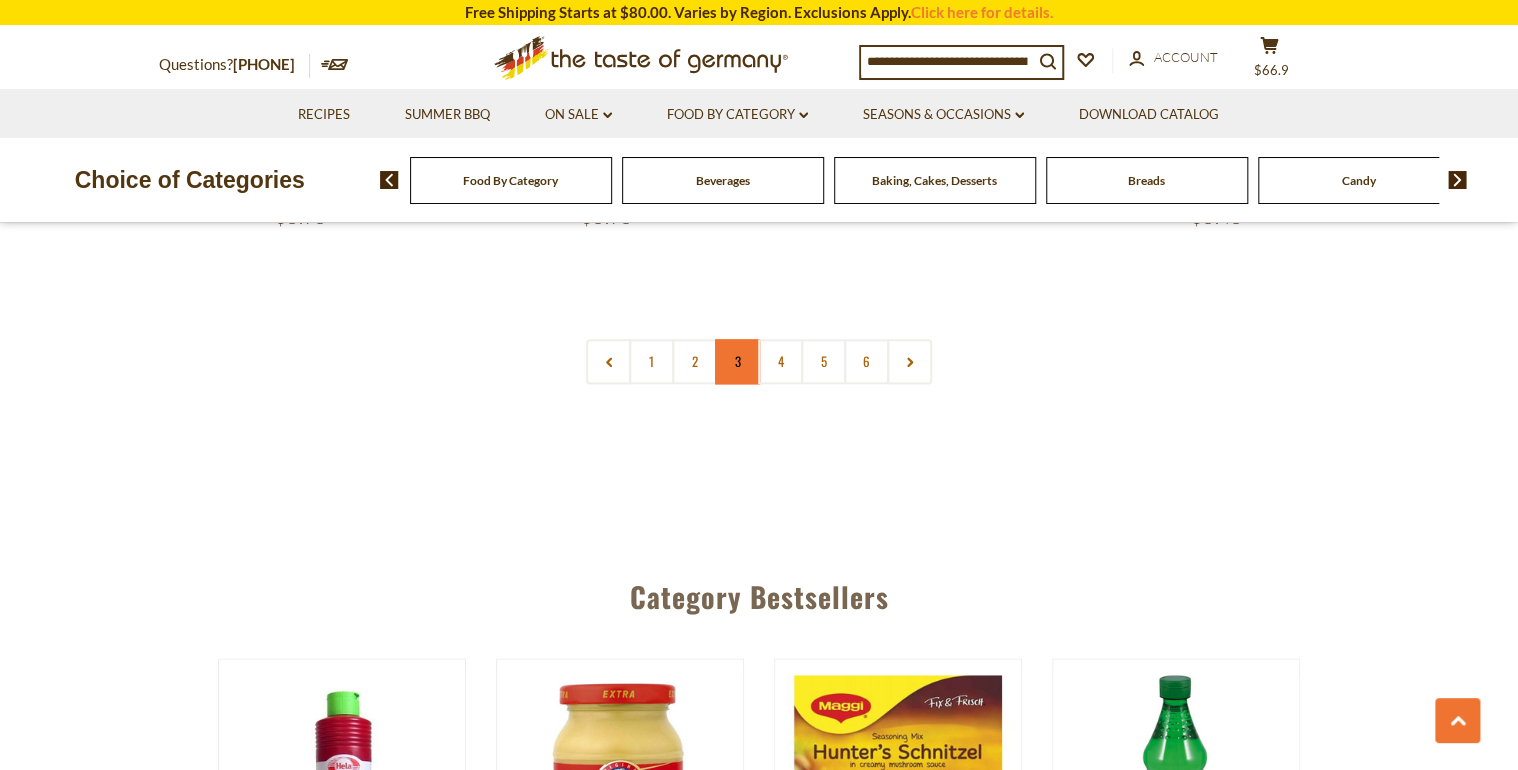 click on "3" at bounding box center (737, 361) 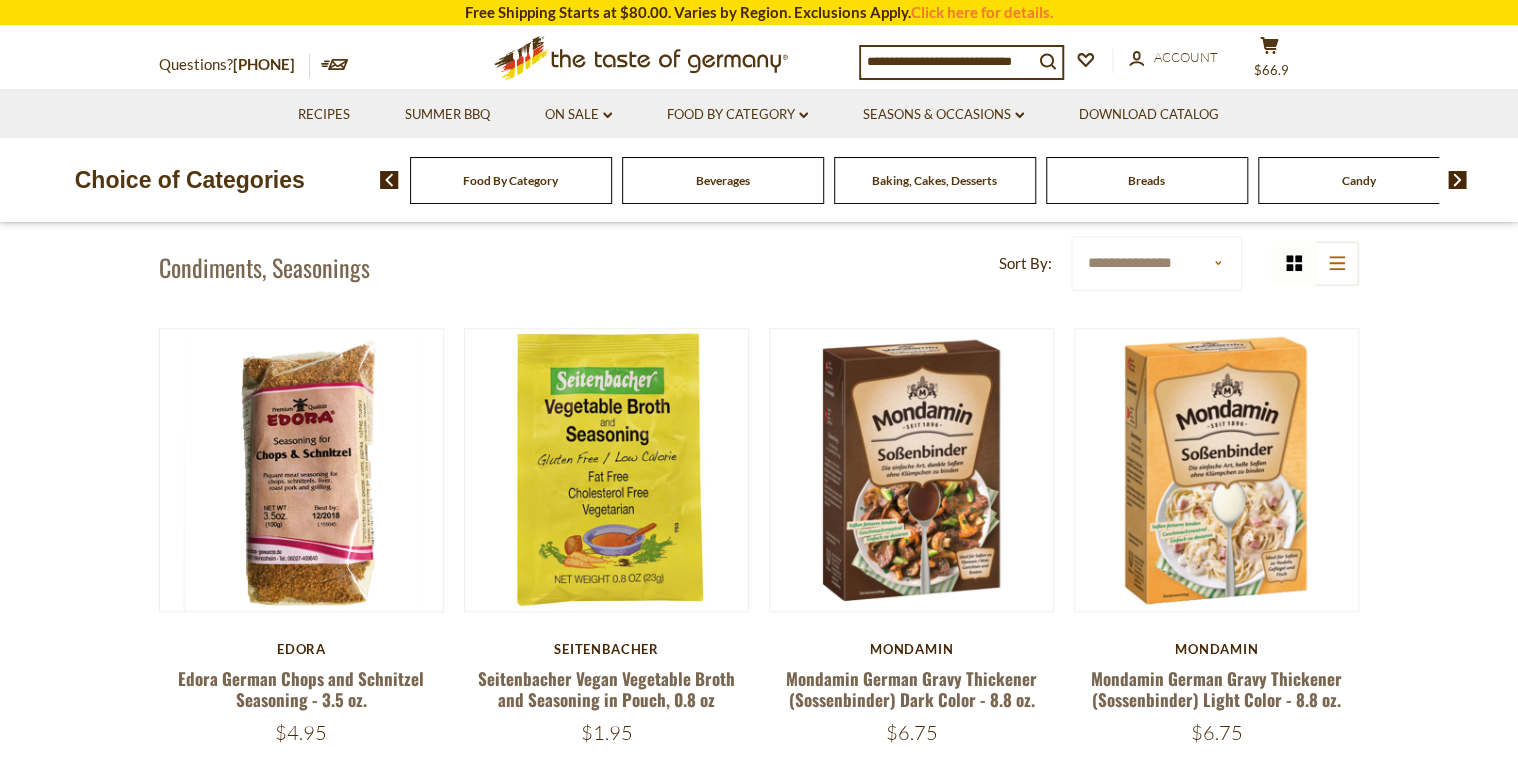 scroll, scrollTop: 503, scrollLeft: 0, axis: vertical 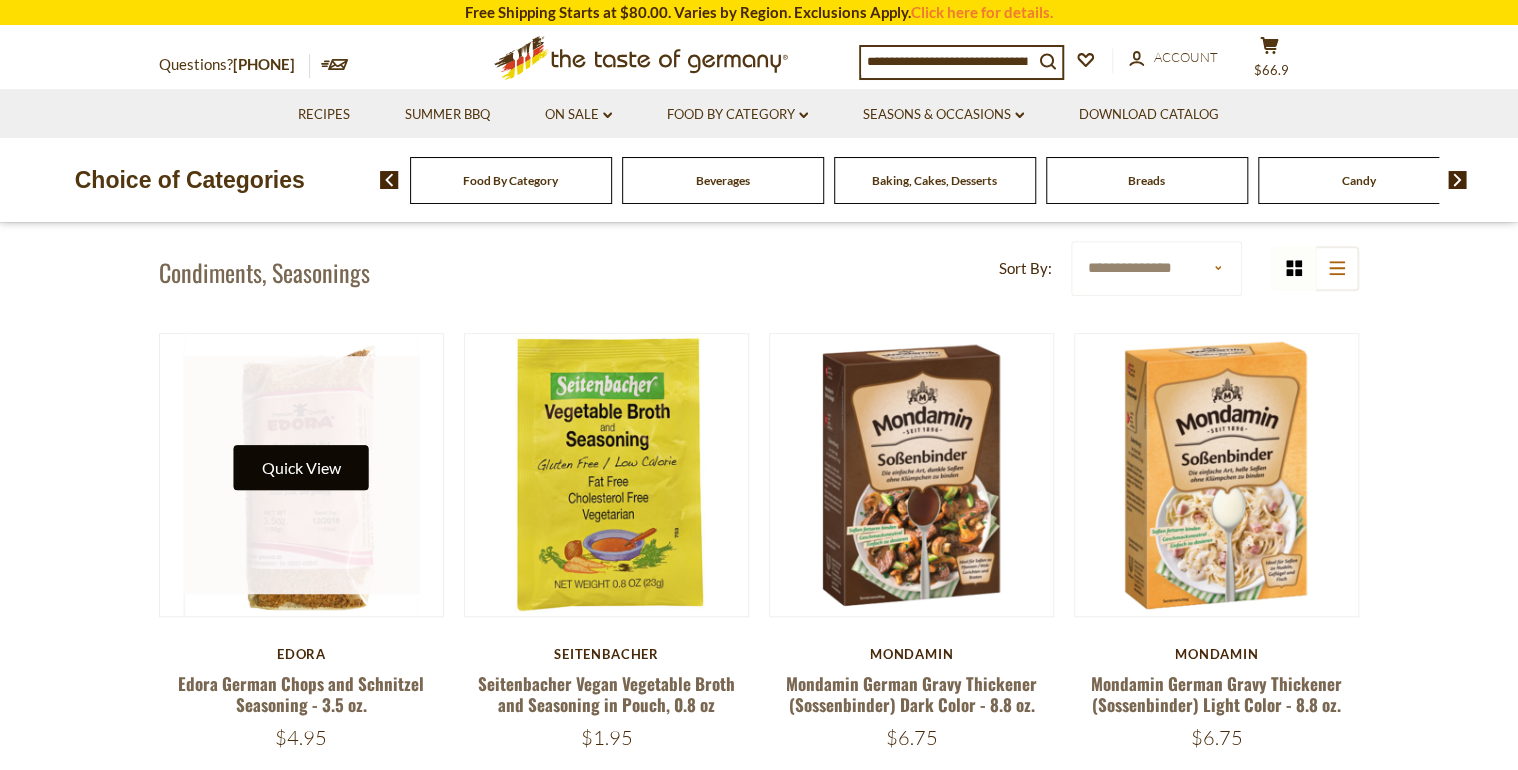click on "Quick View" at bounding box center [301, 467] 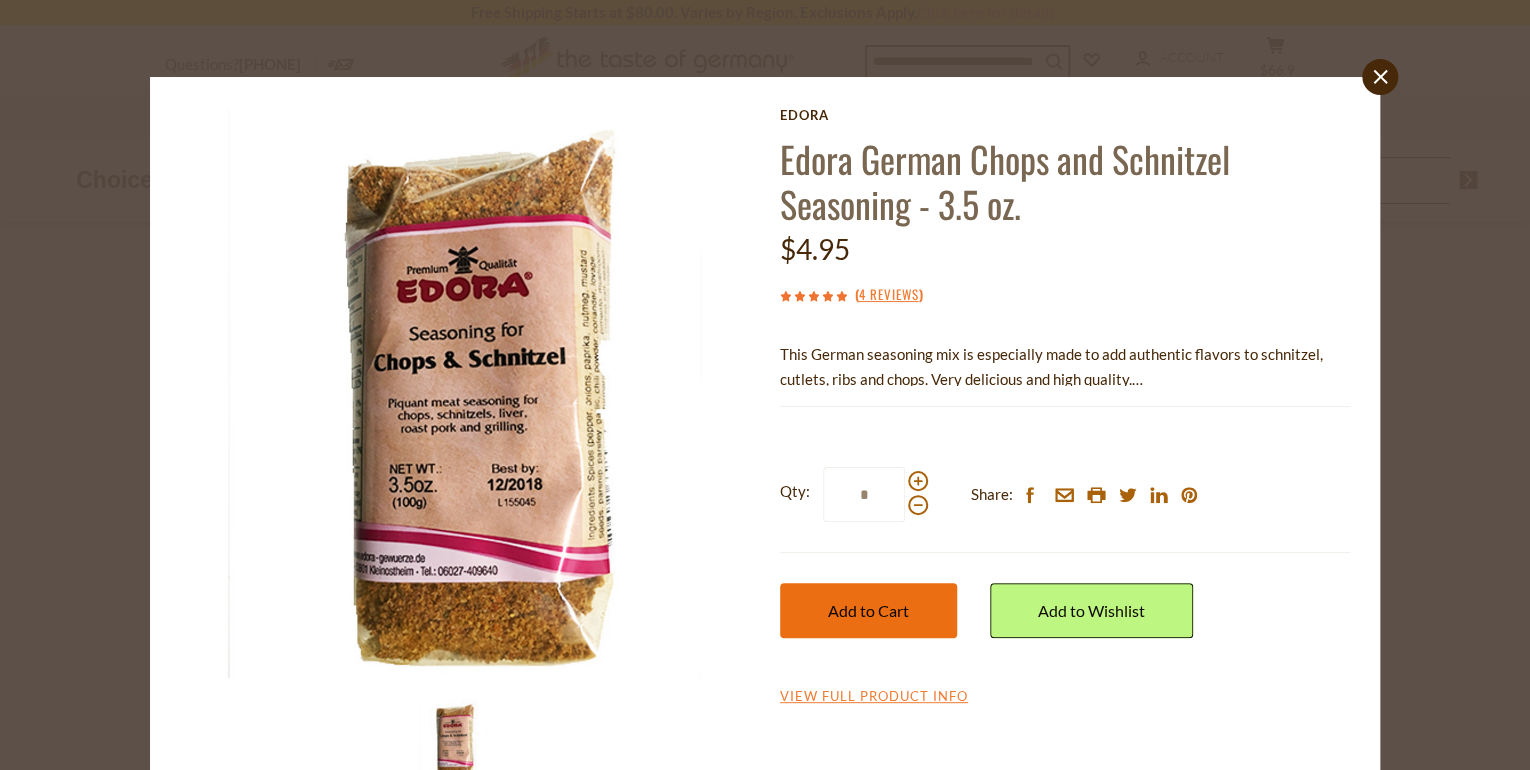 click on "Add to Cart" at bounding box center [868, 610] 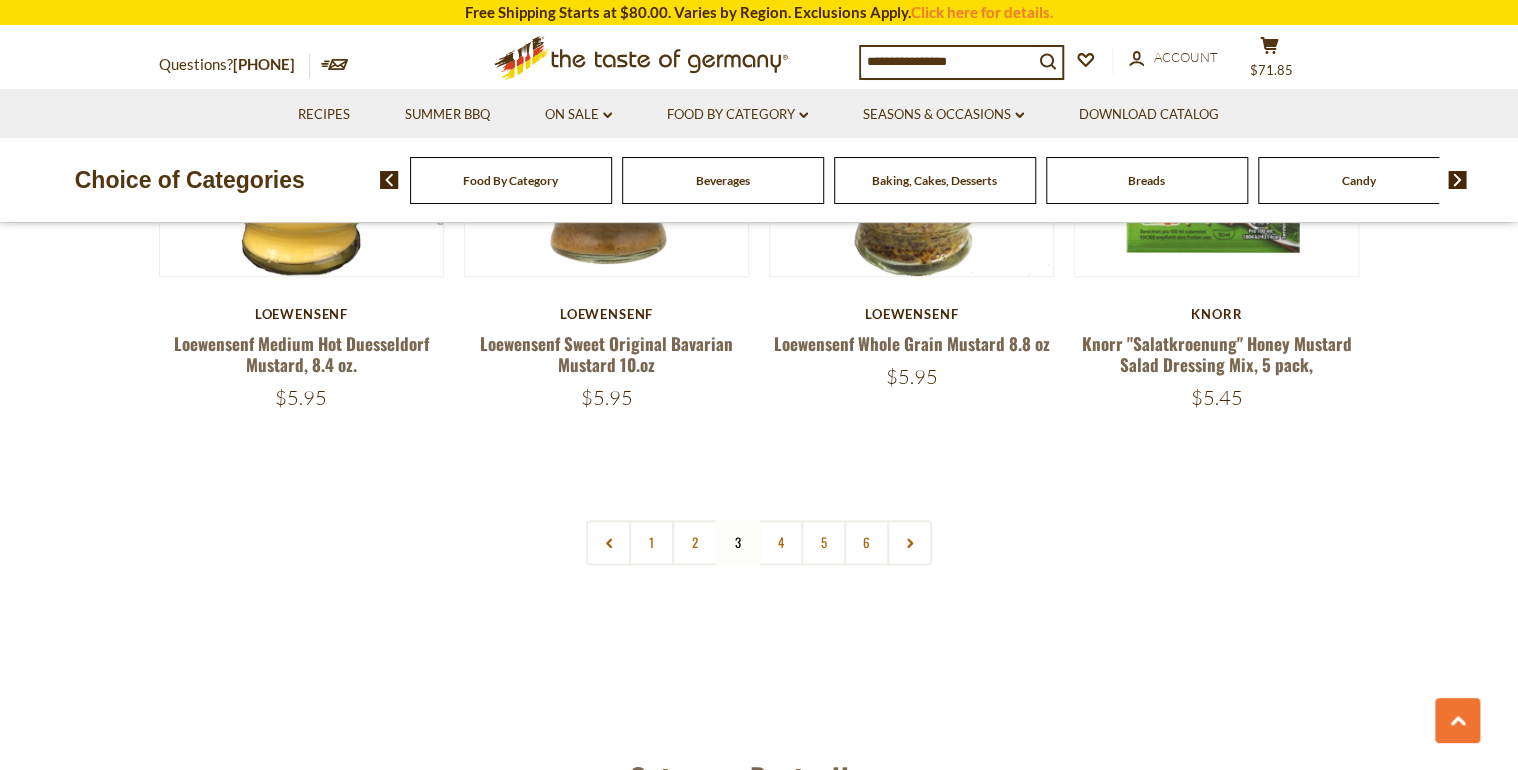 scroll, scrollTop: 4743, scrollLeft: 0, axis: vertical 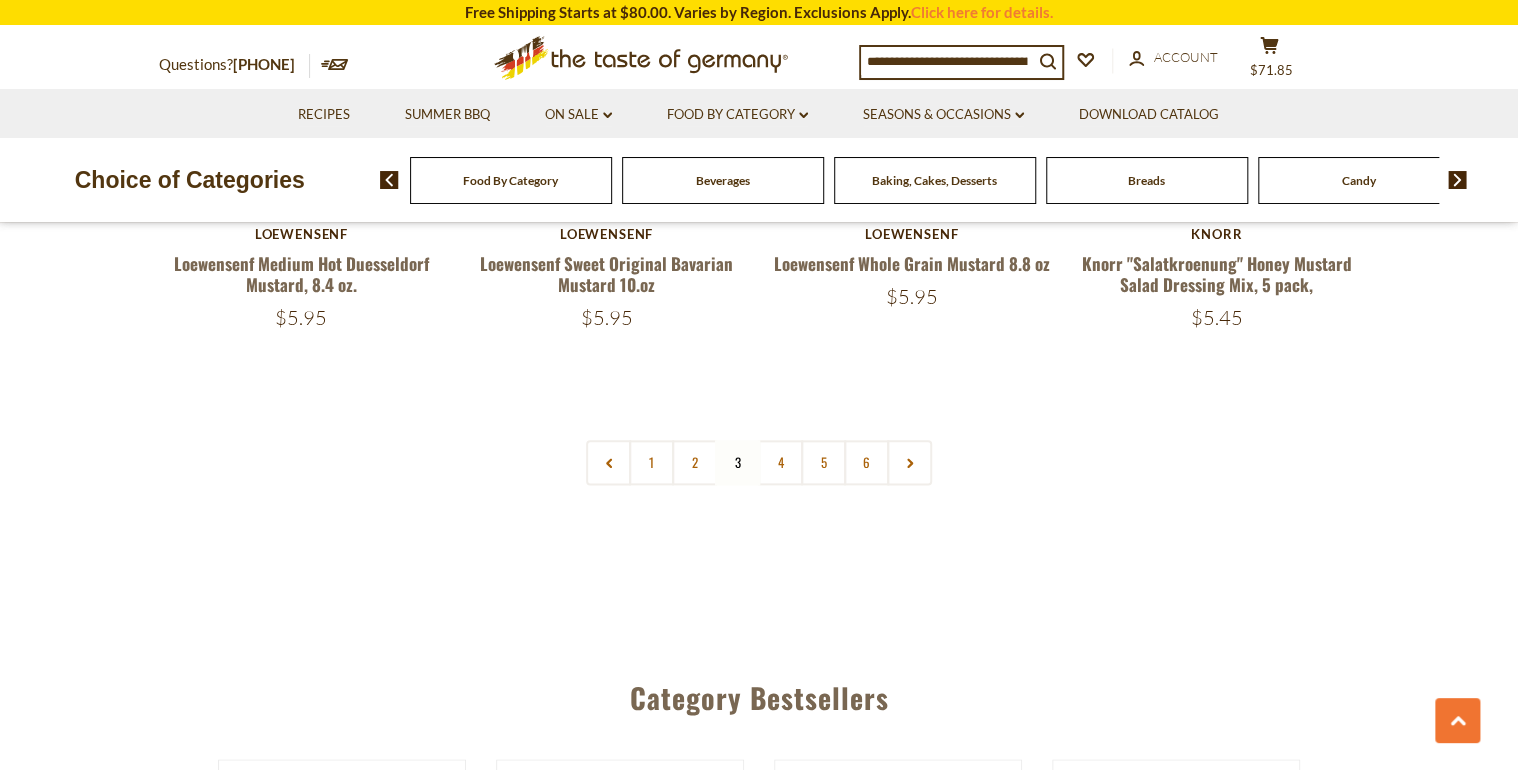 click on "1 2 3 4 5 6" at bounding box center [759, 462] 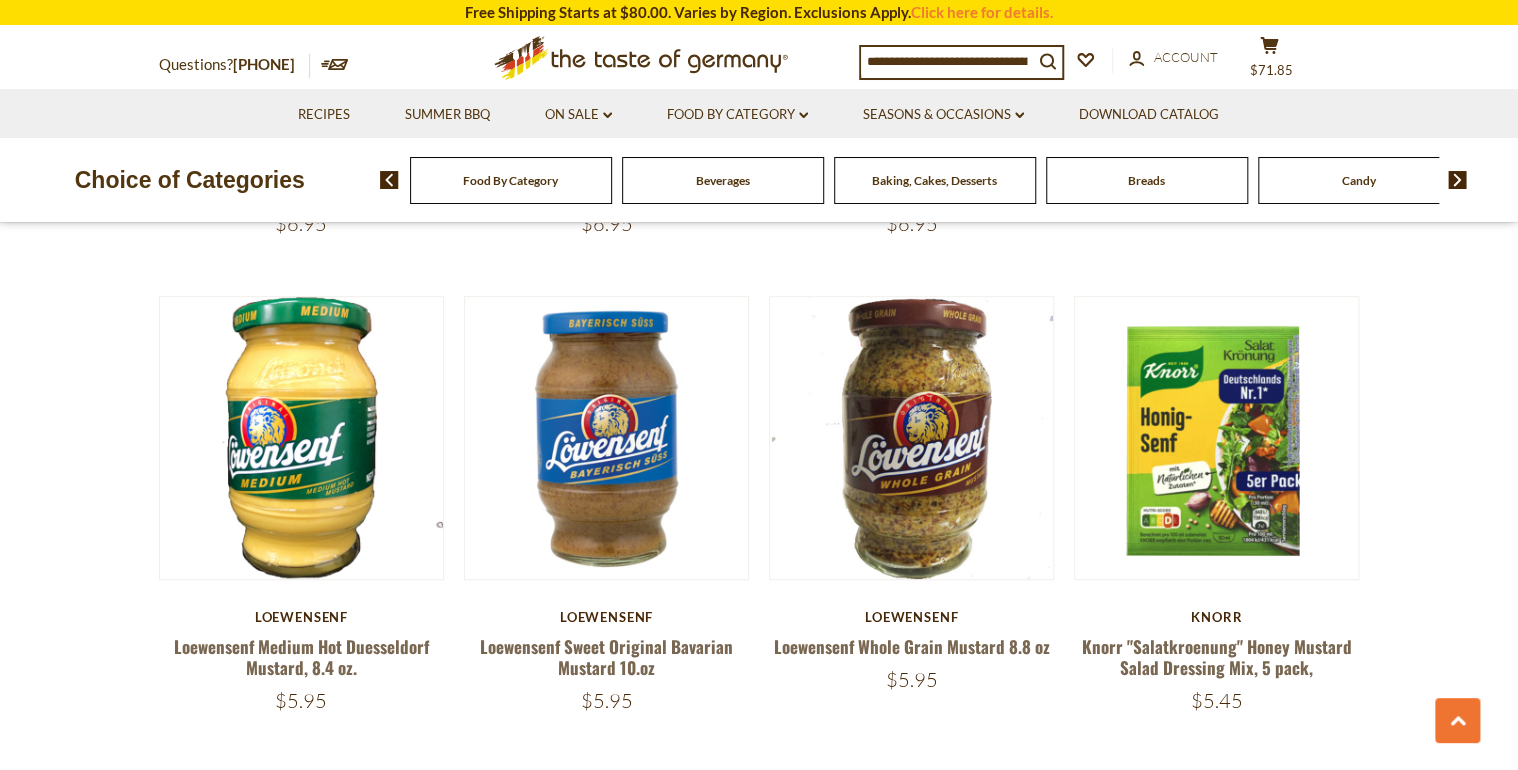 scroll, scrollTop: 4663, scrollLeft: 0, axis: vertical 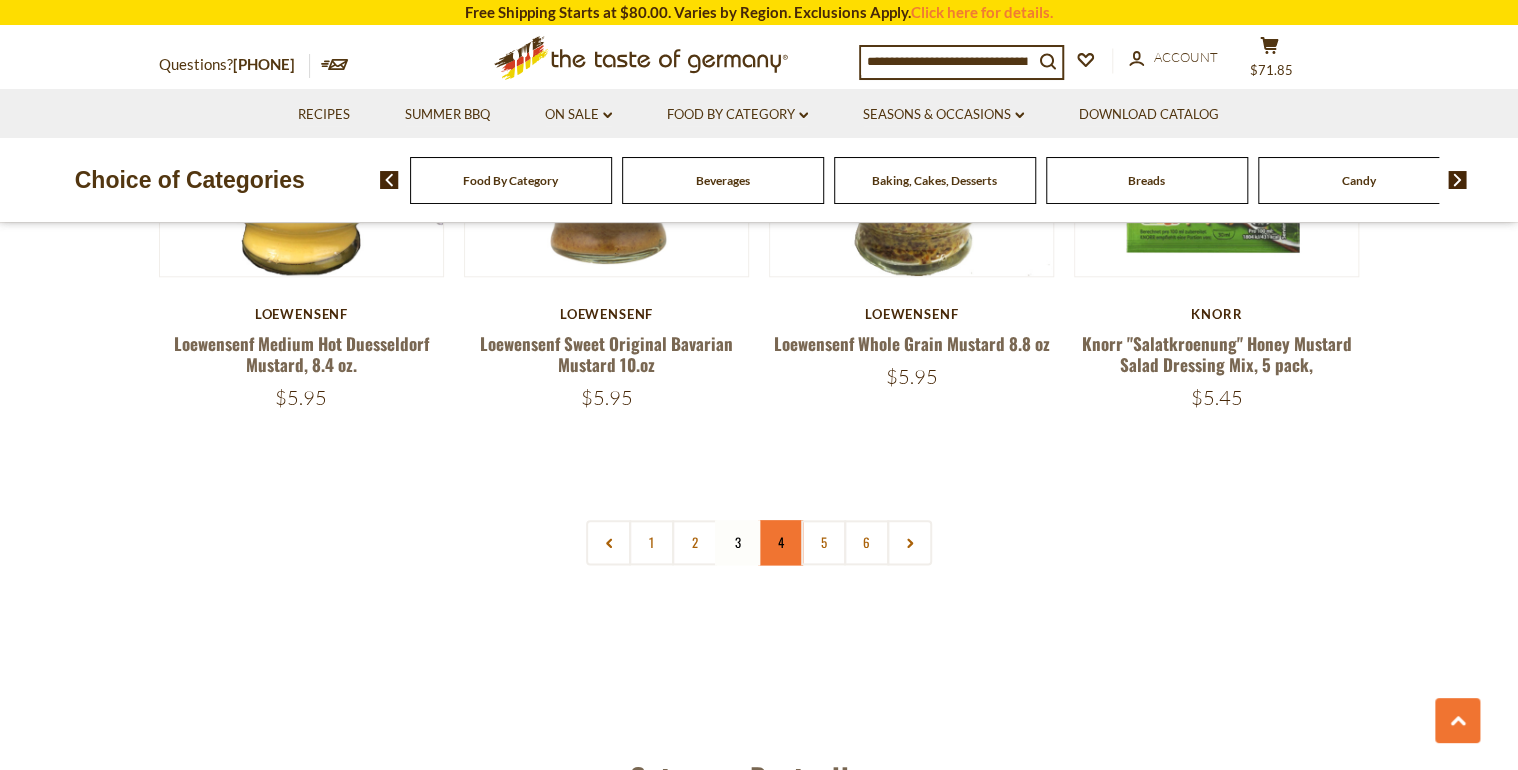 click on "4" at bounding box center (780, 542) 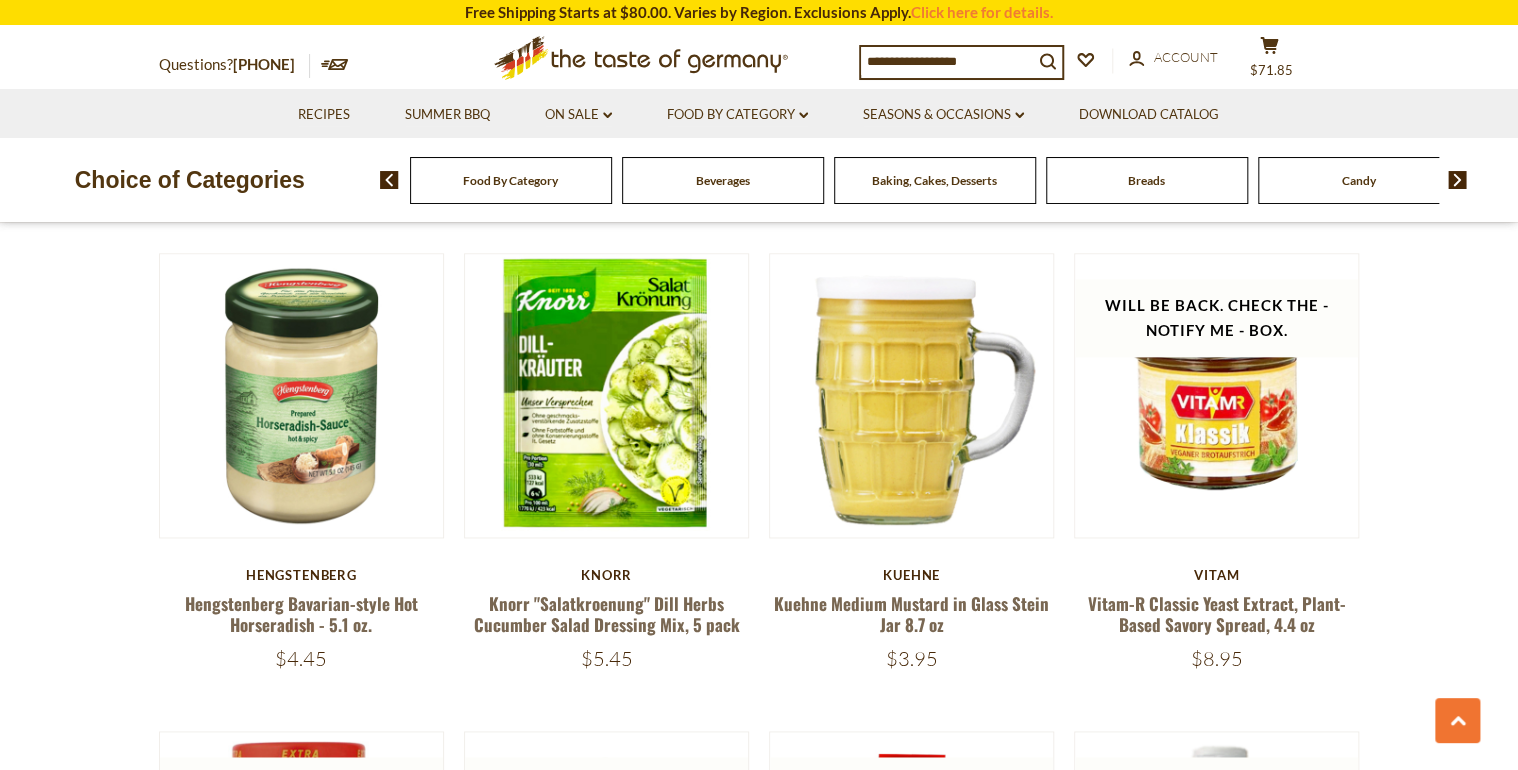 scroll, scrollTop: 1063, scrollLeft: 0, axis: vertical 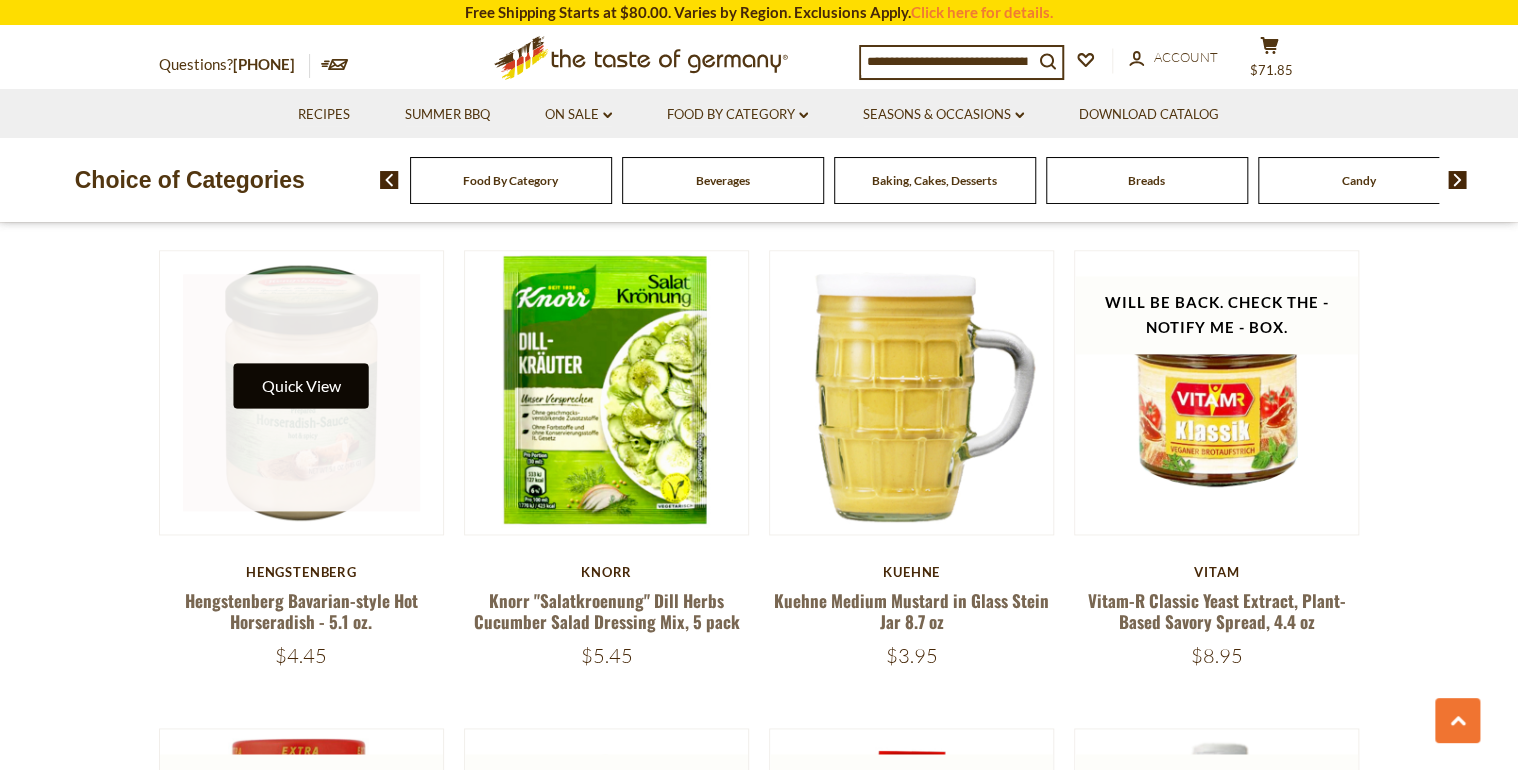 click on "Quick View" at bounding box center [301, 385] 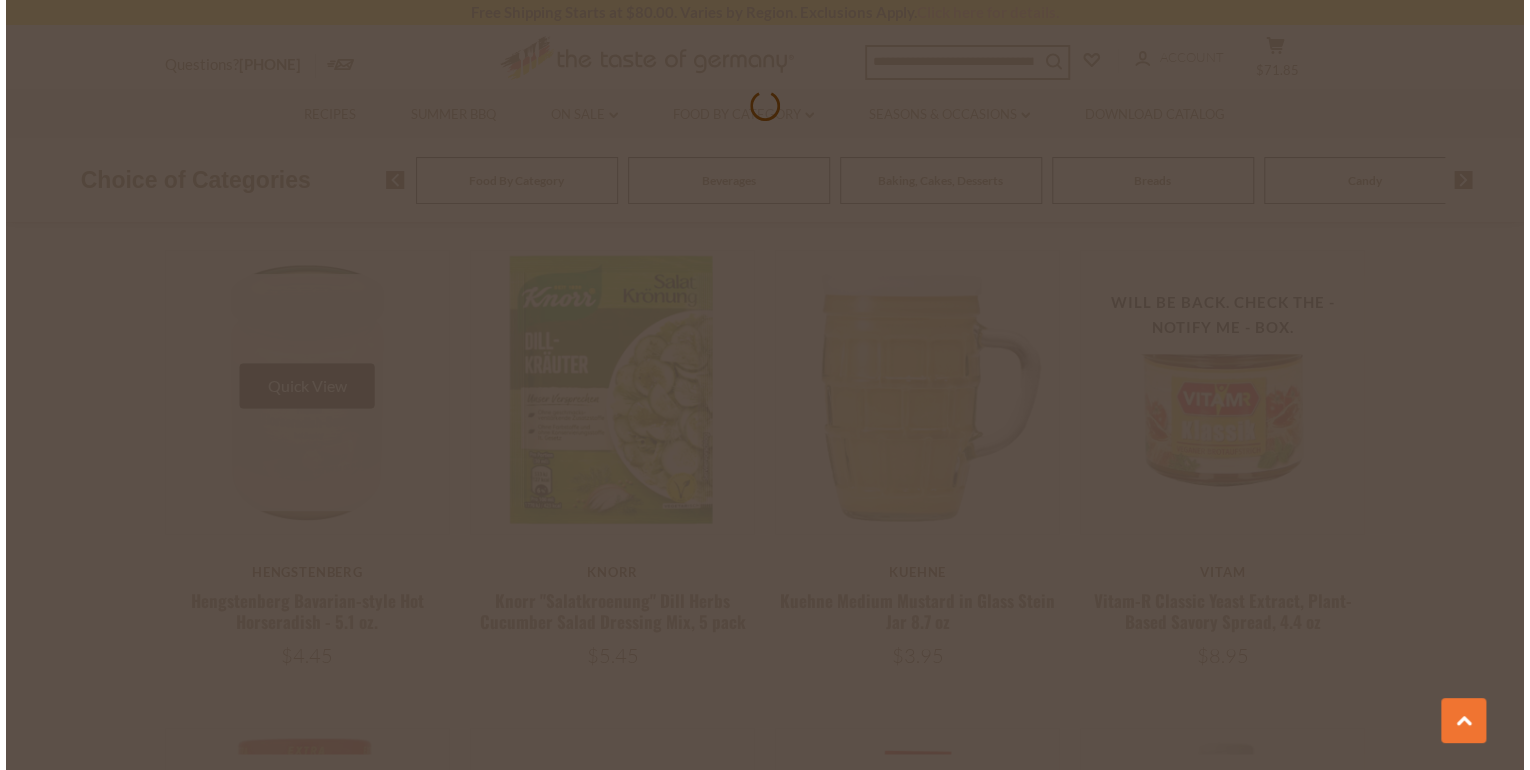 scroll, scrollTop: 1065, scrollLeft: 0, axis: vertical 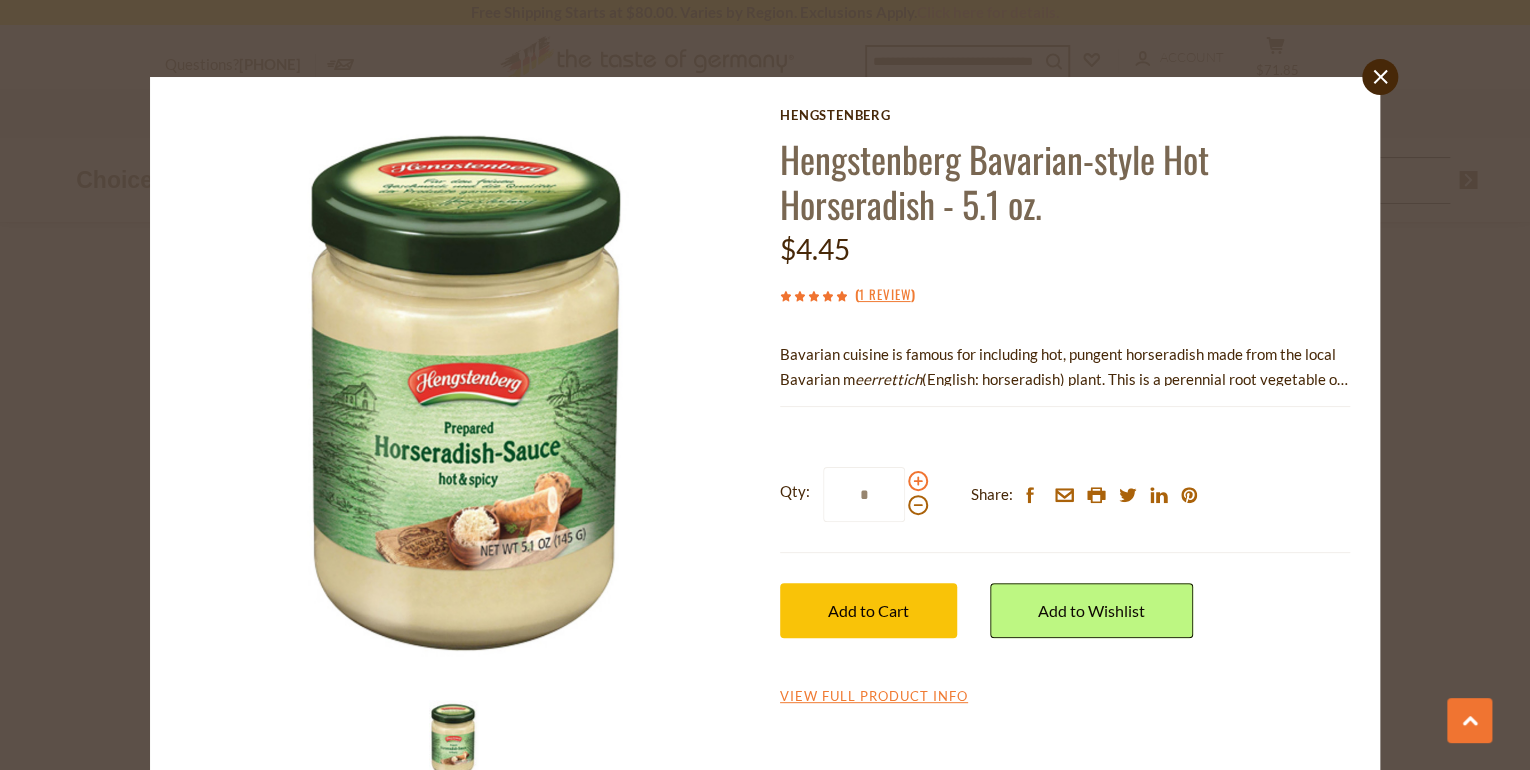 click at bounding box center [918, 481] 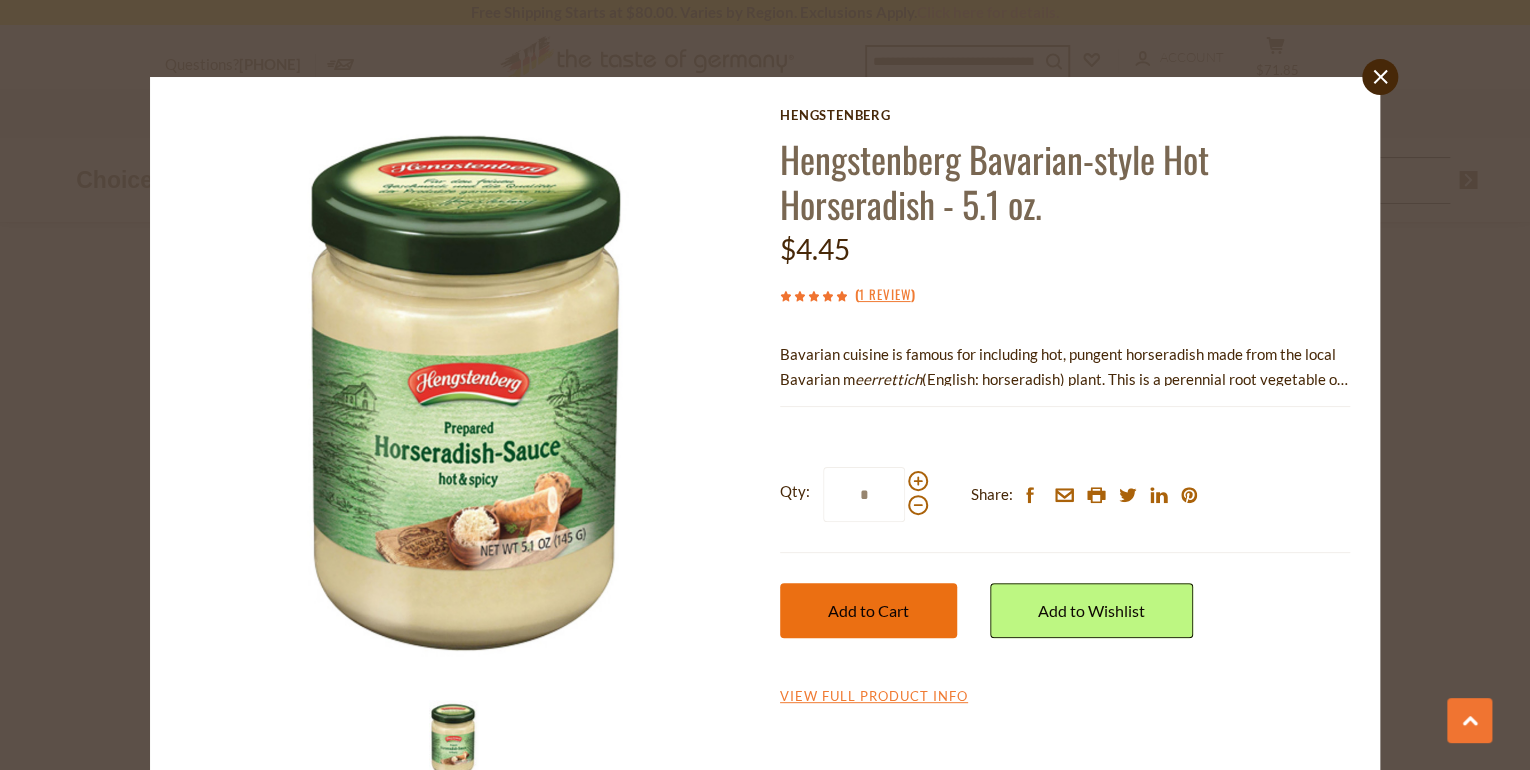click on "Add to Cart" at bounding box center (868, 610) 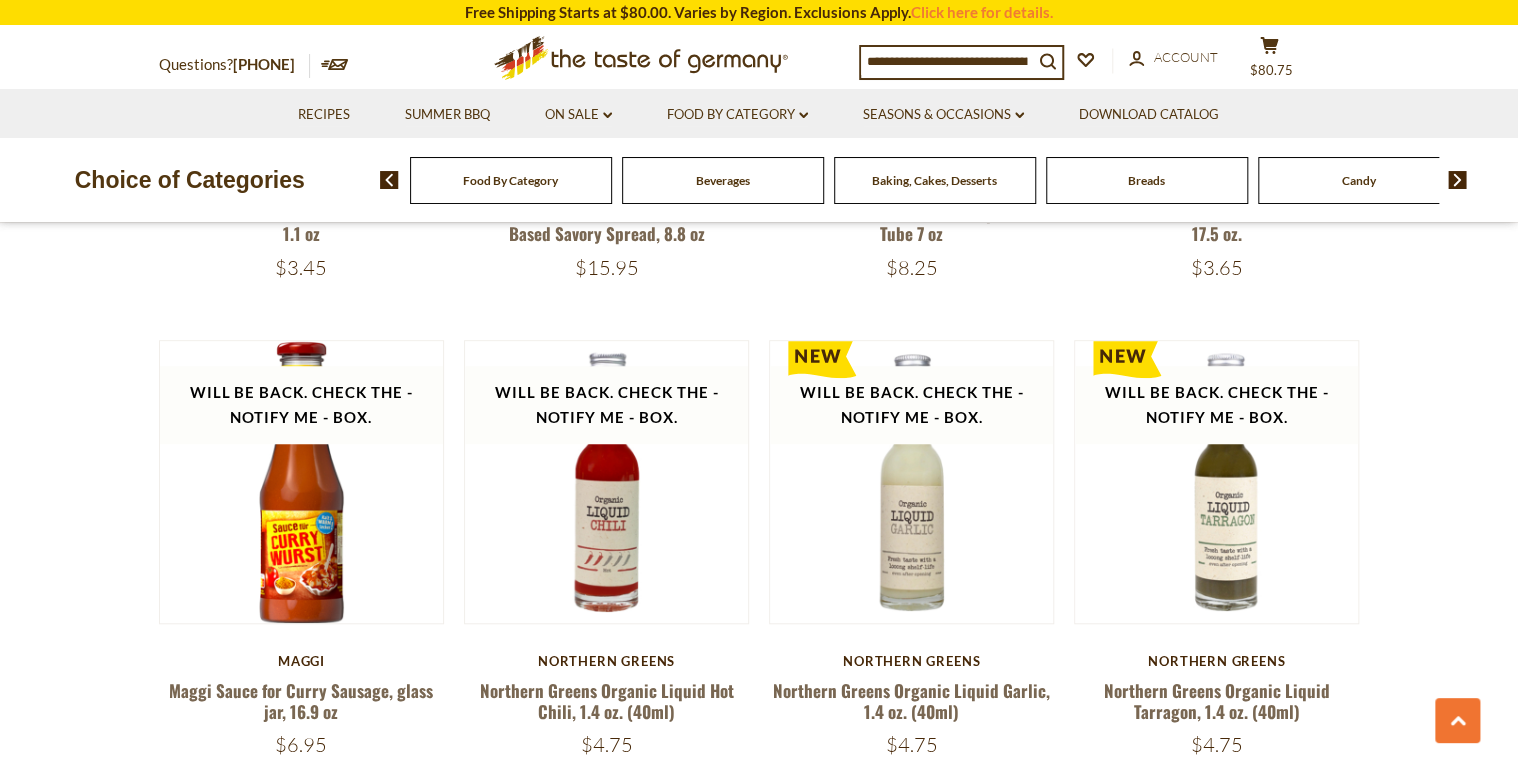 scroll, scrollTop: 4663, scrollLeft: 0, axis: vertical 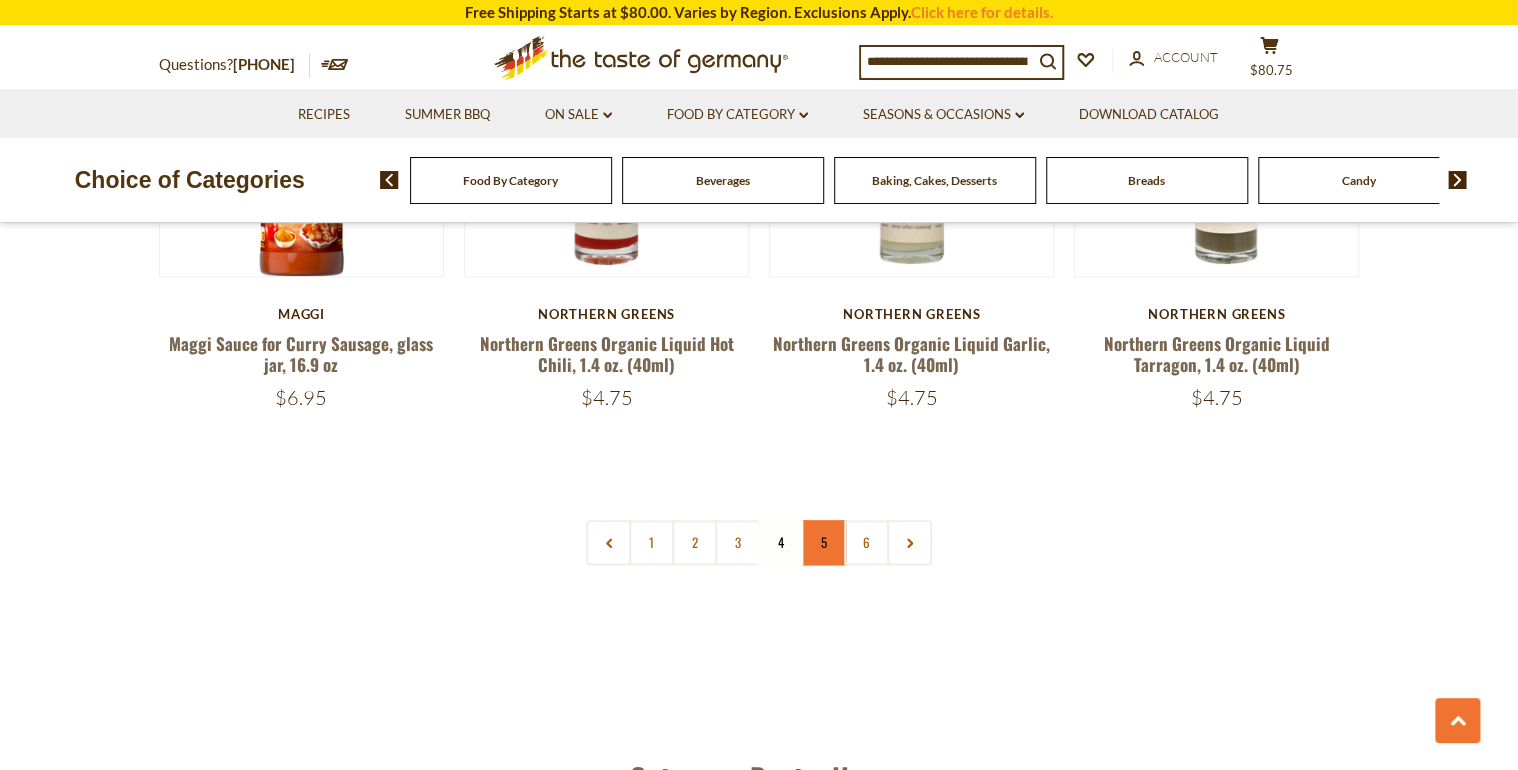 click on "5" at bounding box center (823, 542) 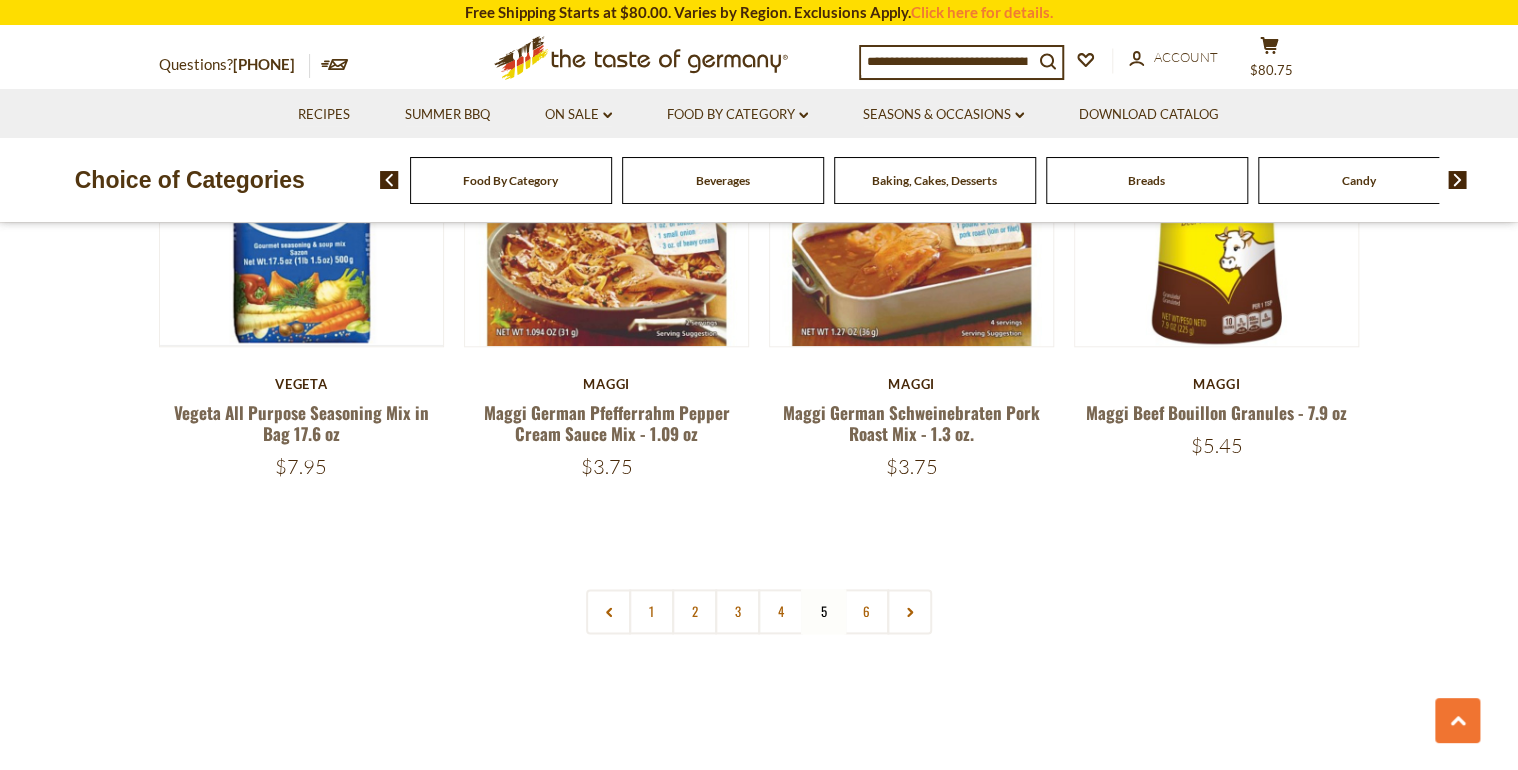 scroll, scrollTop: 4903, scrollLeft: 0, axis: vertical 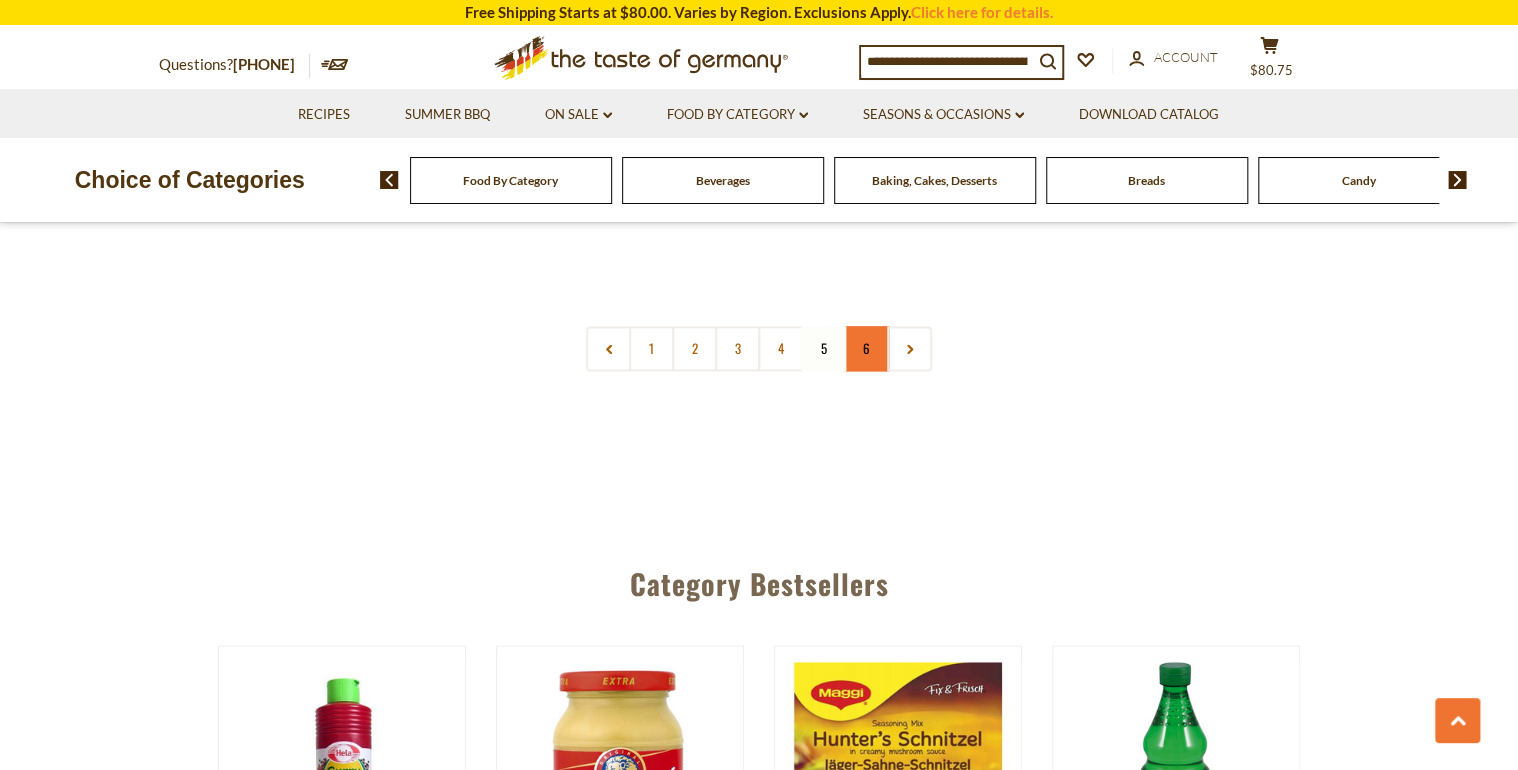click on "6" at bounding box center (866, 348) 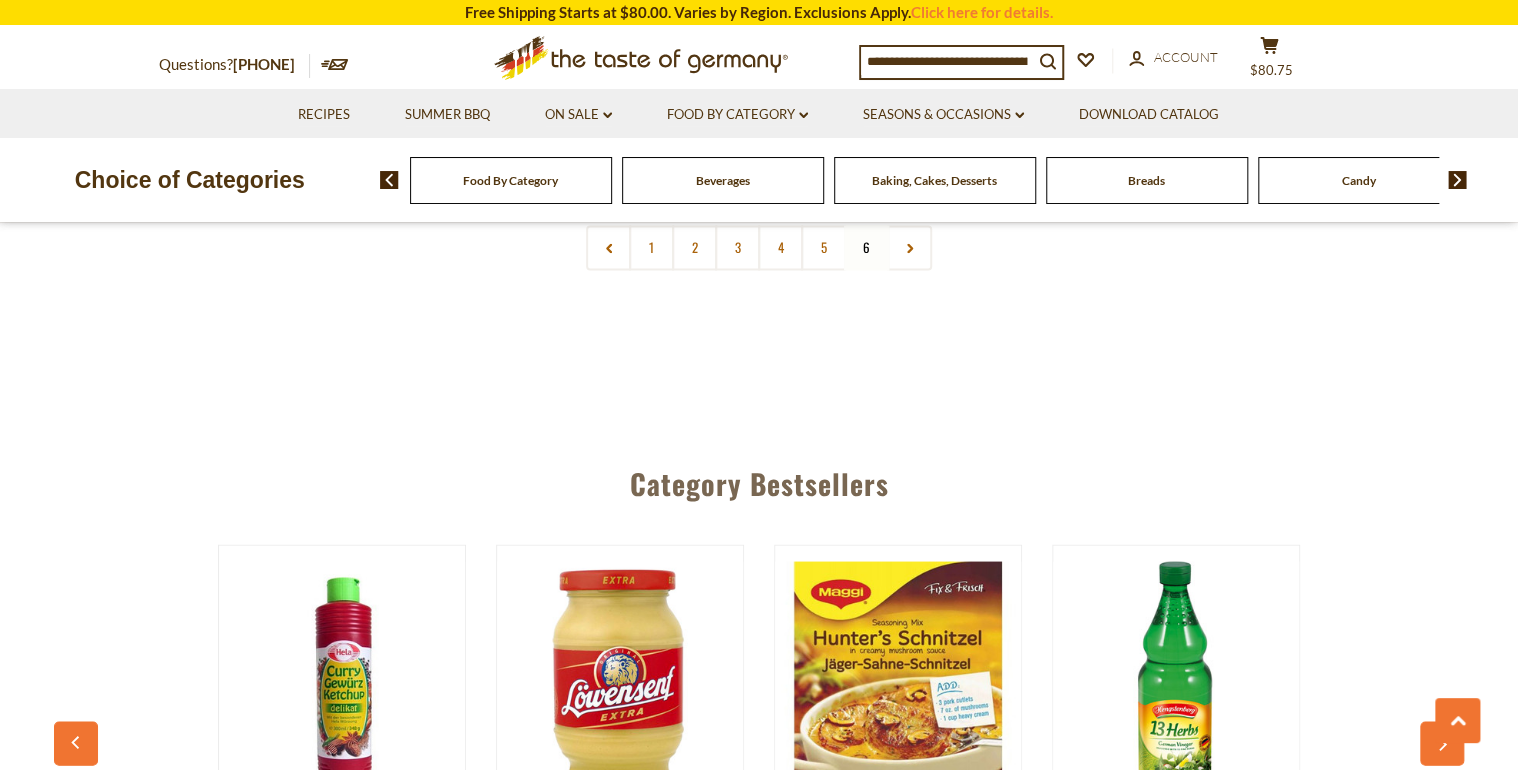 scroll, scrollTop: 1623, scrollLeft: 0, axis: vertical 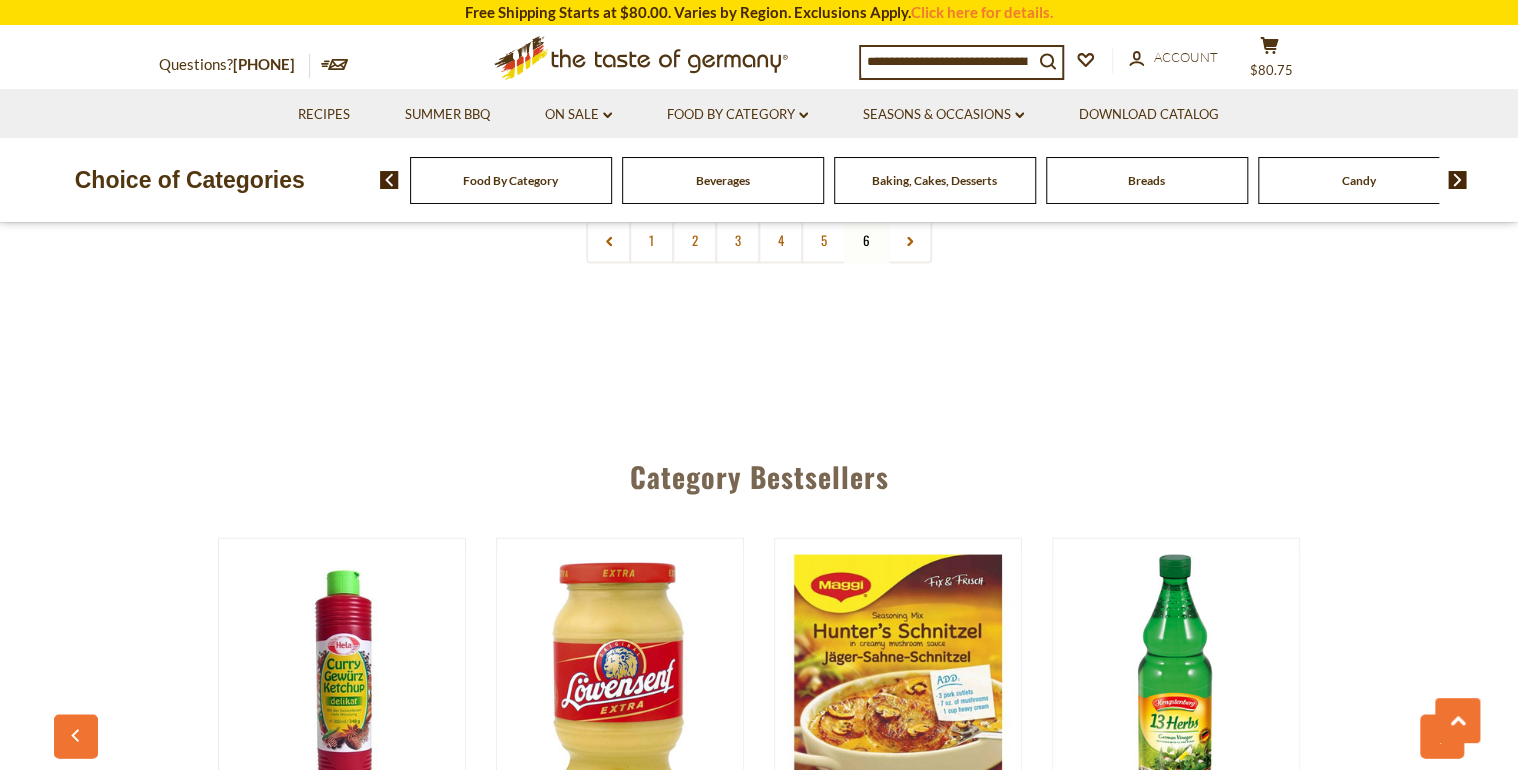 click on "Baking, Cakes, Desserts" at bounding box center [934, 180] 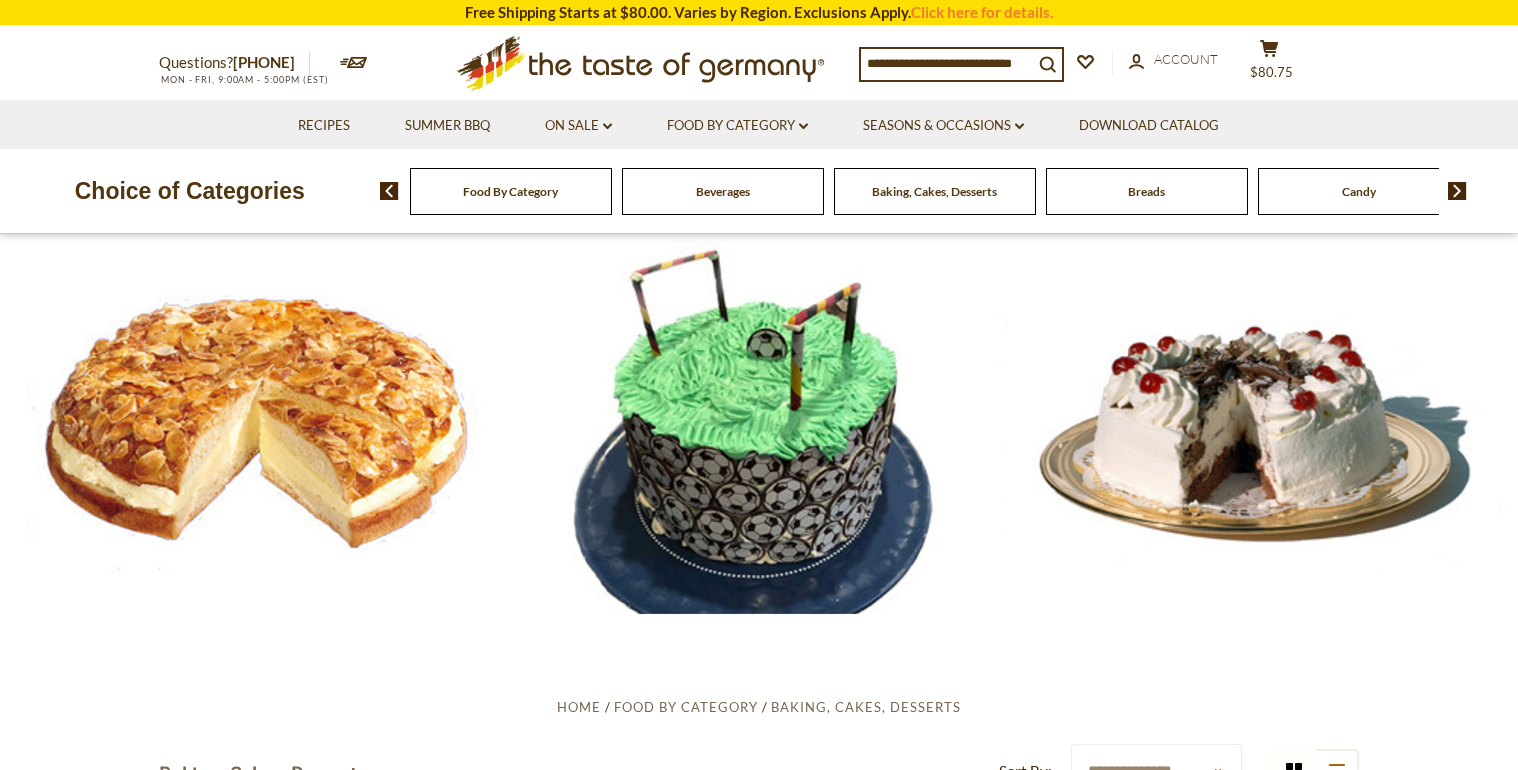 scroll, scrollTop: 0, scrollLeft: 0, axis: both 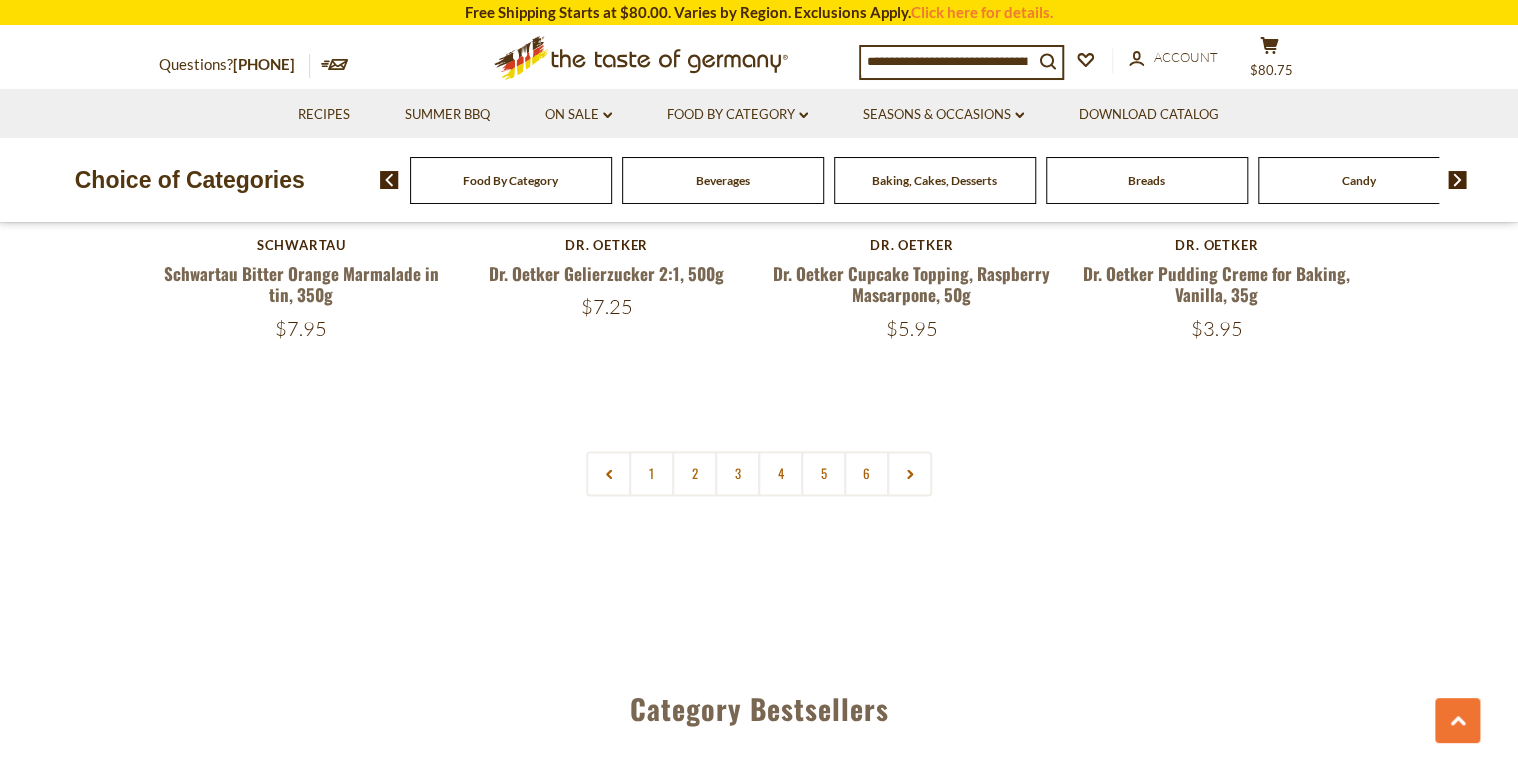 click on "2" at bounding box center [694, 473] 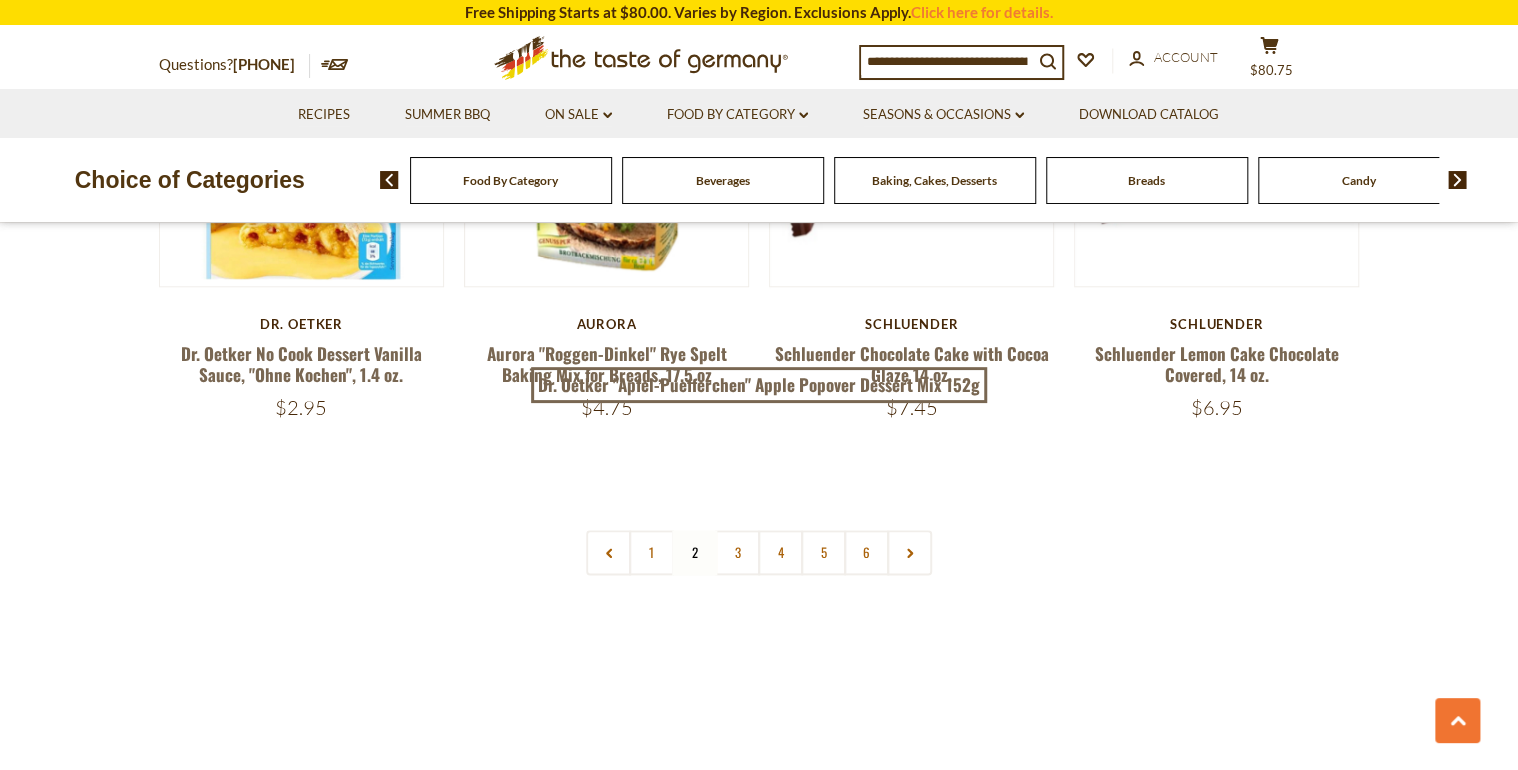 scroll, scrollTop: 4743, scrollLeft: 0, axis: vertical 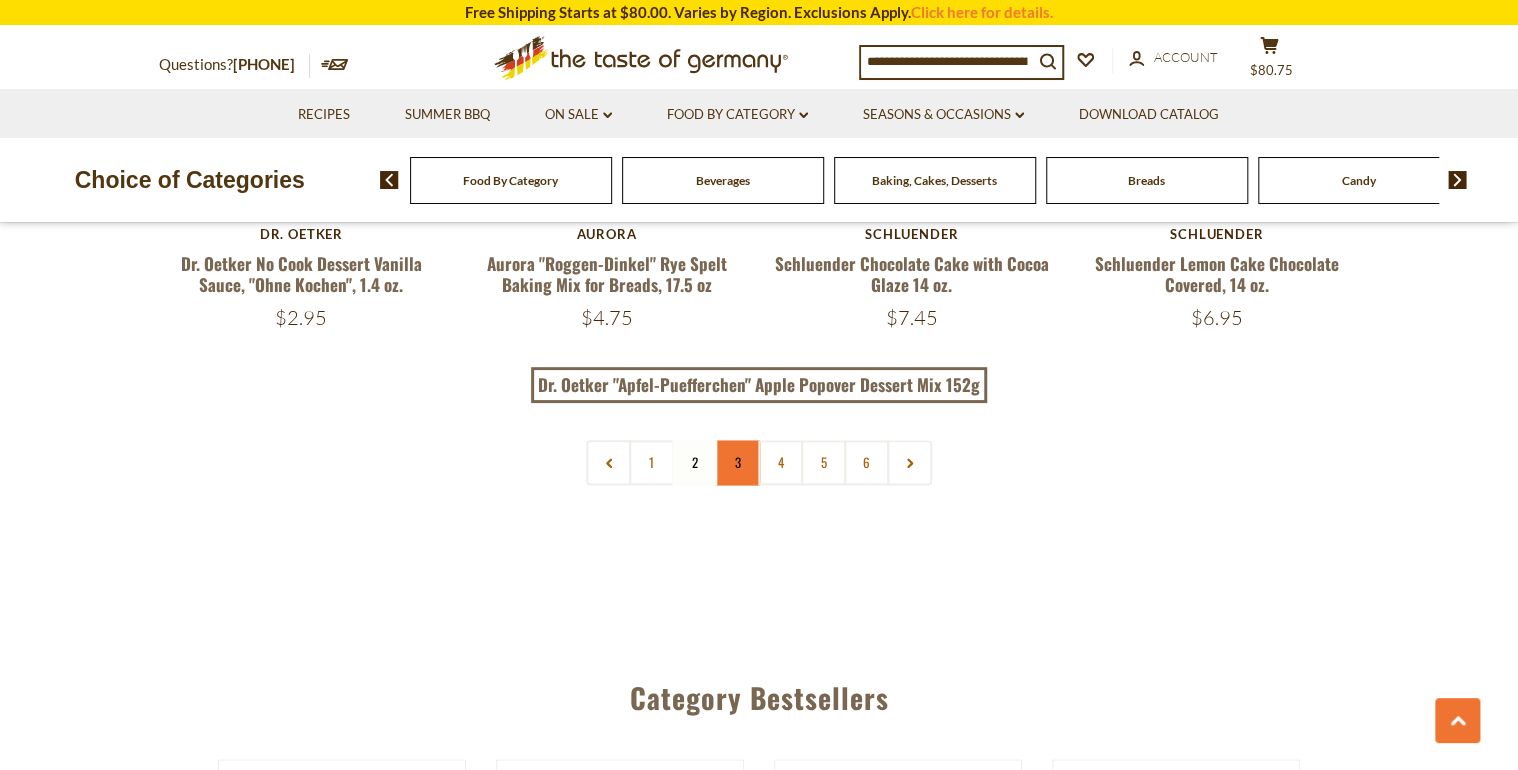 click on "3" at bounding box center [737, 462] 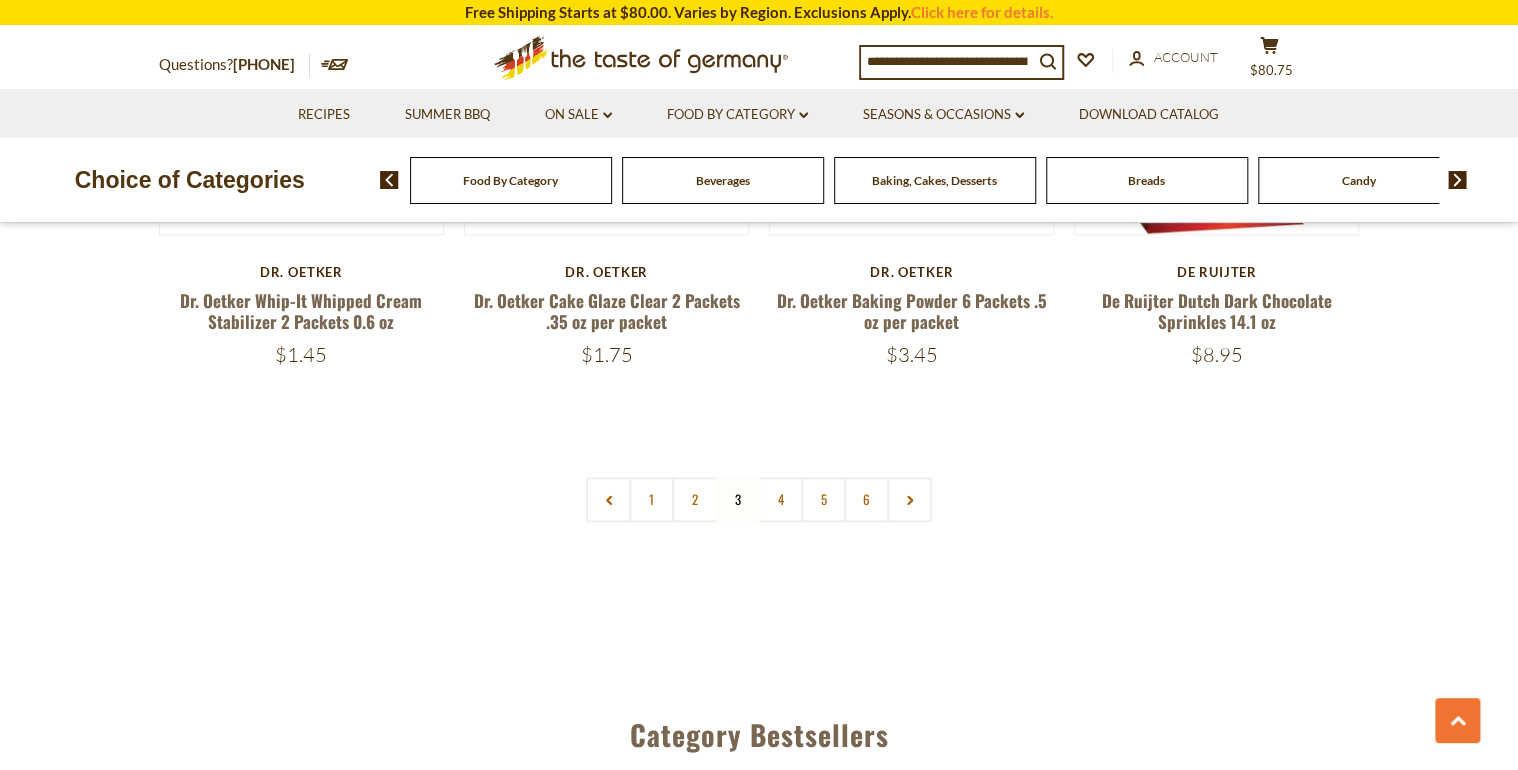 scroll, scrollTop: 4743, scrollLeft: 0, axis: vertical 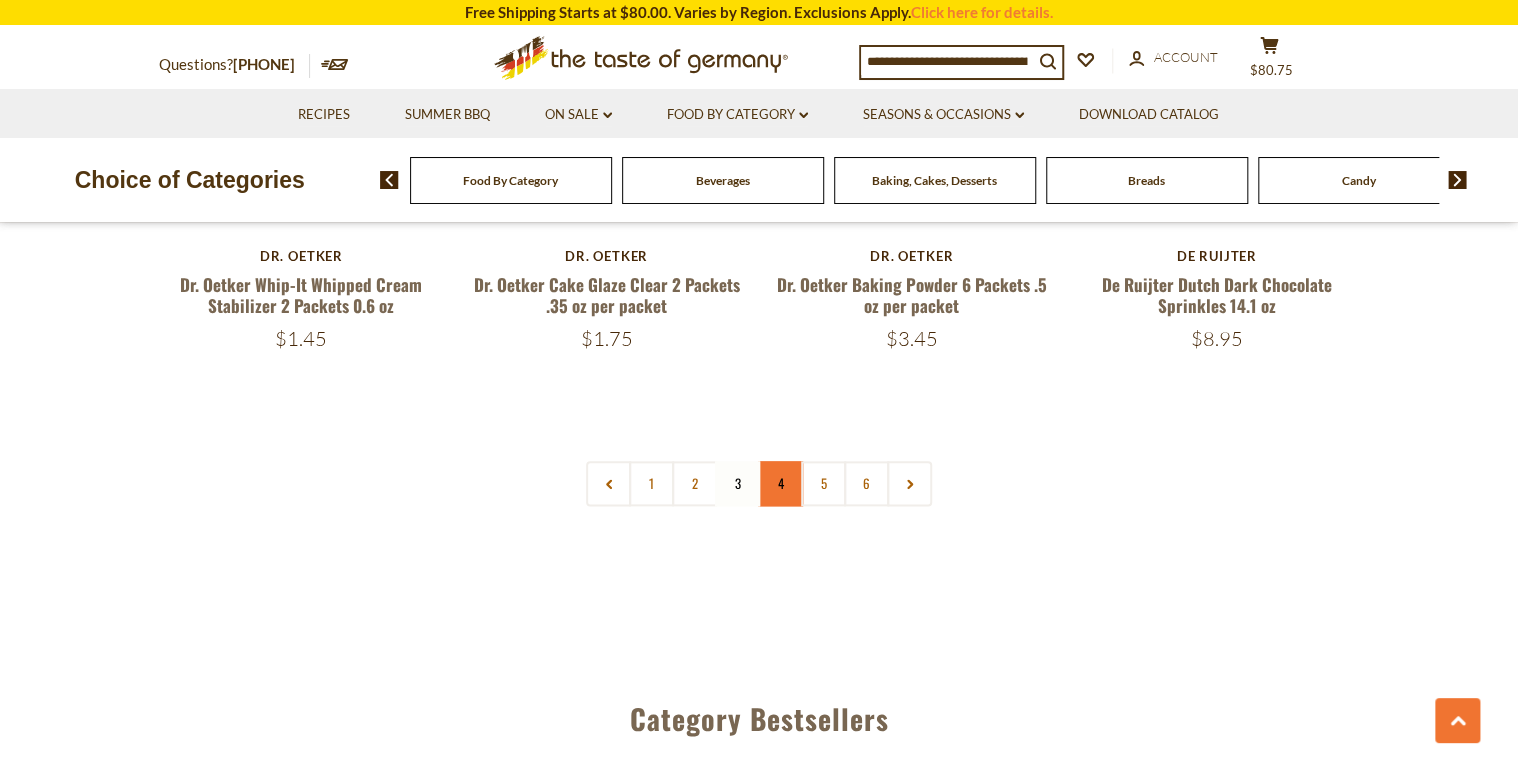 click on "4" at bounding box center (780, 483) 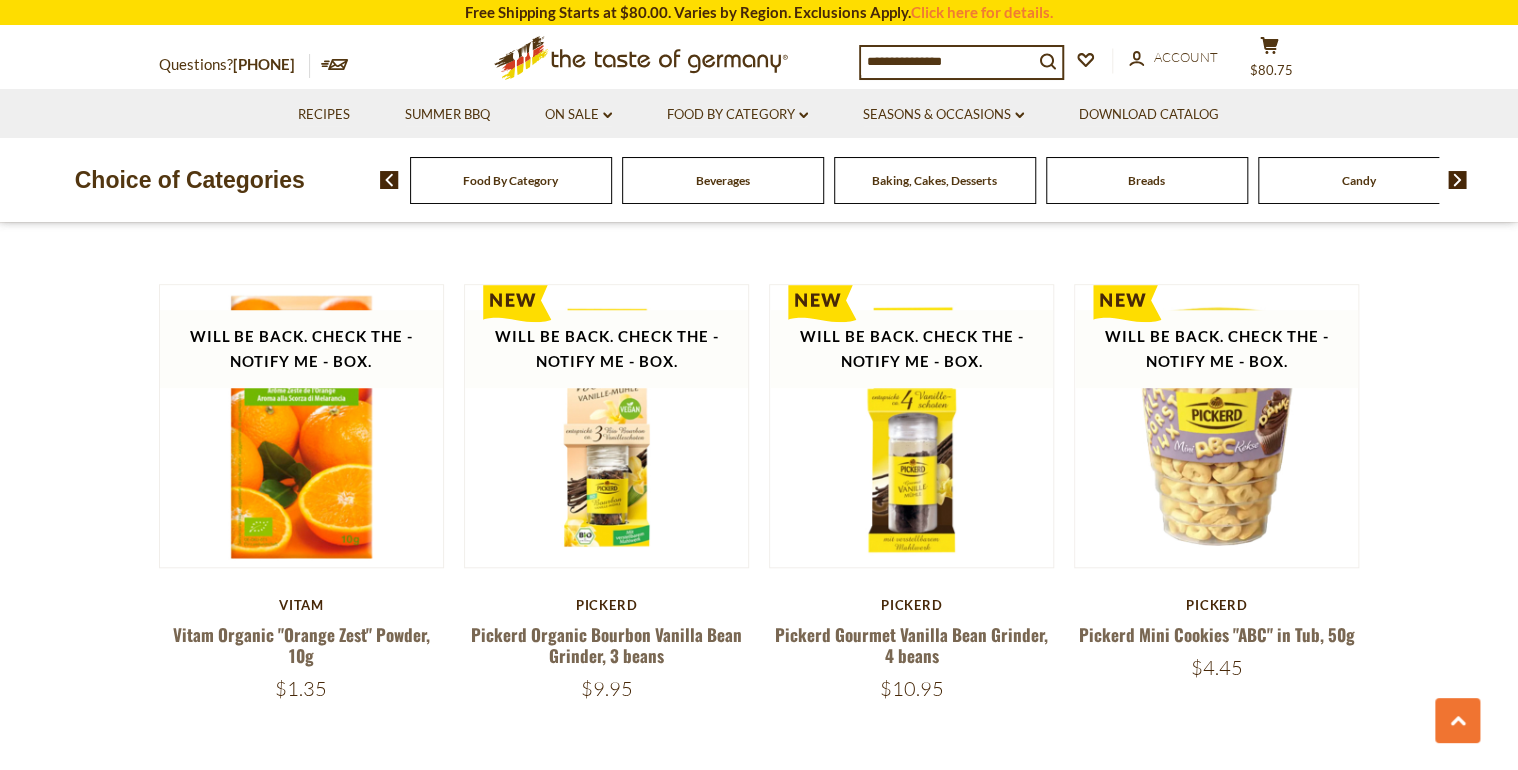 scroll, scrollTop: 4583, scrollLeft: 0, axis: vertical 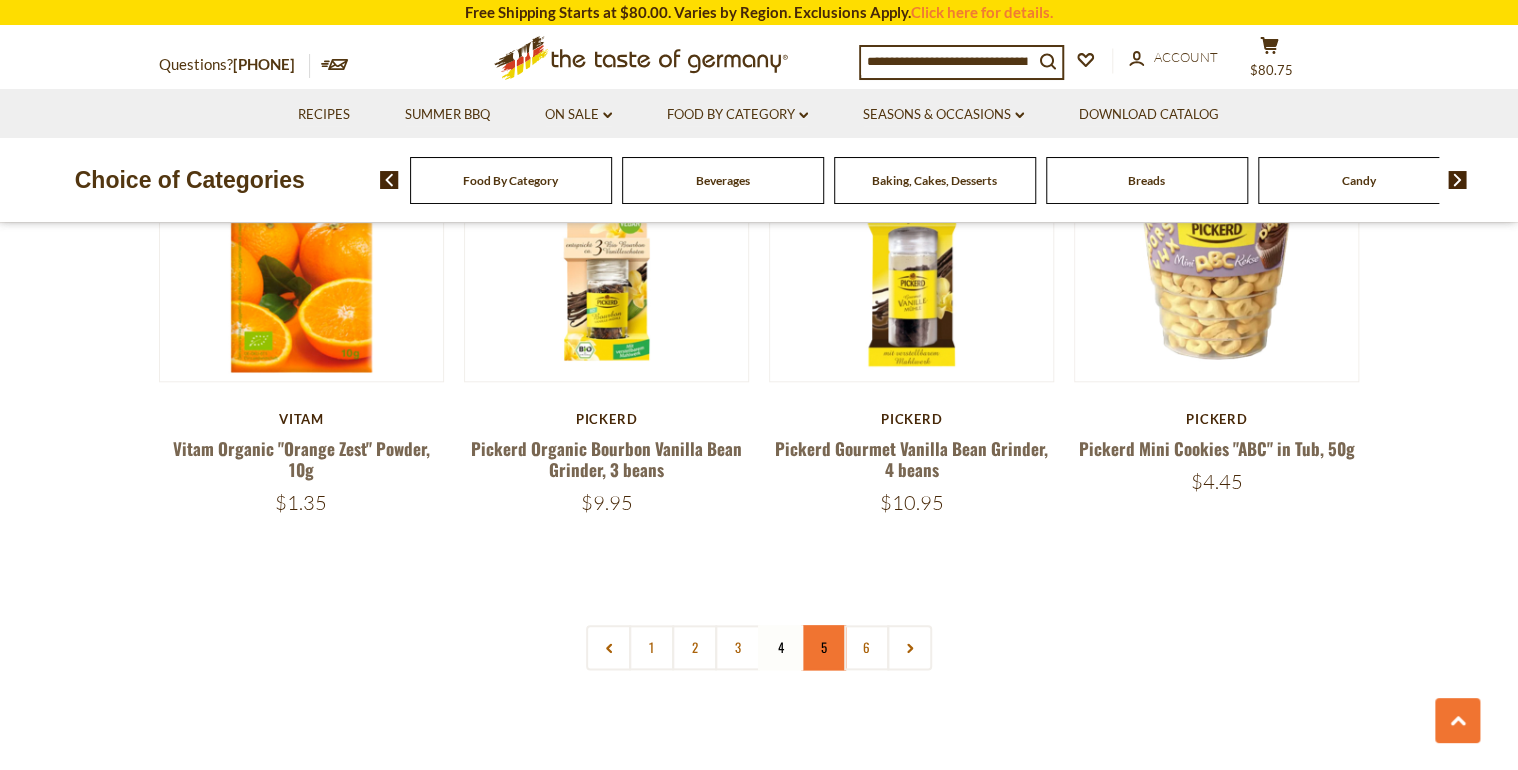 click on "5" at bounding box center (823, 647) 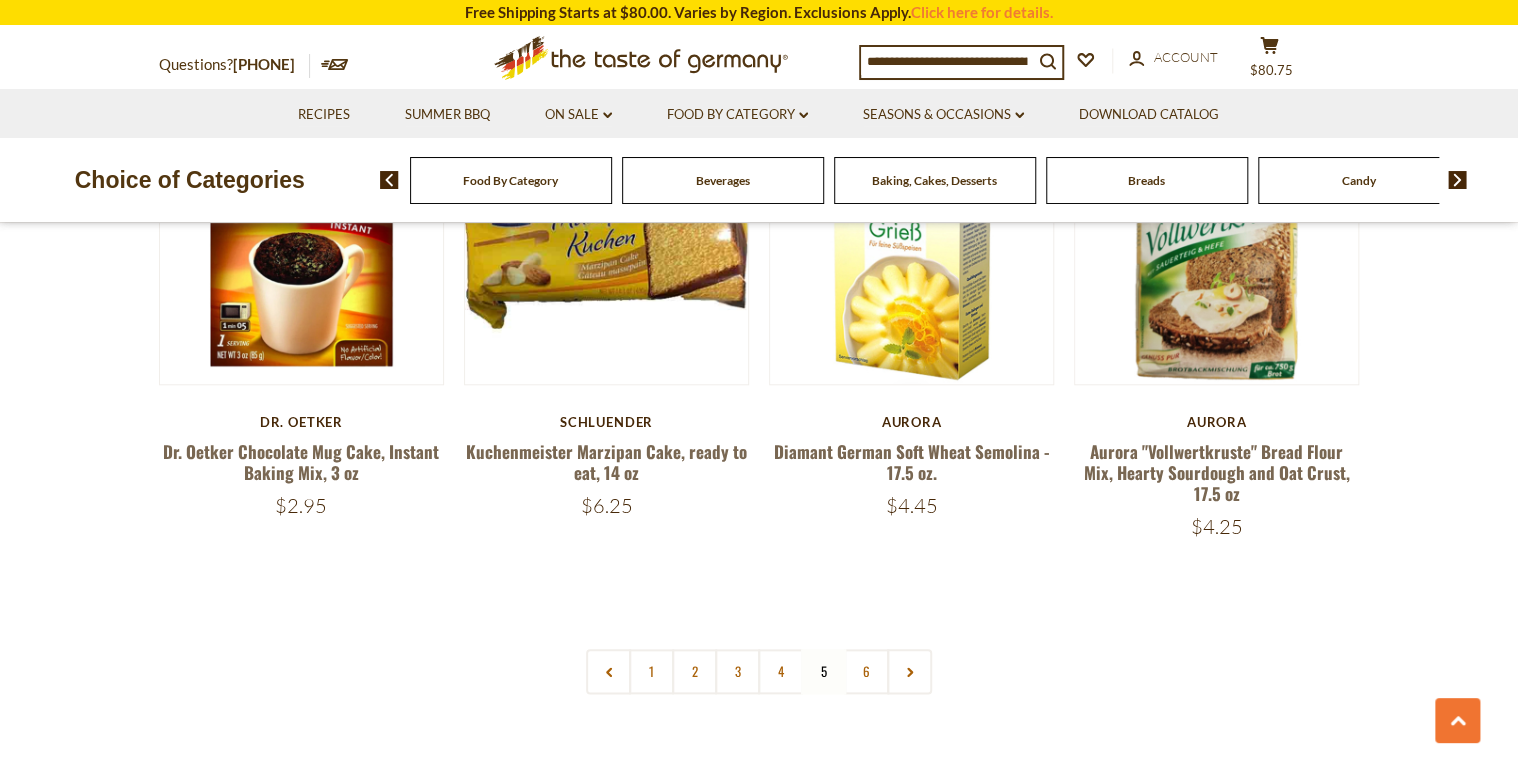 scroll, scrollTop: 4663, scrollLeft: 0, axis: vertical 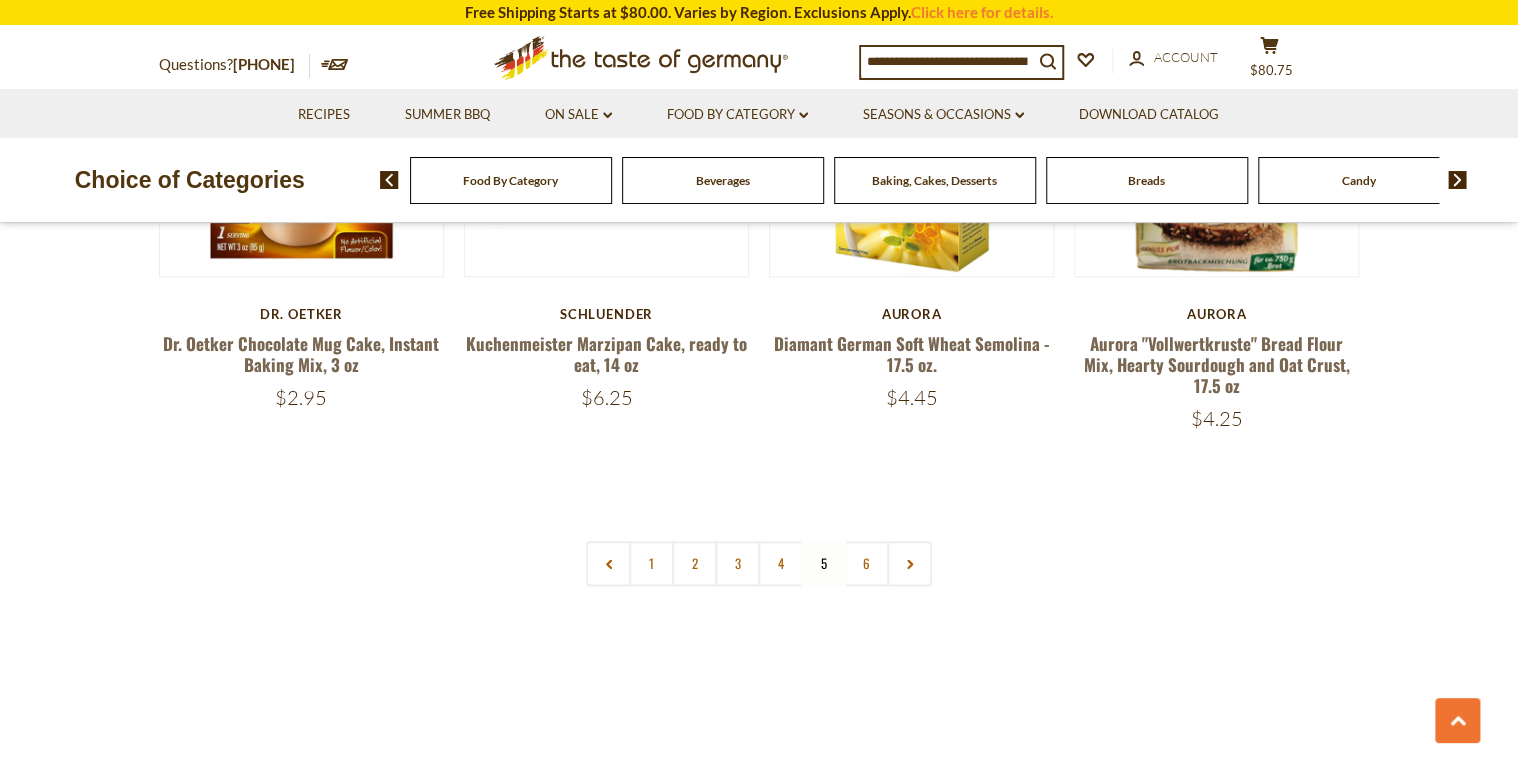 click on "1 2 3 4 5 6" at bounding box center (759, 563) 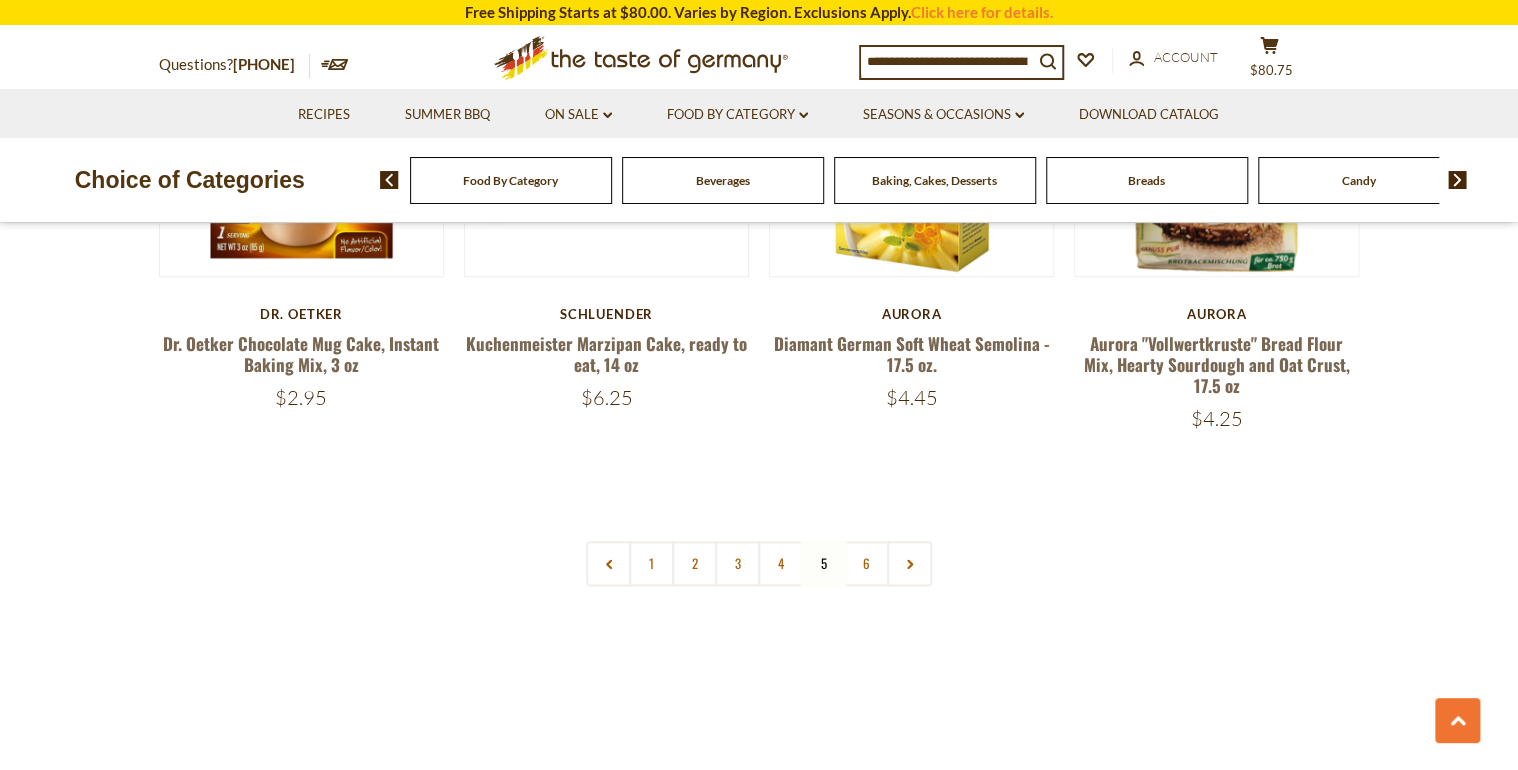 click on "1 2 3 4 5 6" at bounding box center (759, 563) 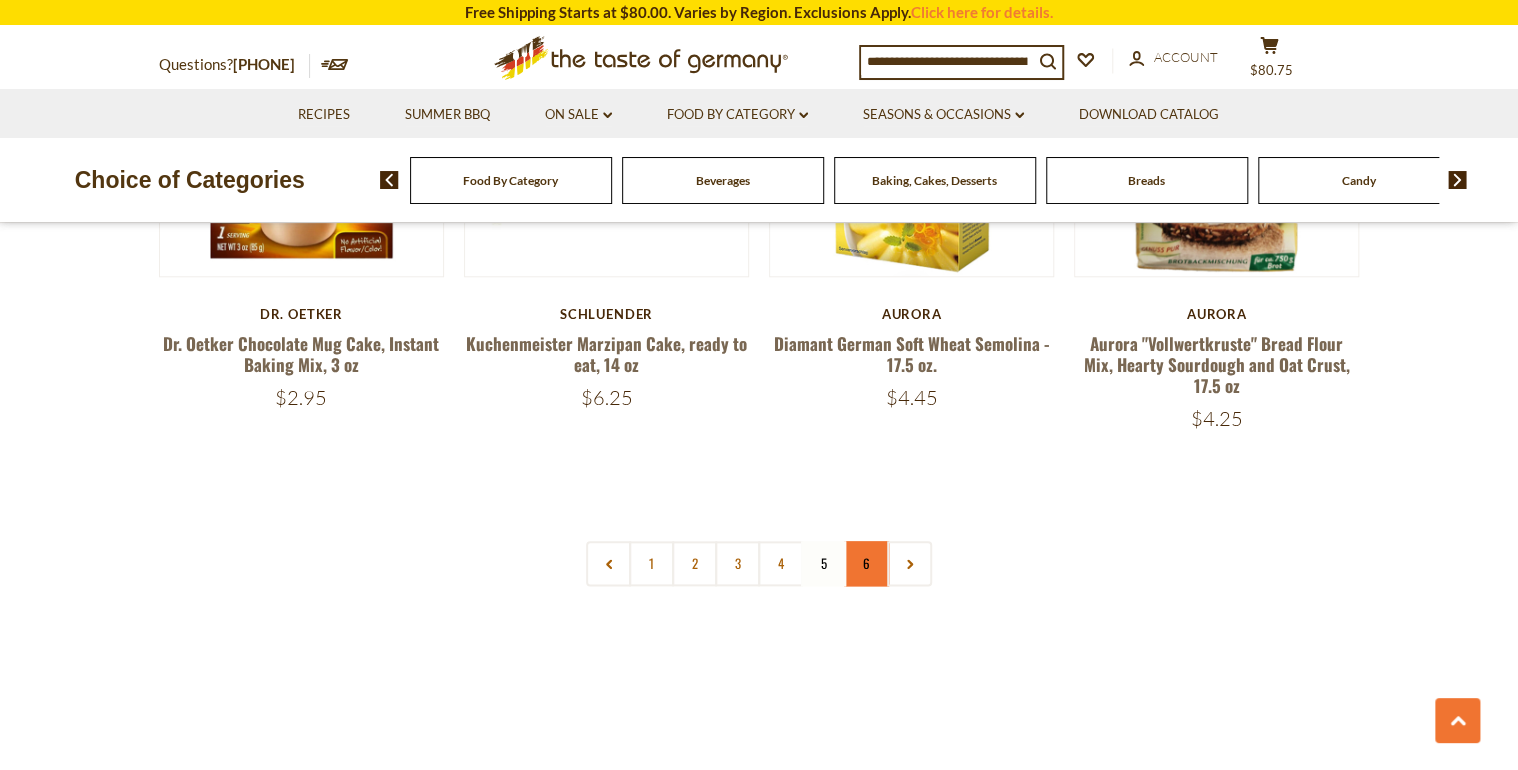 click on "6" at bounding box center (866, 563) 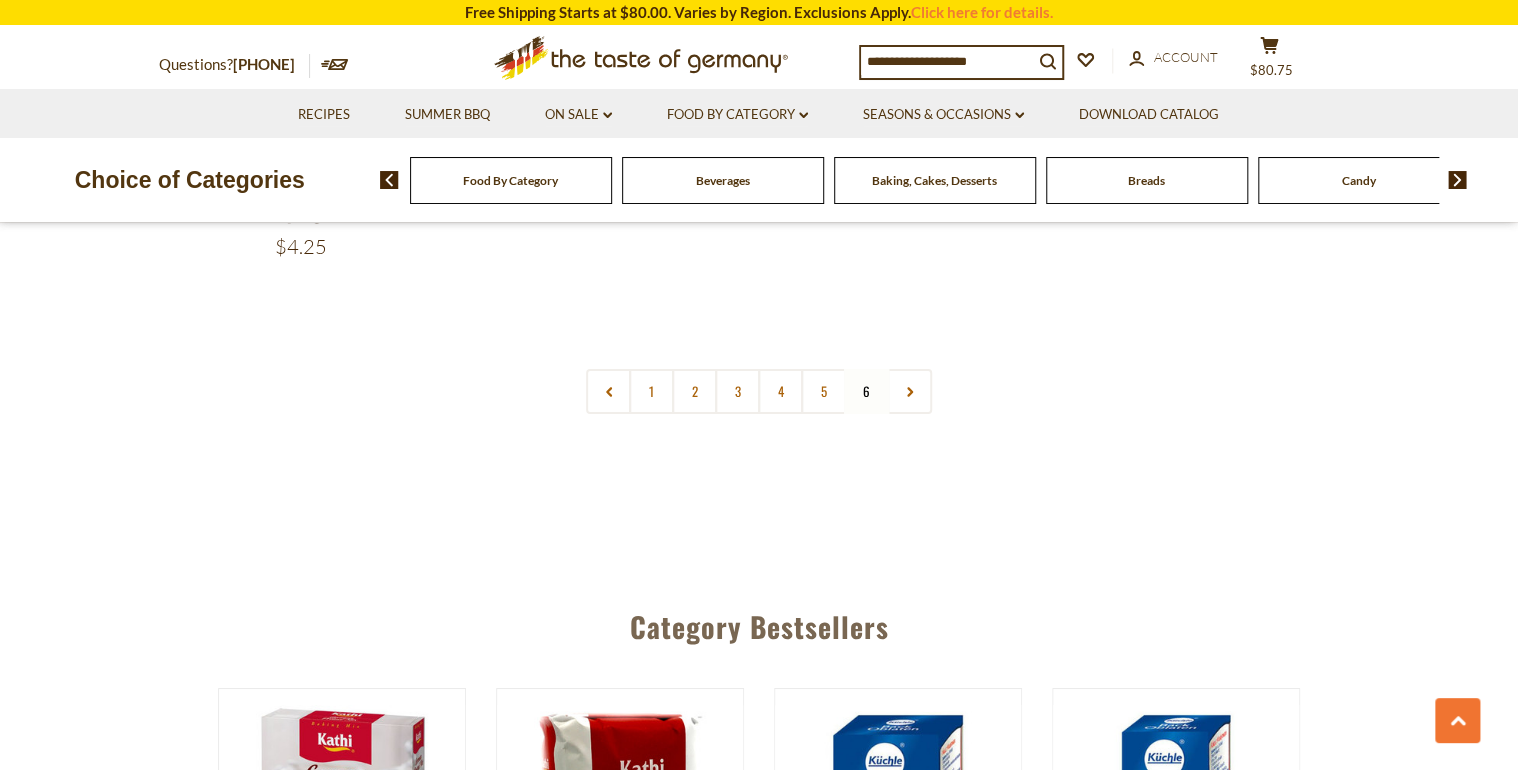 scroll, scrollTop: 3383, scrollLeft: 0, axis: vertical 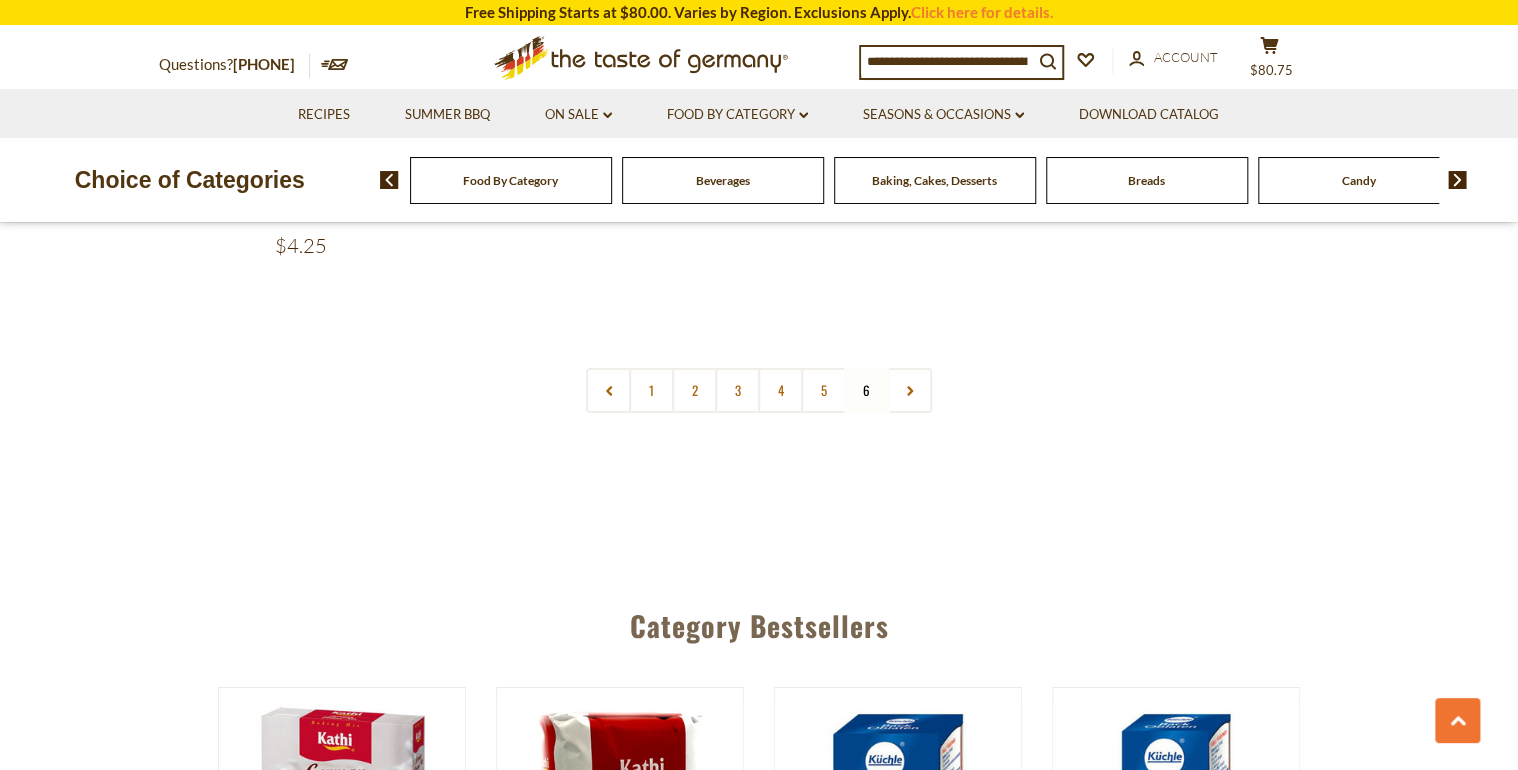 click at bounding box center (1457, 180) 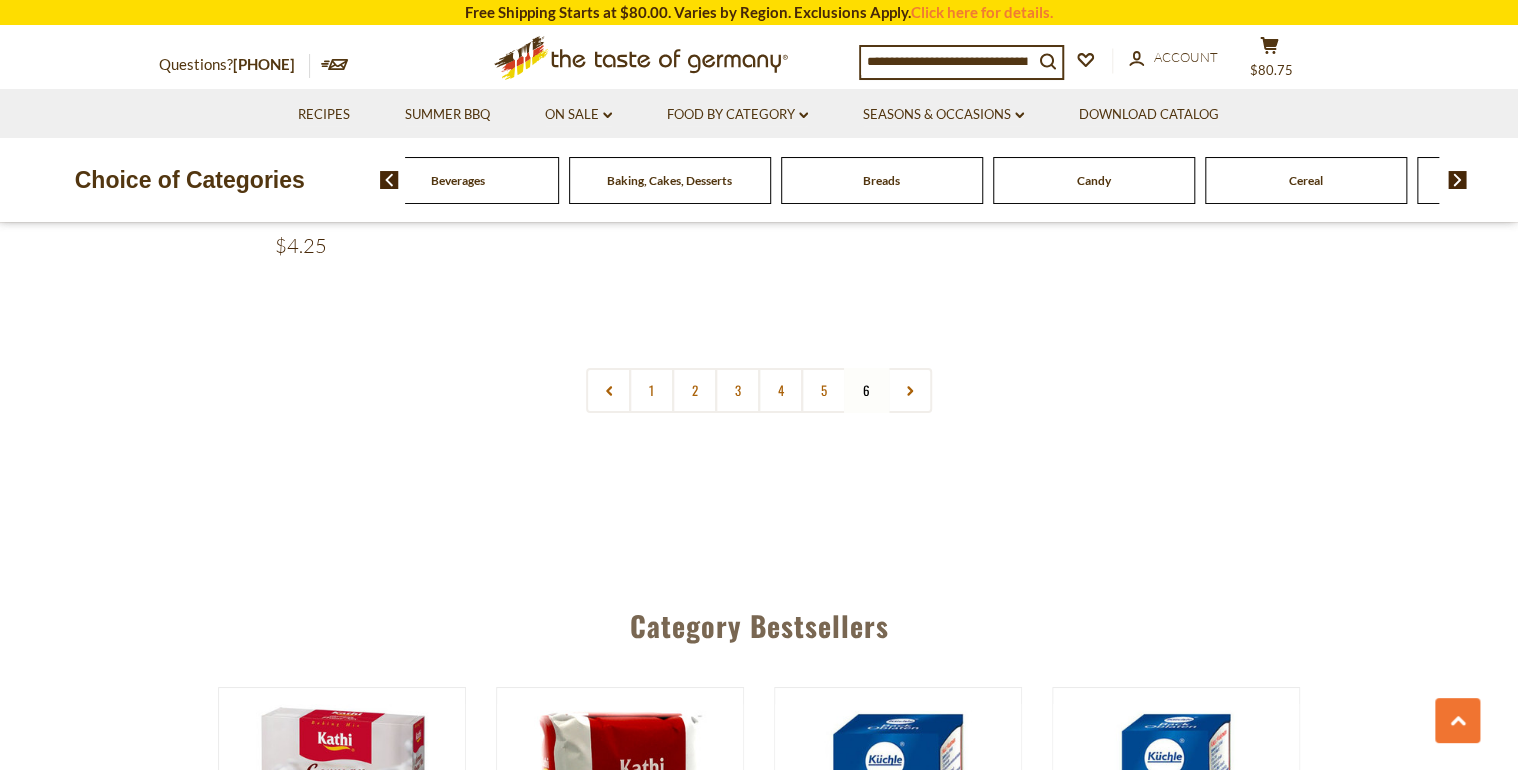 click at bounding box center (1457, 180) 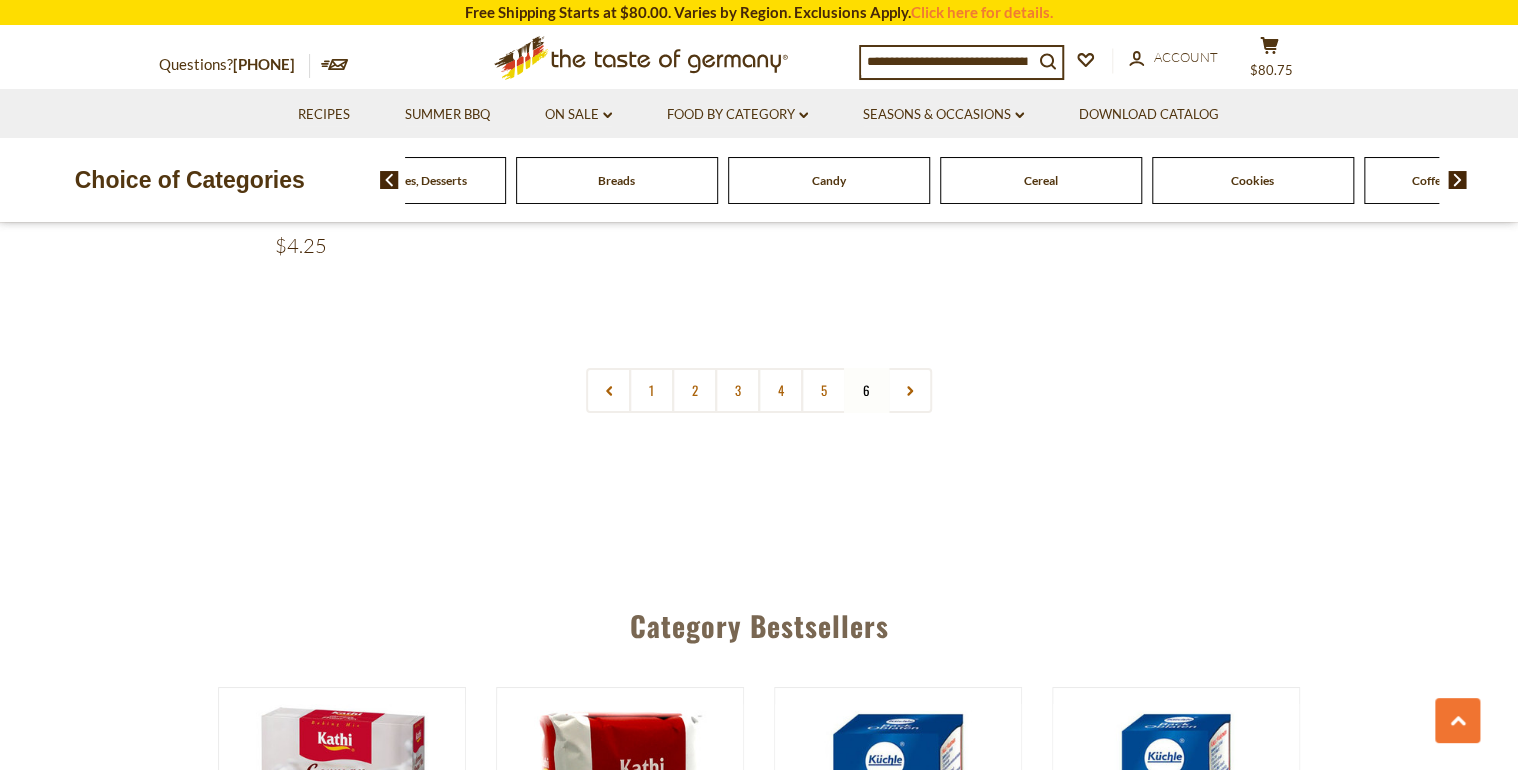 click at bounding box center (1457, 180) 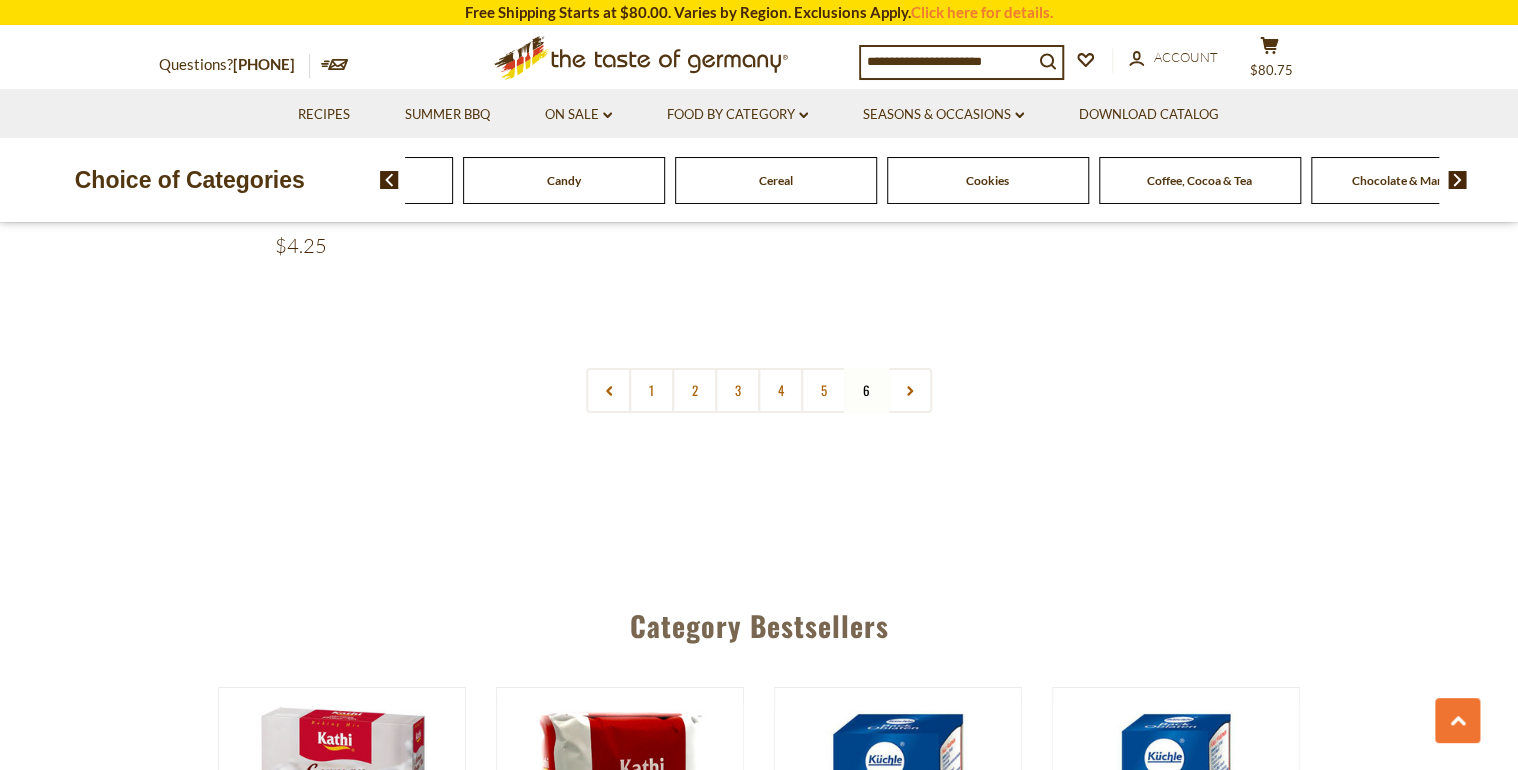 click at bounding box center (1457, 180) 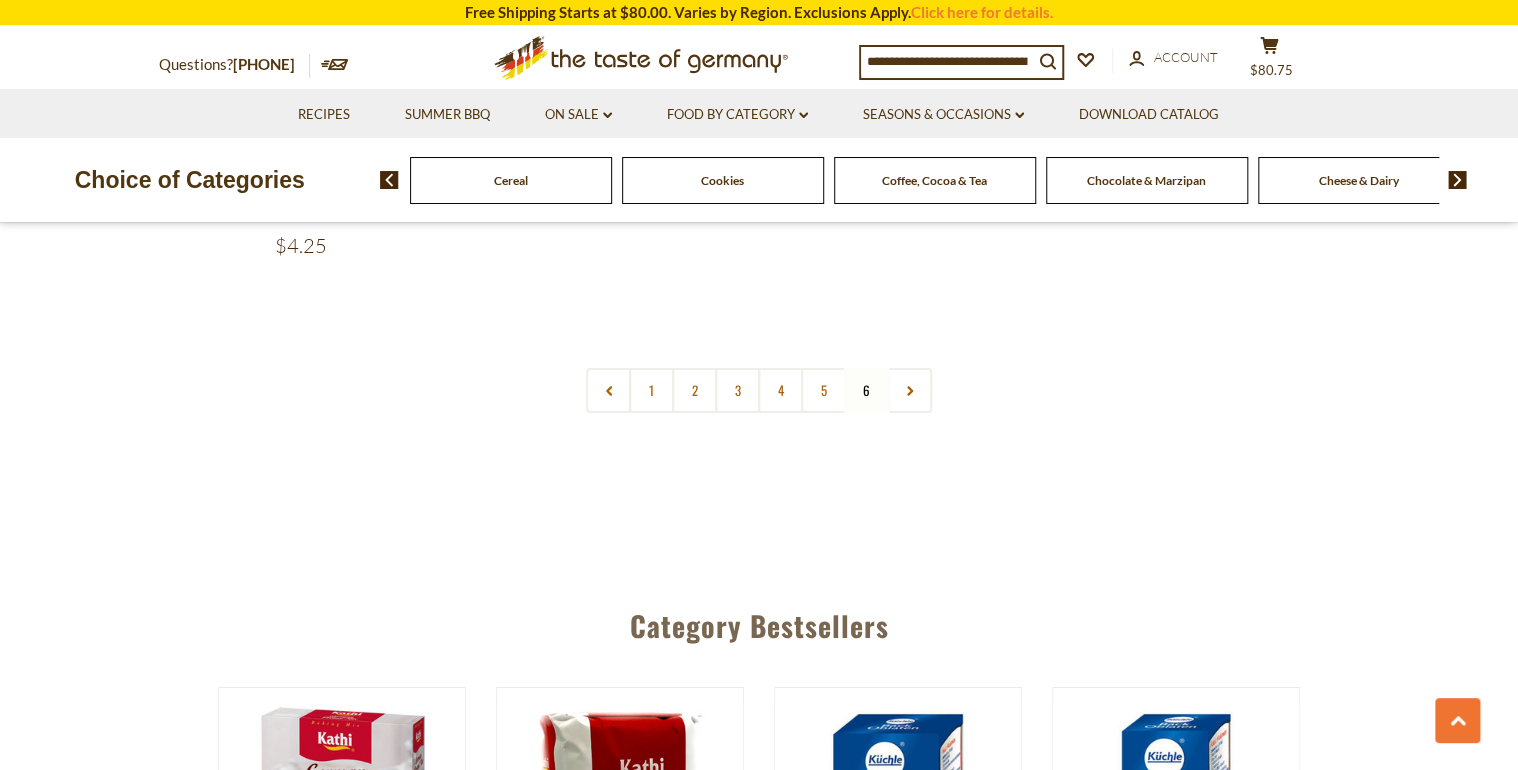 click at bounding box center (1457, 180) 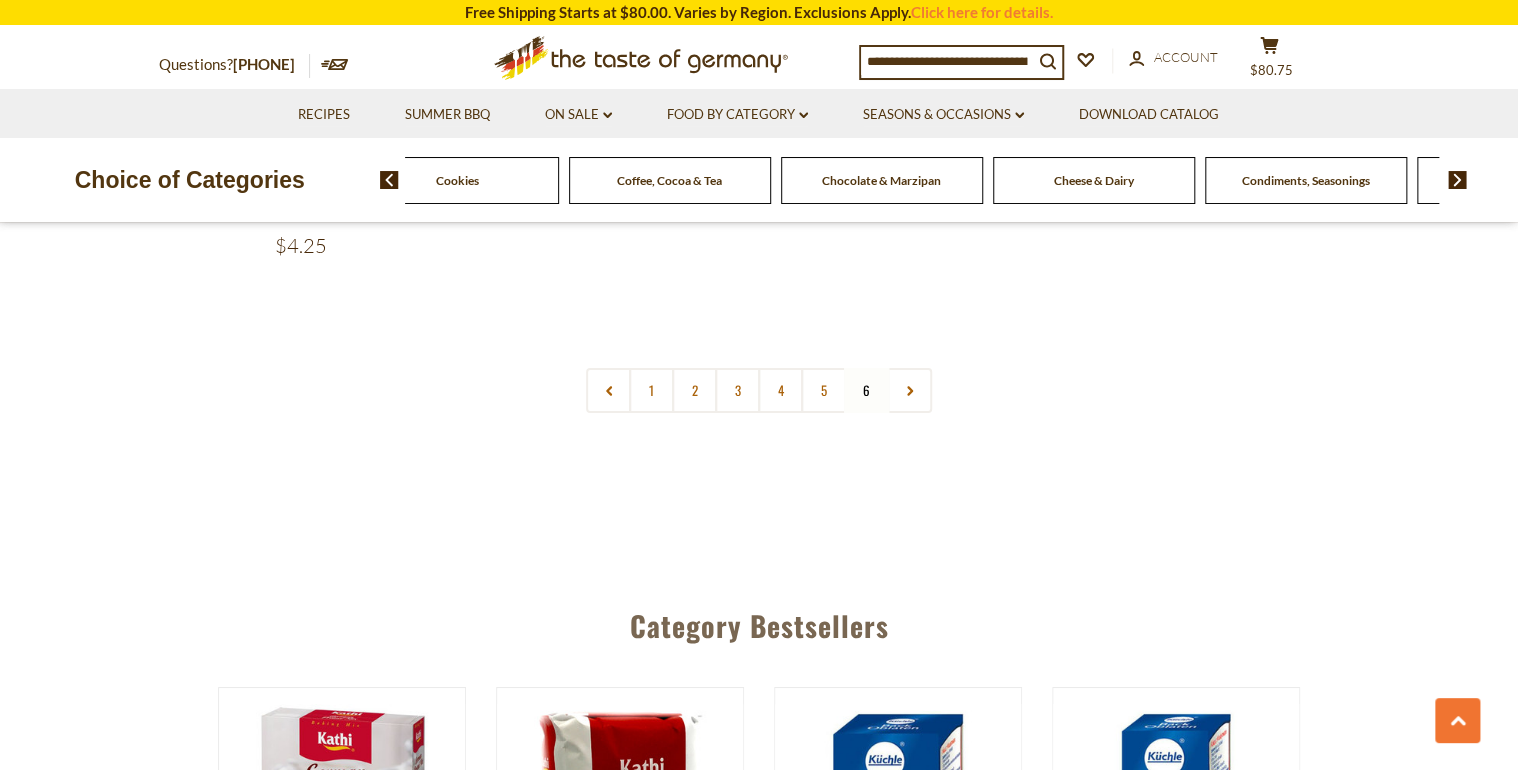 click on "Condiments, Seasonings" at bounding box center (-814, 180) 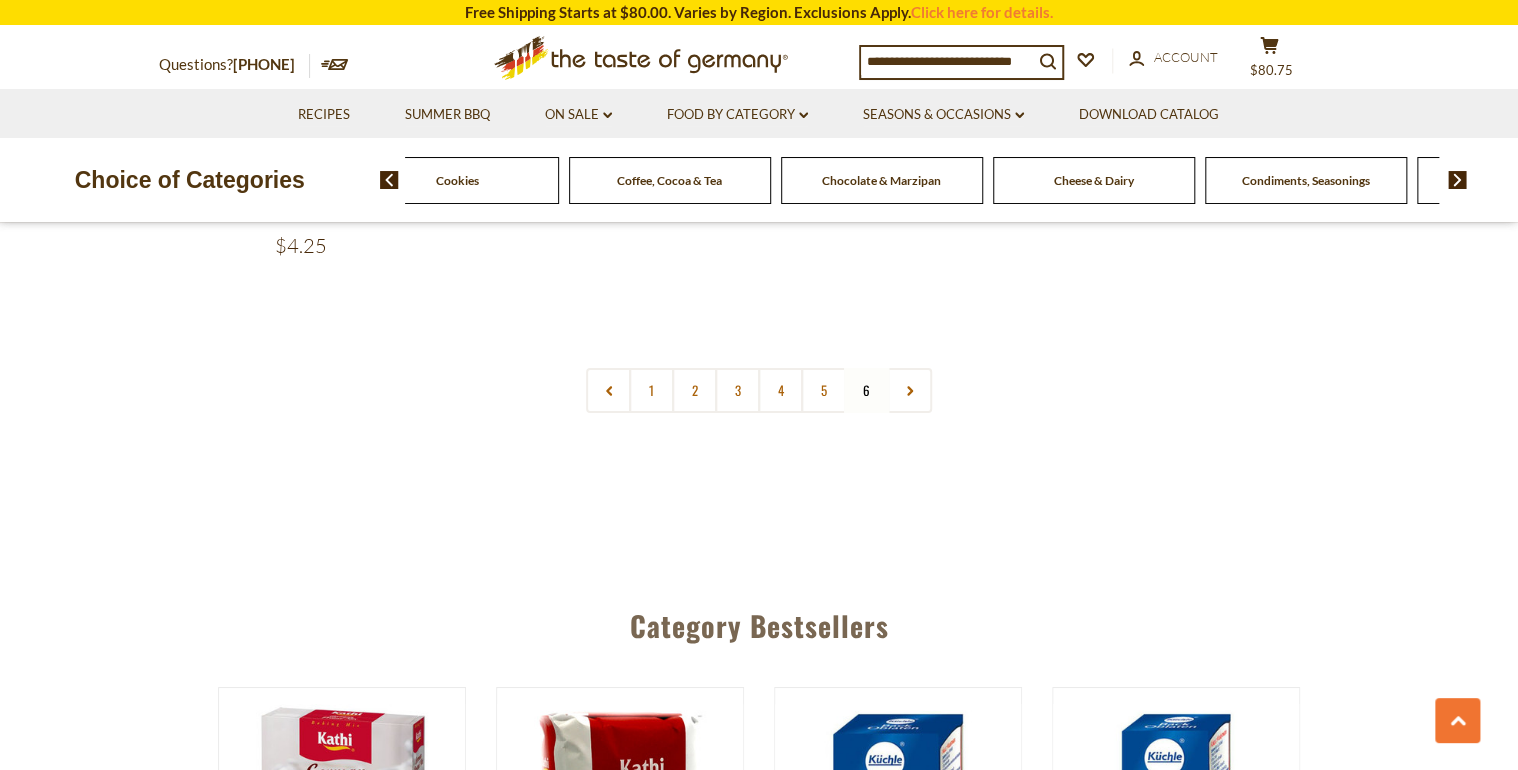 click at bounding box center (1457, 180) 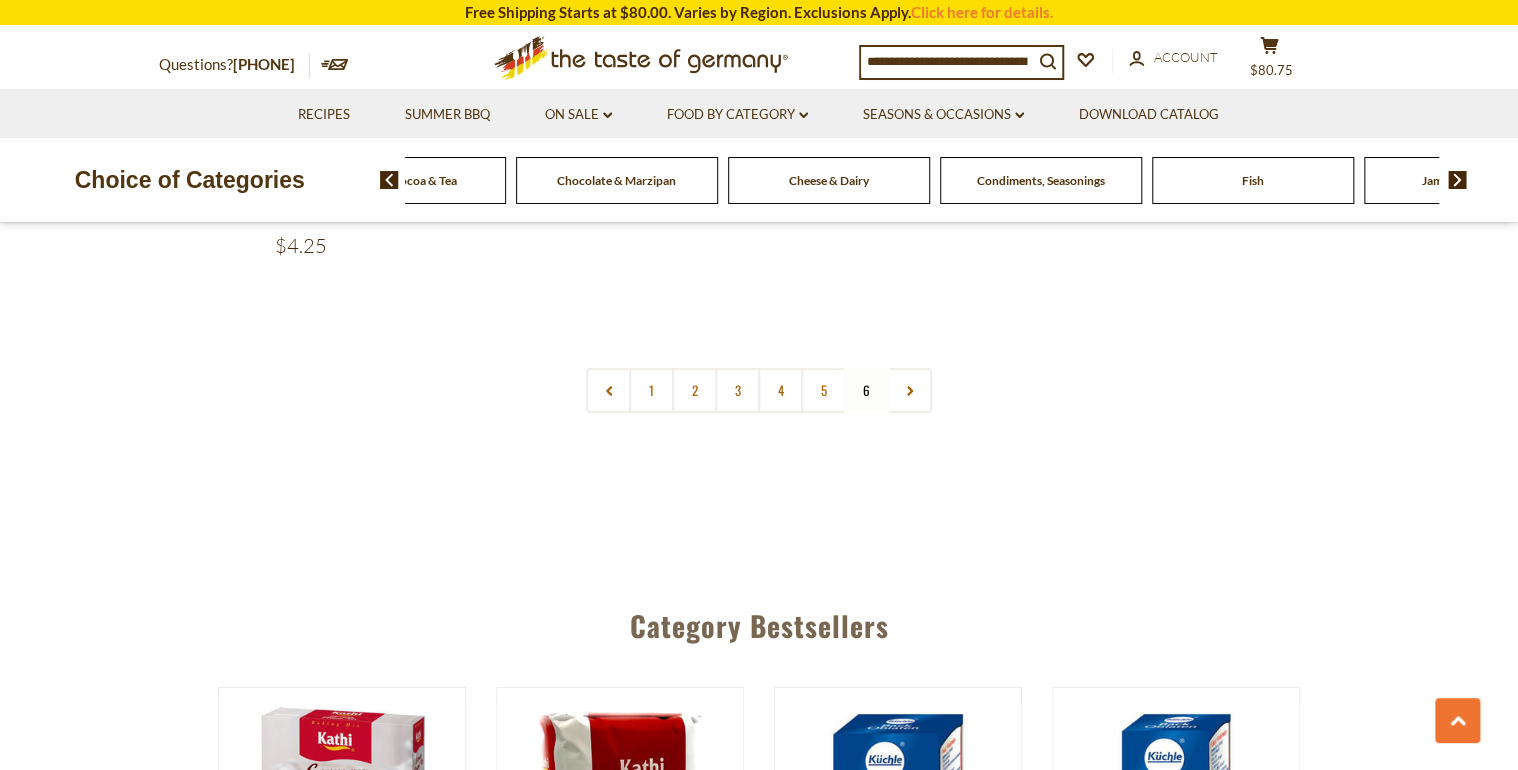click at bounding box center [1457, 180] 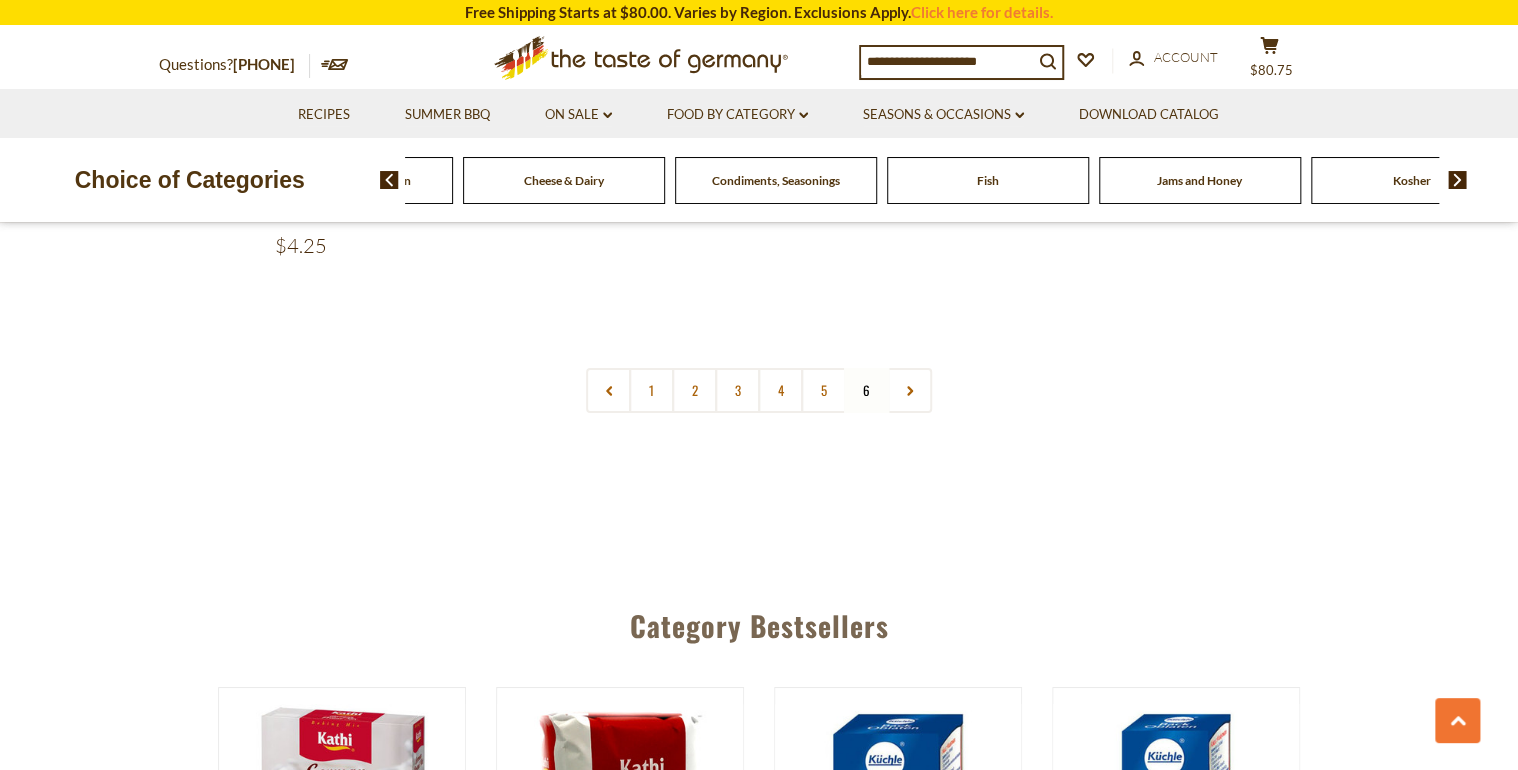 click on "Jams and Honey" at bounding box center [1199, 180] 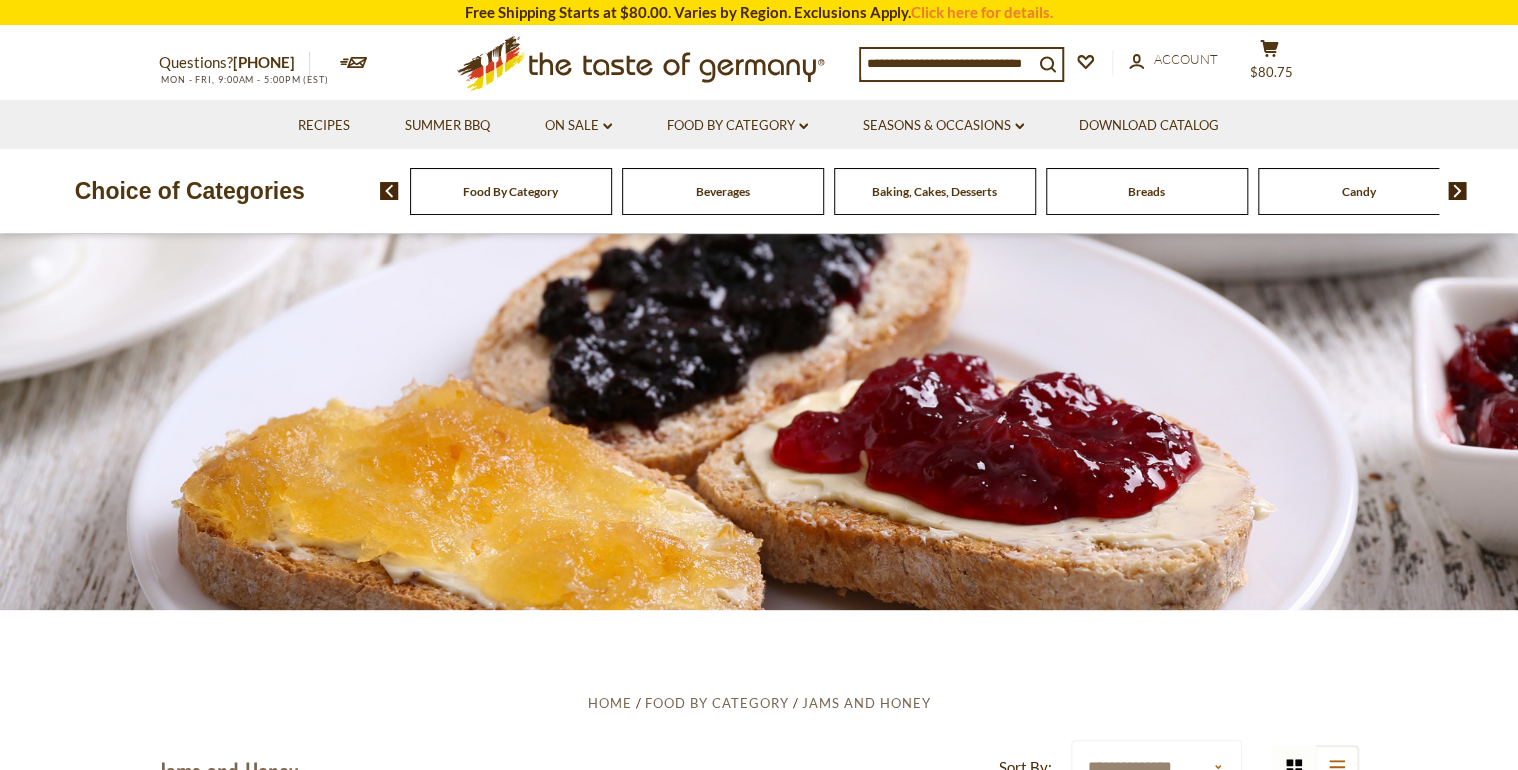 scroll, scrollTop: 400, scrollLeft: 0, axis: vertical 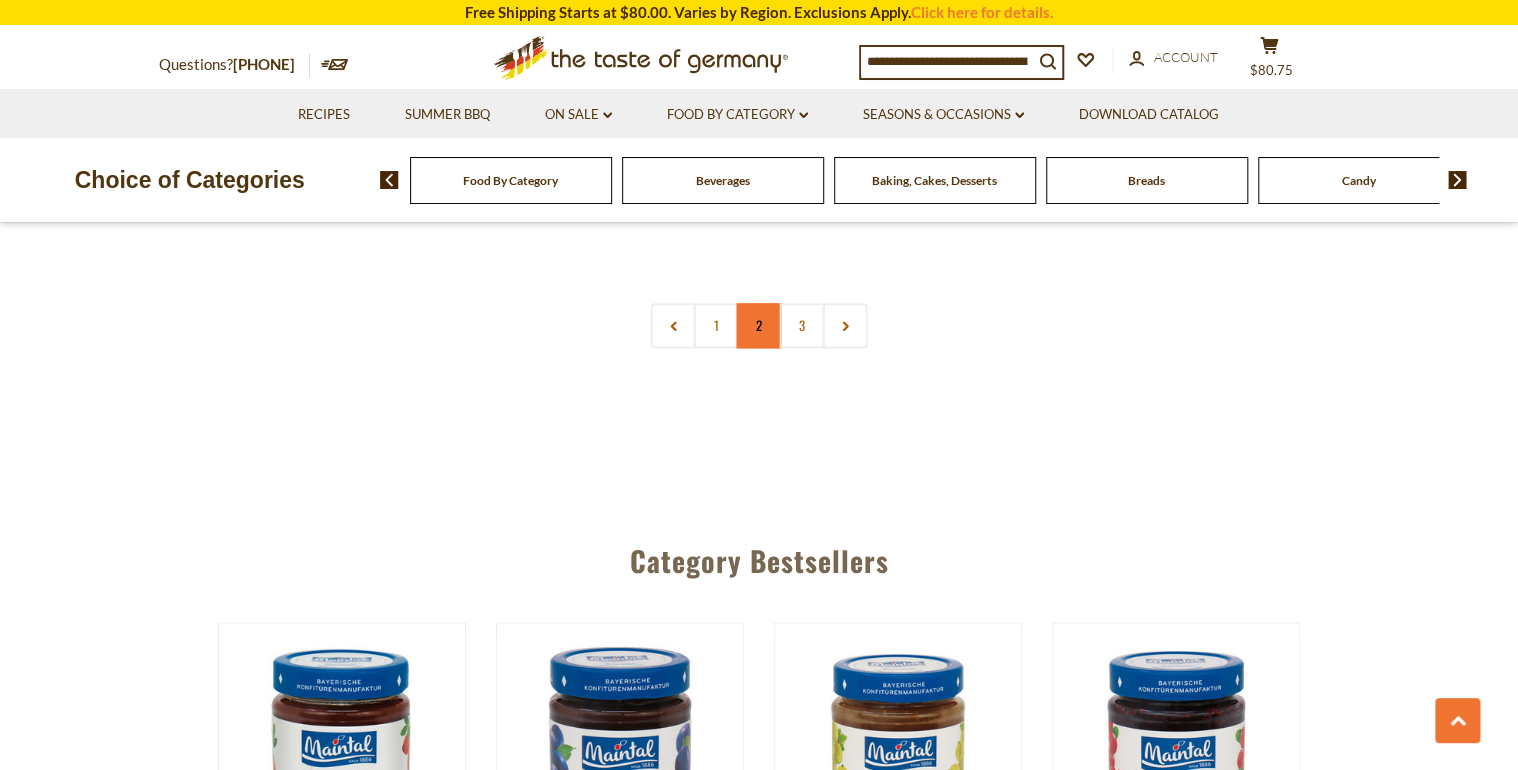 click on "2" at bounding box center [759, 325] 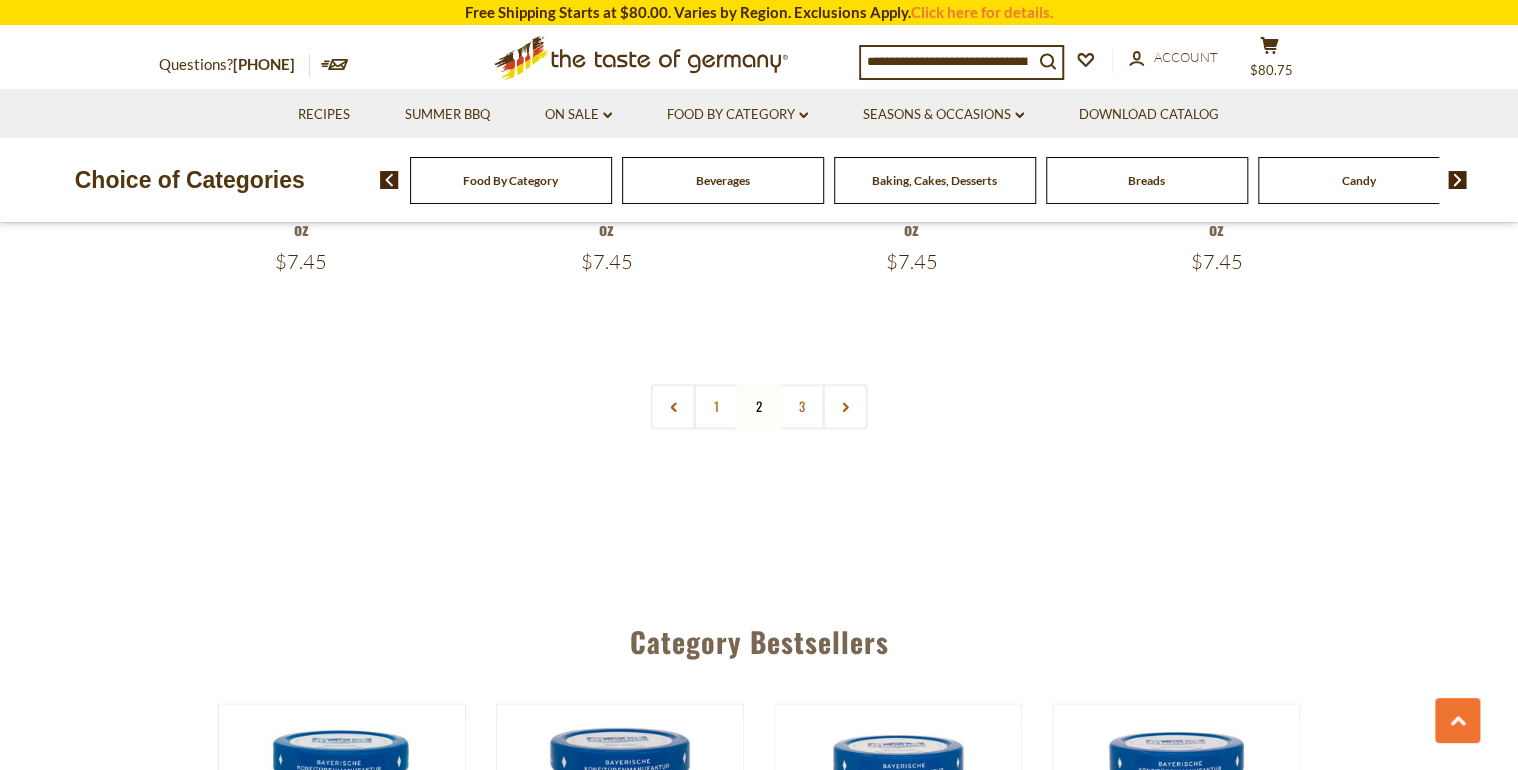 scroll, scrollTop: 4823, scrollLeft: 0, axis: vertical 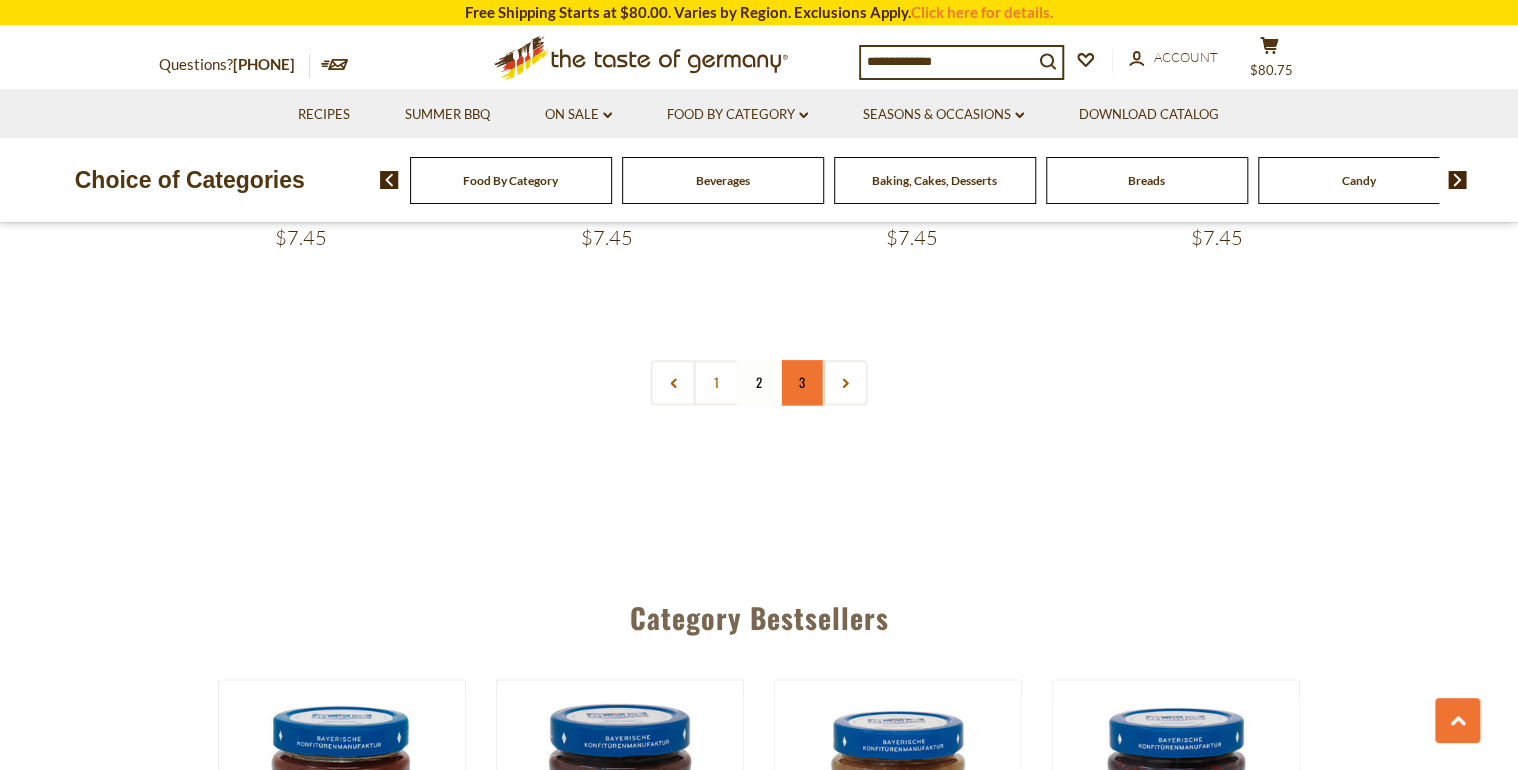 click on "3" at bounding box center [802, 382] 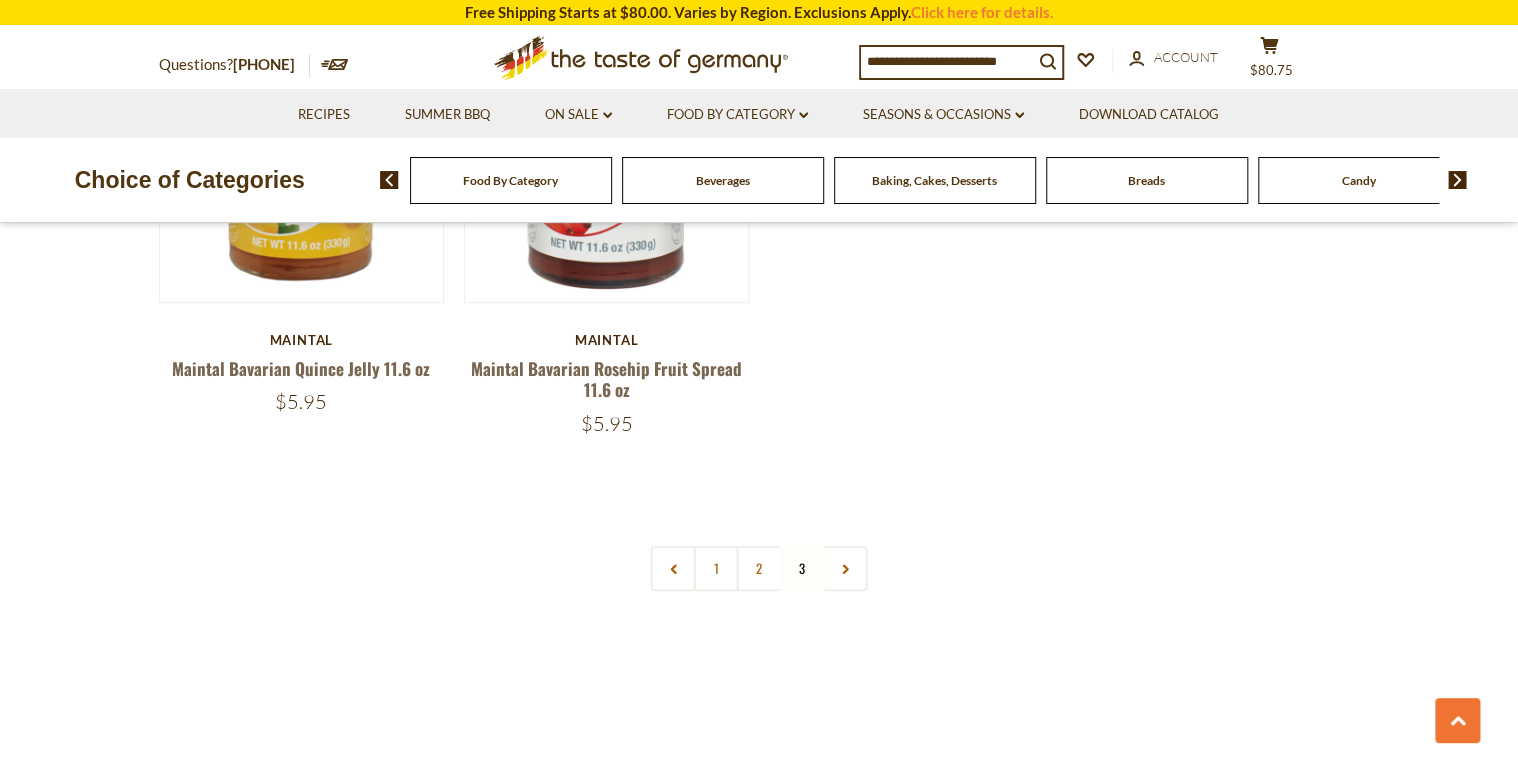 scroll, scrollTop: 4263, scrollLeft: 0, axis: vertical 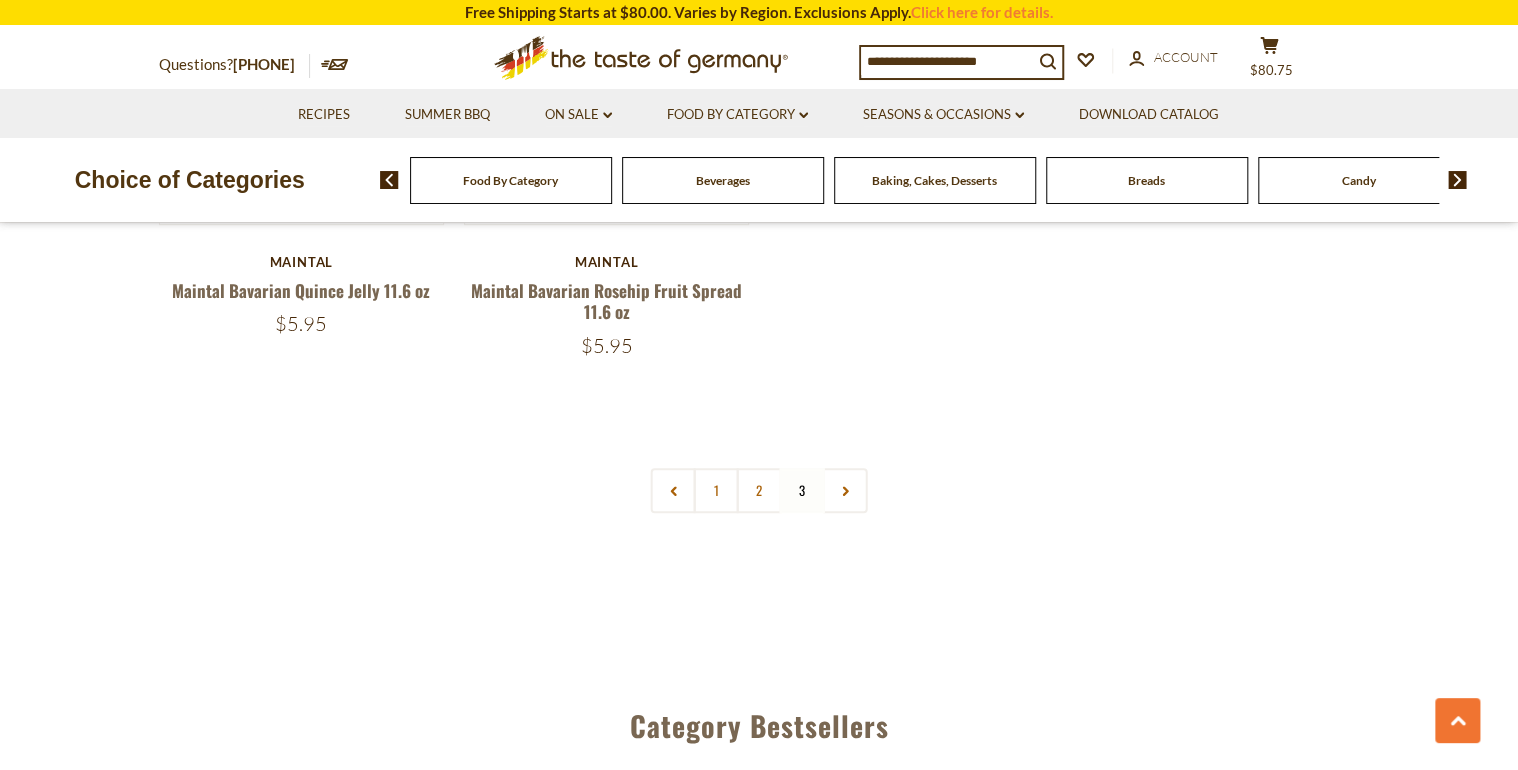 click at bounding box center [1457, 180] 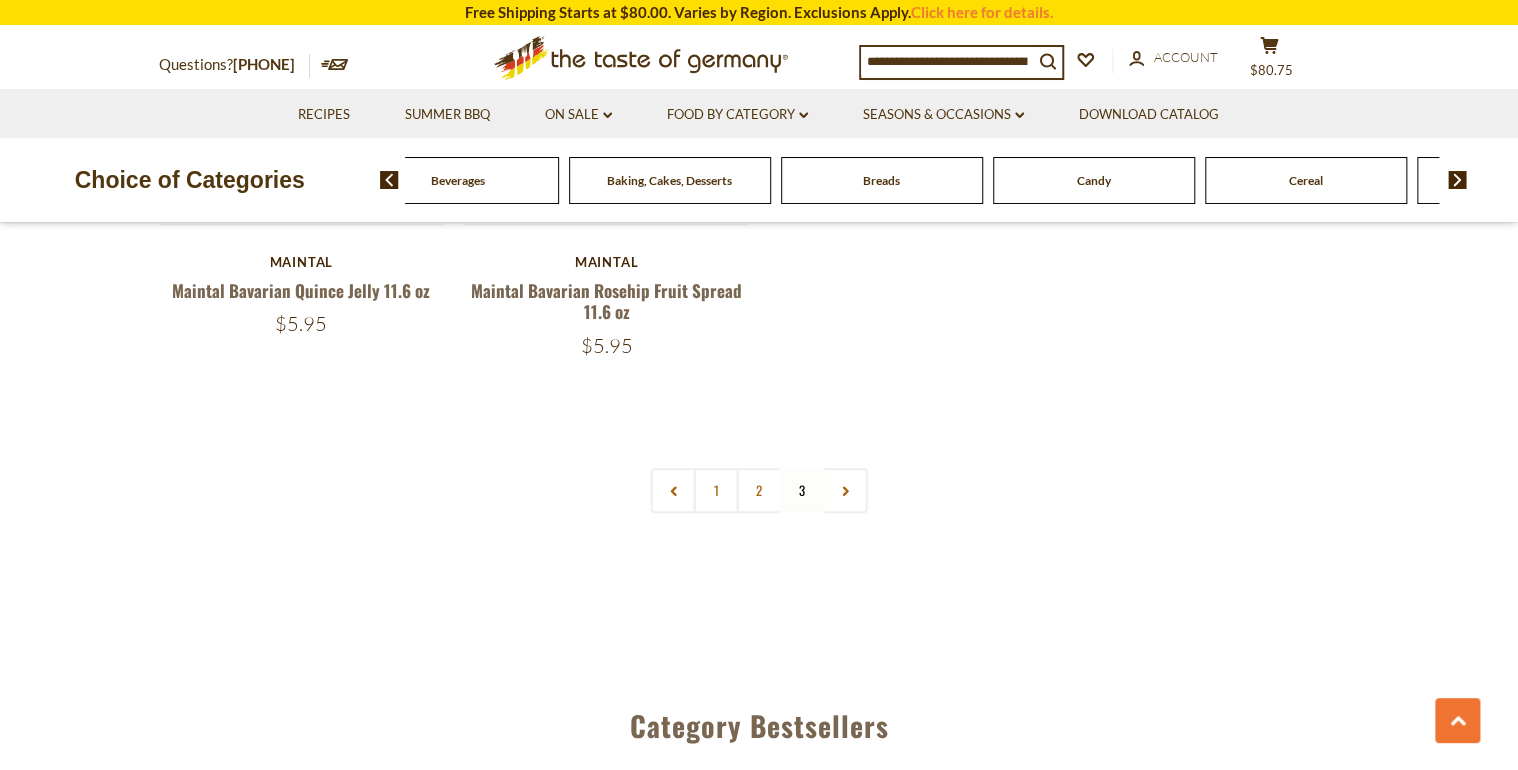 click at bounding box center [1457, 180] 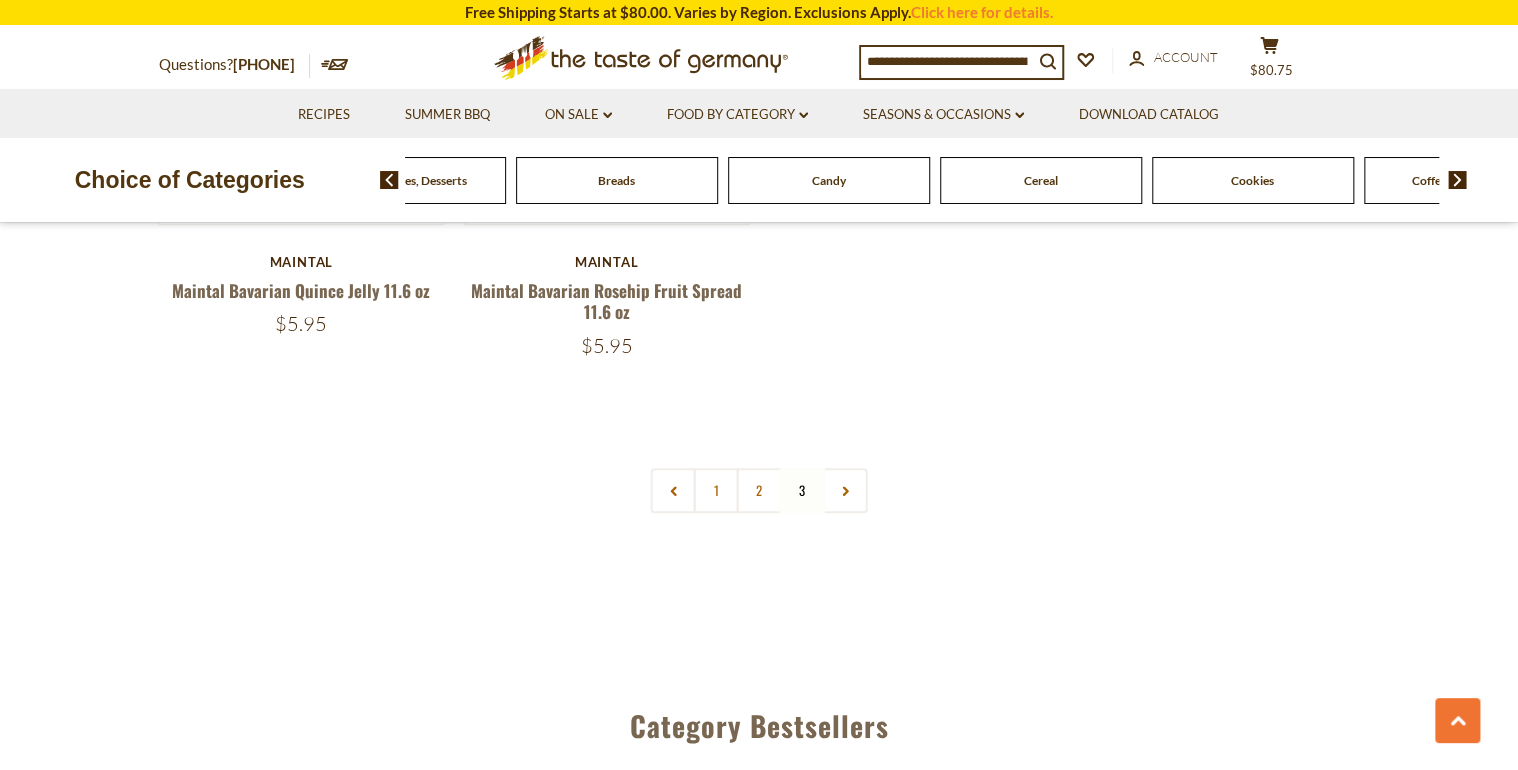 click at bounding box center [1457, 180] 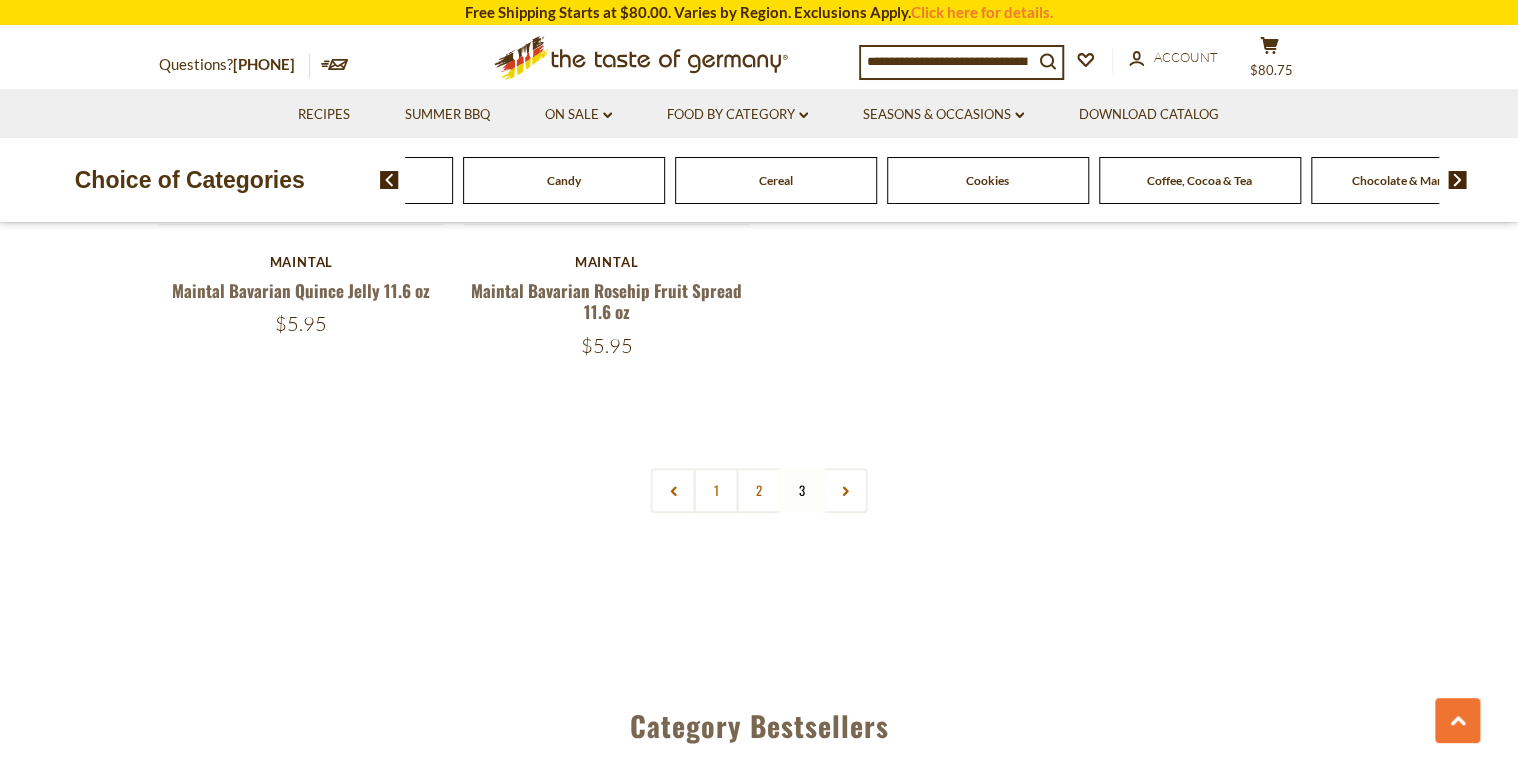 click at bounding box center (1457, 180) 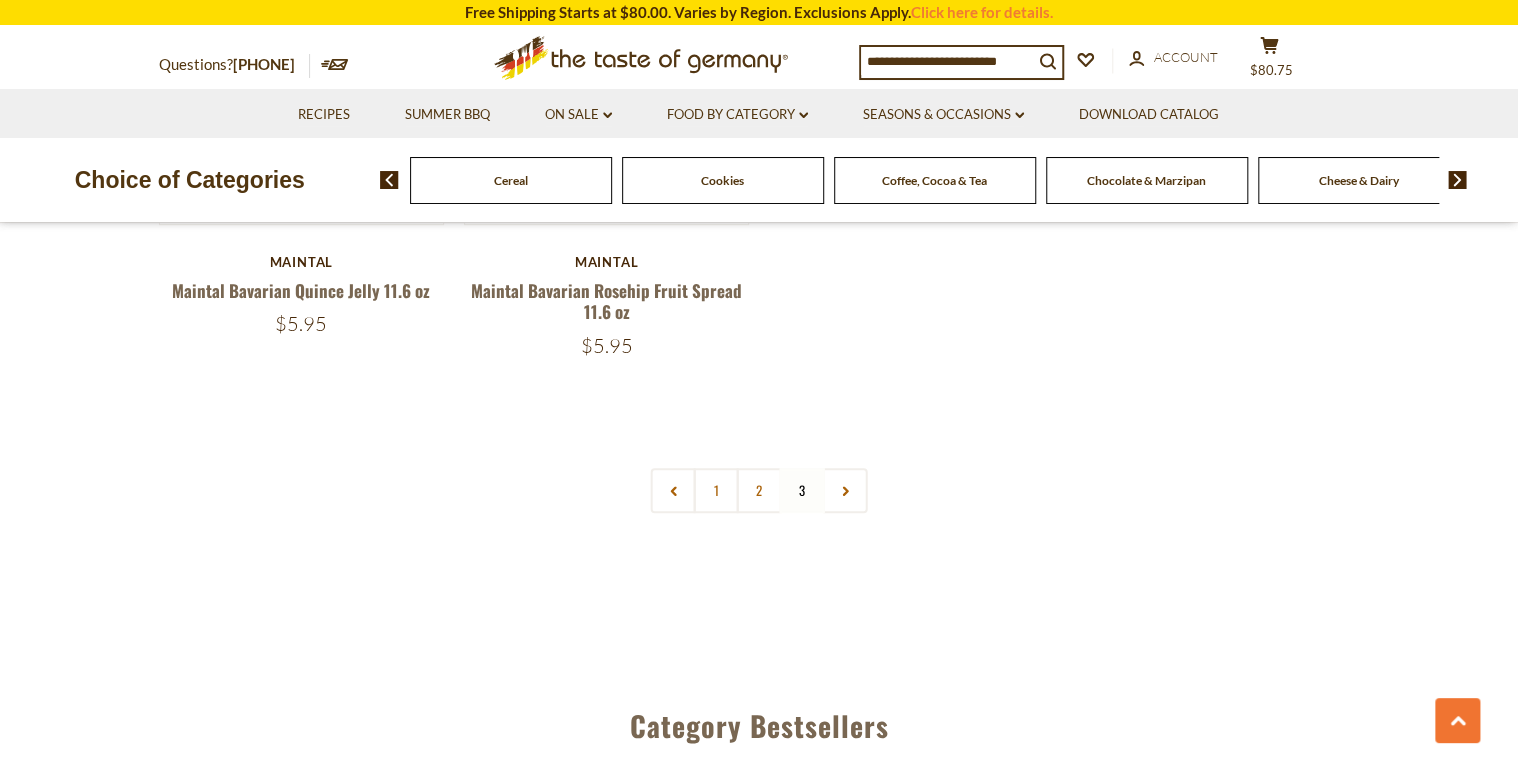 click at bounding box center (1457, 180) 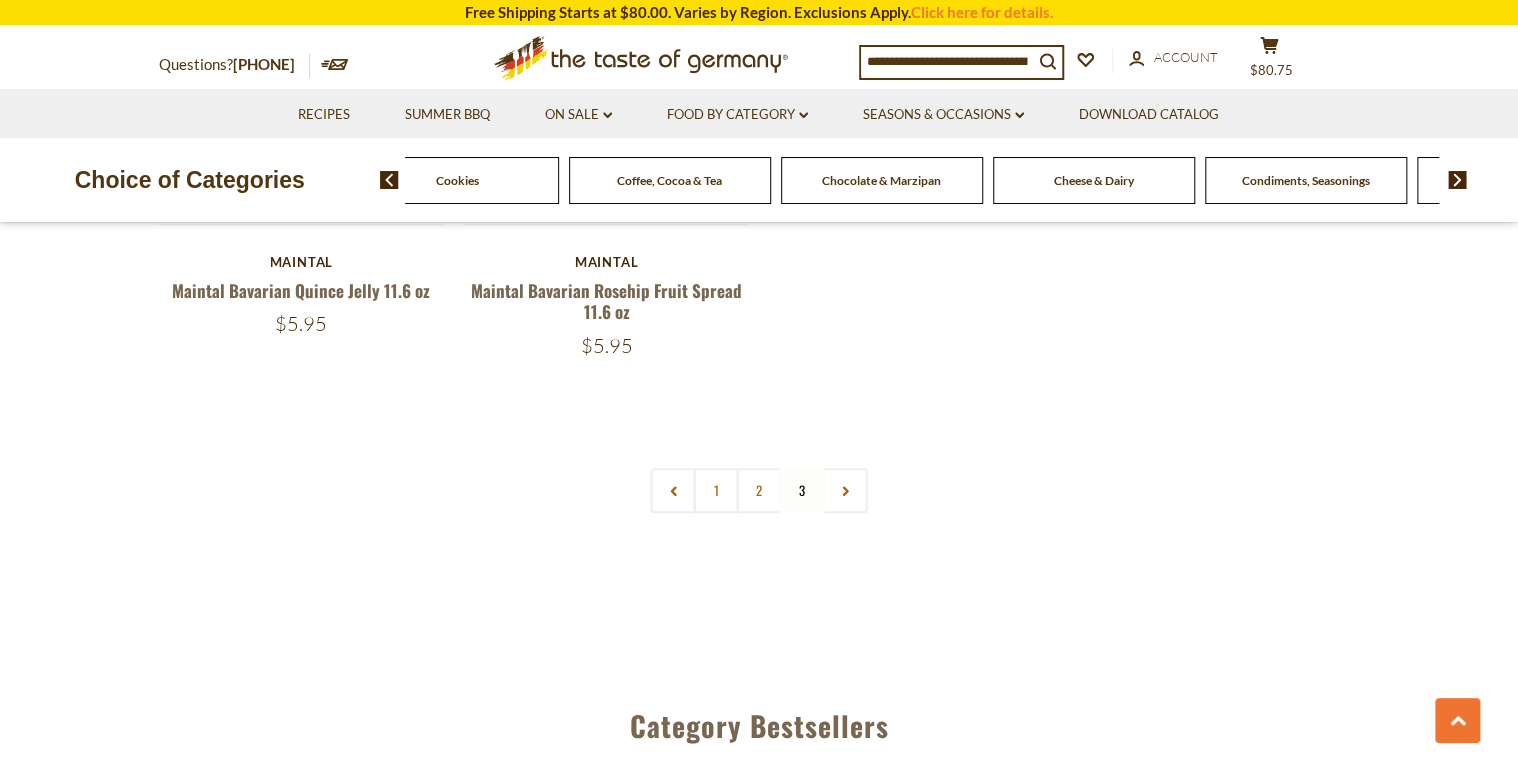 click on "Condiments, Seasonings" at bounding box center [-814, 180] 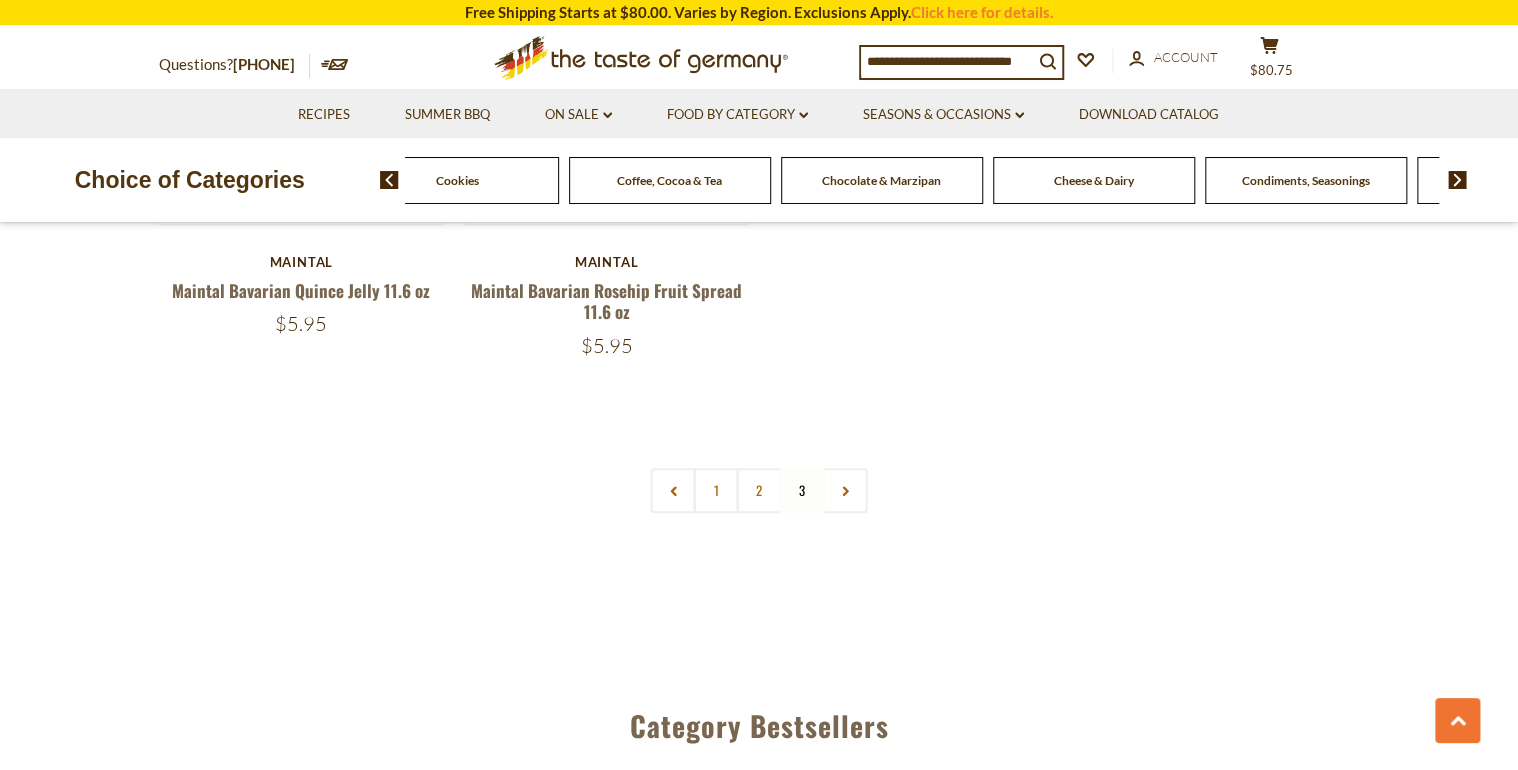click on "Condiments, Seasonings" at bounding box center [1306, 180] 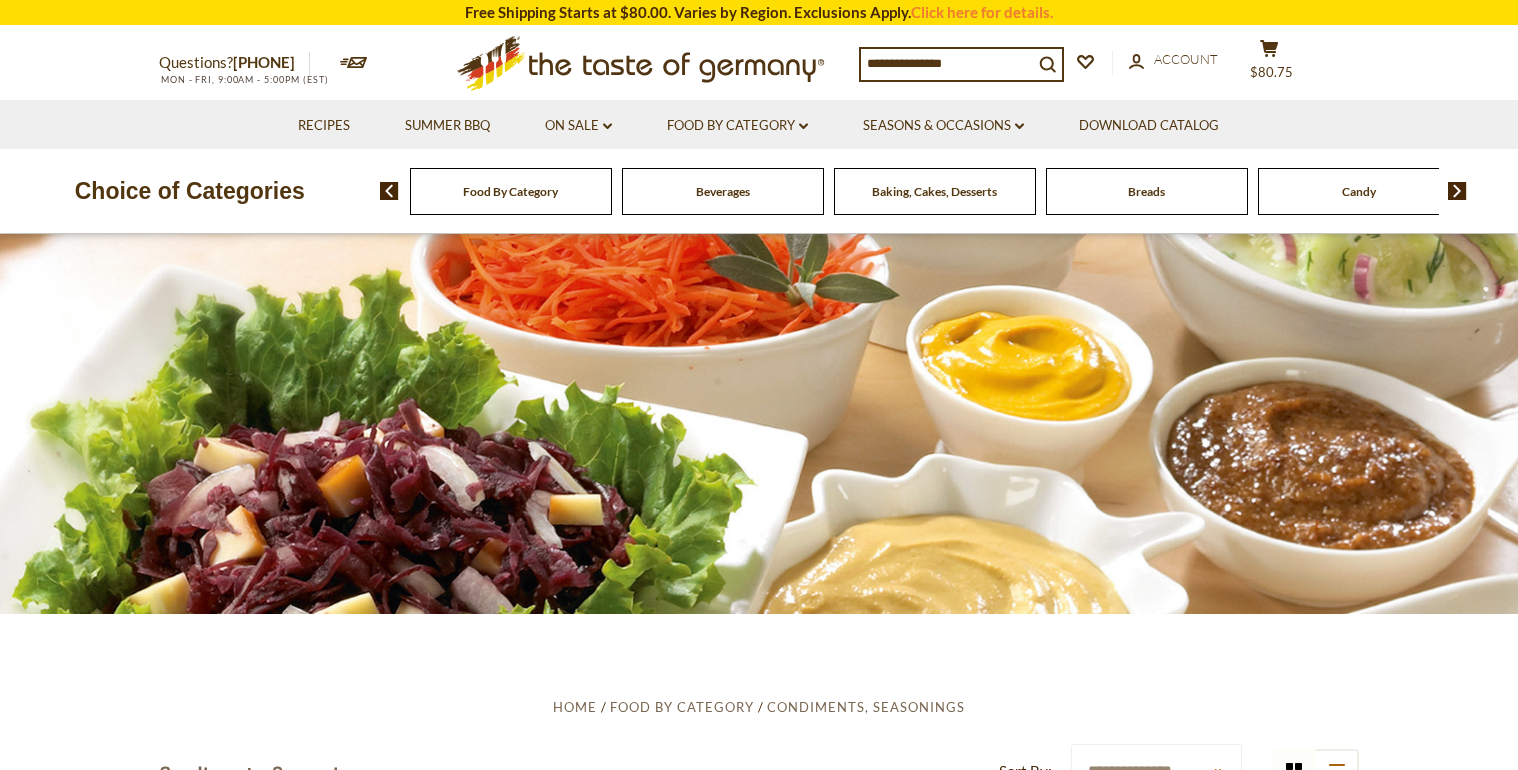 scroll, scrollTop: 0, scrollLeft: 0, axis: both 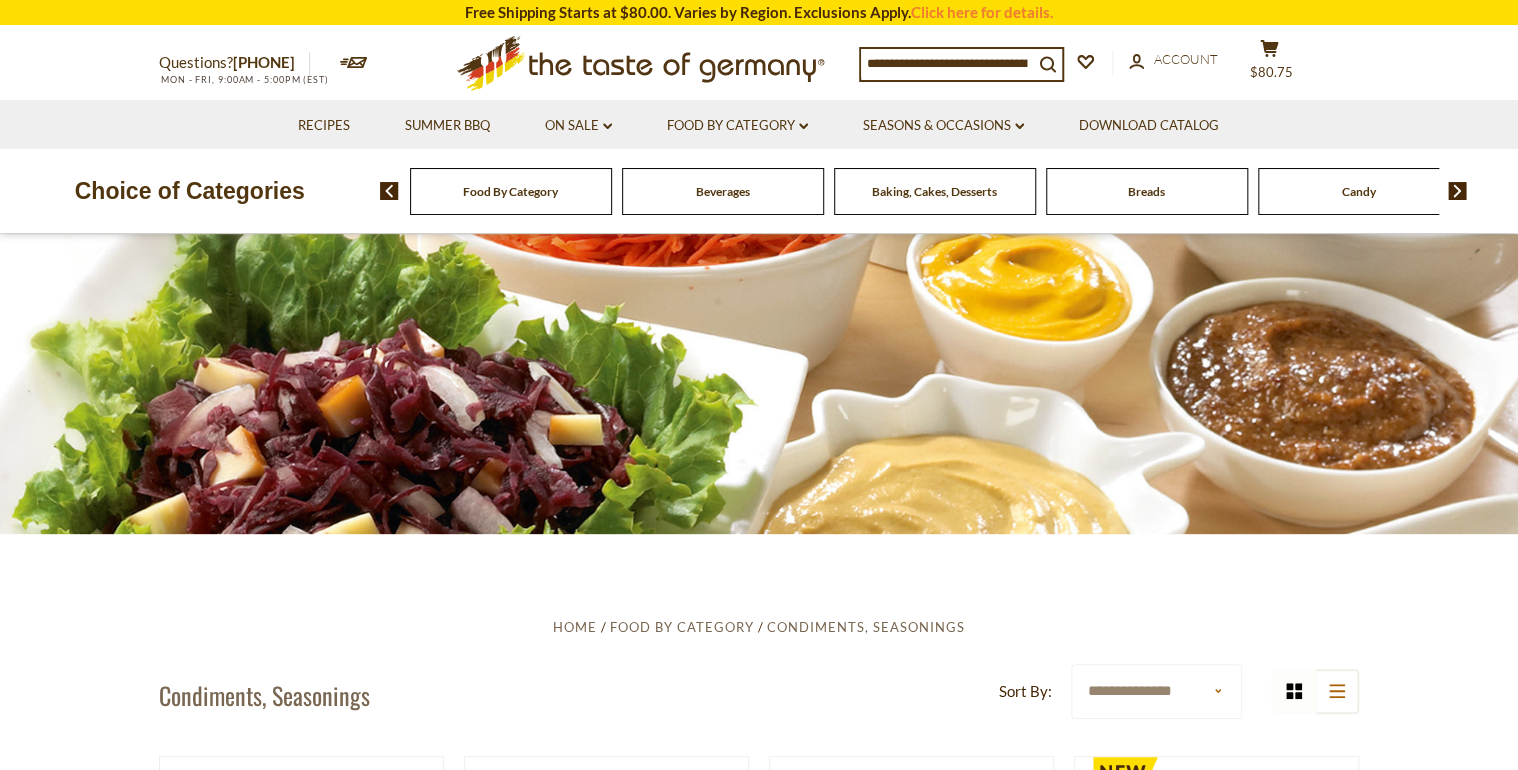 click at bounding box center (1457, 191) 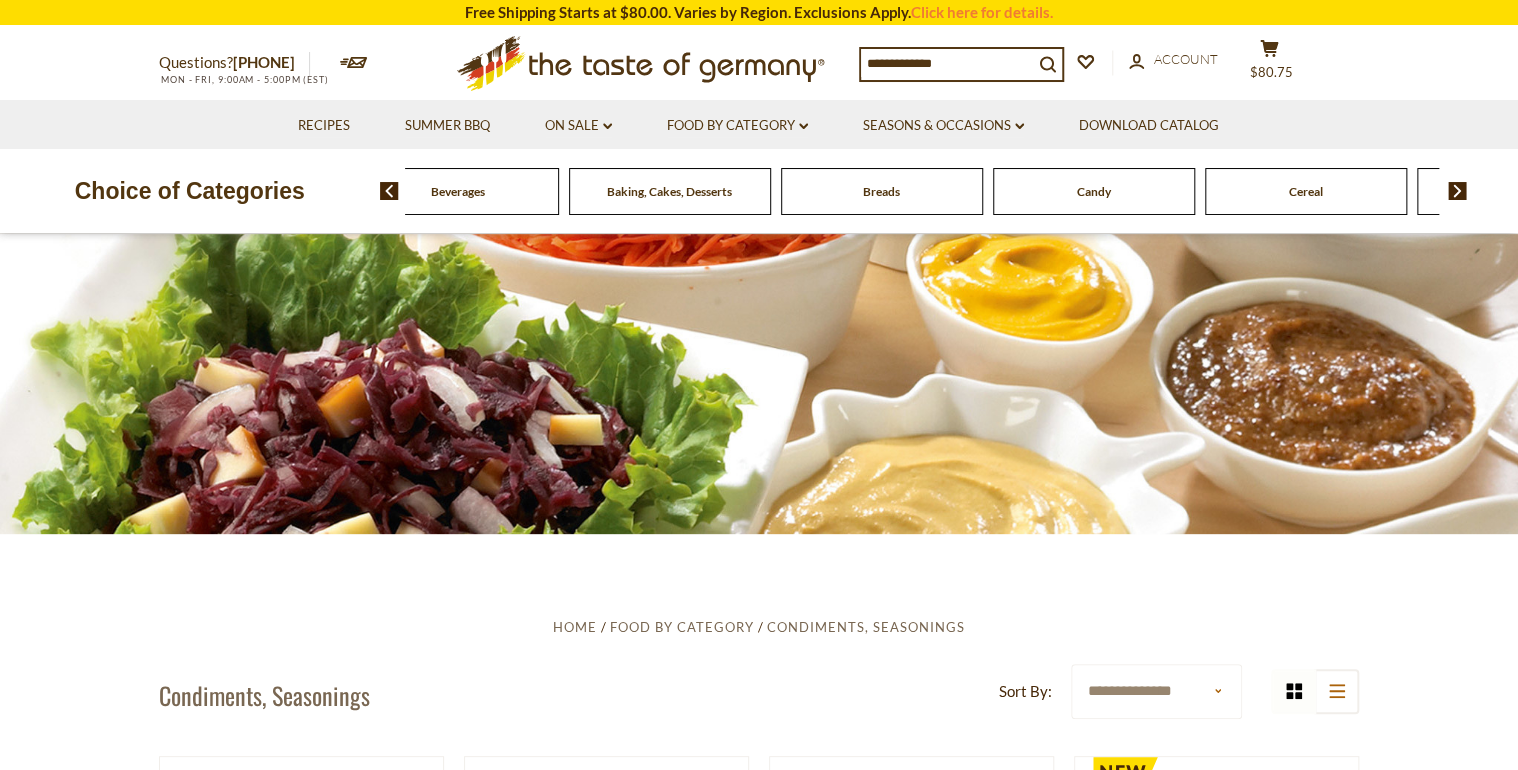 click at bounding box center [1457, 191] 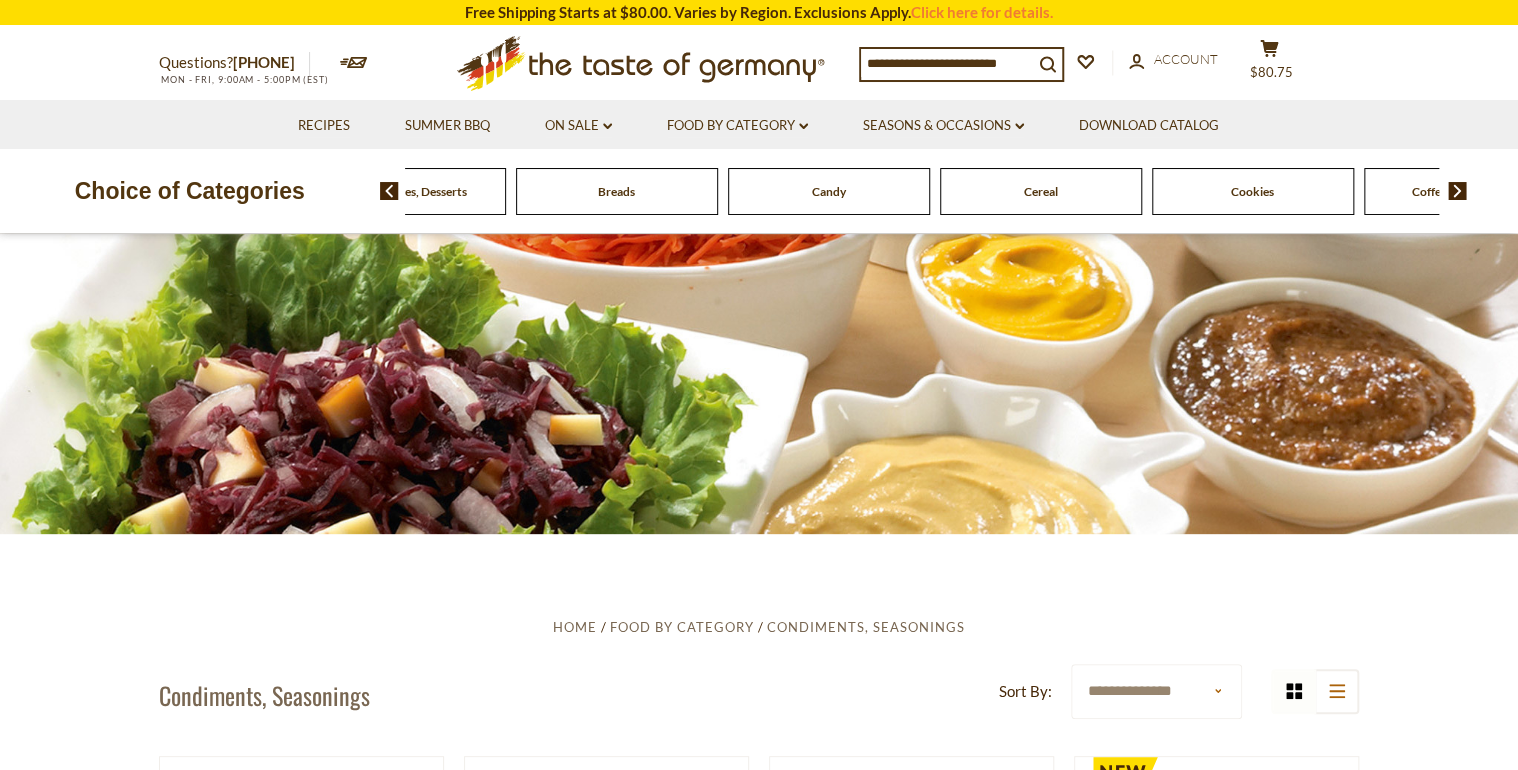click at bounding box center (1457, 191) 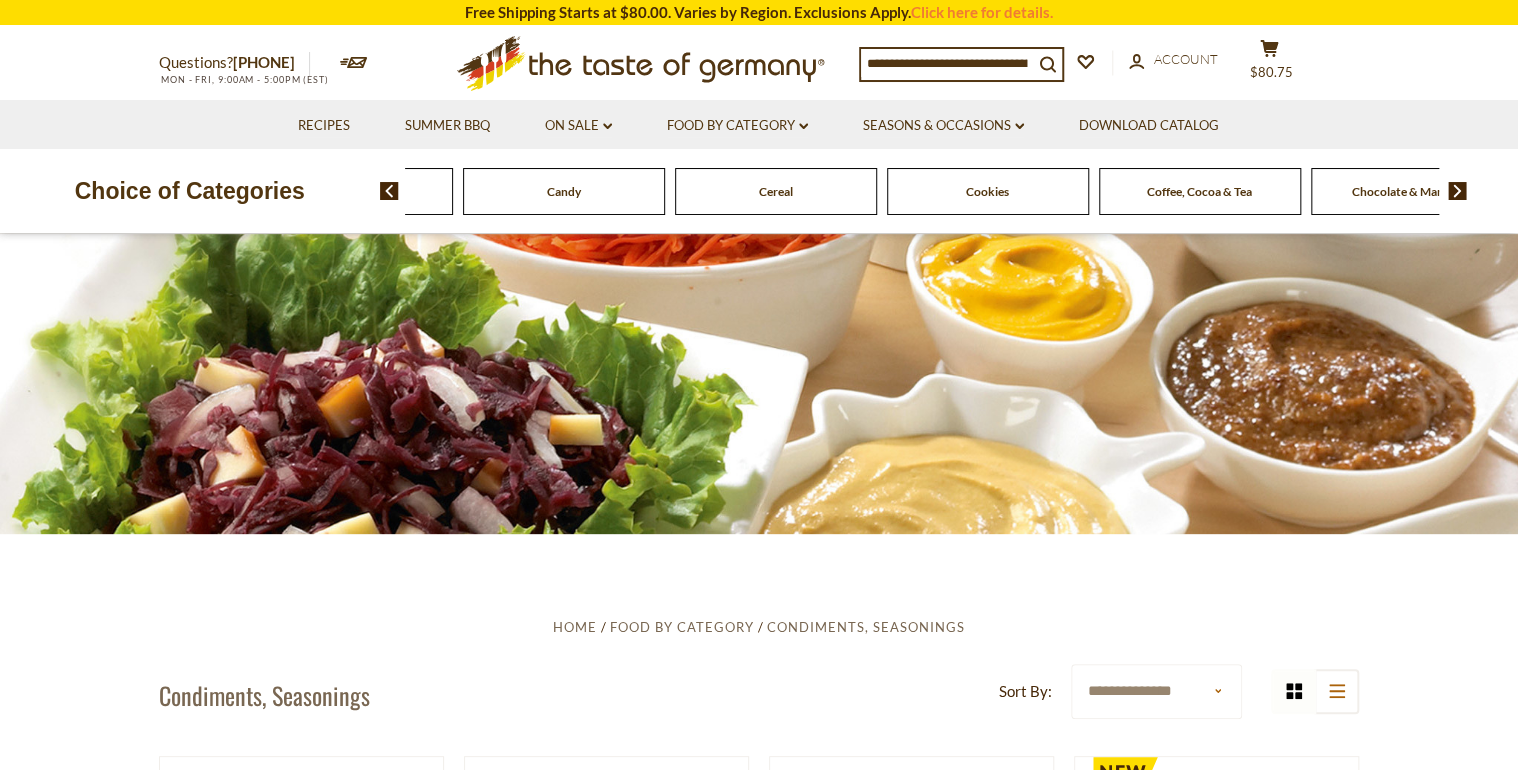 click at bounding box center [1457, 191] 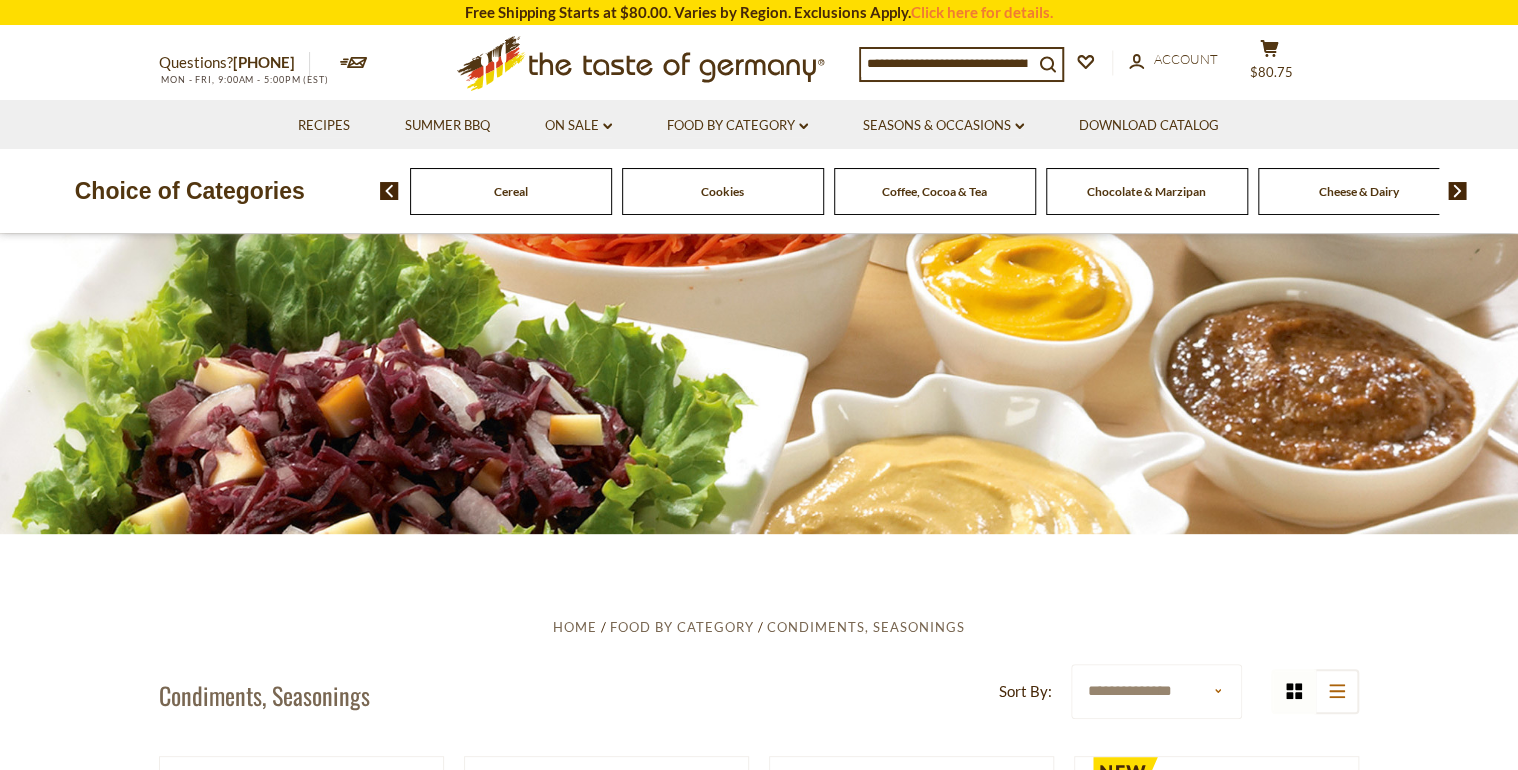 click on "Cheese & Dairy" at bounding box center [1359, 191] 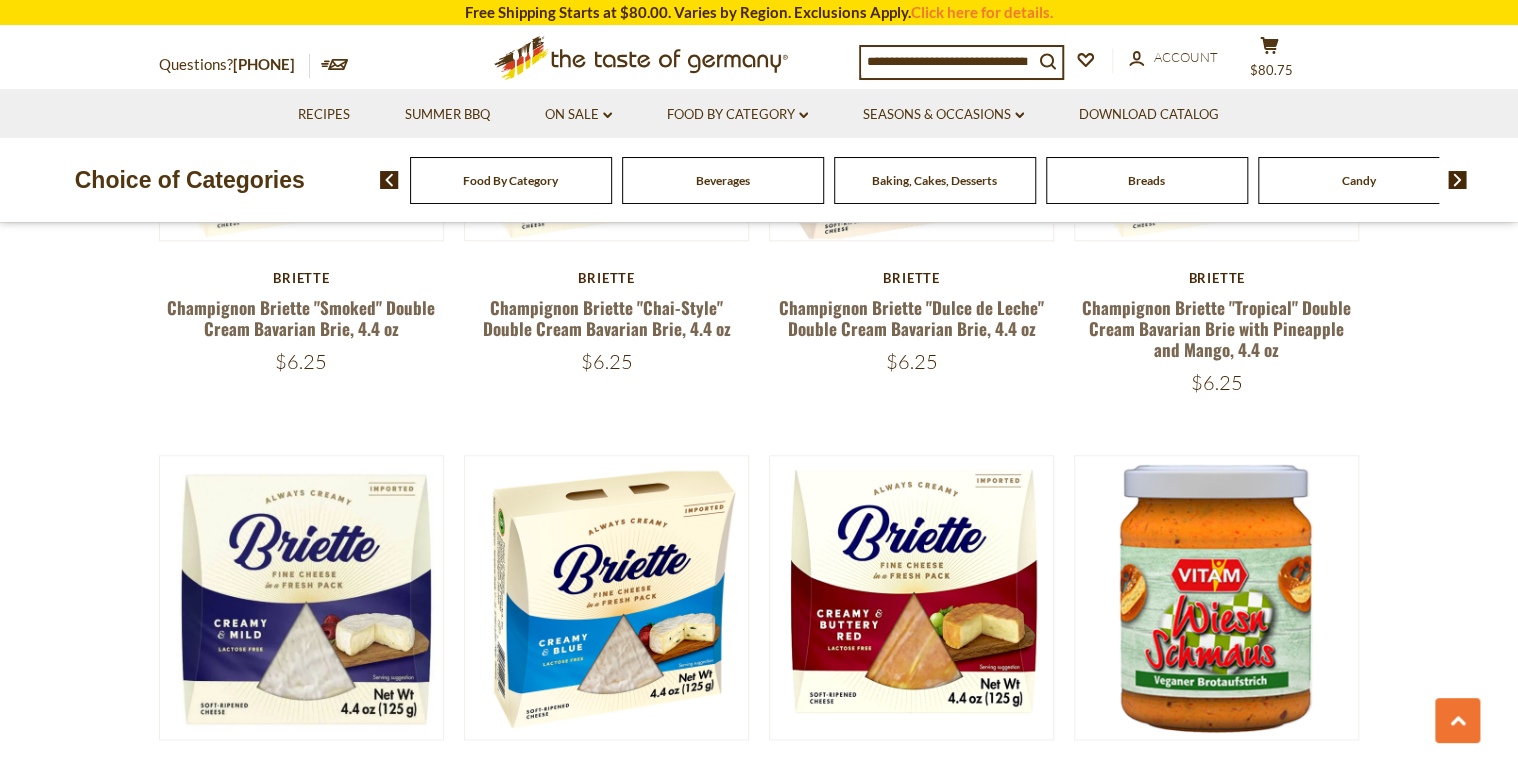 scroll, scrollTop: 880, scrollLeft: 0, axis: vertical 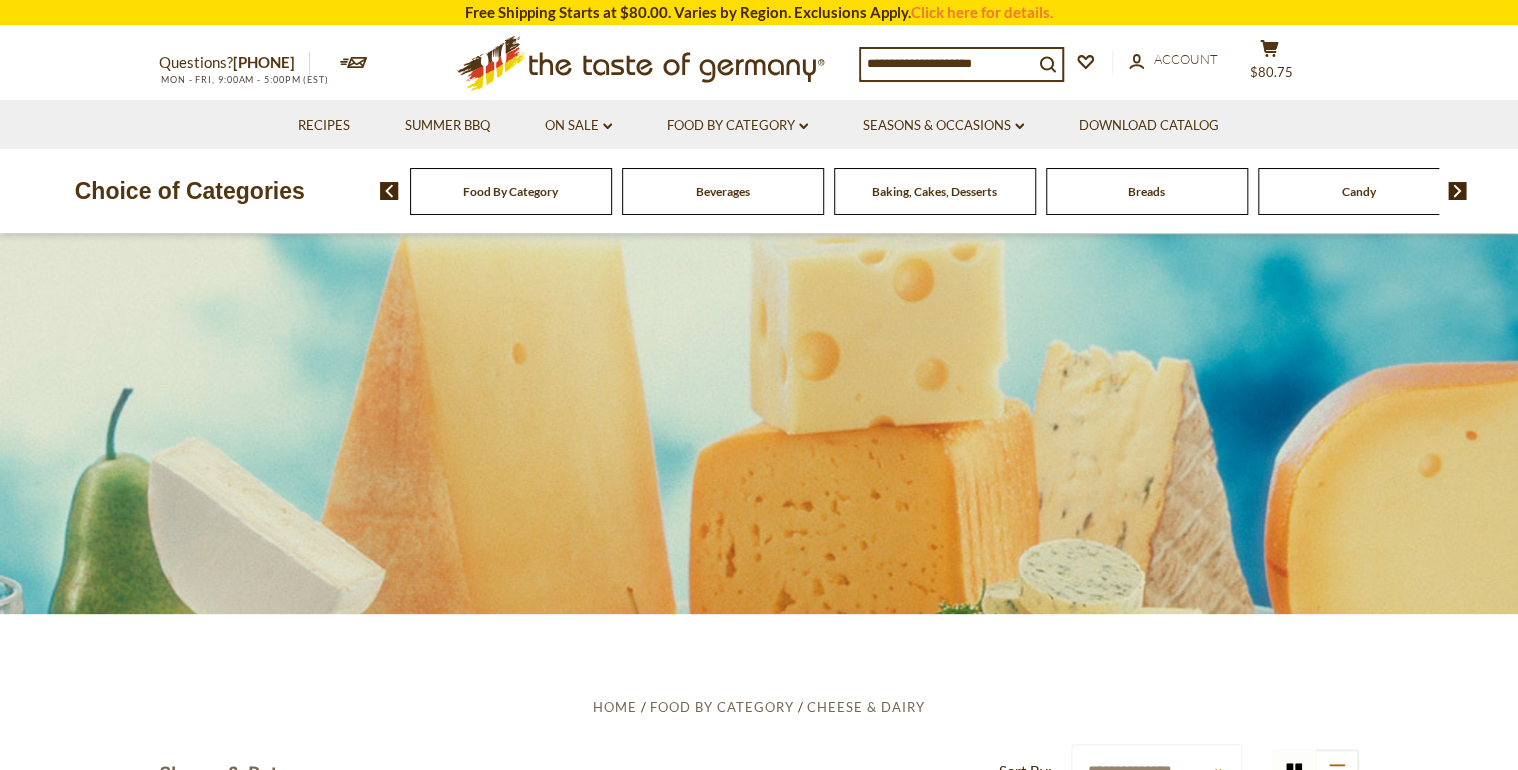 click on "Baking, Cakes, Desserts" at bounding box center (511, 191) 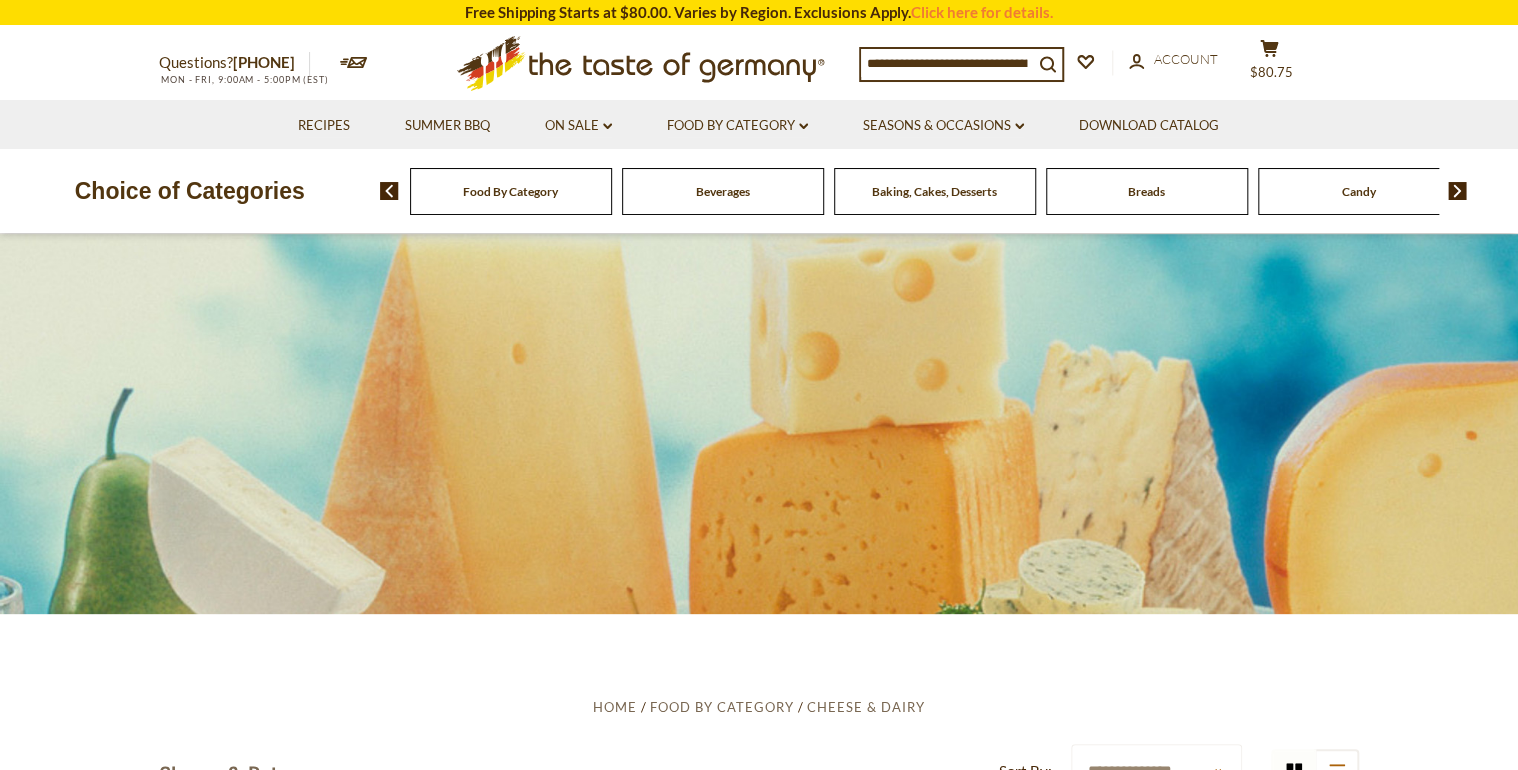 click on "Baking, Cakes, Desserts" at bounding box center [511, 191] 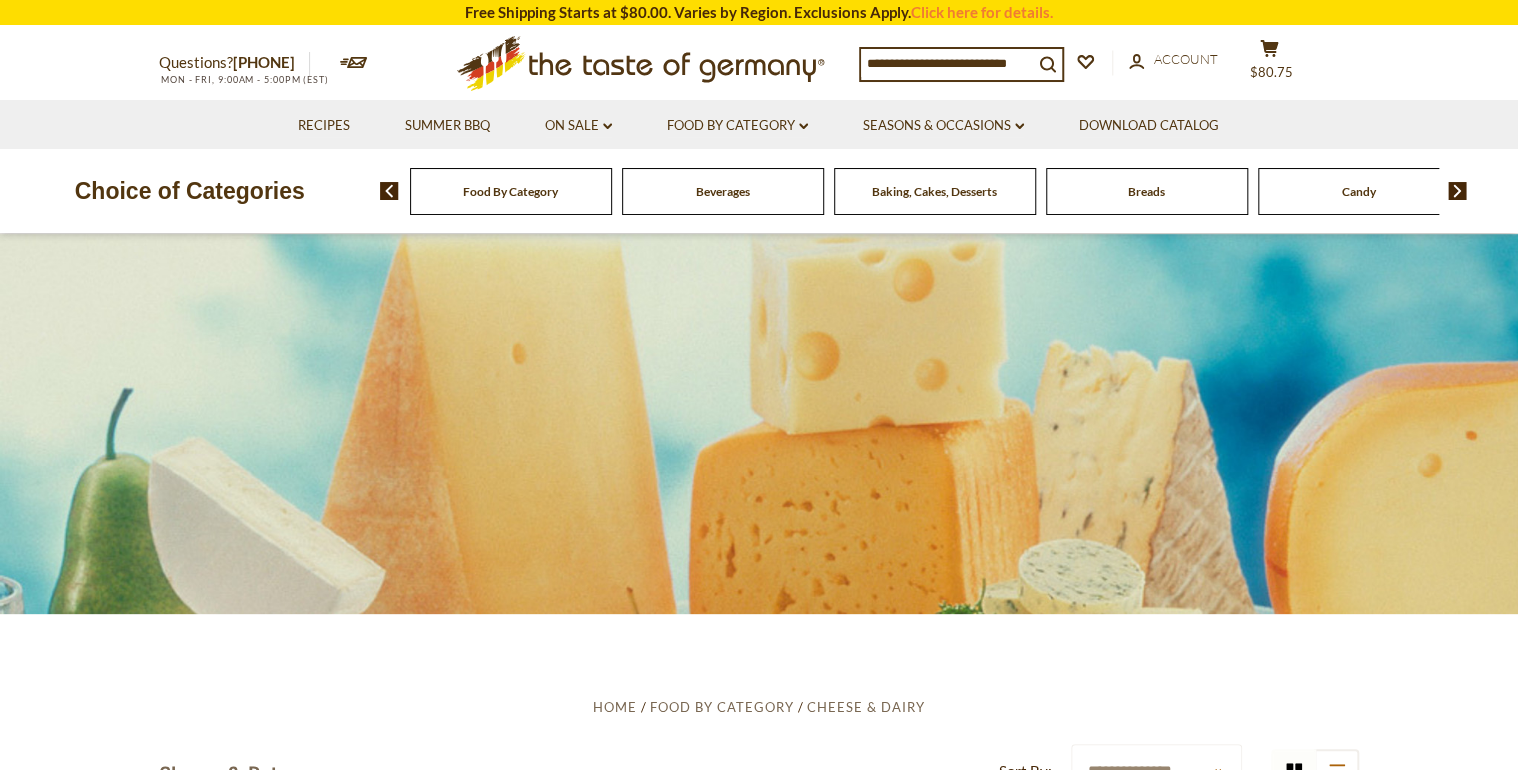 click on "Baking, Cakes, Desserts" at bounding box center (511, 191) 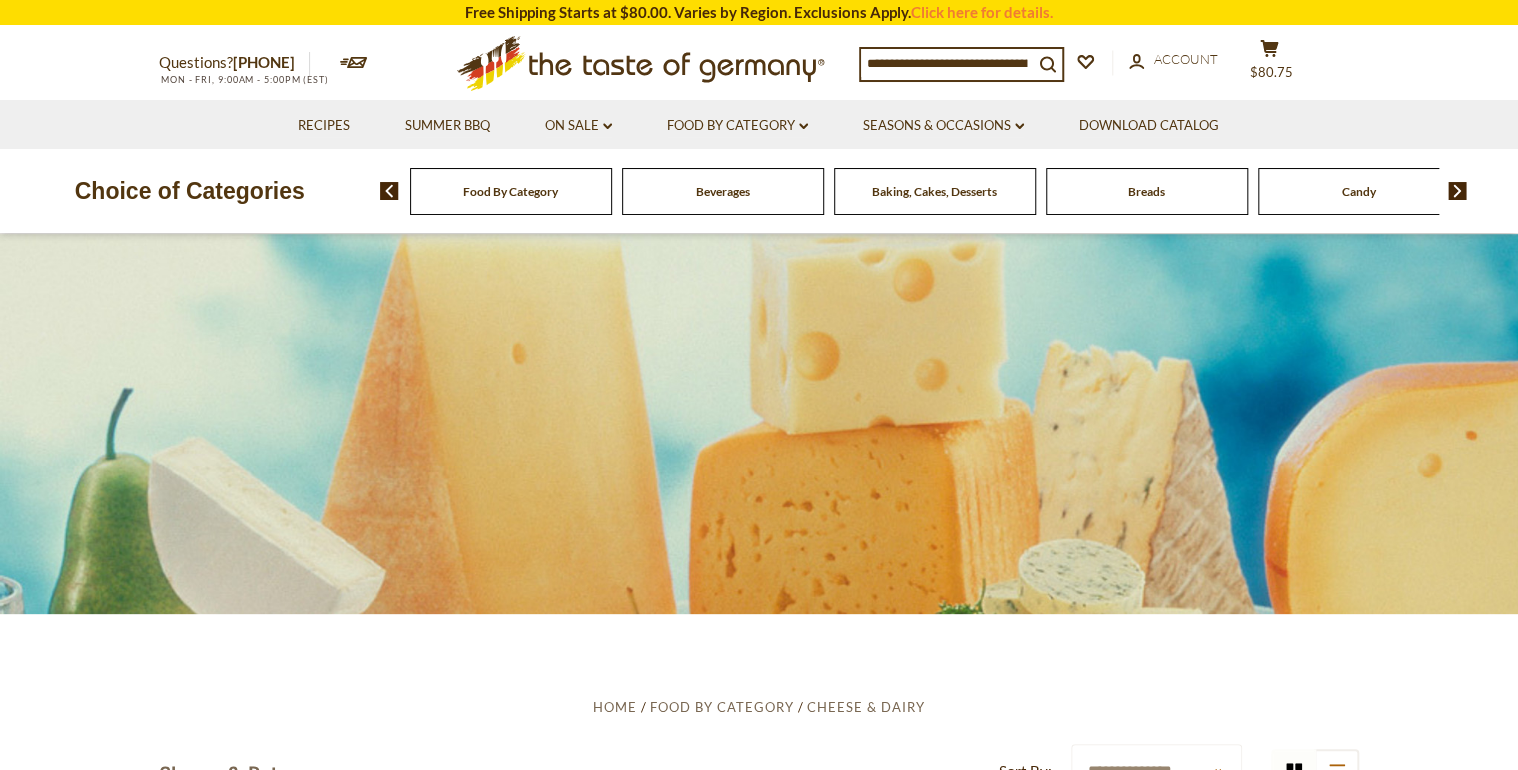 click at bounding box center (1457, 191) 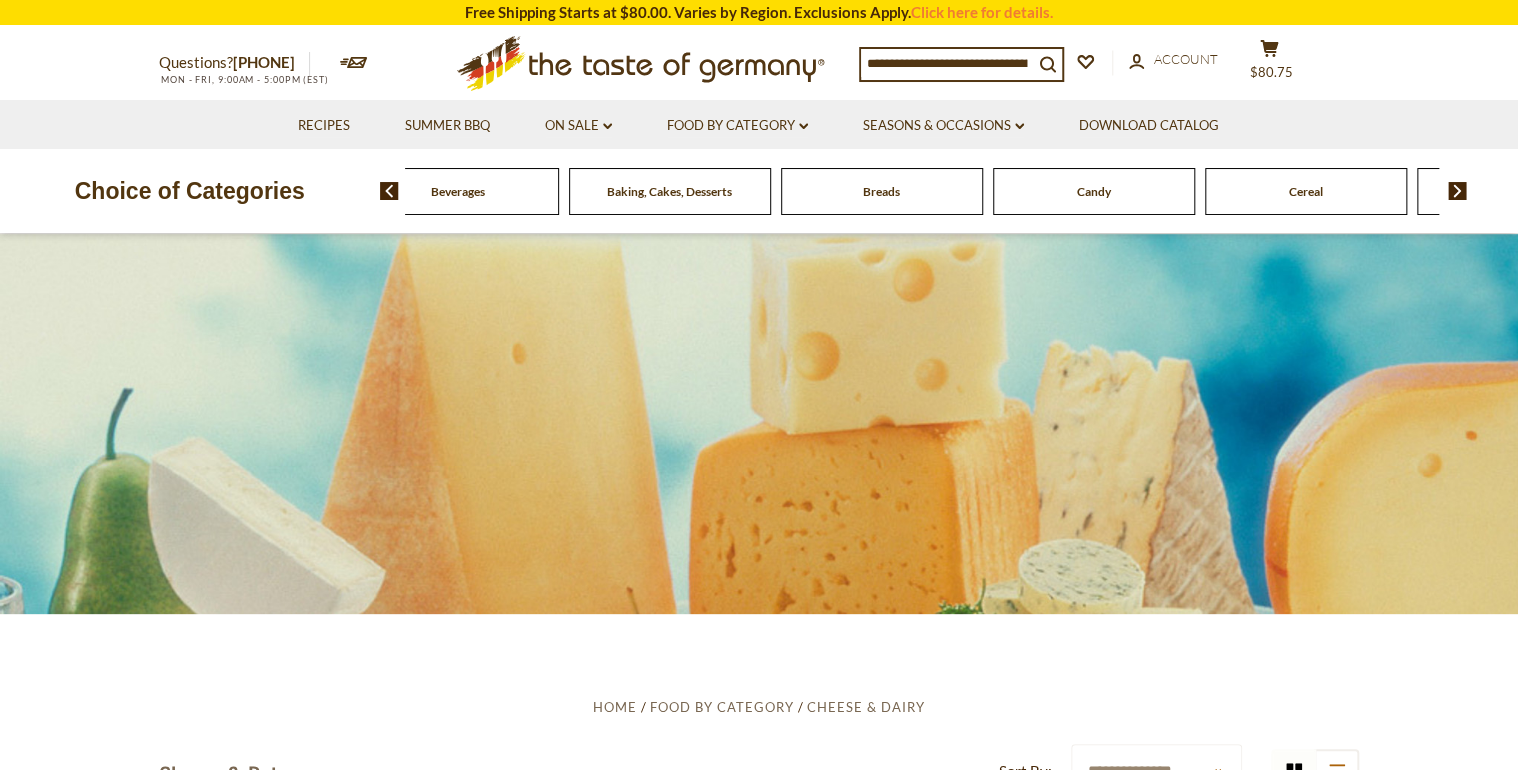 click at bounding box center [1457, 191] 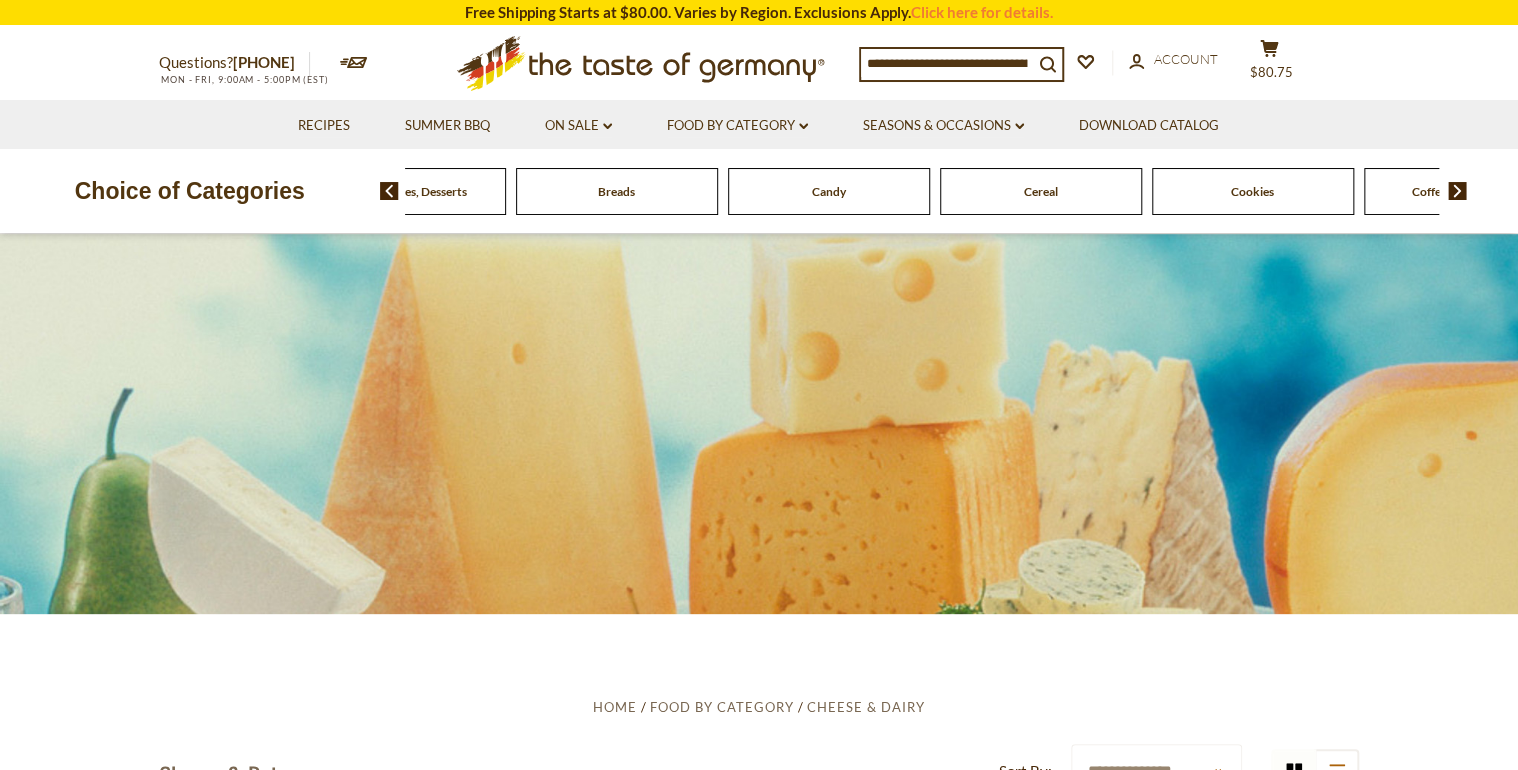 click at bounding box center [1457, 191] 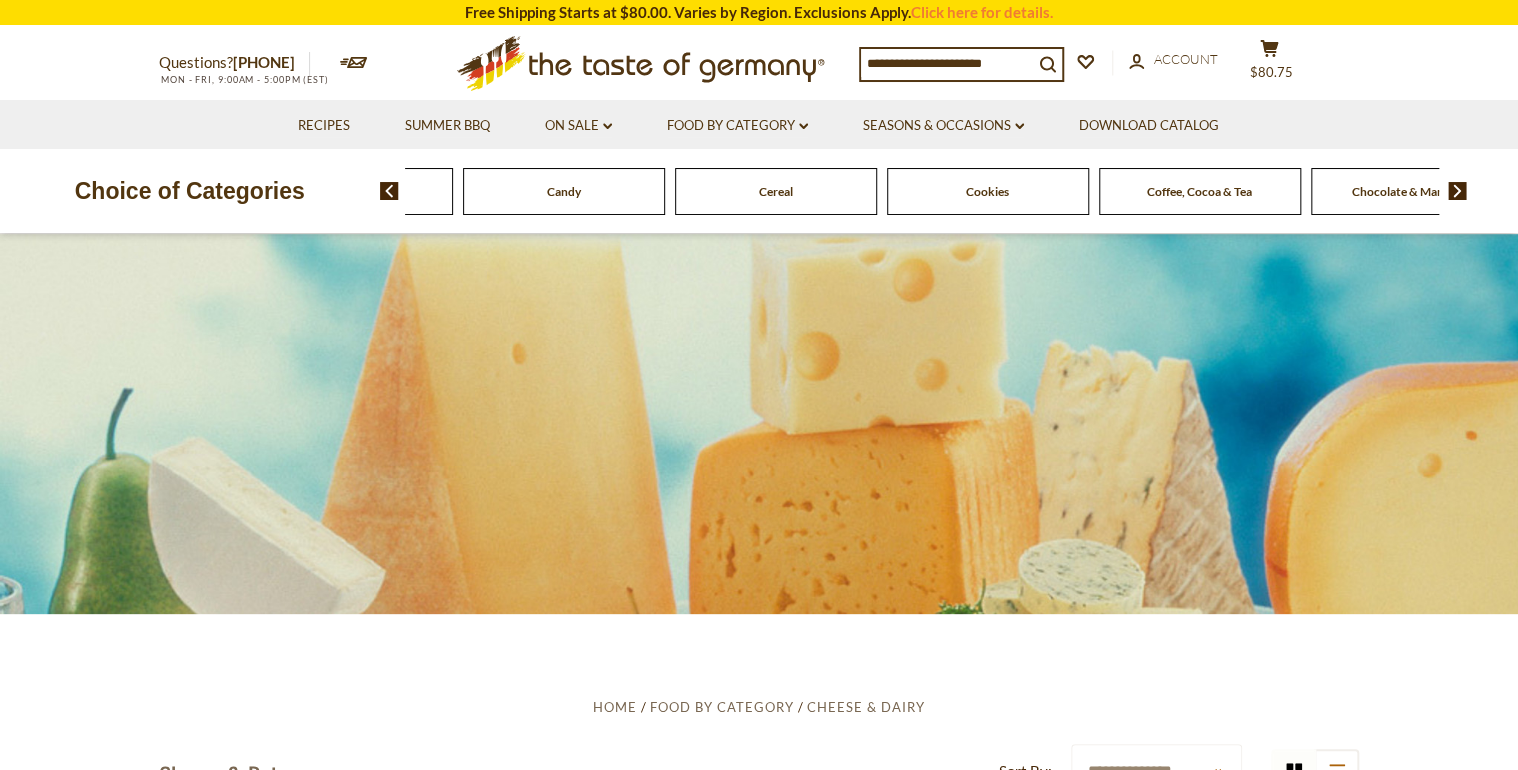 click at bounding box center [1457, 191] 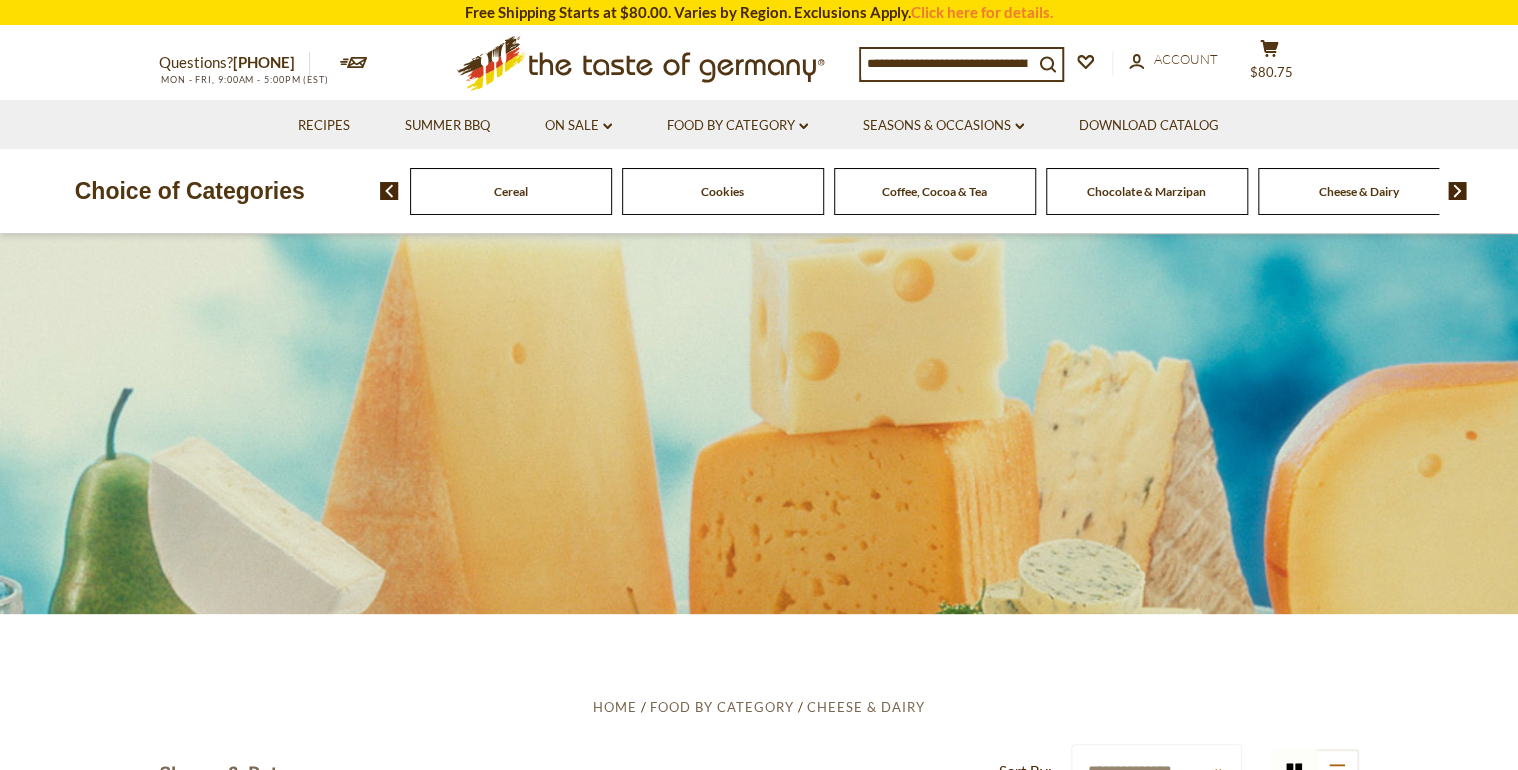 click at bounding box center (1457, 191) 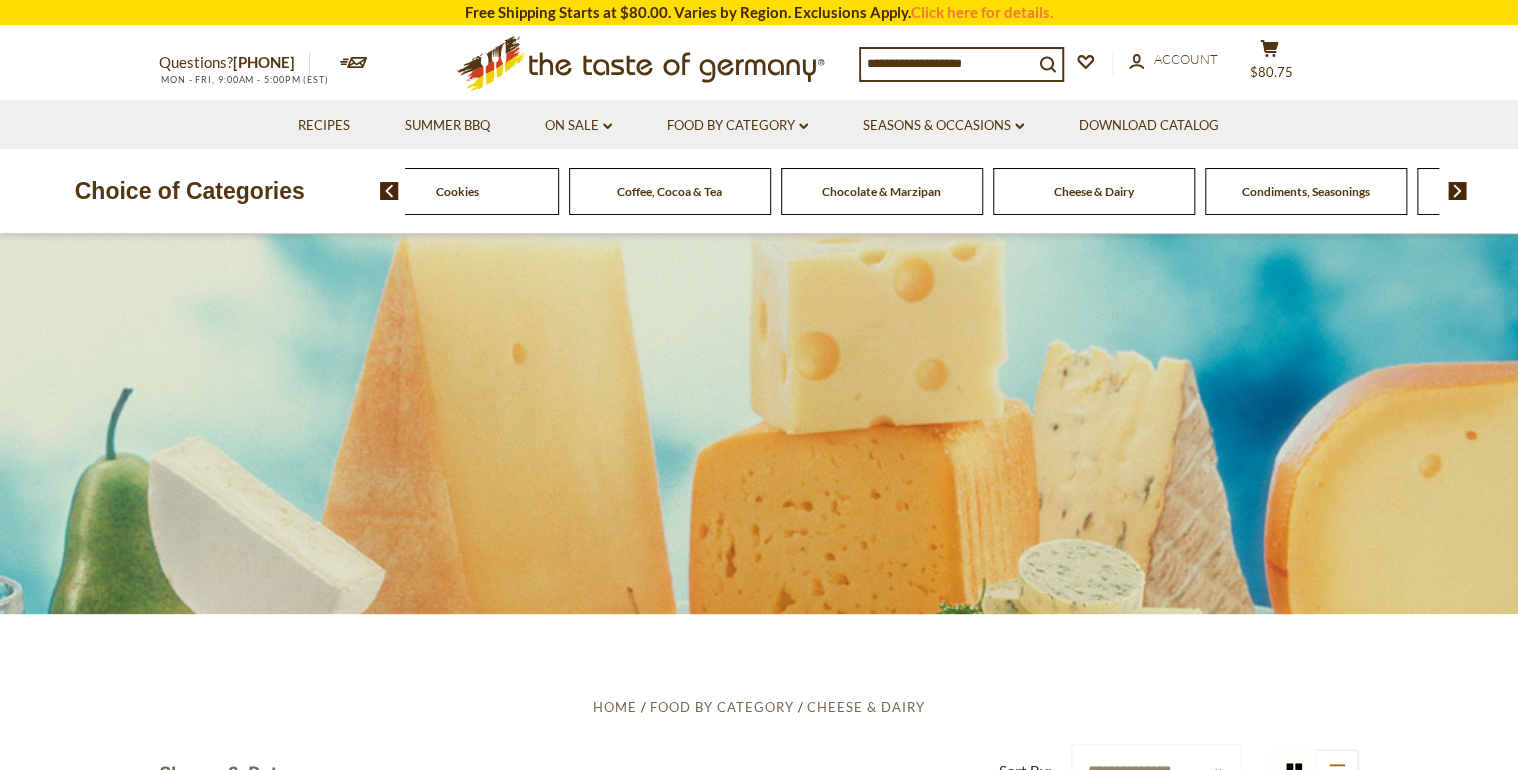 click at bounding box center (1457, 191) 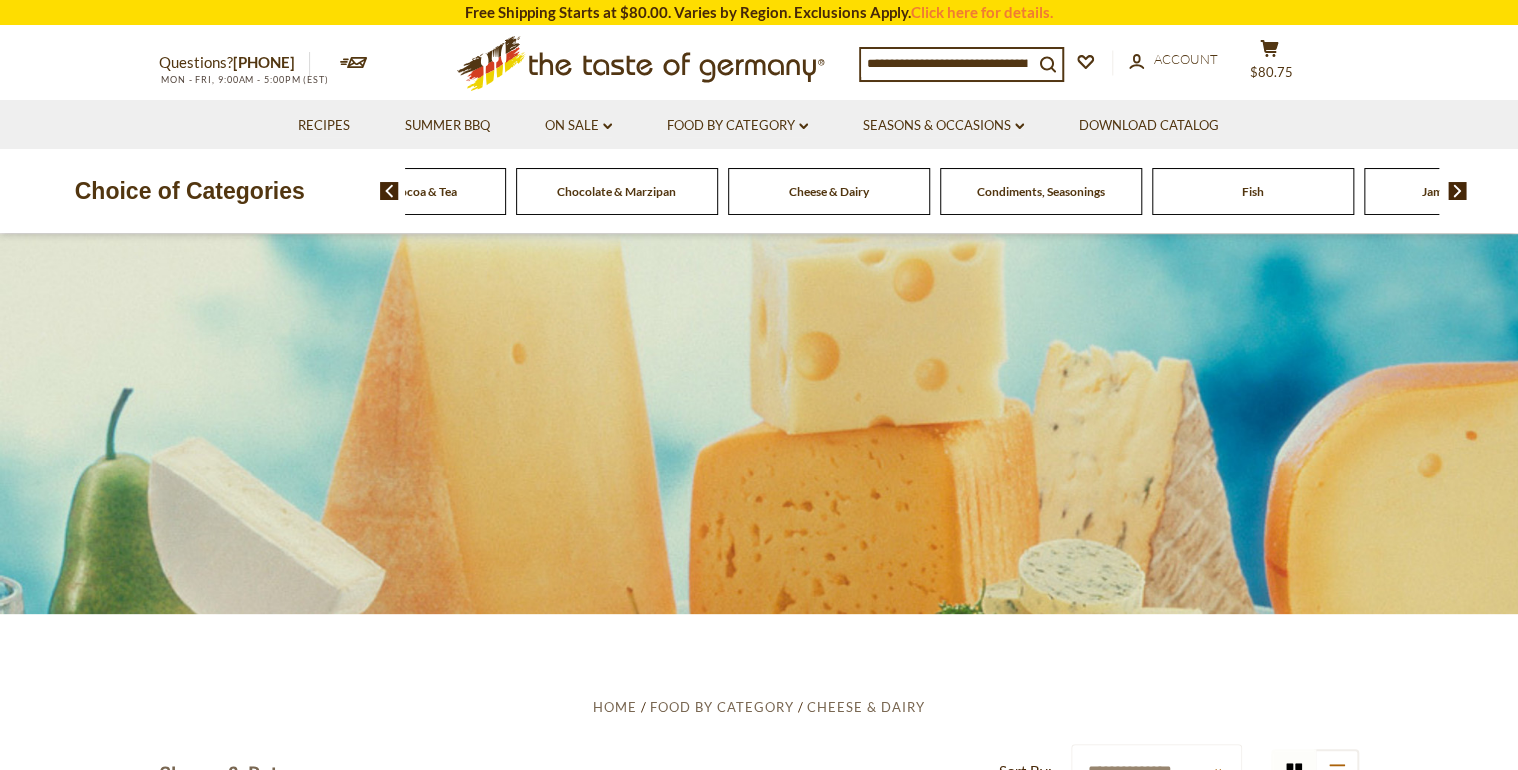 click at bounding box center [1457, 191] 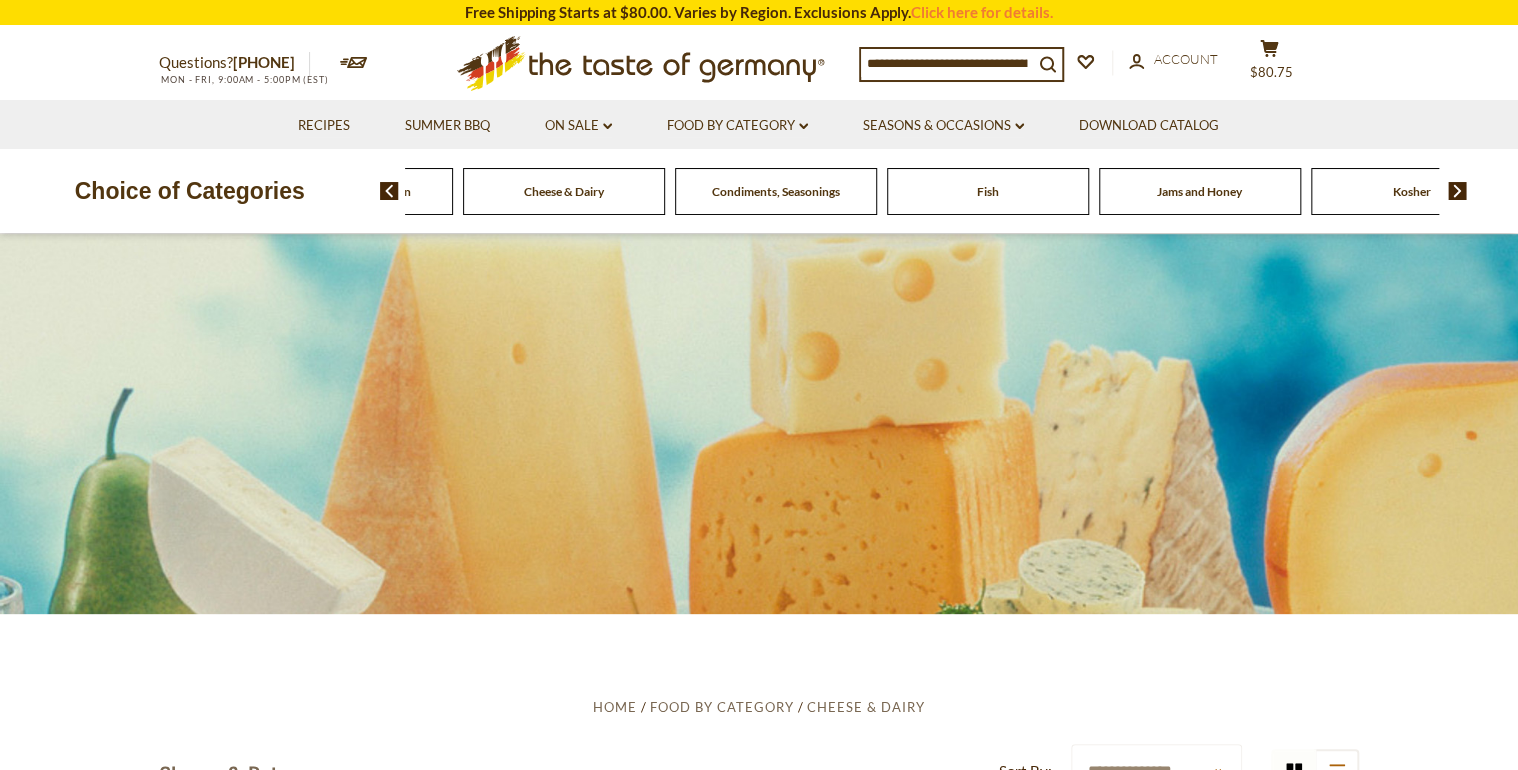 click at bounding box center [1457, 191] 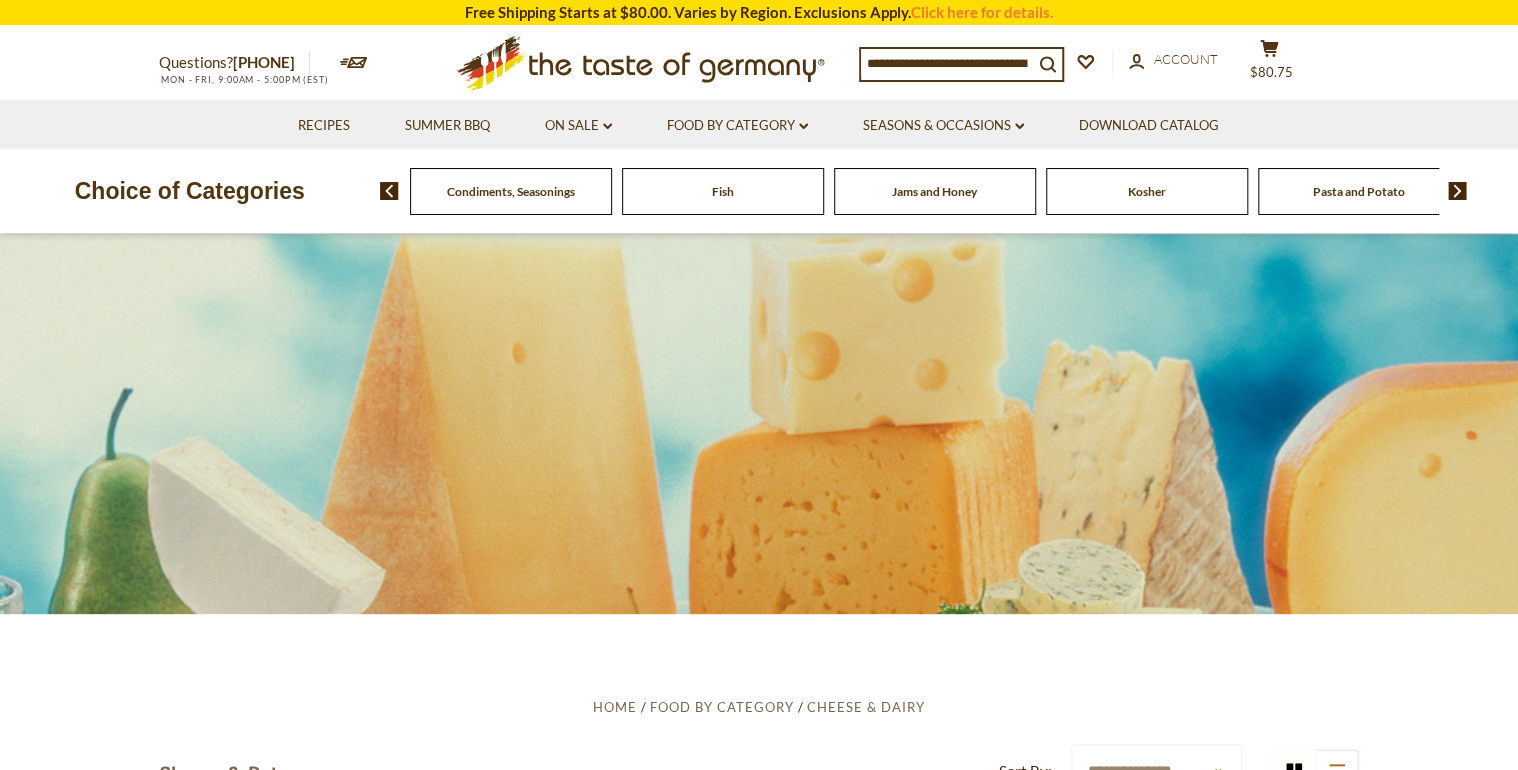 click at bounding box center [1457, 191] 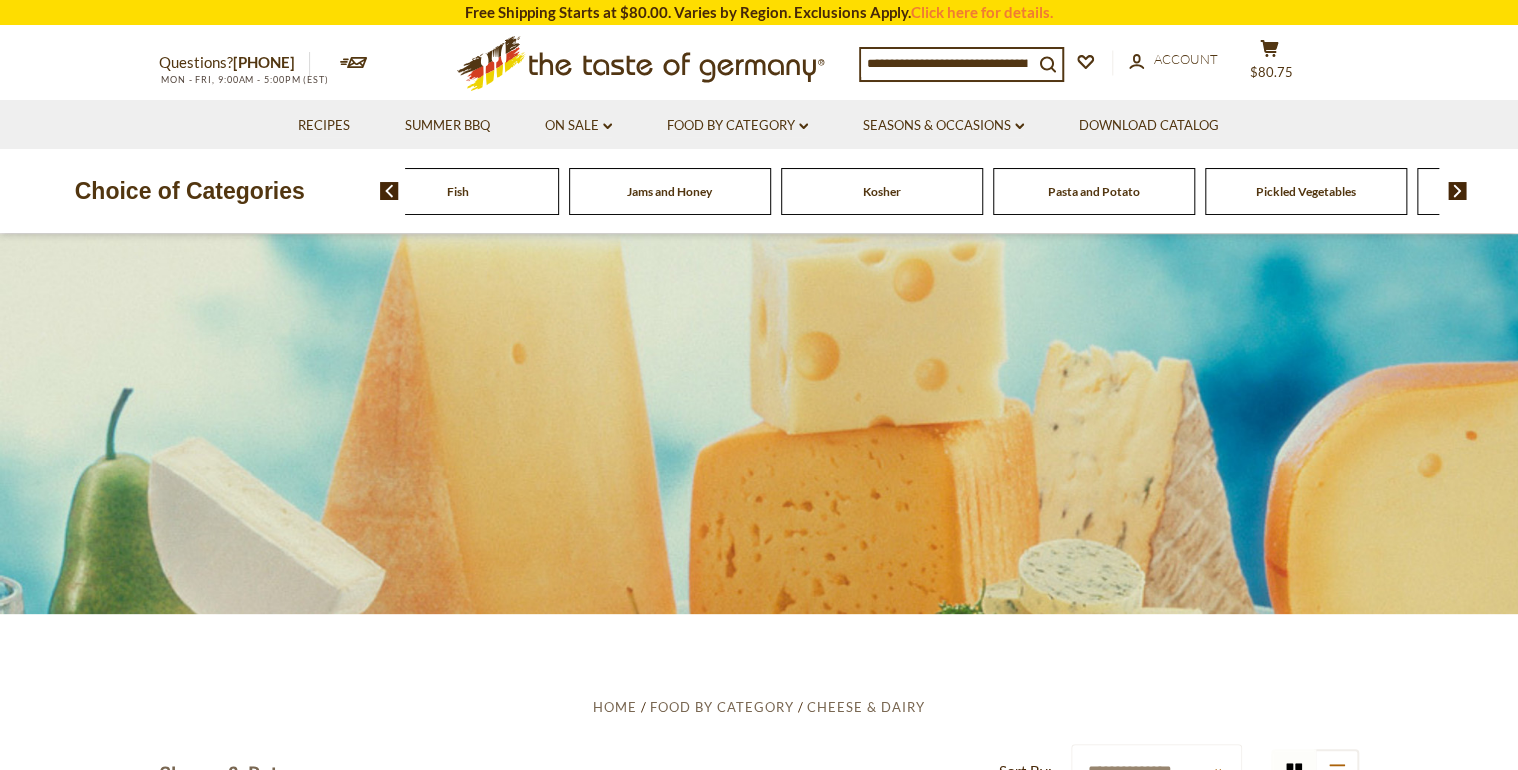 click at bounding box center [1457, 191] 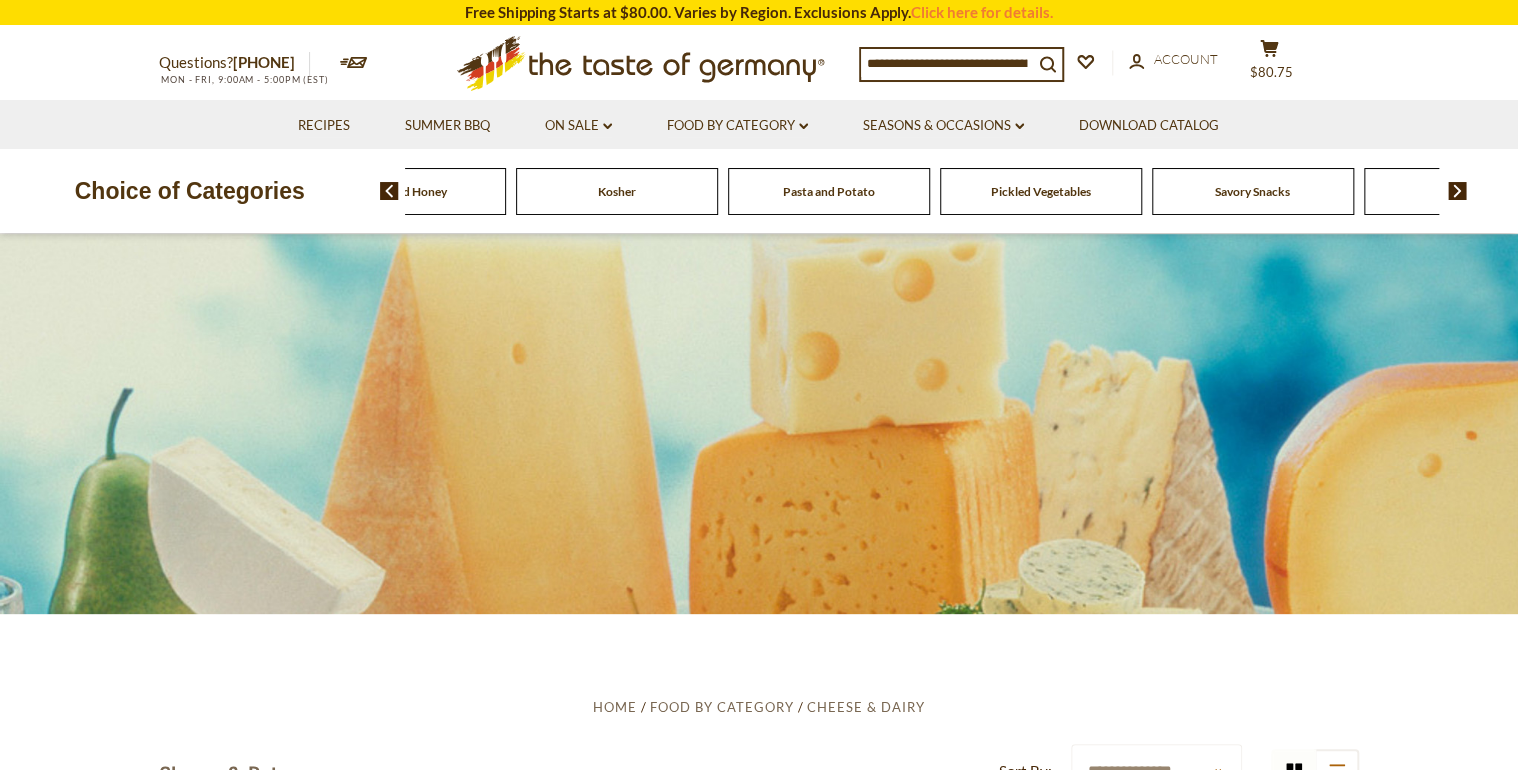 click at bounding box center [1457, 191] 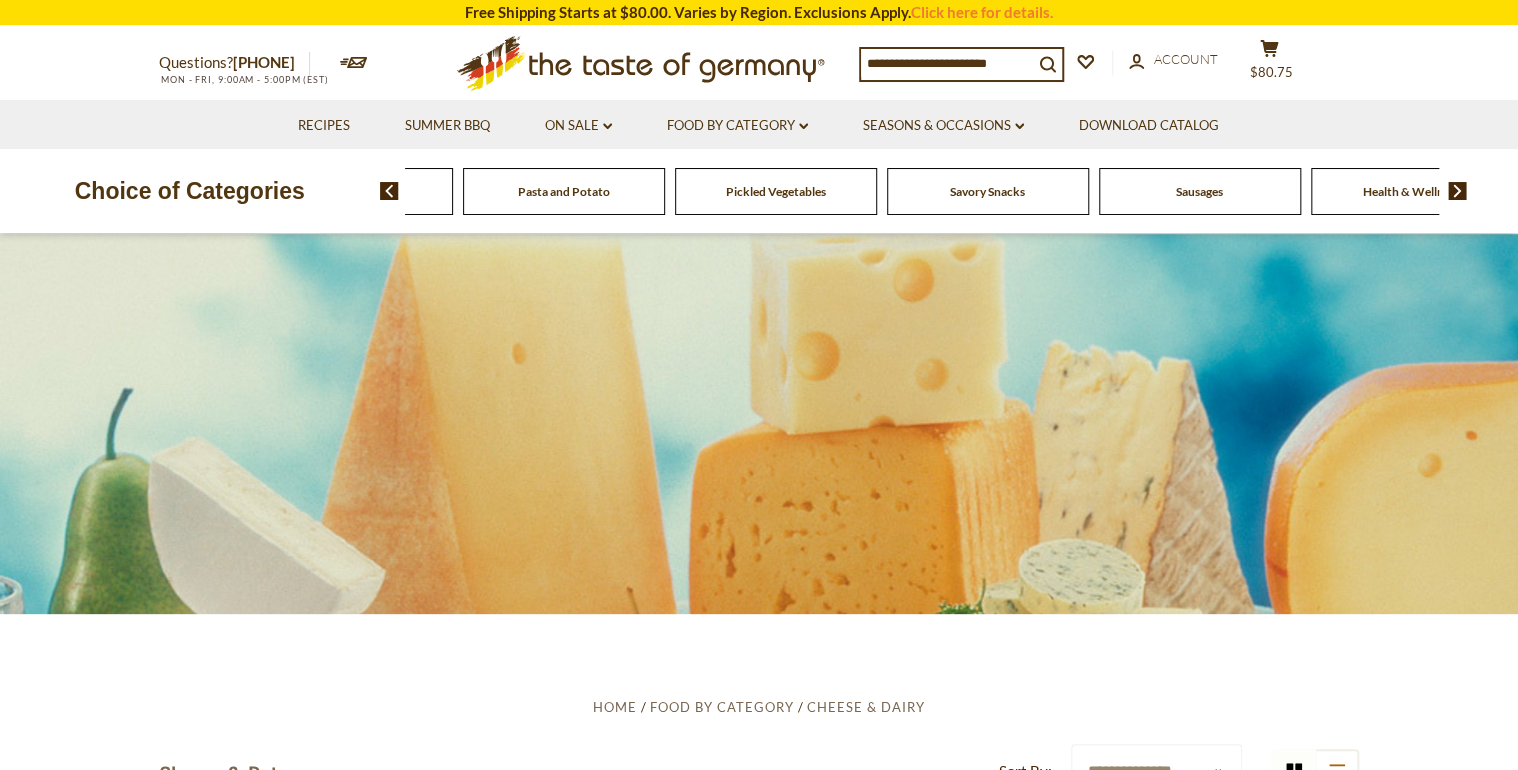 click at bounding box center [1457, 191] 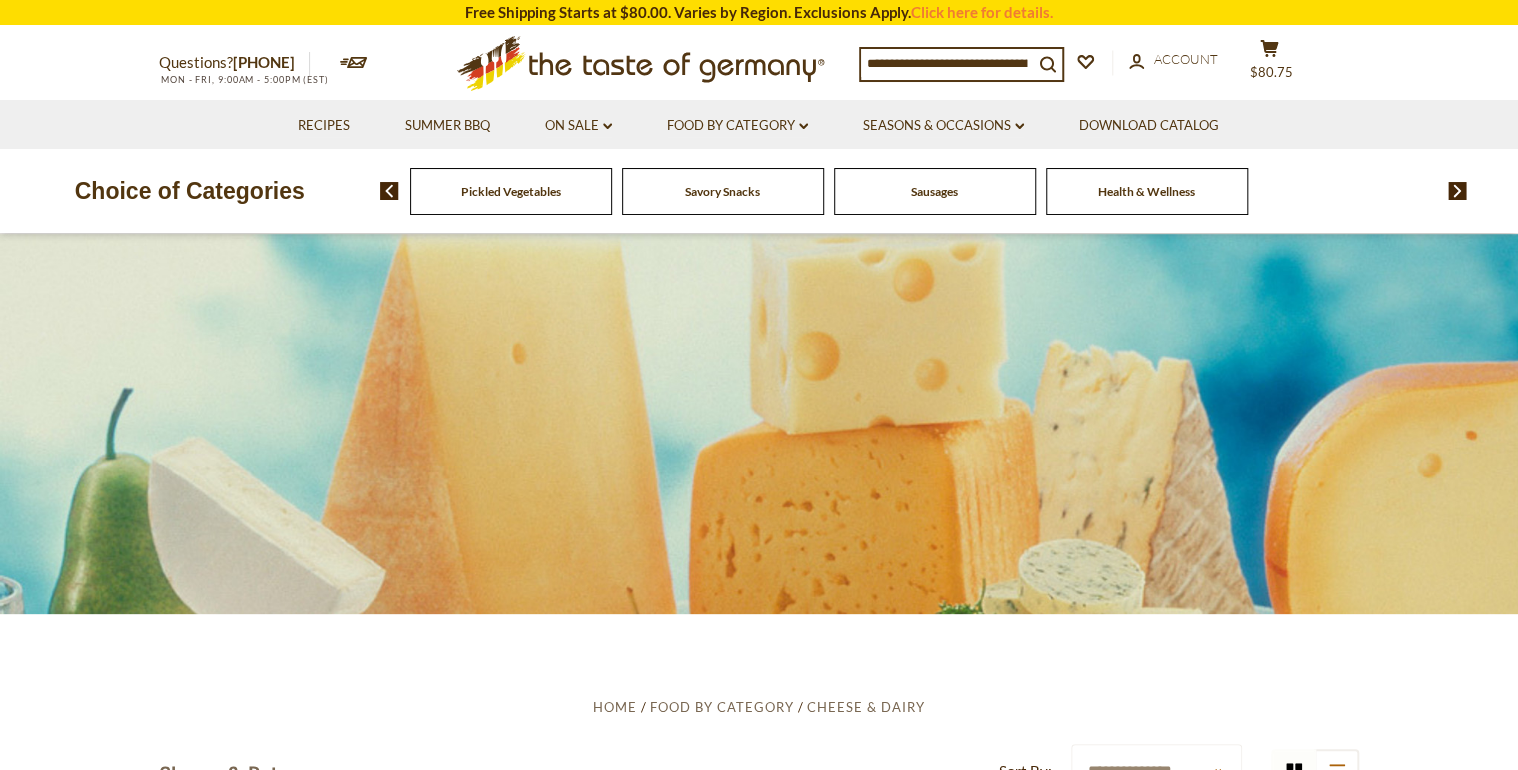 click at bounding box center [1457, 191] 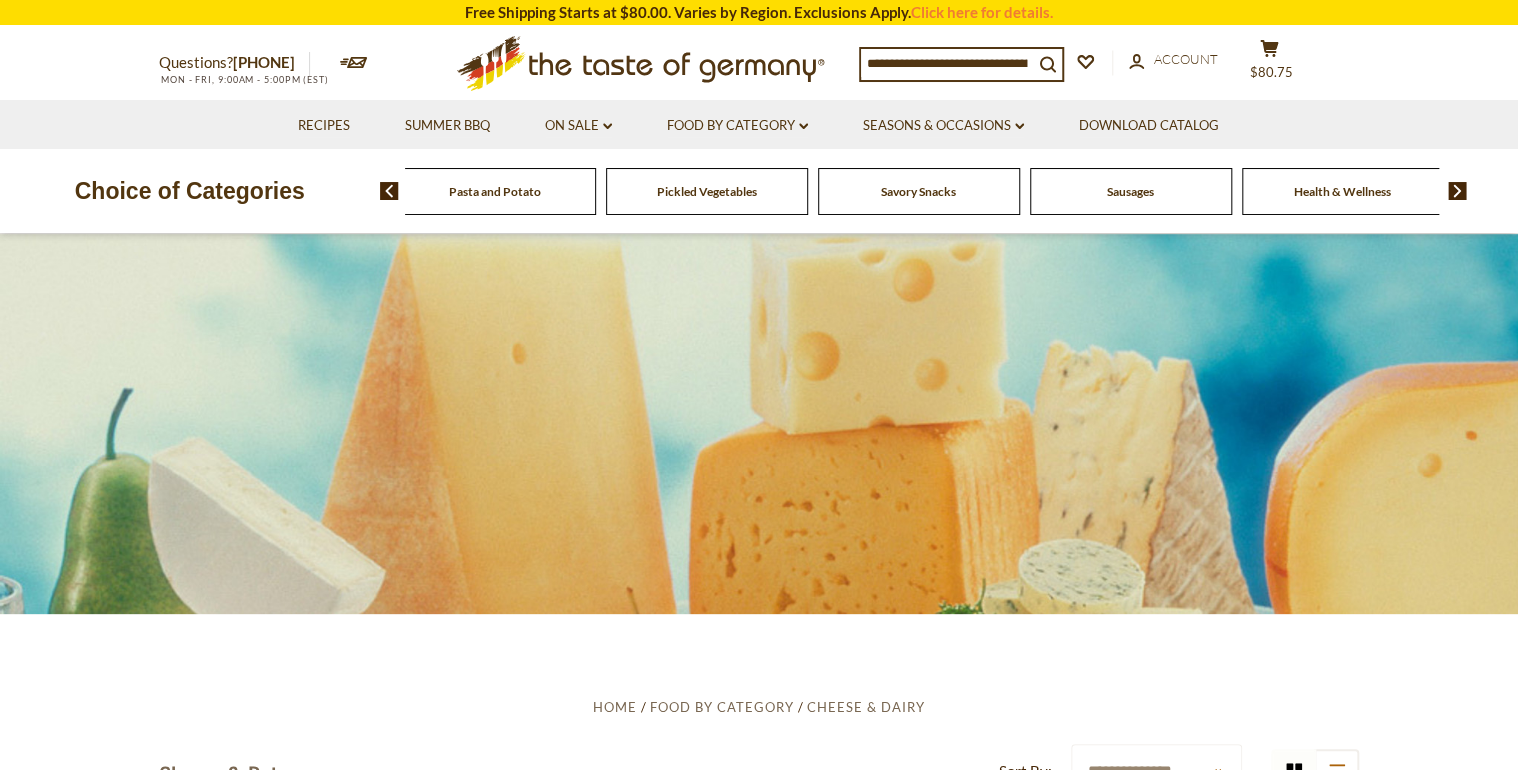click on "Savory Snacks" at bounding box center [918, 191] 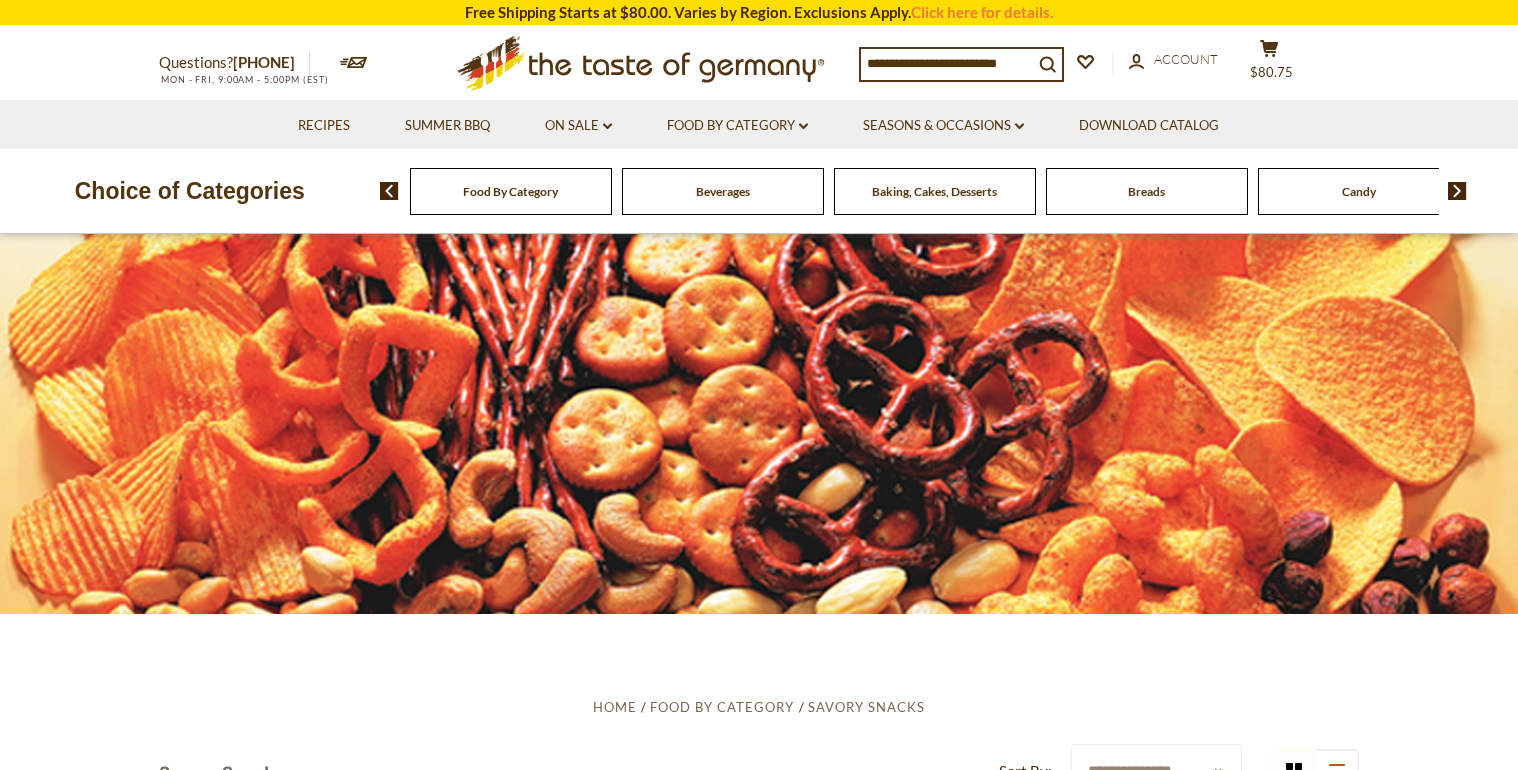 scroll, scrollTop: 0, scrollLeft: 0, axis: both 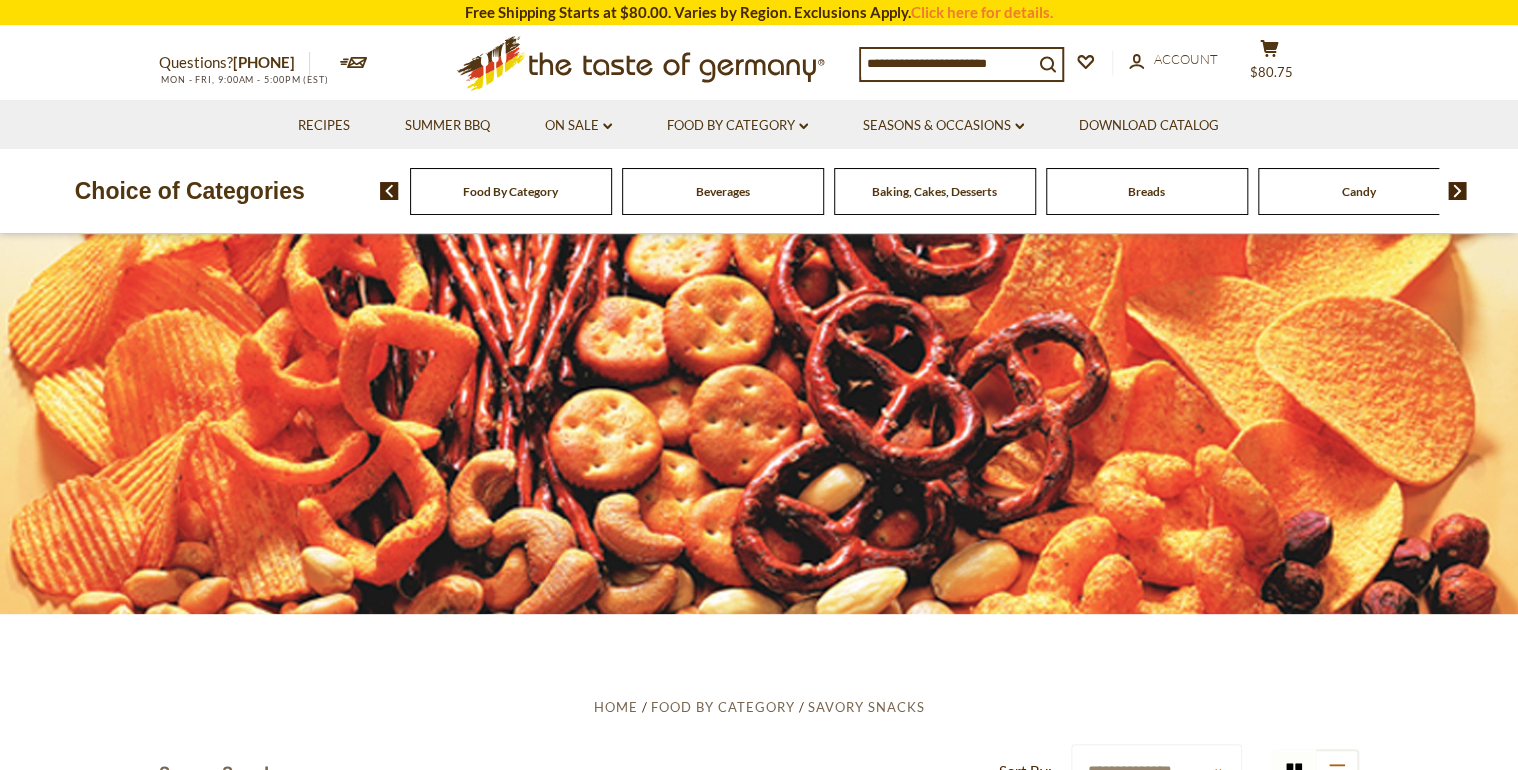 click on "Baking, Cakes, Desserts" at bounding box center (934, 191) 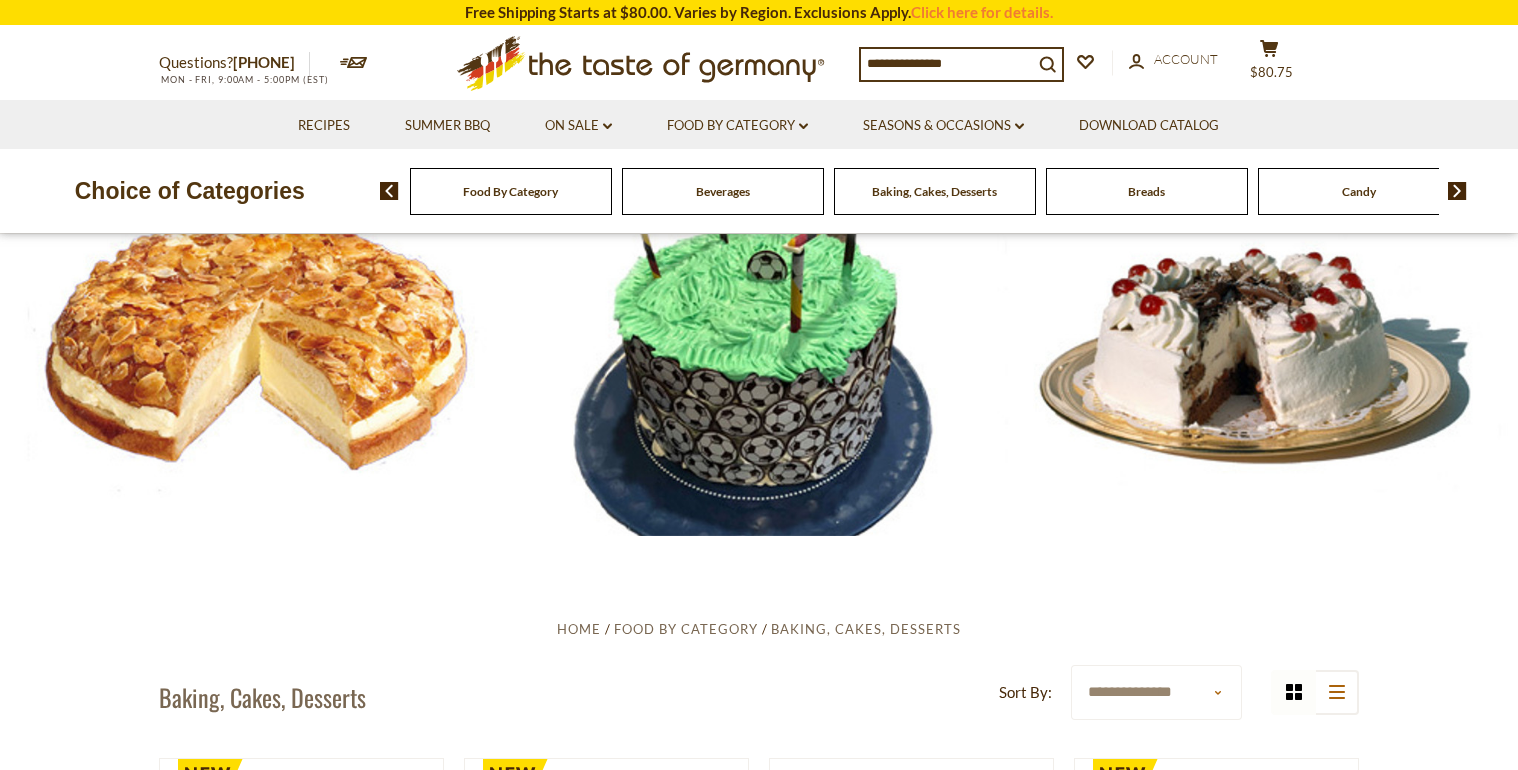 scroll, scrollTop: 0, scrollLeft: 0, axis: both 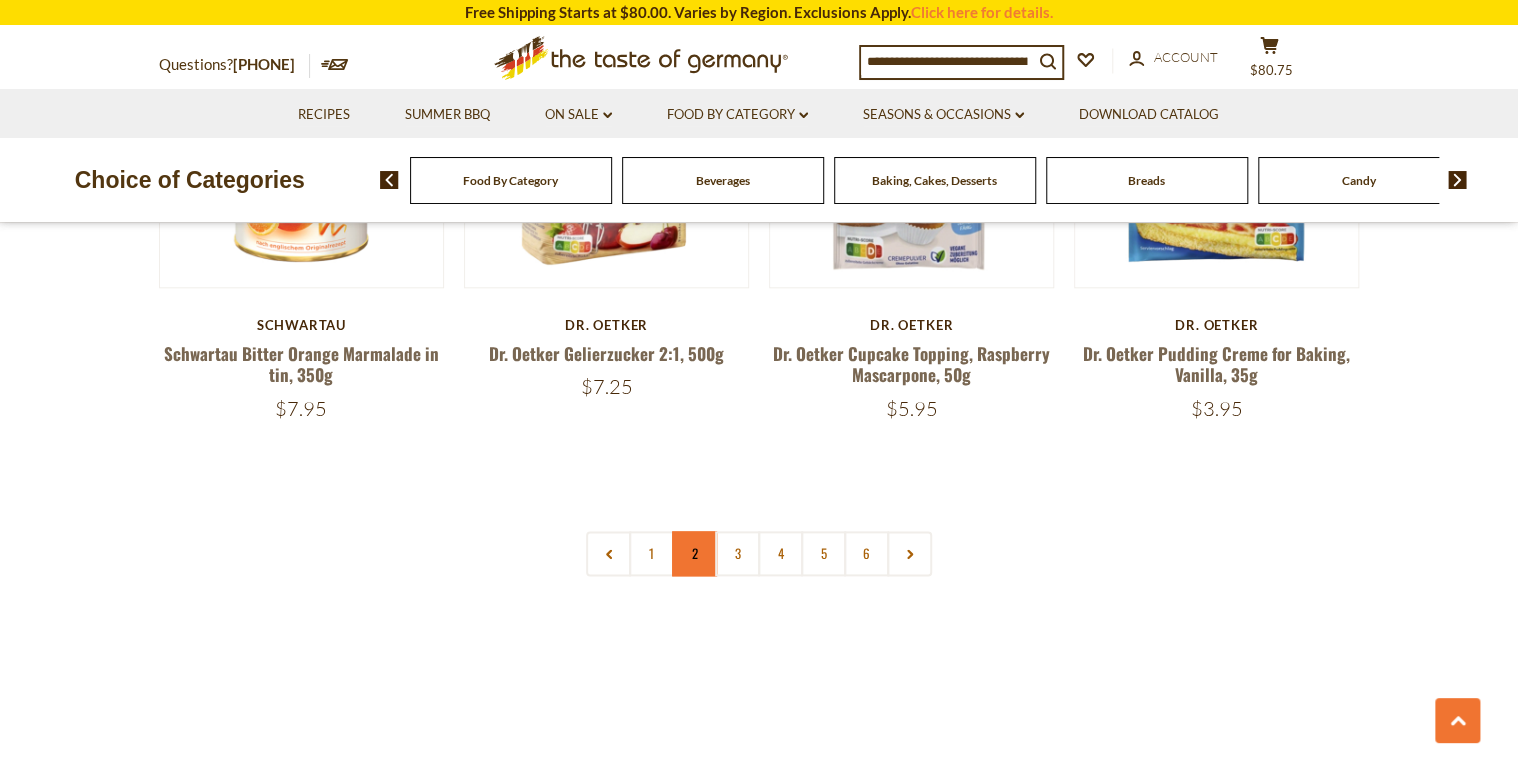 click on "2" at bounding box center (694, 553) 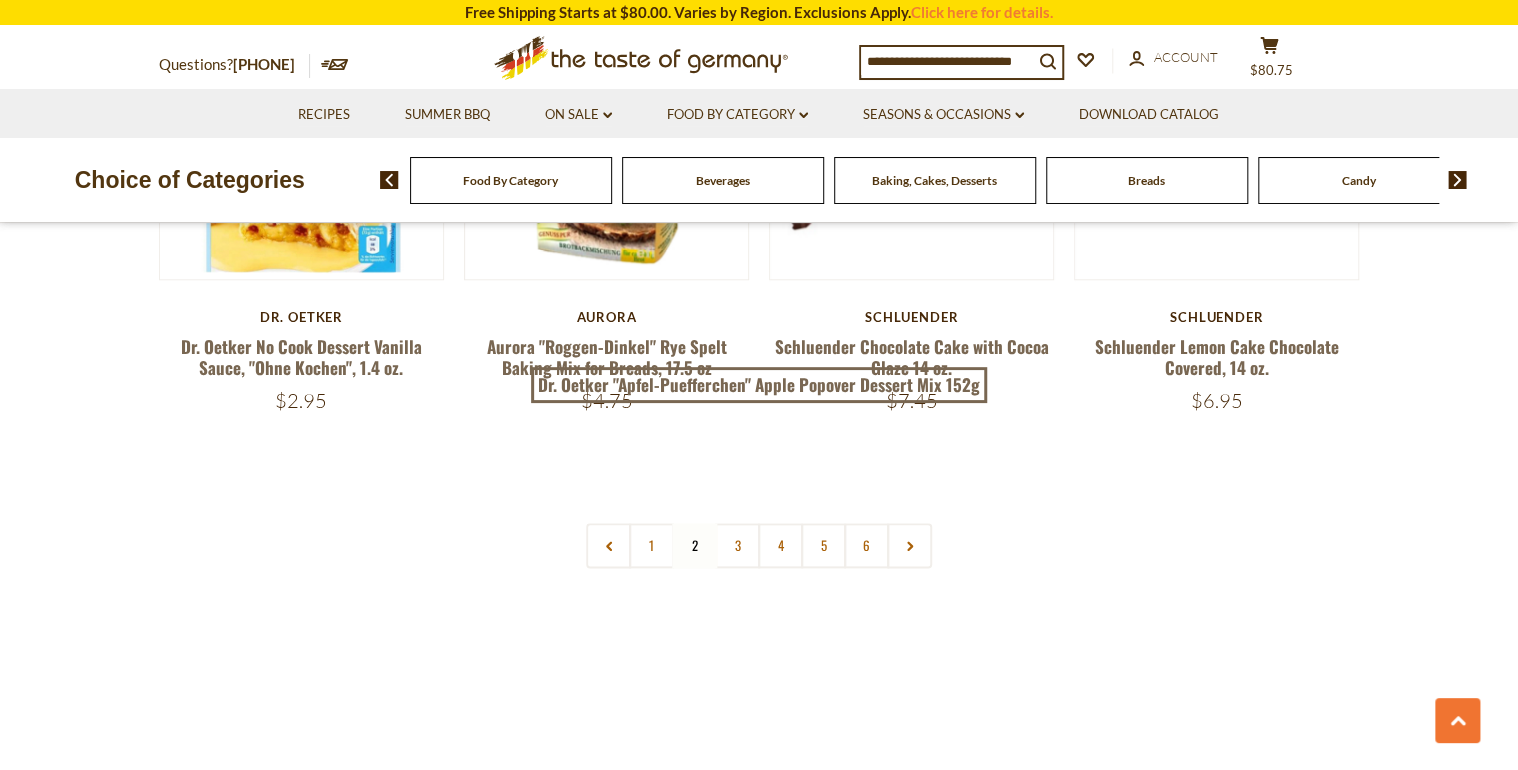 scroll, scrollTop: 4743, scrollLeft: 0, axis: vertical 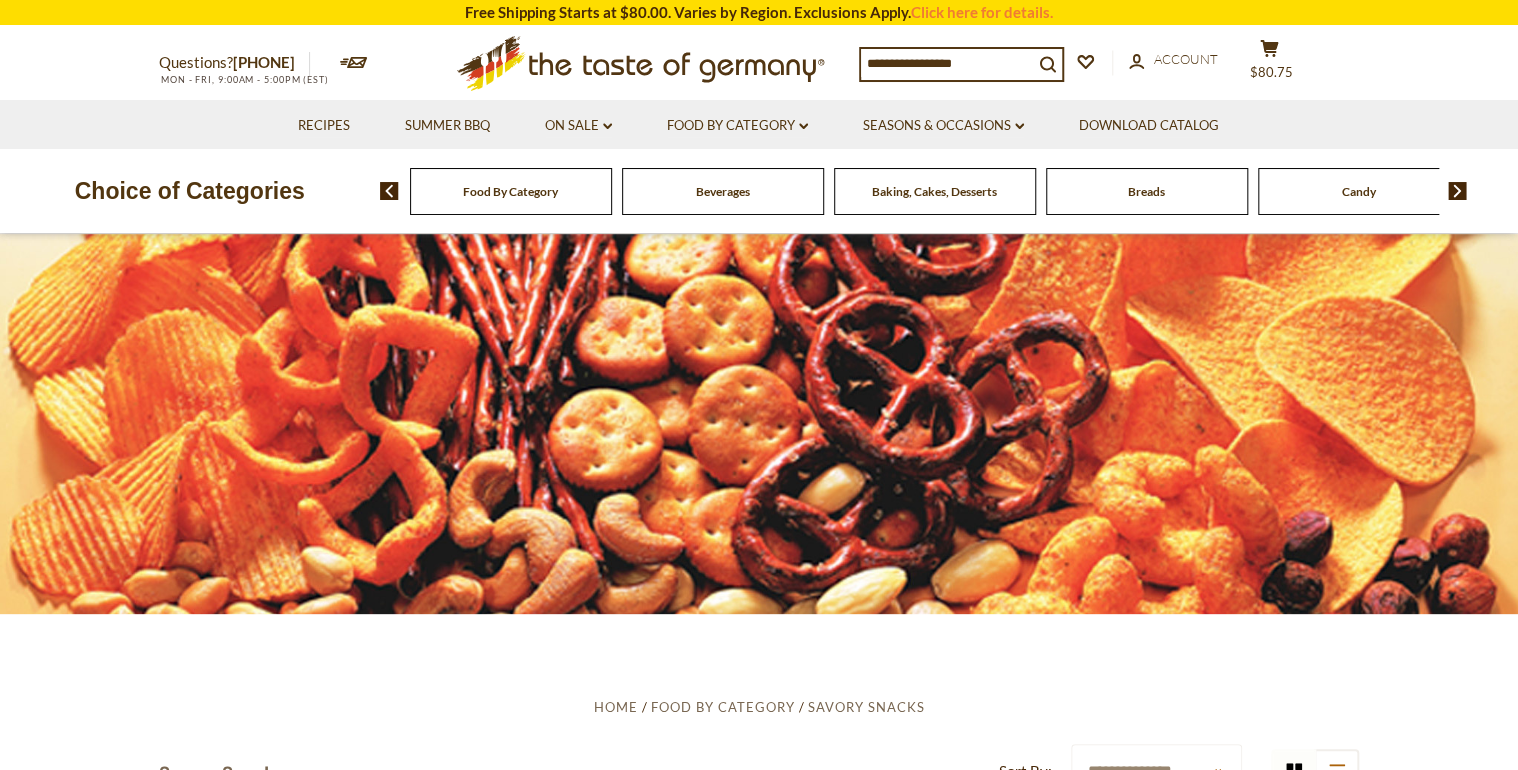 click at bounding box center [1457, 191] 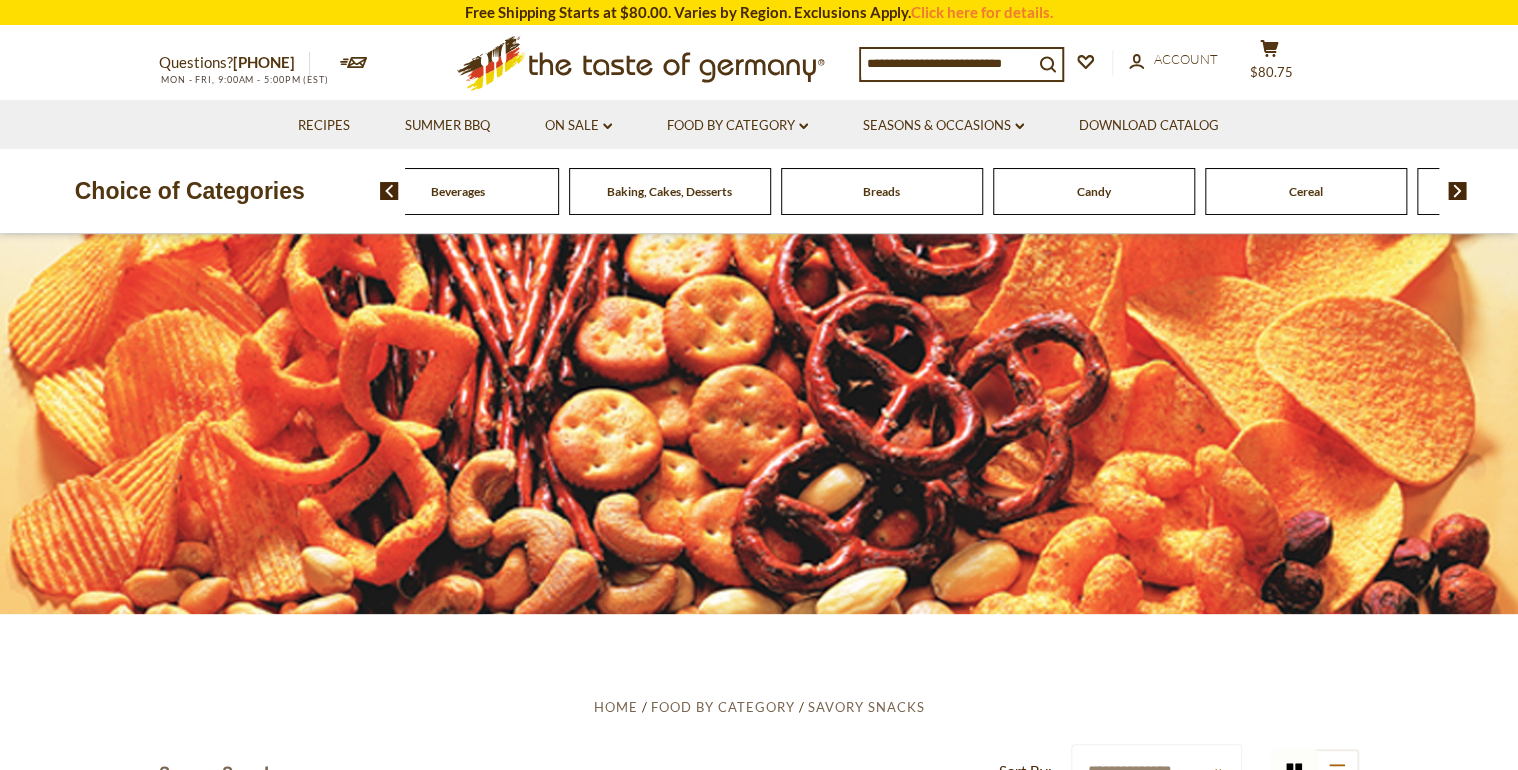 click at bounding box center (1457, 191) 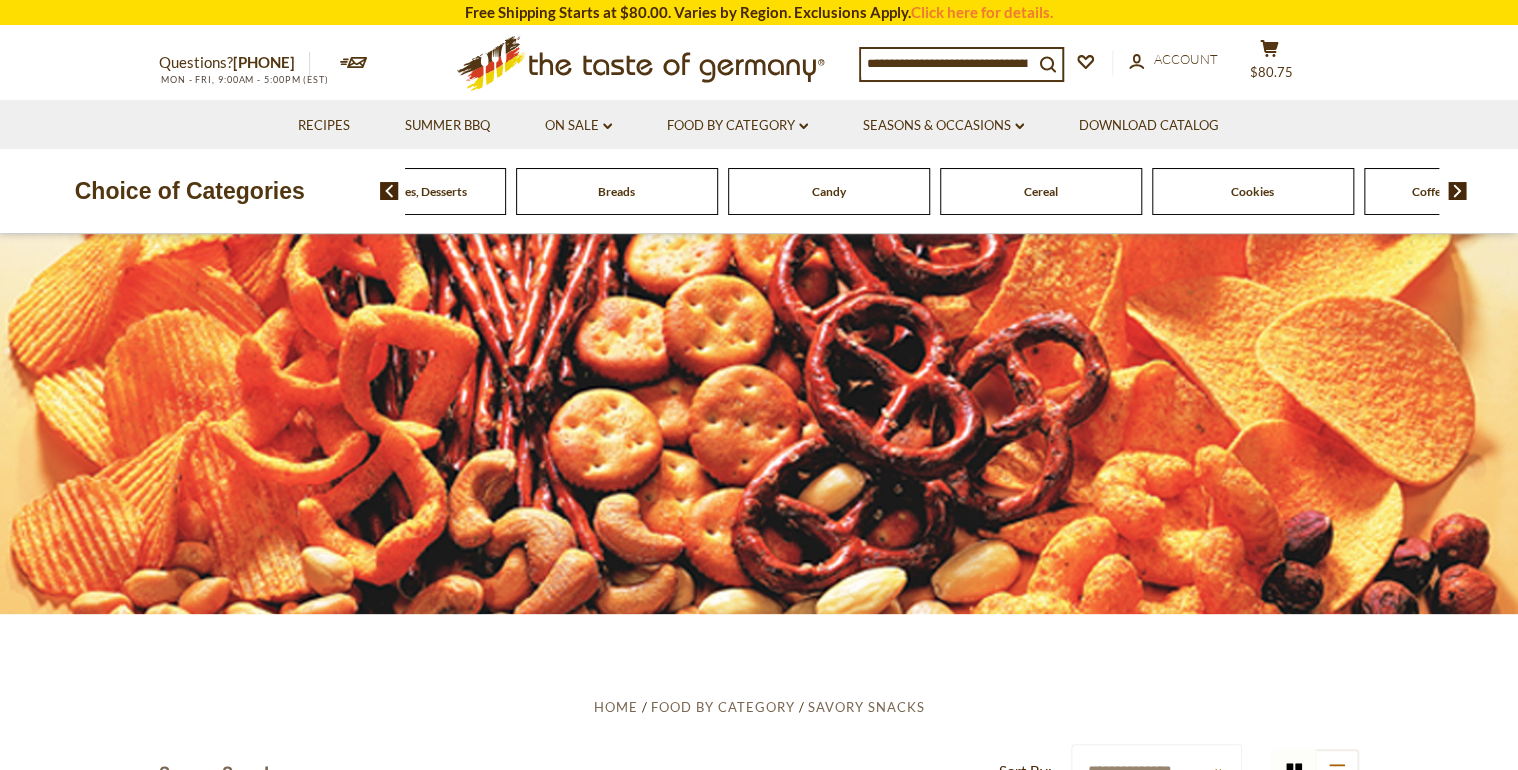 click at bounding box center [1457, 191] 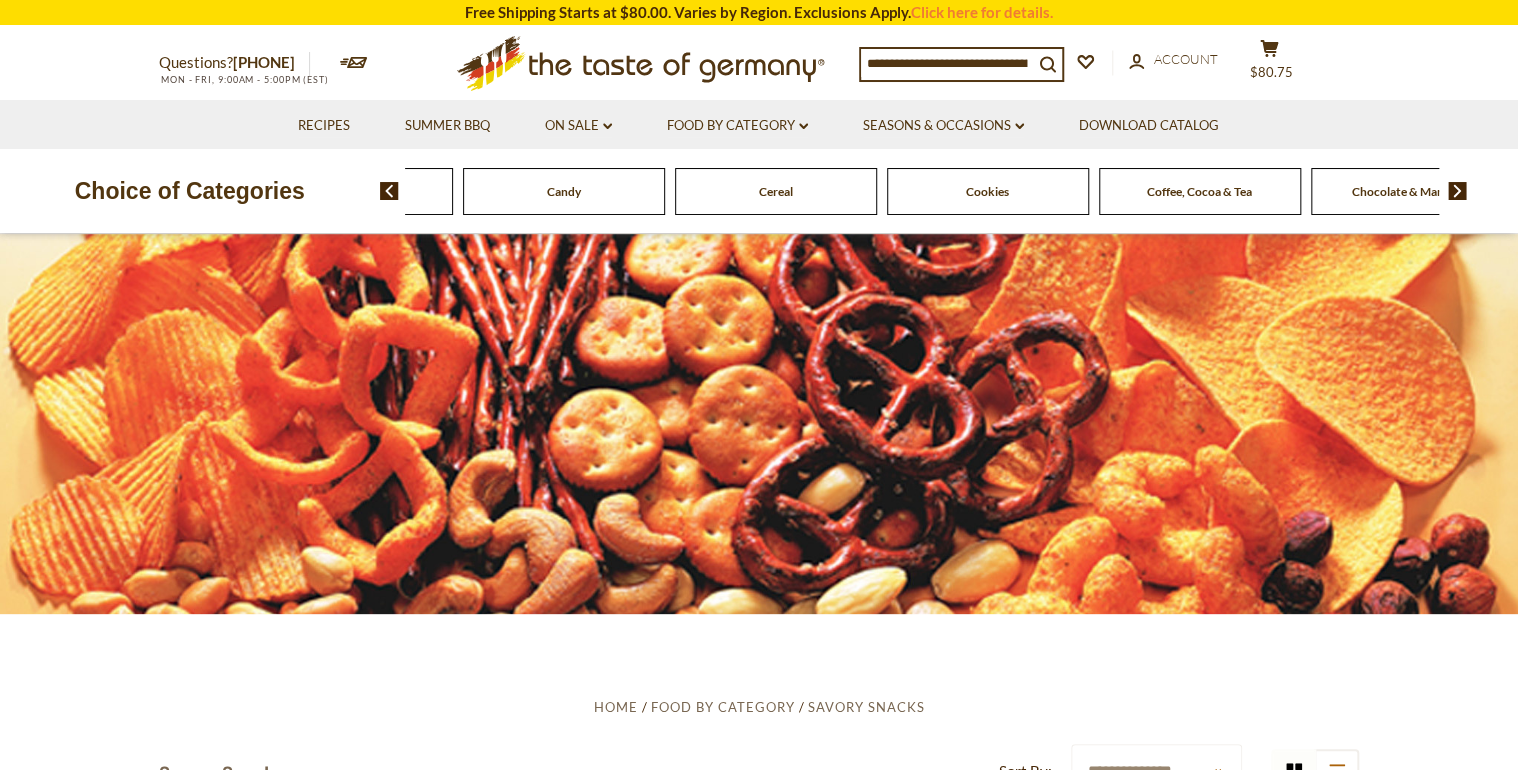 click at bounding box center (1457, 191) 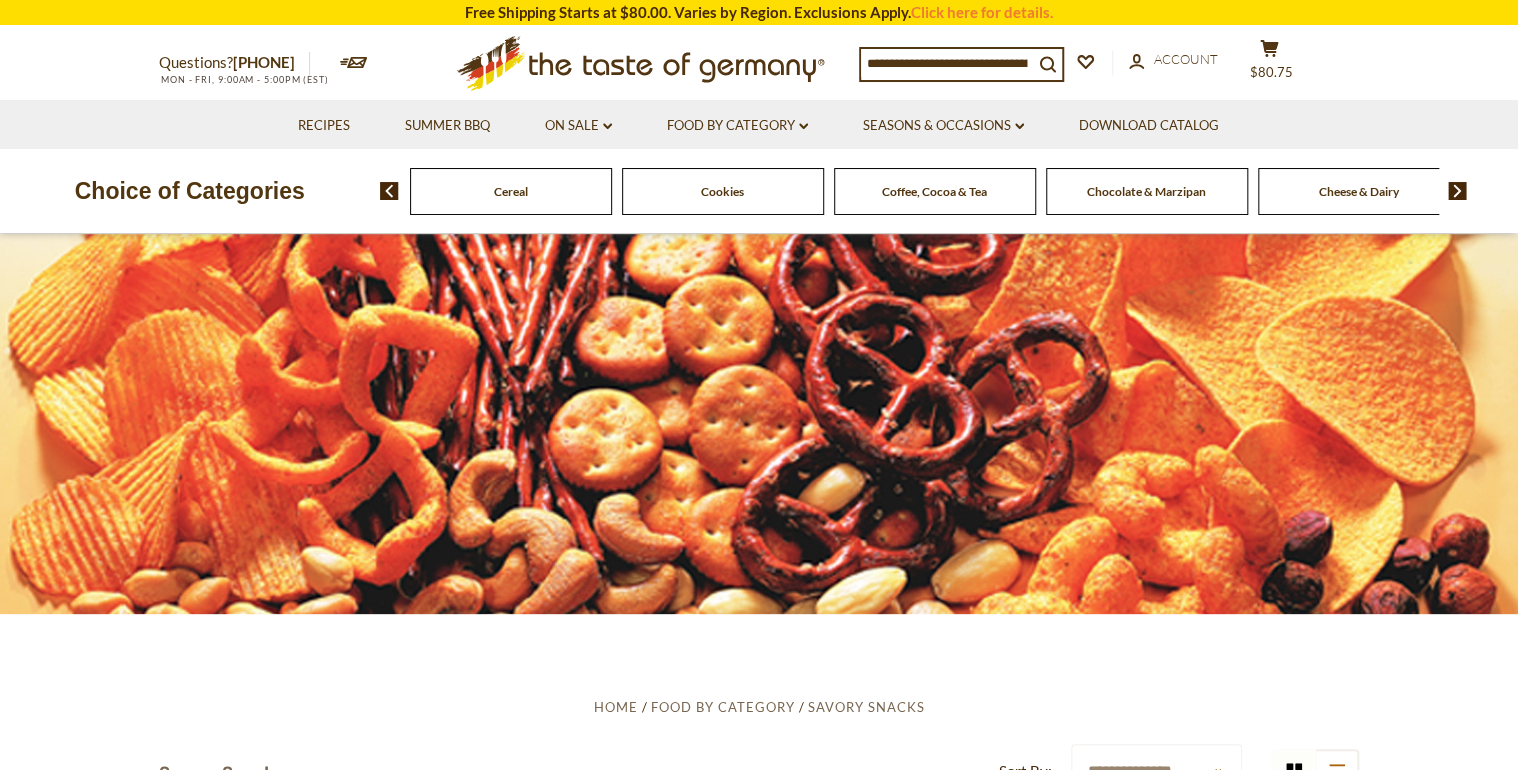 click at bounding box center (1457, 191) 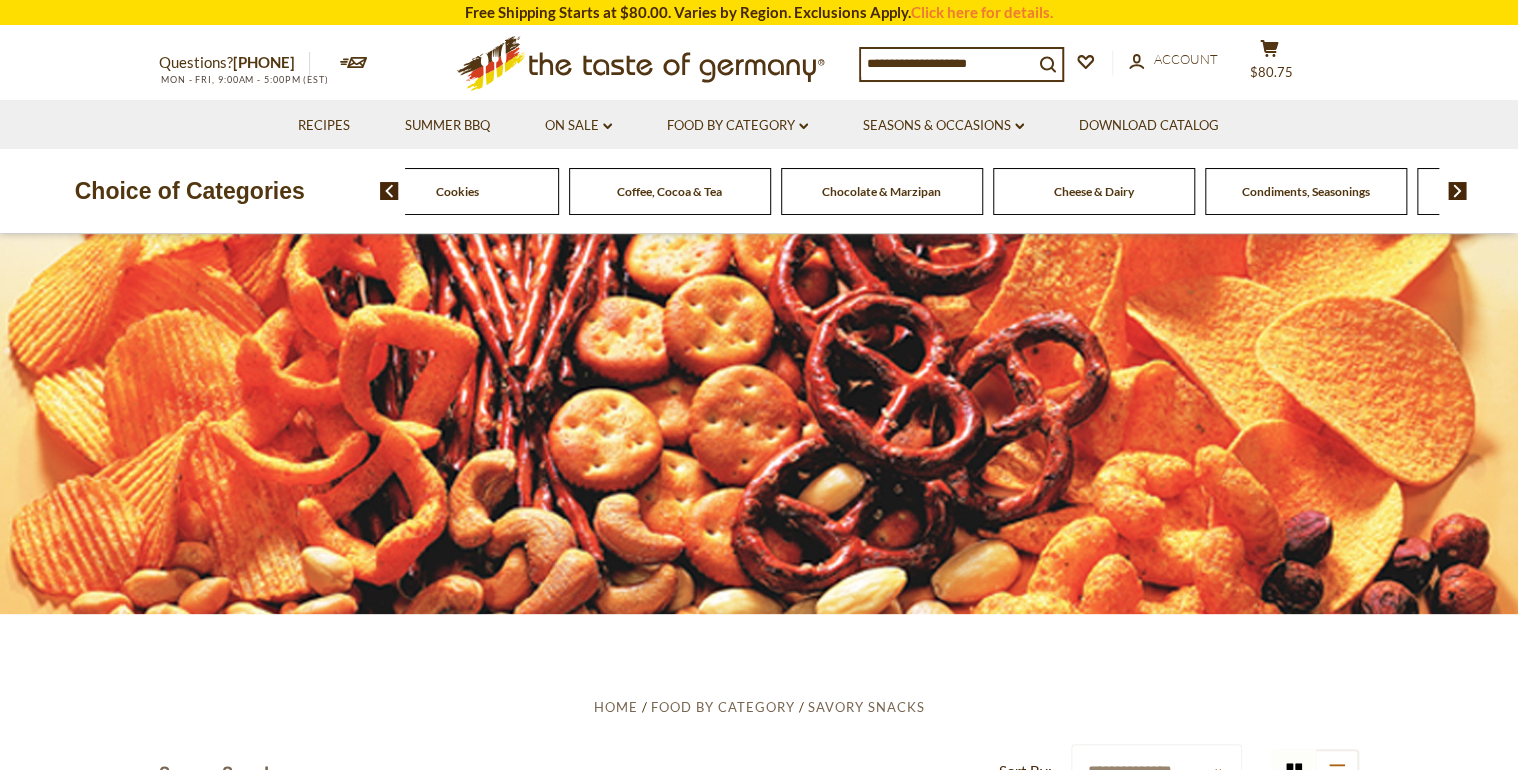 click at bounding box center [1457, 191] 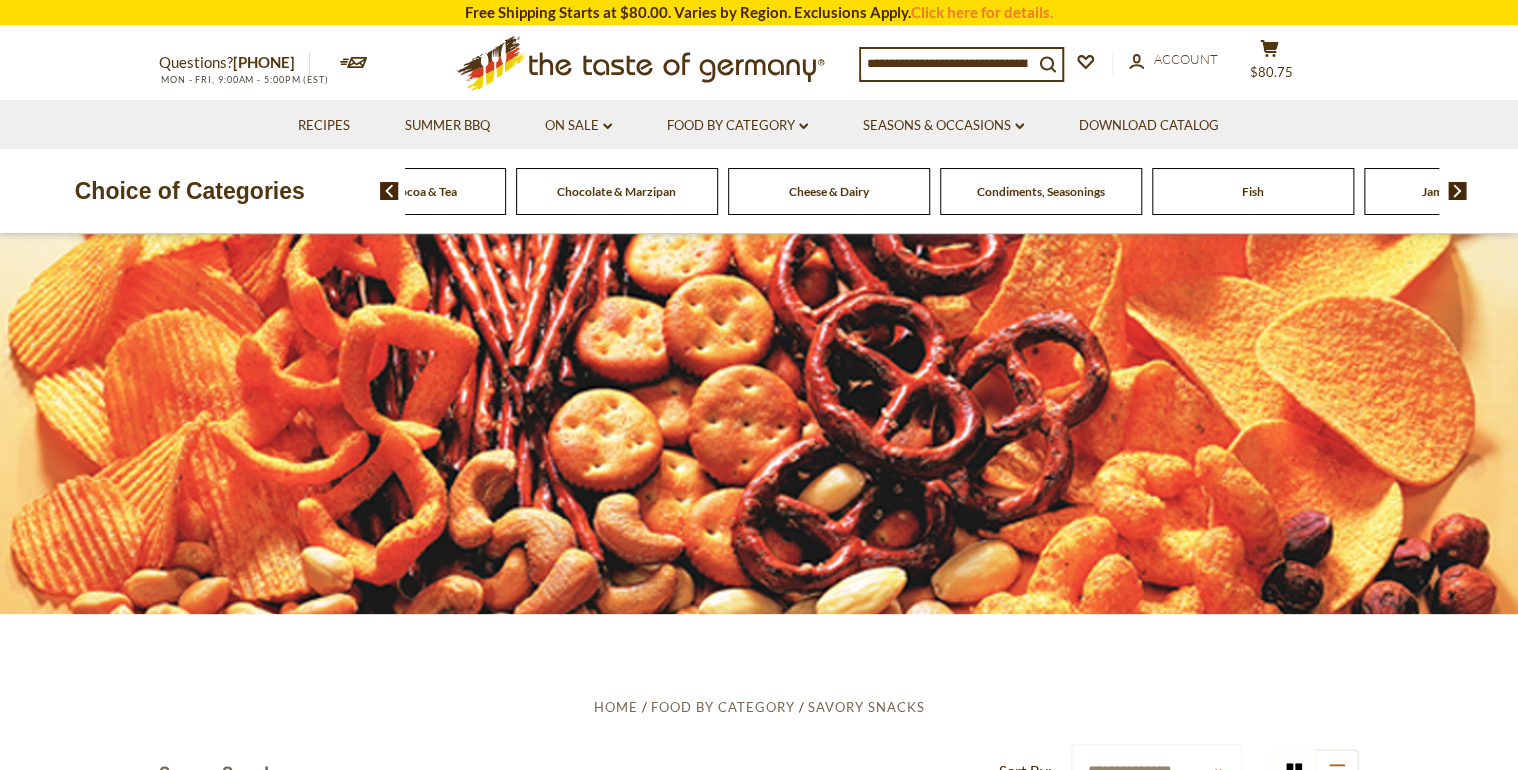 click at bounding box center [1457, 191] 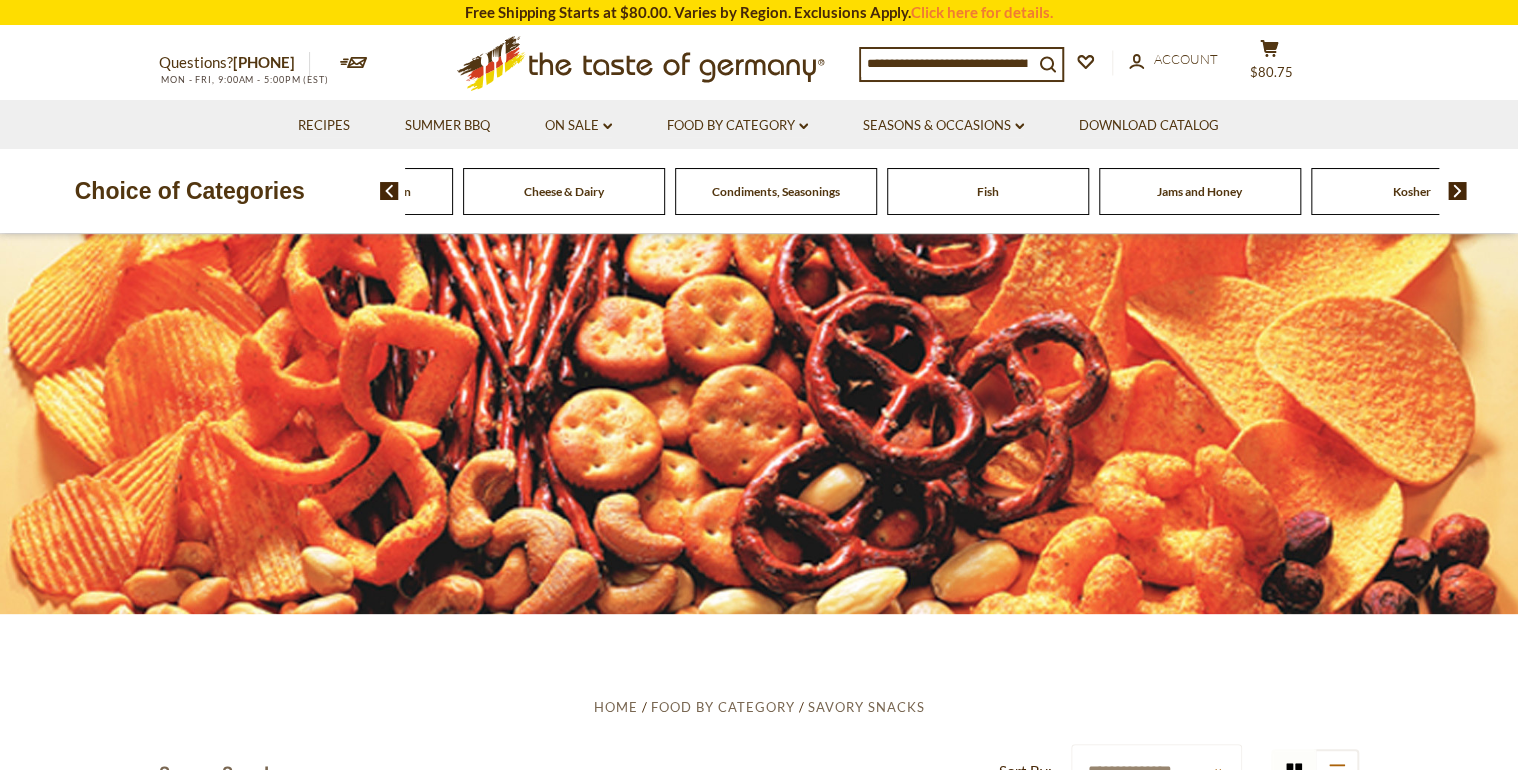 click at bounding box center [1457, 191] 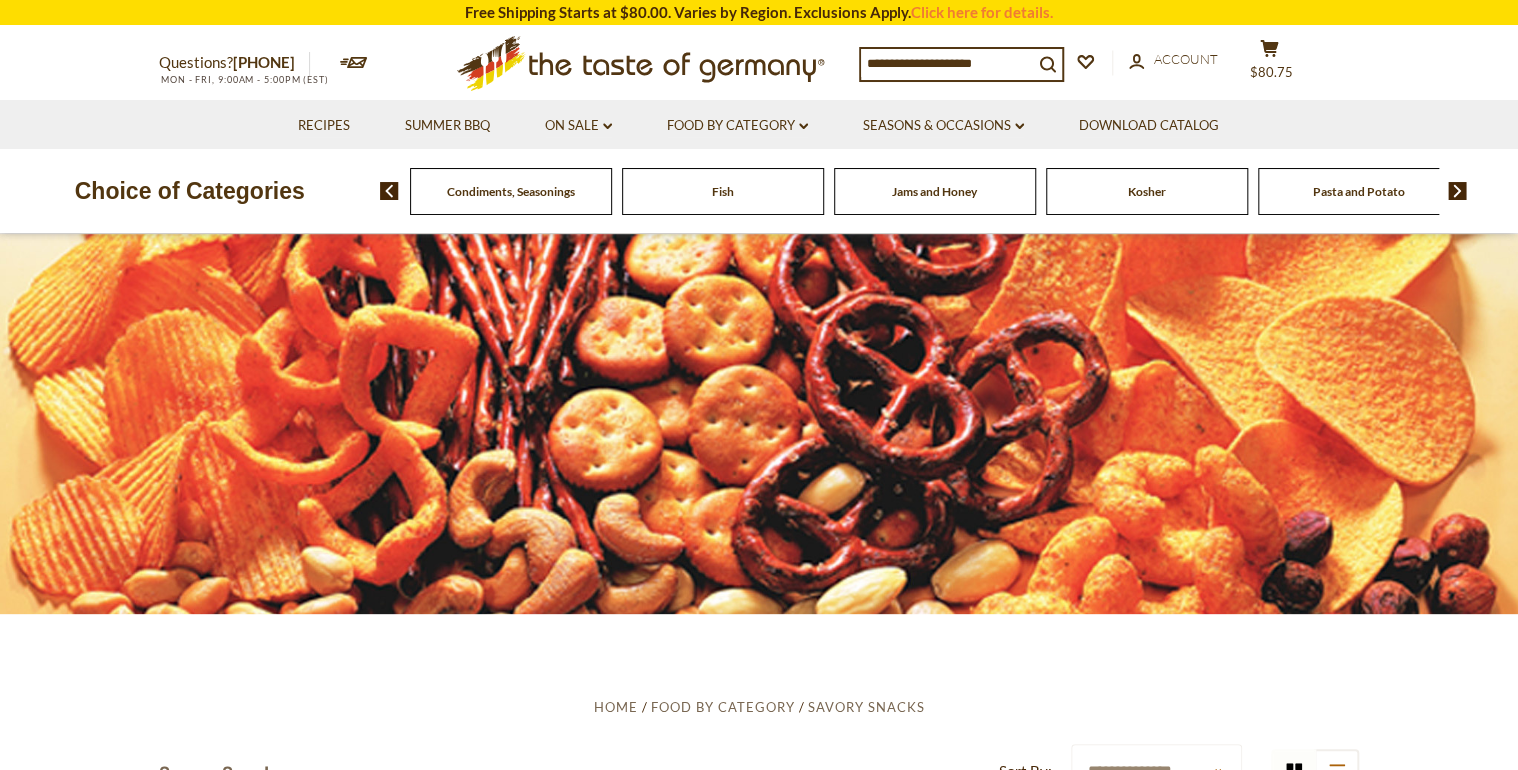 click at bounding box center [1457, 191] 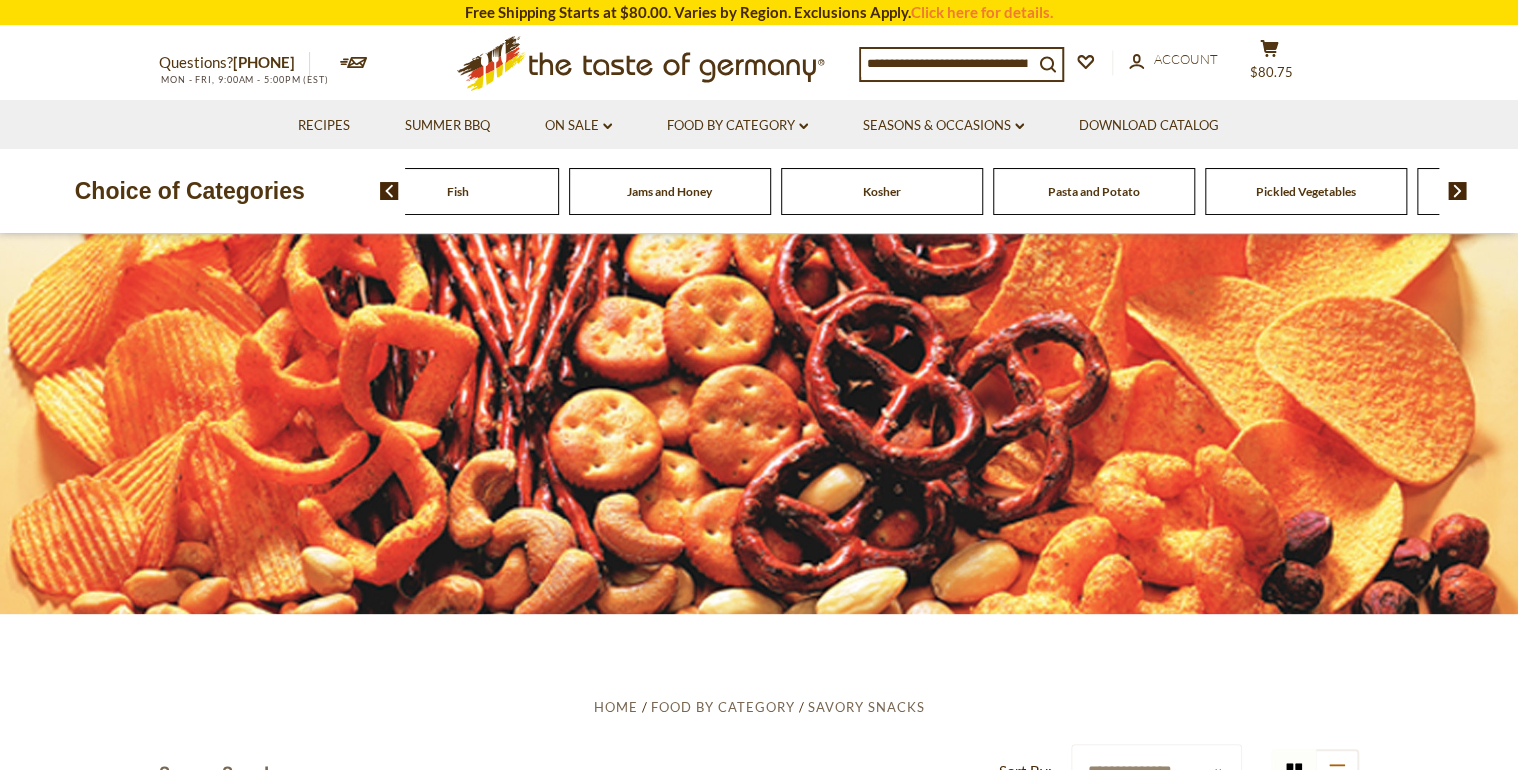 click at bounding box center [1457, 191] 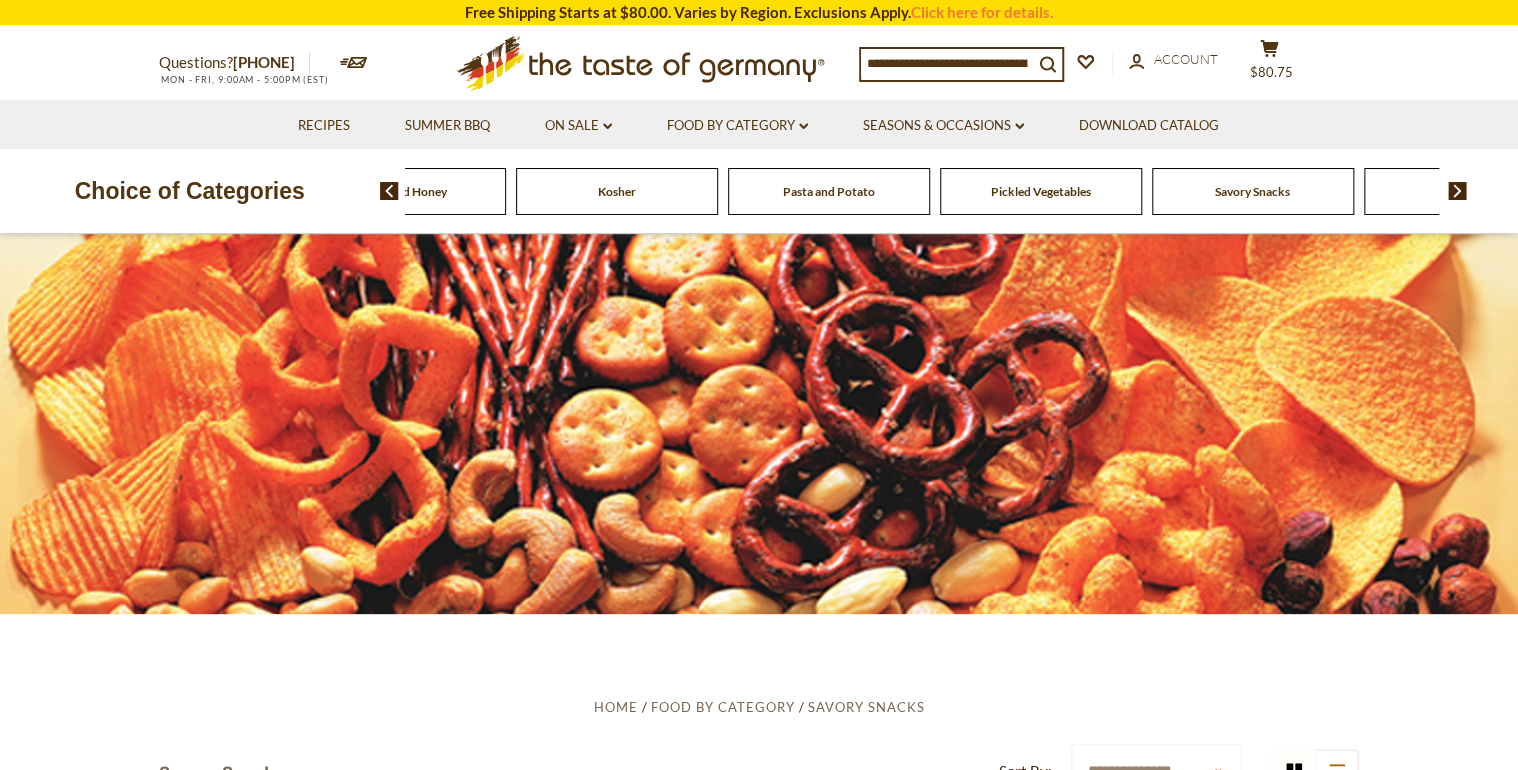 click at bounding box center [1457, 191] 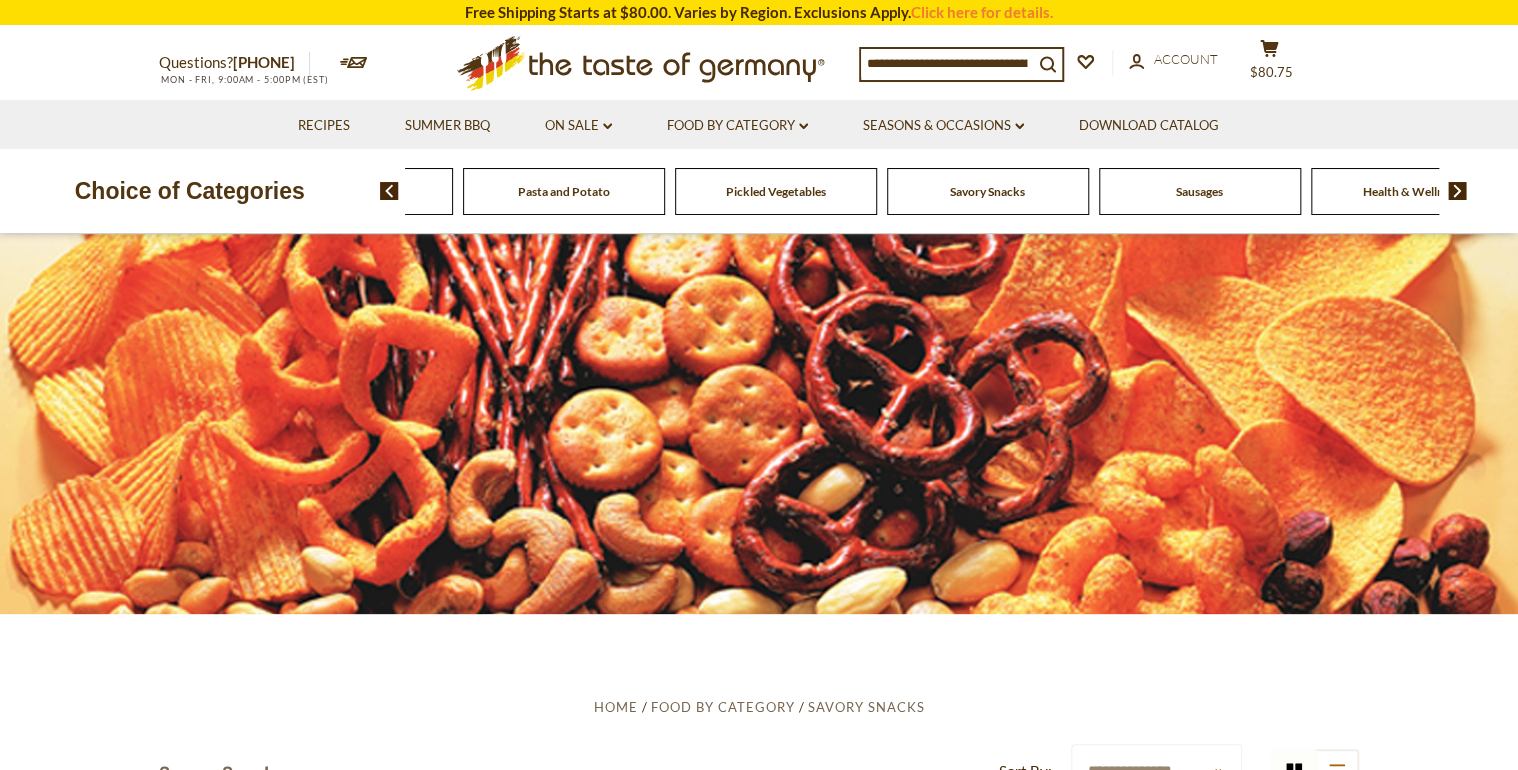 click at bounding box center [1457, 191] 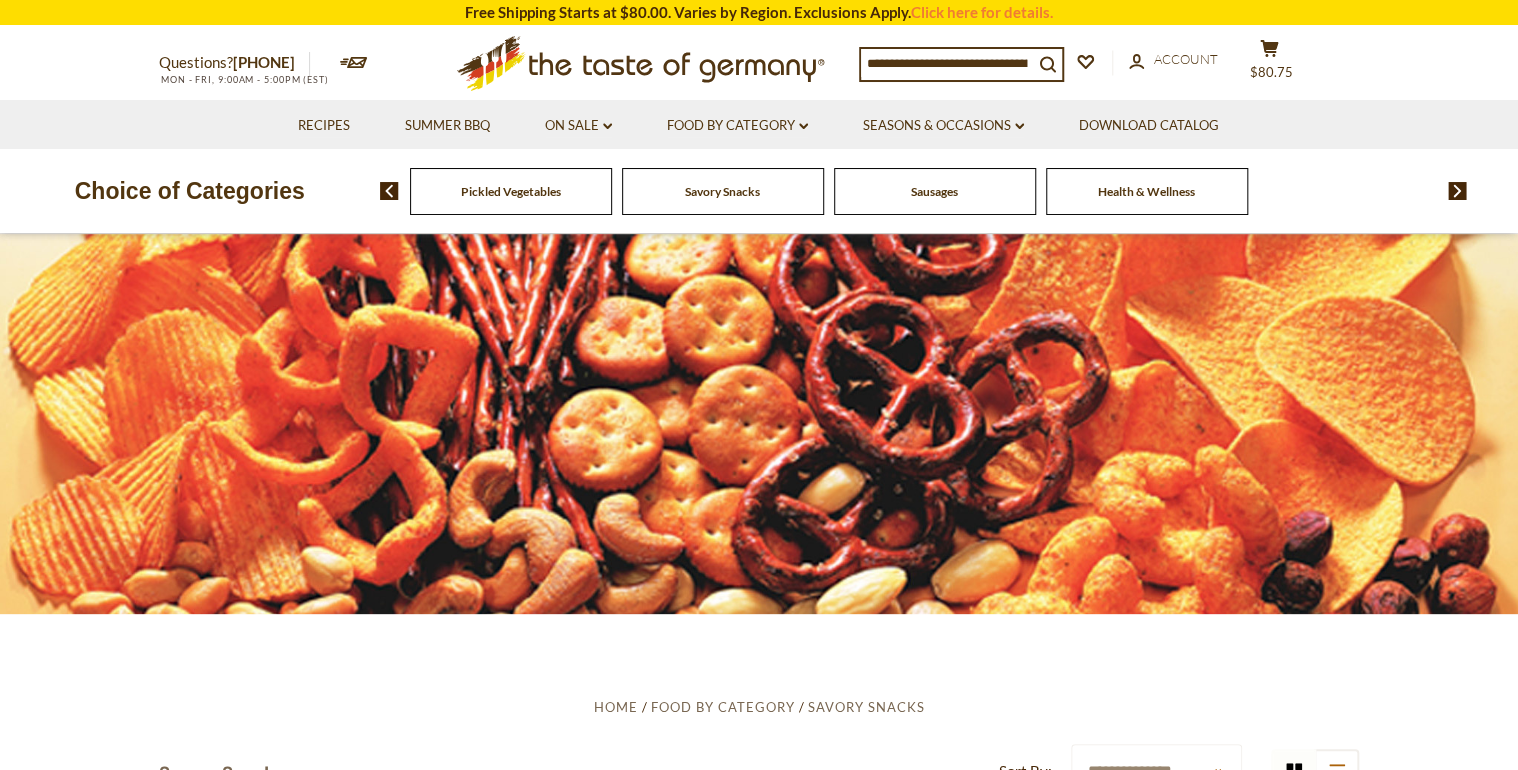 click on "Food By Category
Beverages
Baking, Cakes, Desserts
Breads
Candy
Cereal
Cookies
Coffee, Cocoa & Tea
Chocolate & Marzipan
Cheese & Dairy
Fish" at bounding box center (-761, 191) 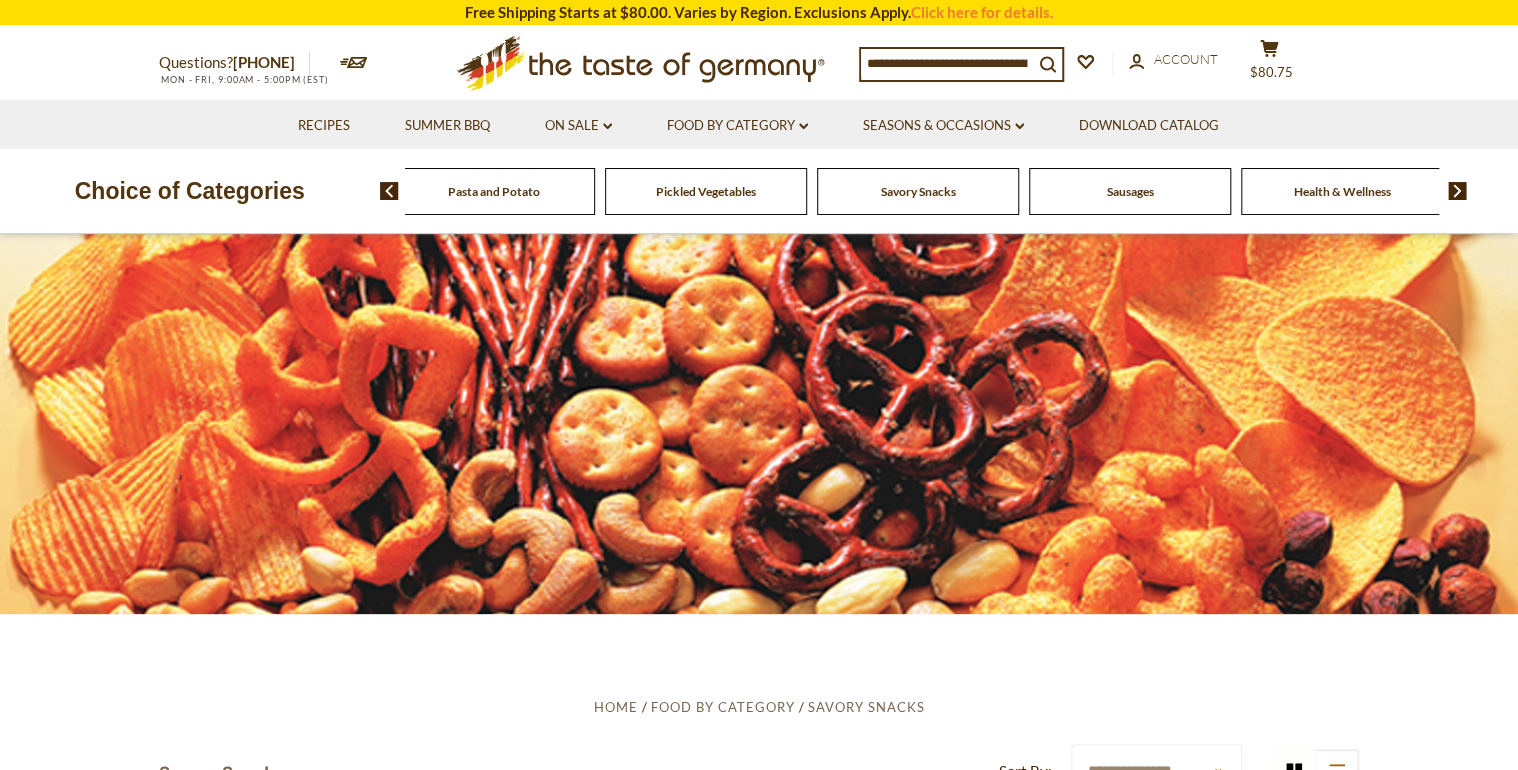 click on "Health & Wellness" at bounding box center [1342, 191] 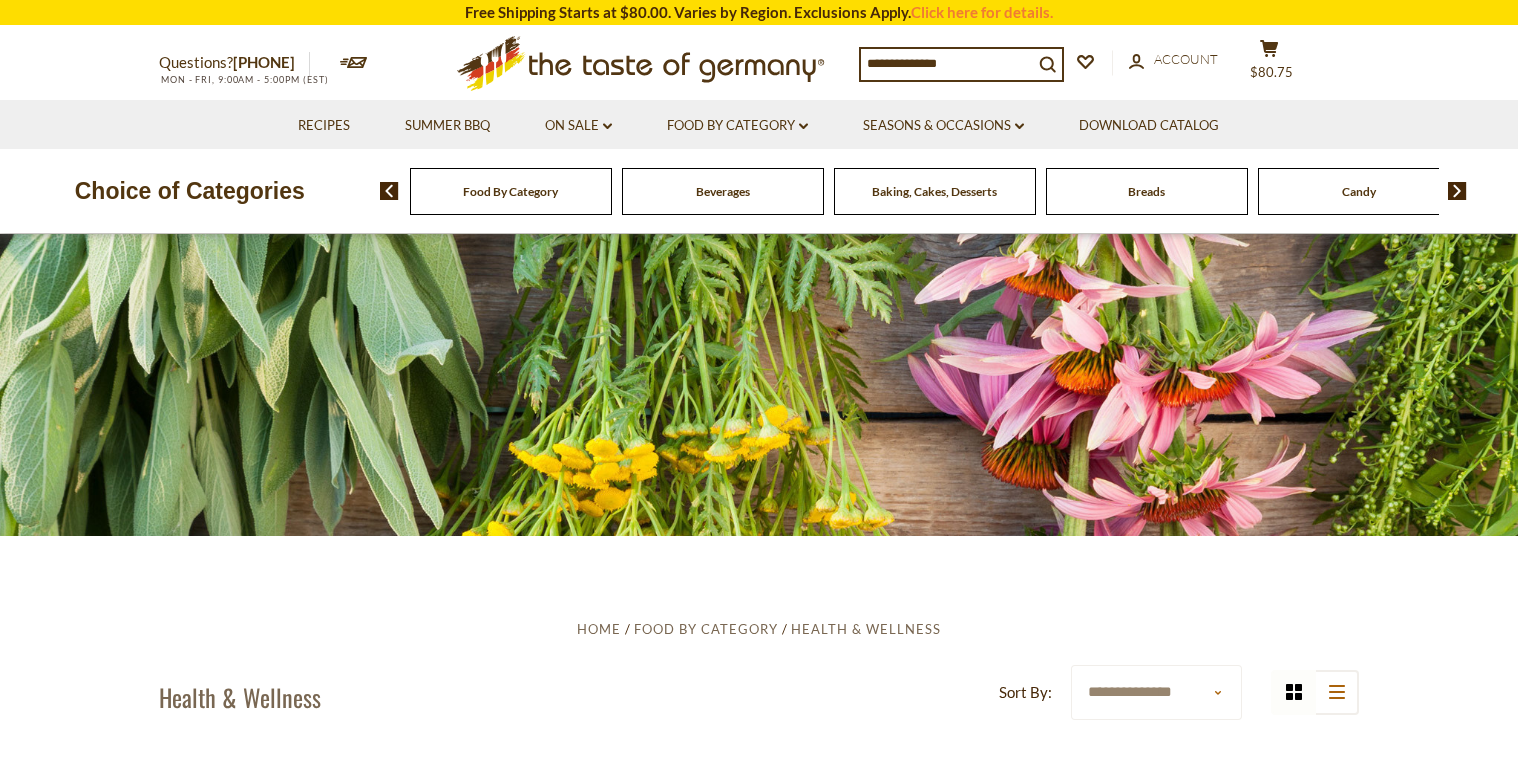 scroll, scrollTop: 0, scrollLeft: 0, axis: both 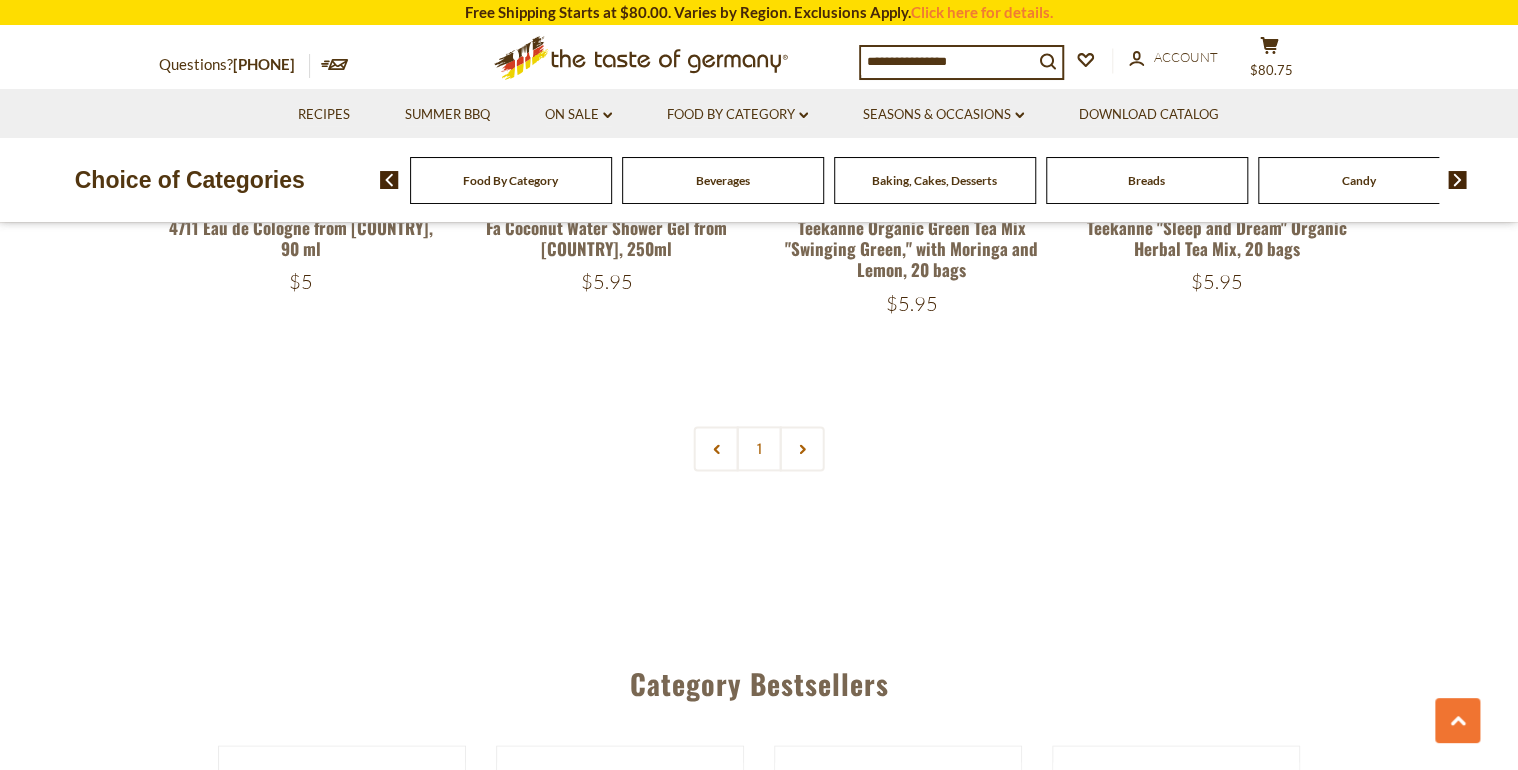 click at bounding box center [1457, 180] 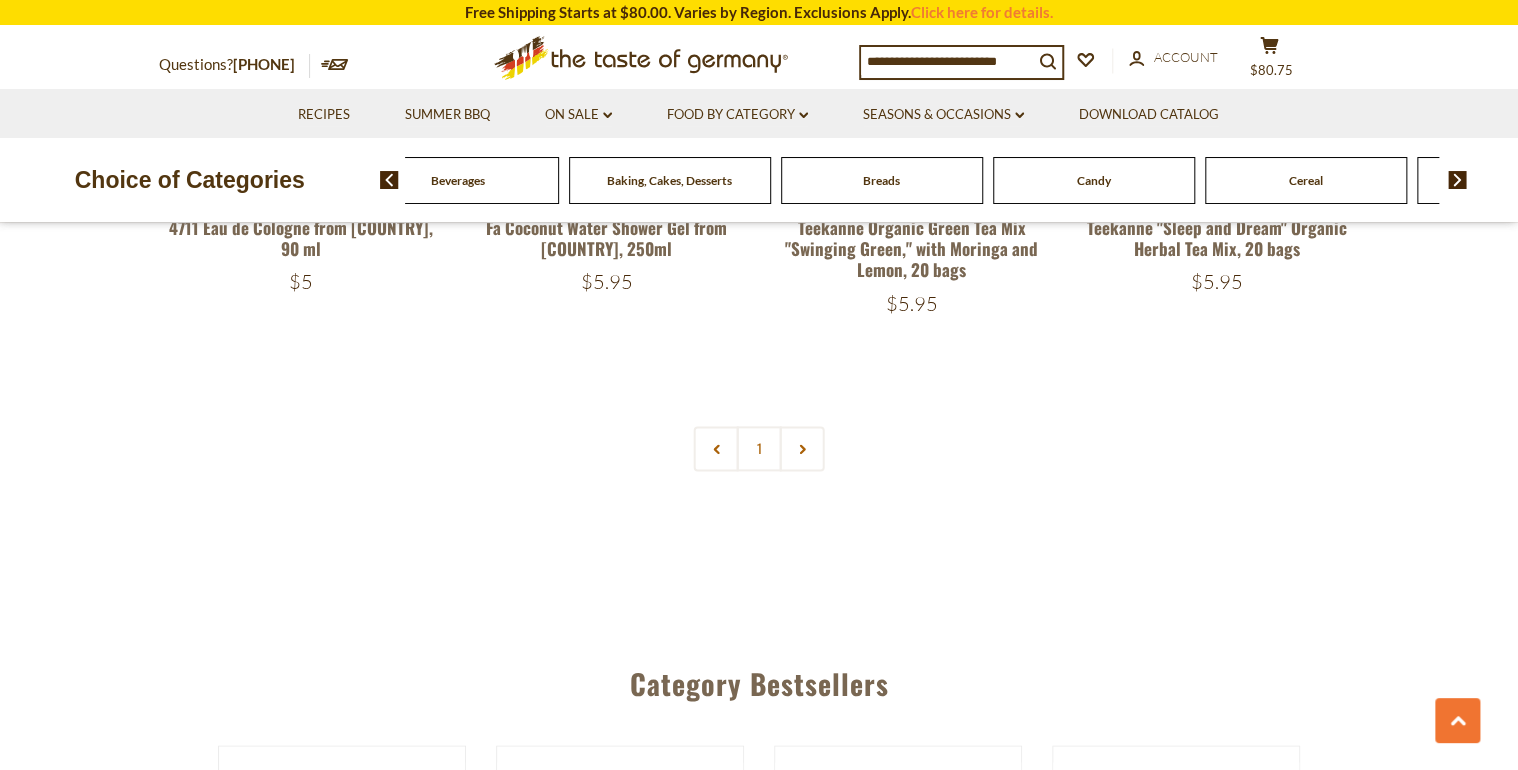click at bounding box center (1457, 180) 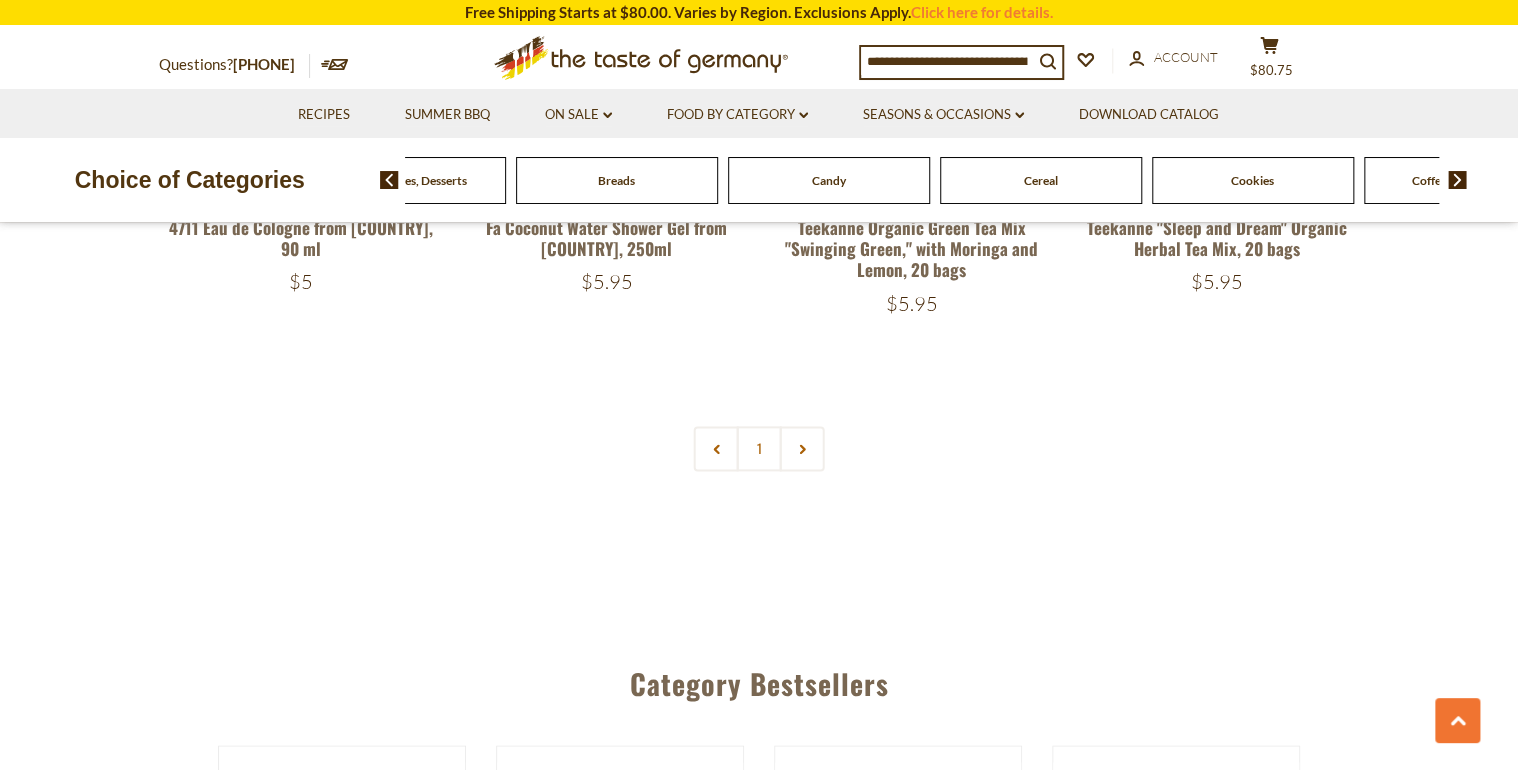 click at bounding box center [1457, 180] 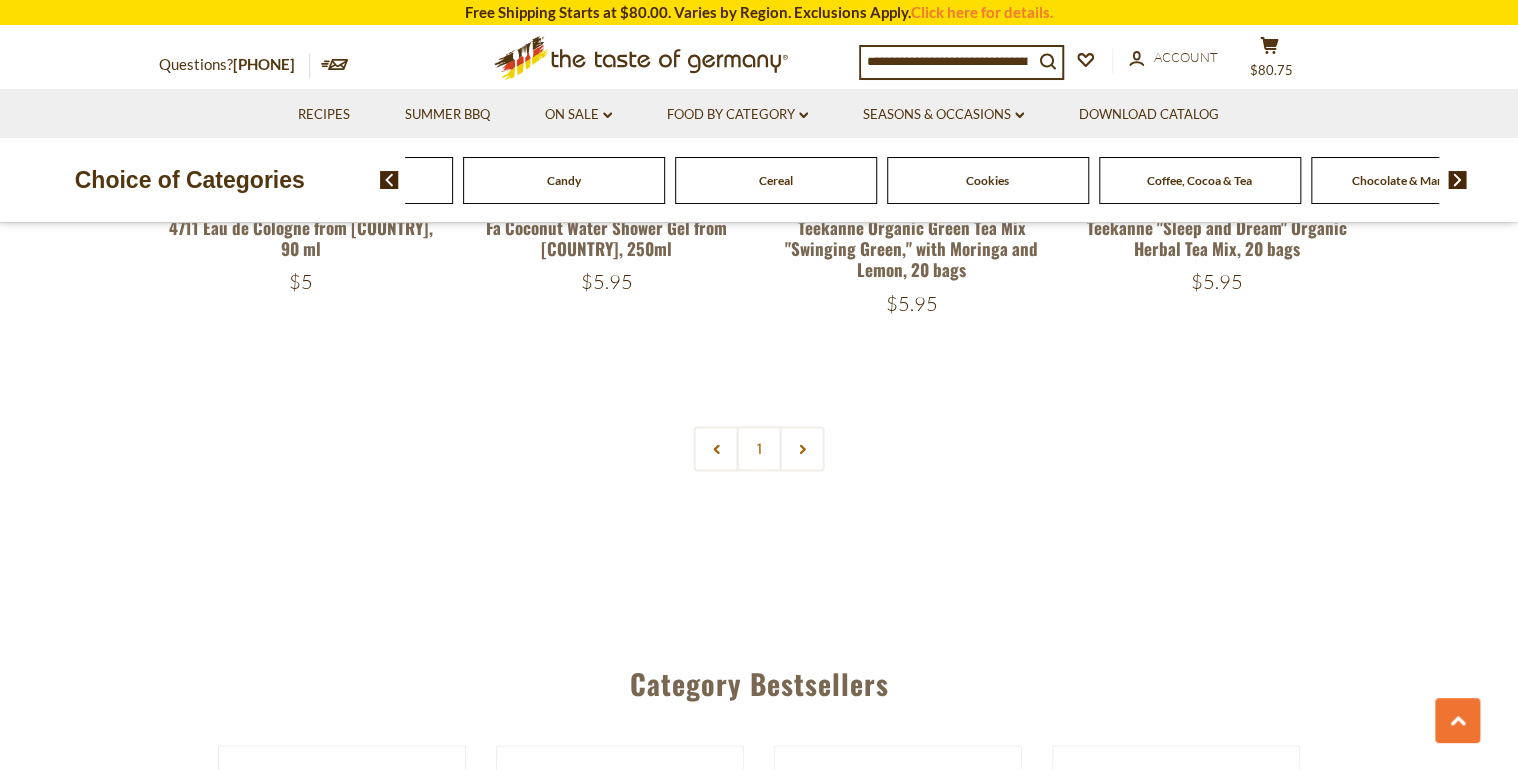 click at bounding box center [1457, 180] 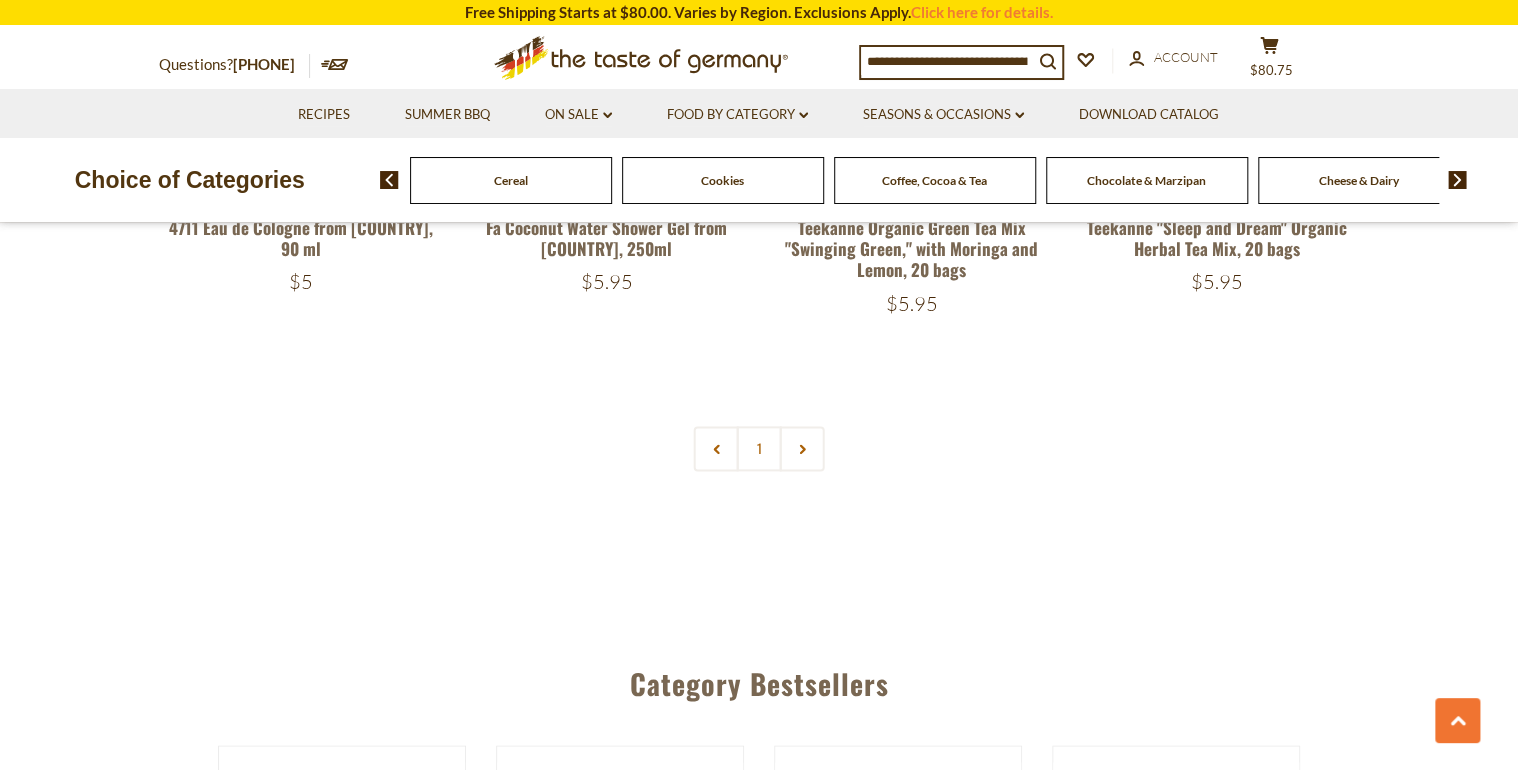 click at bounding box center (1457, 180) 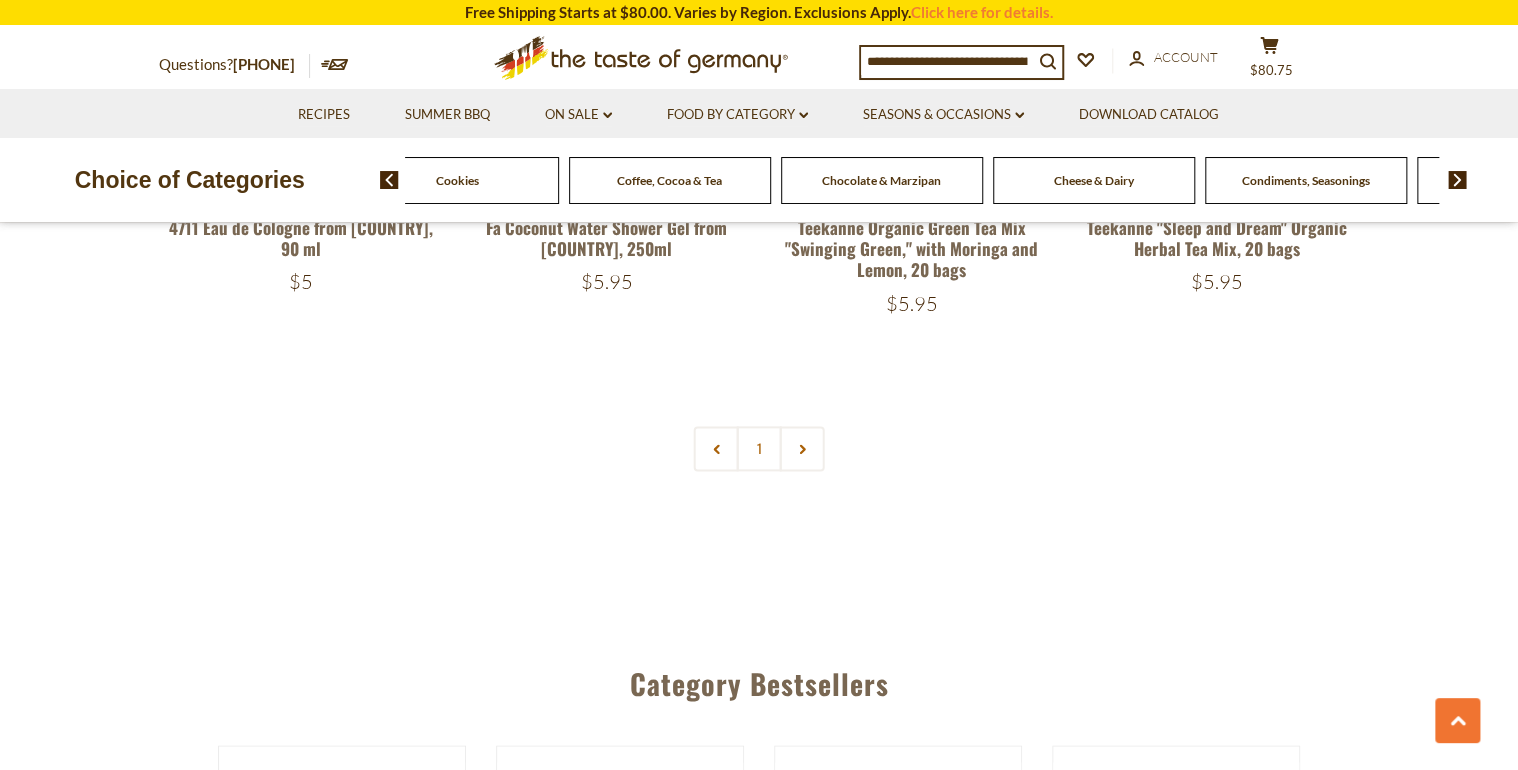 click at bounding box center [1457, 180] 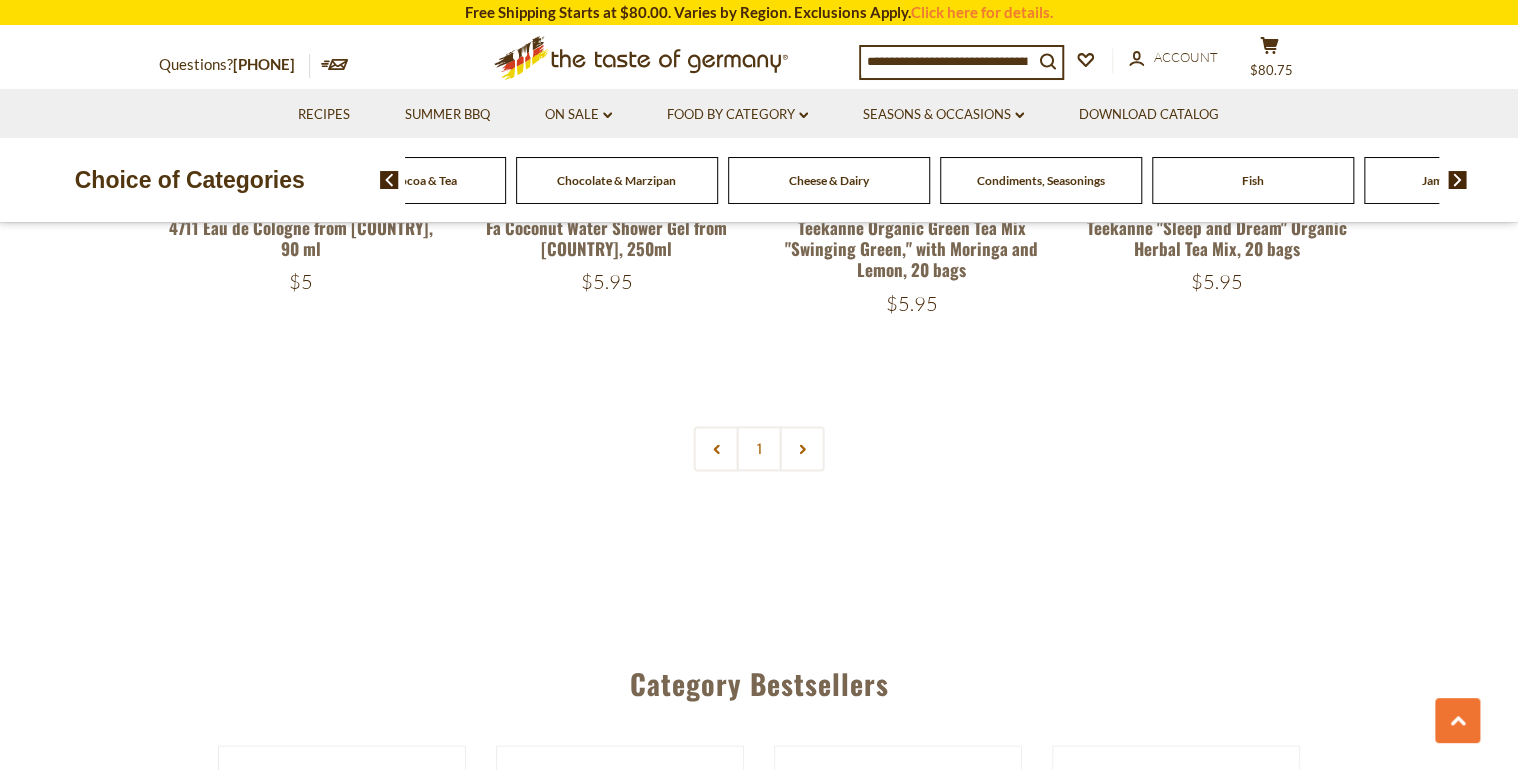 click at bounding box center [1457, 180] 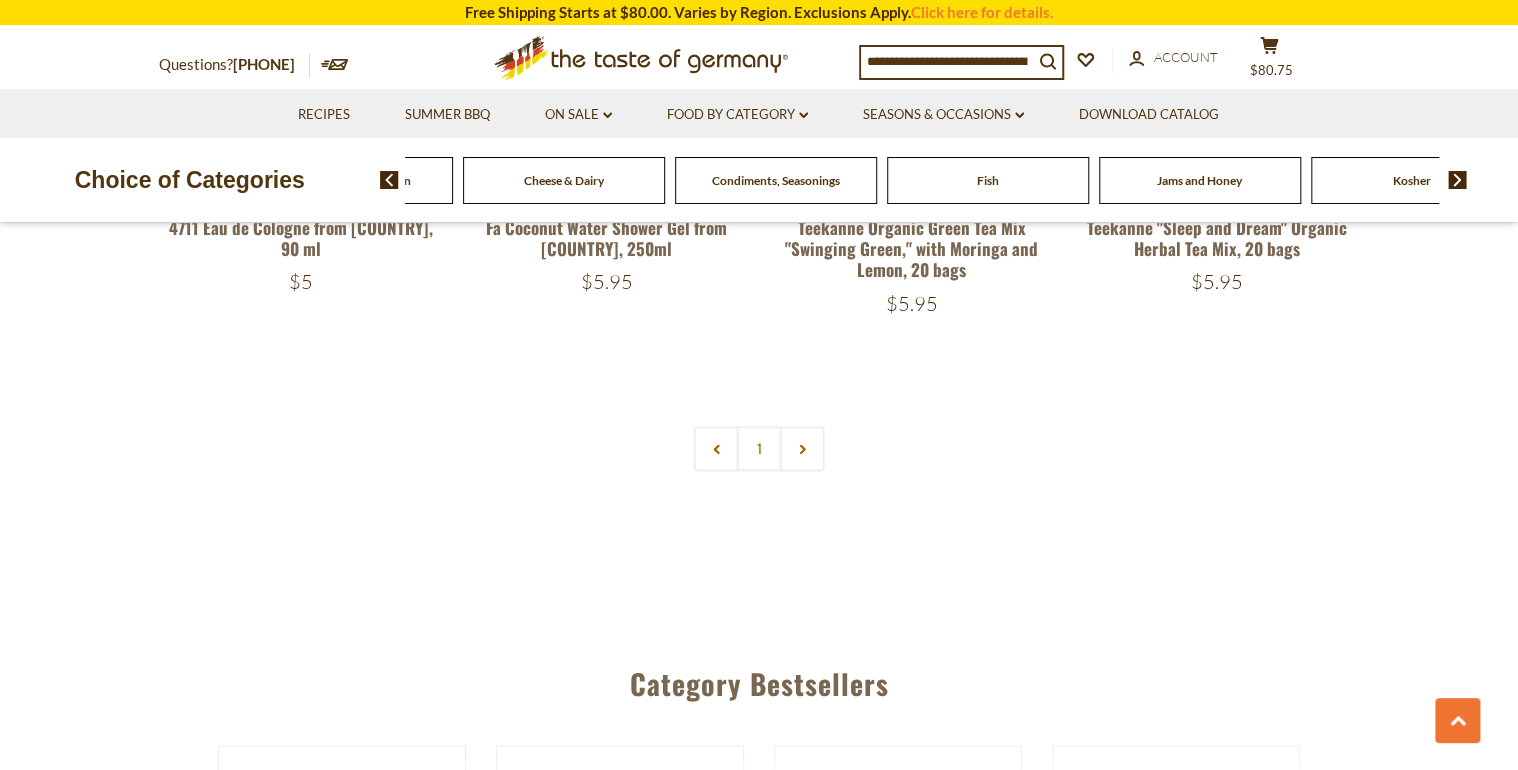 click at bounding box center (1457, 180) 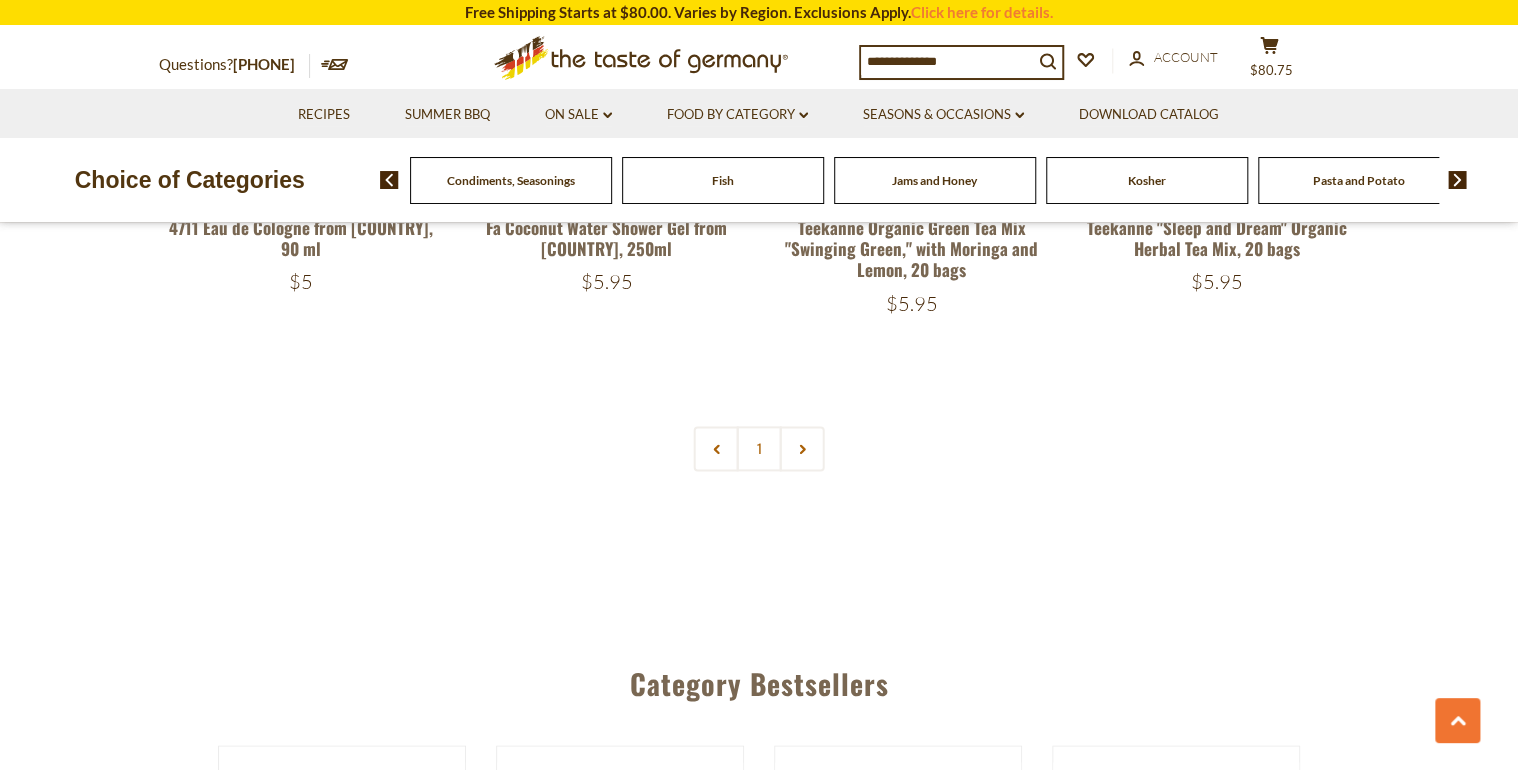click at bounding box center (1457, 180) 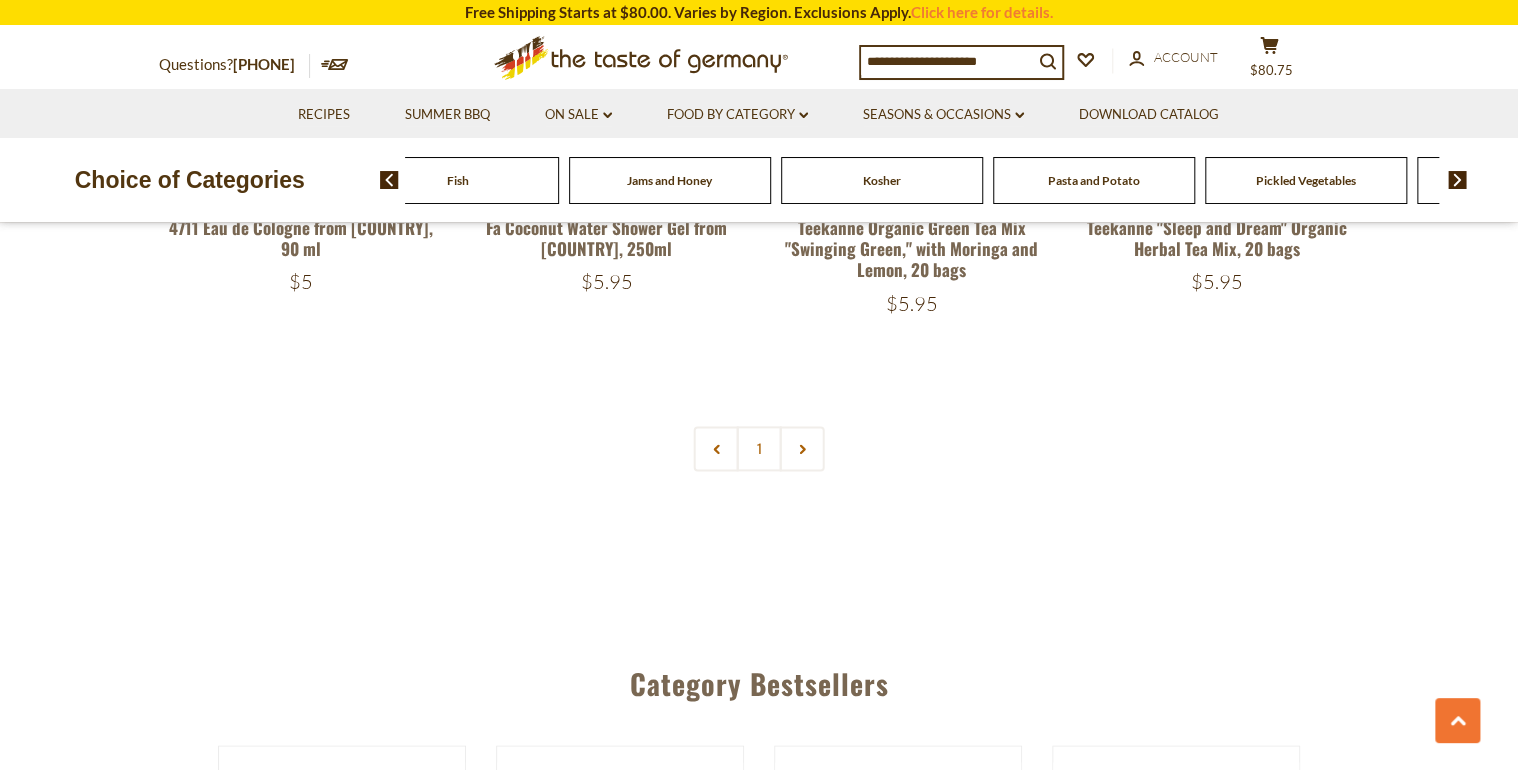 click at bounding box center [1457, 180] 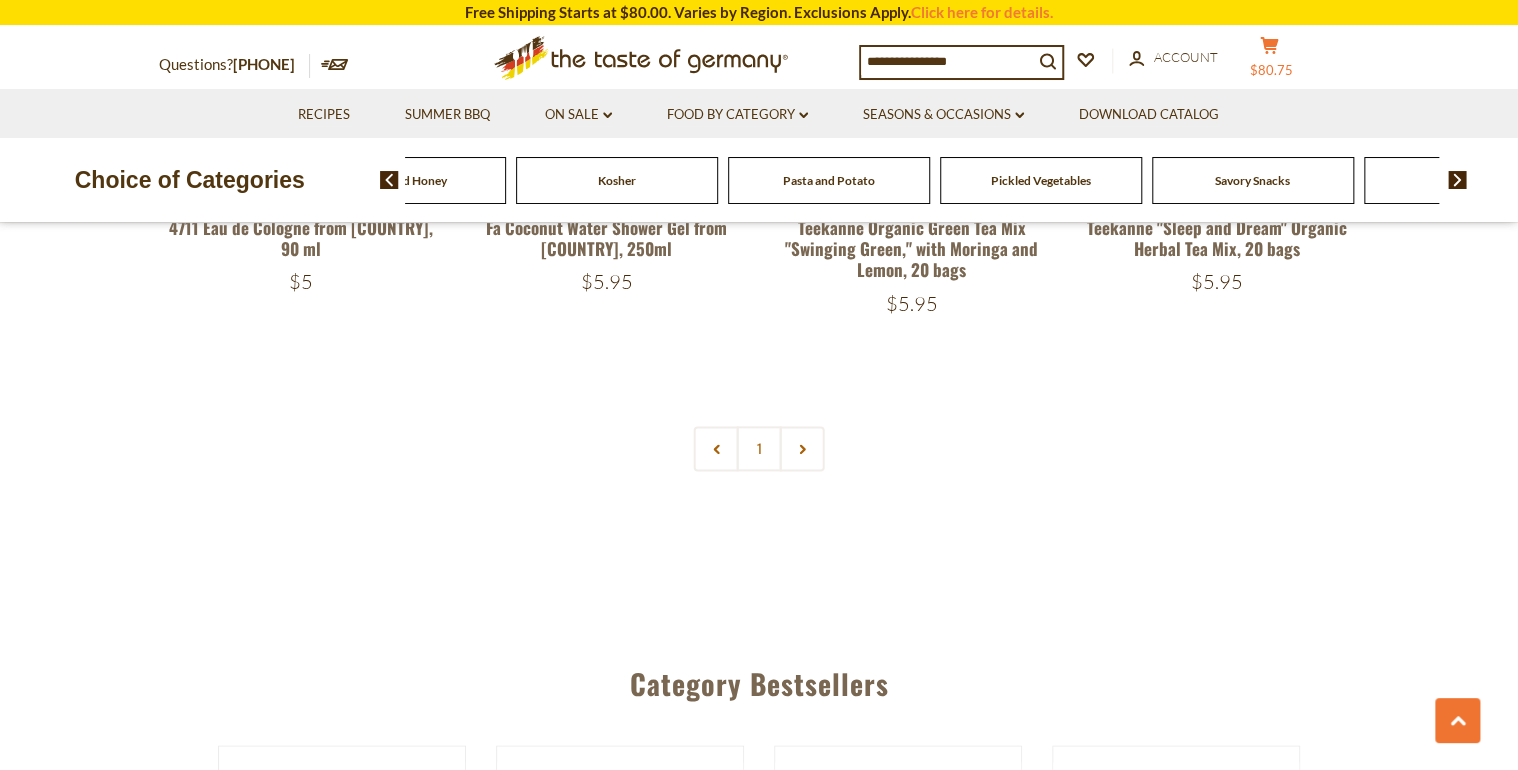 click on "$80.75" at bounding box center [1271, 70] 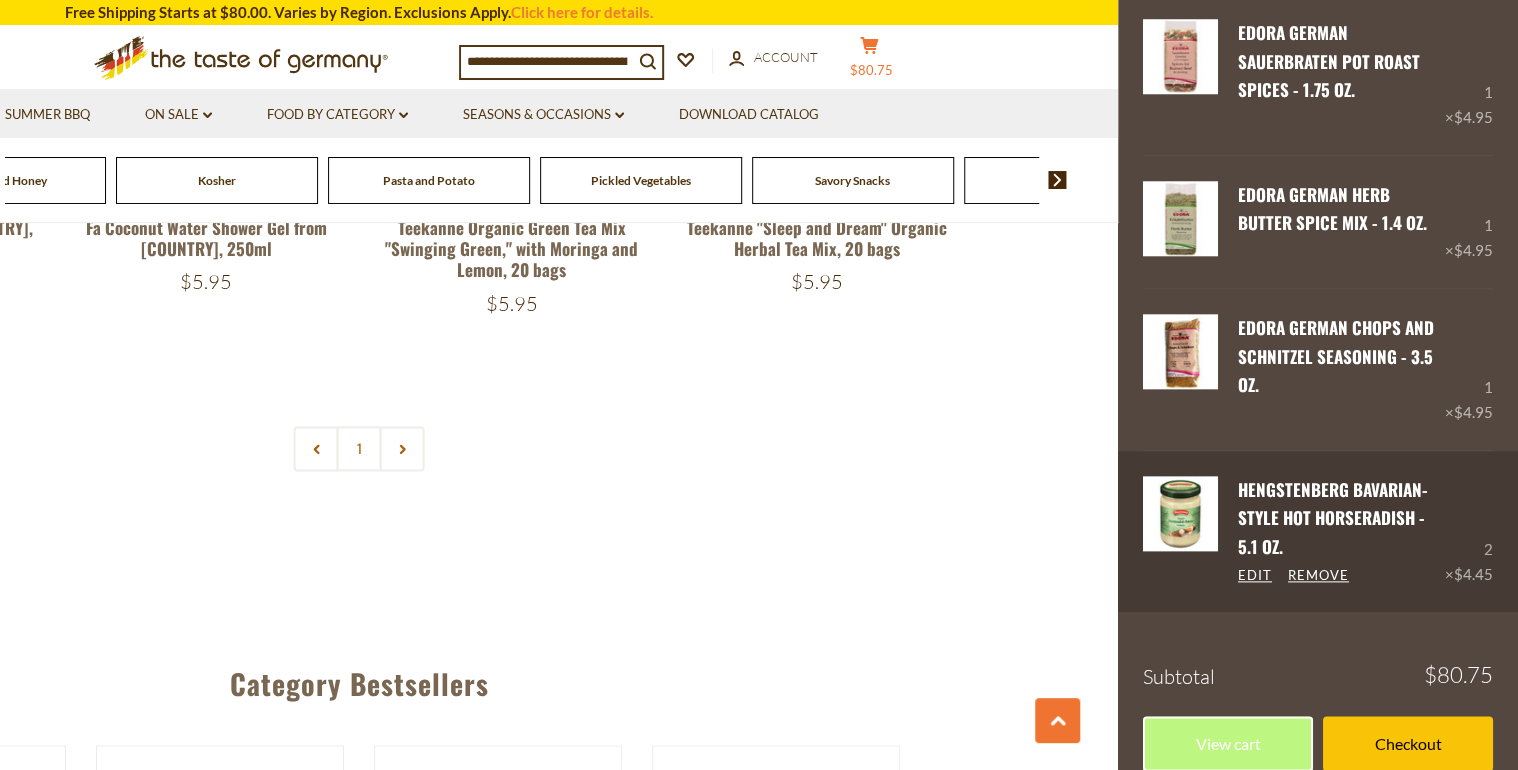 scroll, scrollTop: 941, scrollLeft: 0, axis: vertical 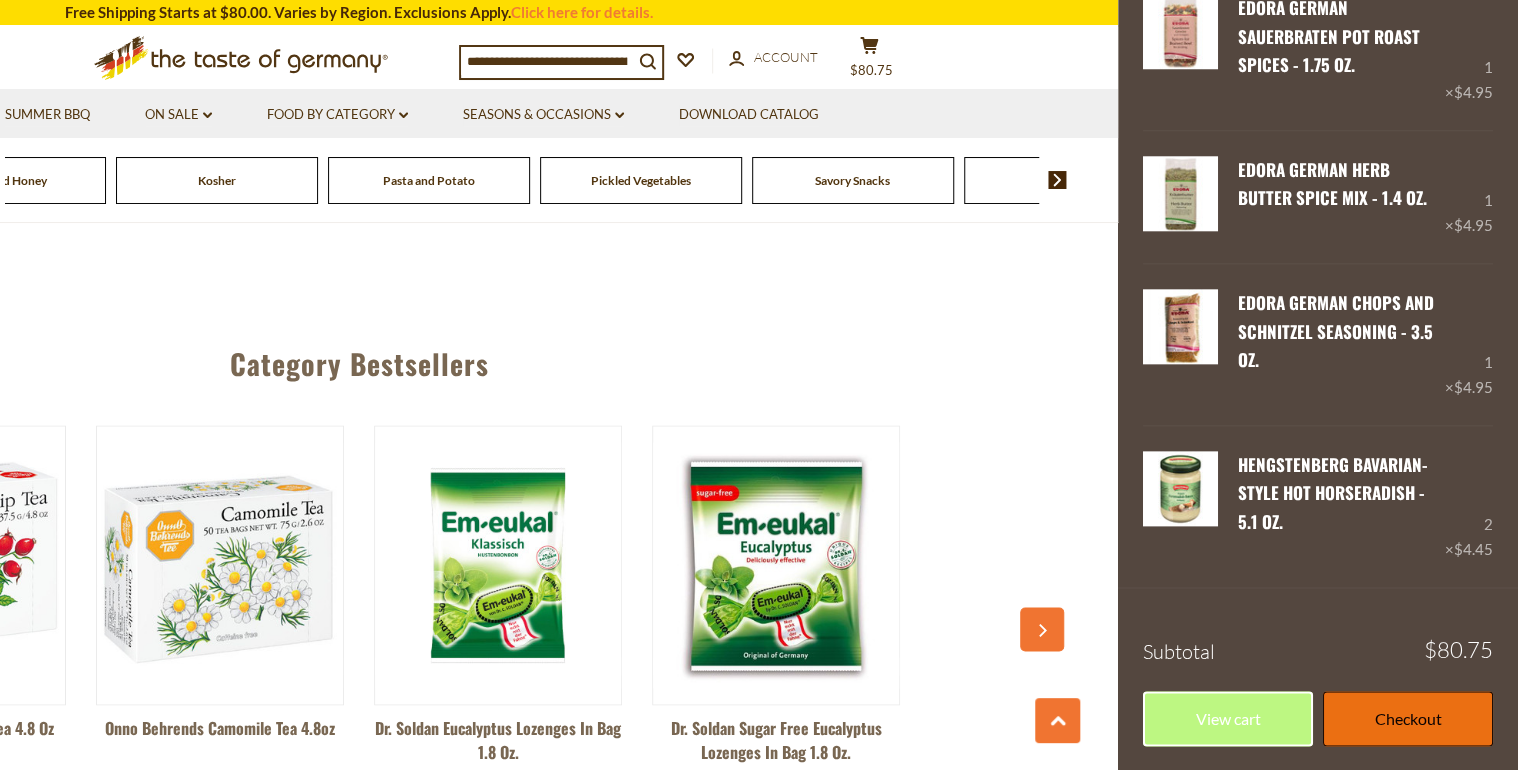 click on "Checkout" at bounding box center (1408, 718) 